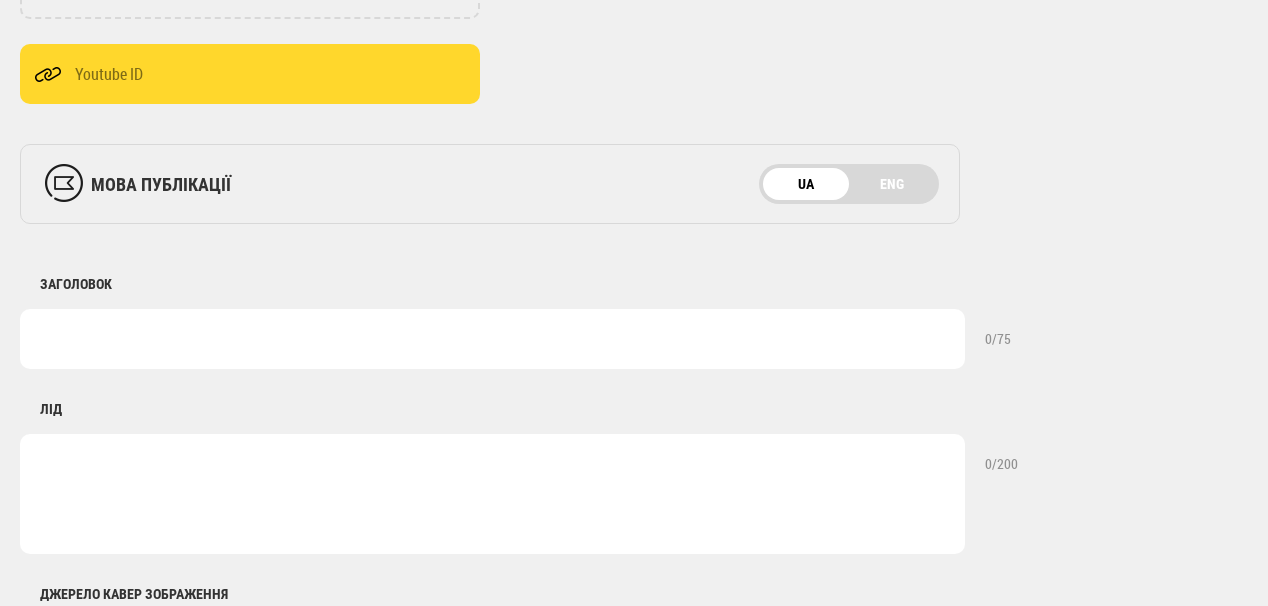 scroll, scrollTop: 0, scrollLeft: 0, axis: both 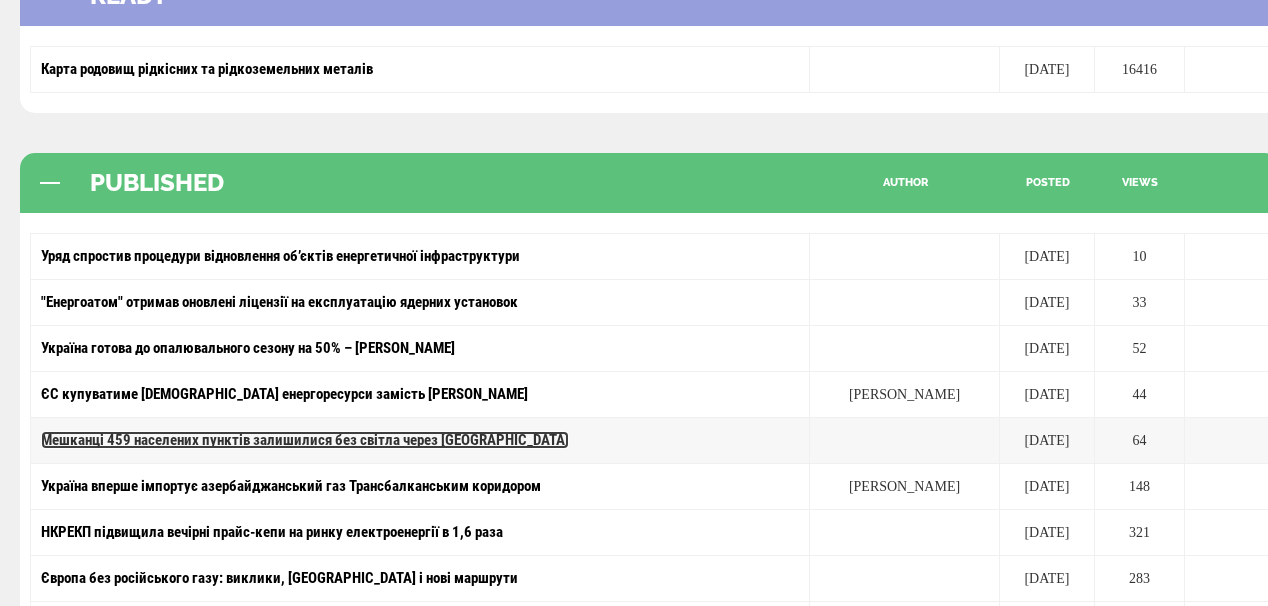 click on "Мешканці 459 населених пунктів залишилися без світла через [GEOGRAPHIC_DATA]" at bounding box center (305, 440) 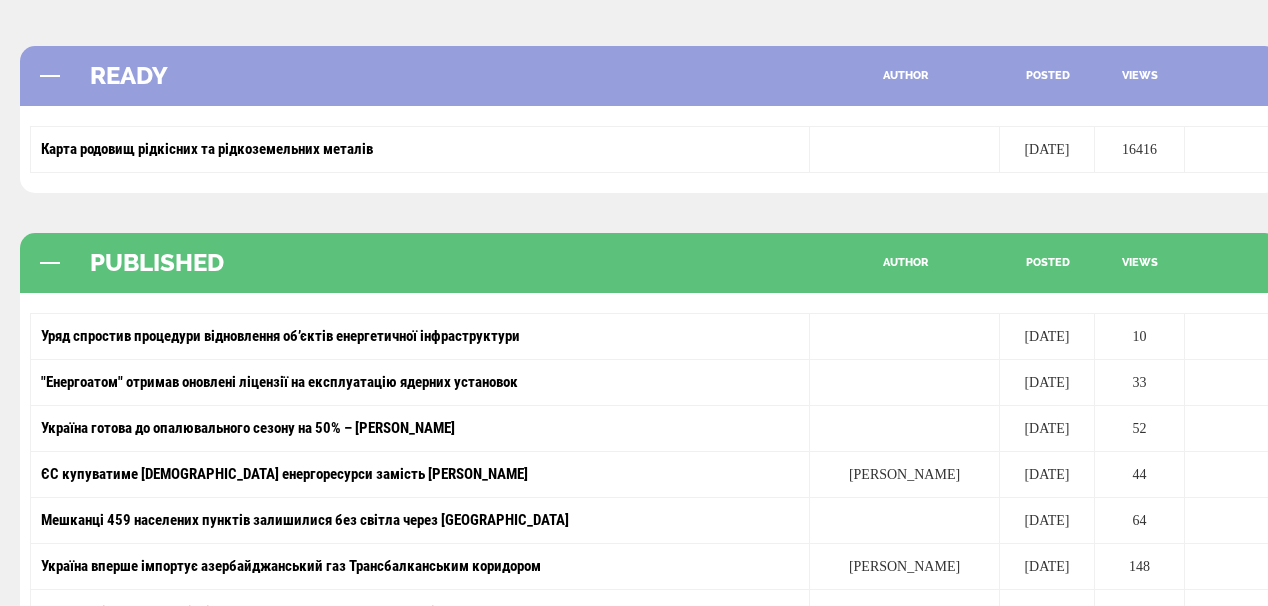 scroll, scrollTop: 0, scrollLeft: 0, axis: both 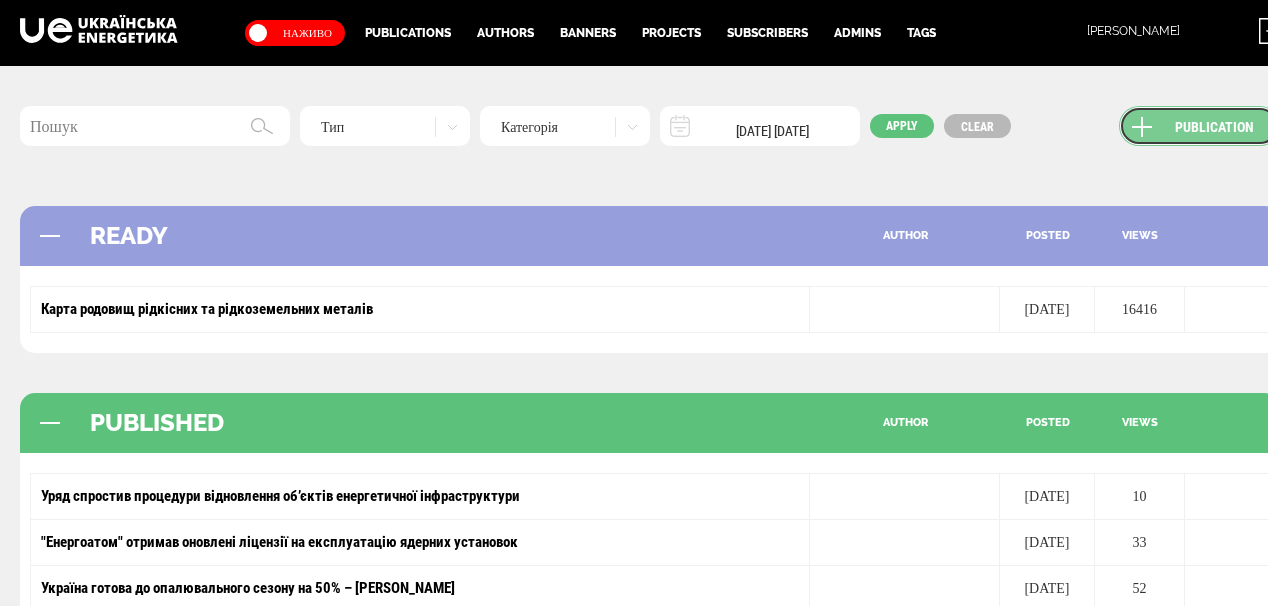 click on "Publication" at bounding box center (1199, 126) 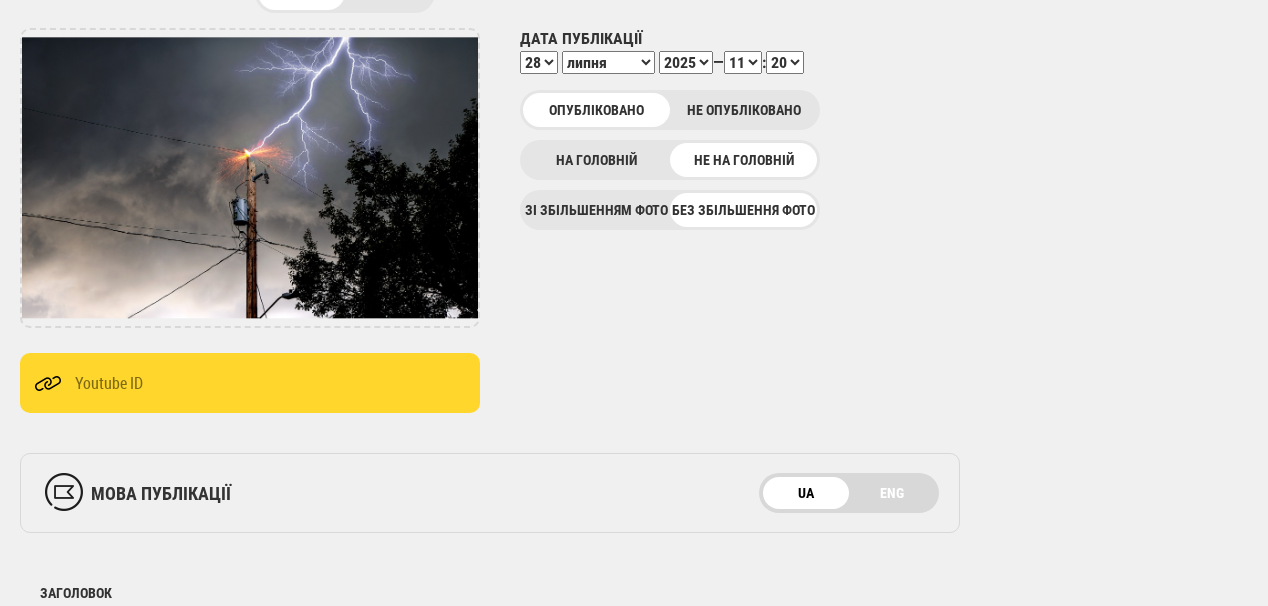 scroll, scrollTop: 320, scrollLeft: 0, axis: vertical 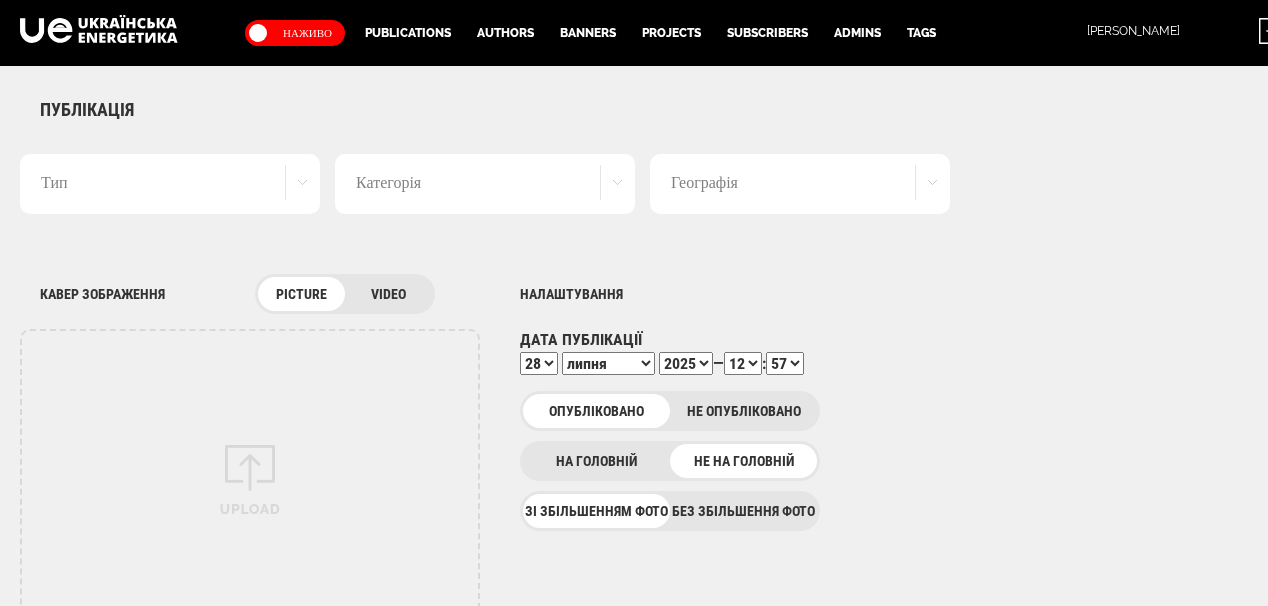 click on "Тип" at bounding box center [170, 184] 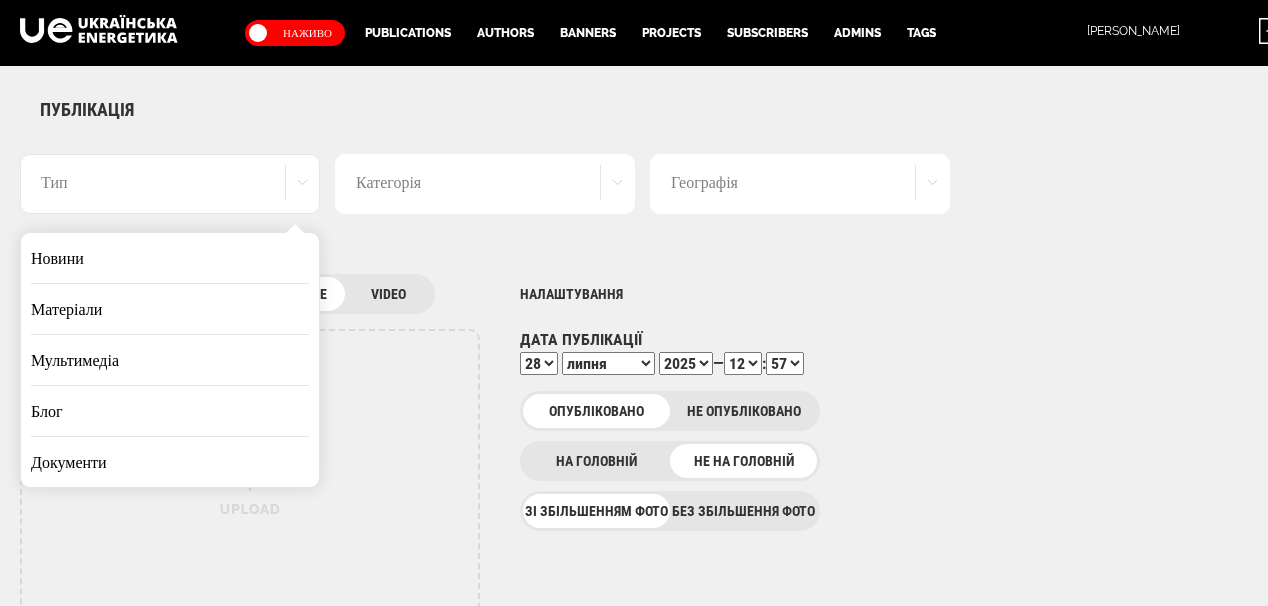 drag, startPoint x: 180, startPoint y: 256, endPoint x: 710, endPoint y: 296, distance: 531.50726 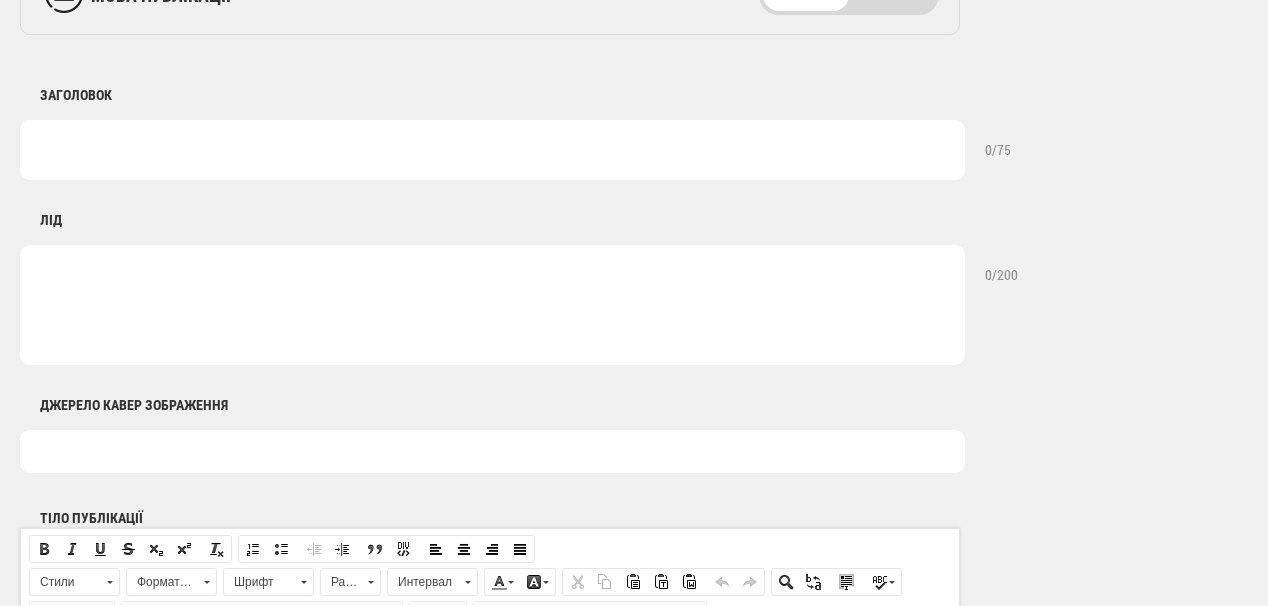 scroll, scrollTop: 800, scrollLeft: 0, axis: vertical 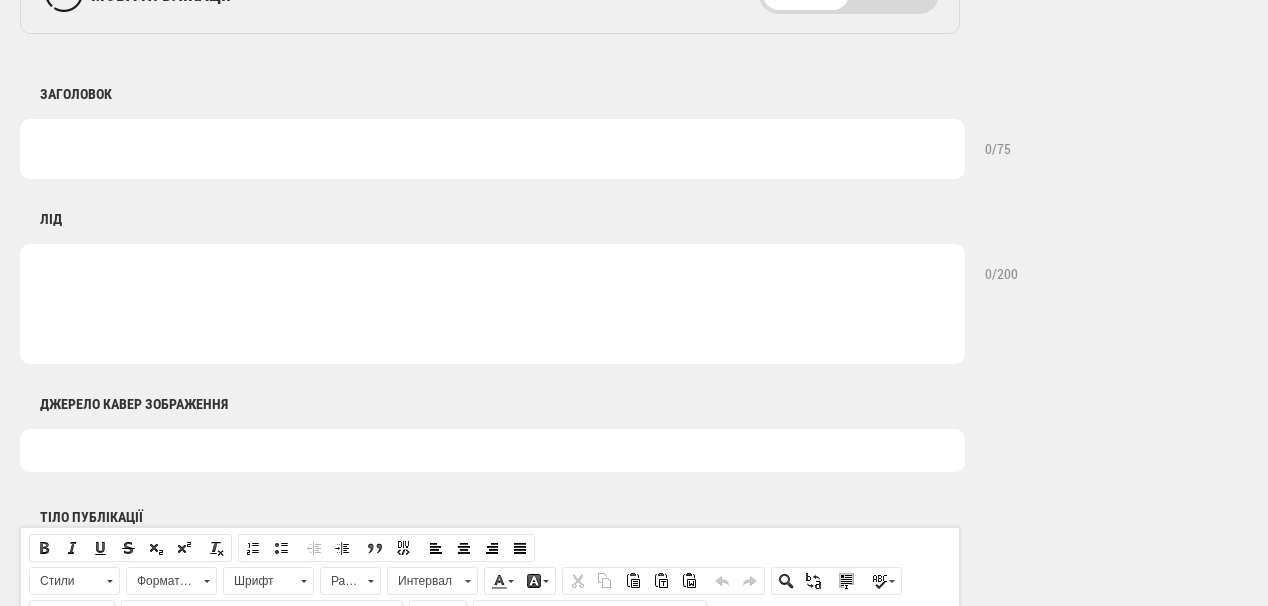 click at bounding box center [492, 149] 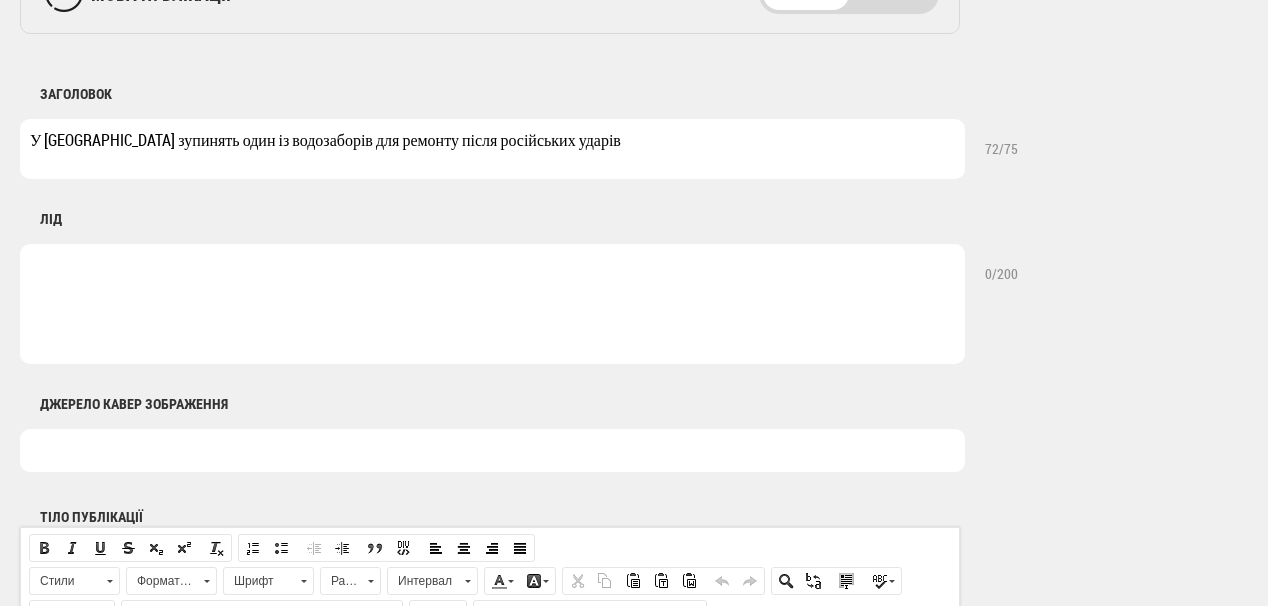 drag, startPoint x: 380, startPoint y: 138, endPoint x: 545, endPoint y: 140, distance: 165.01212 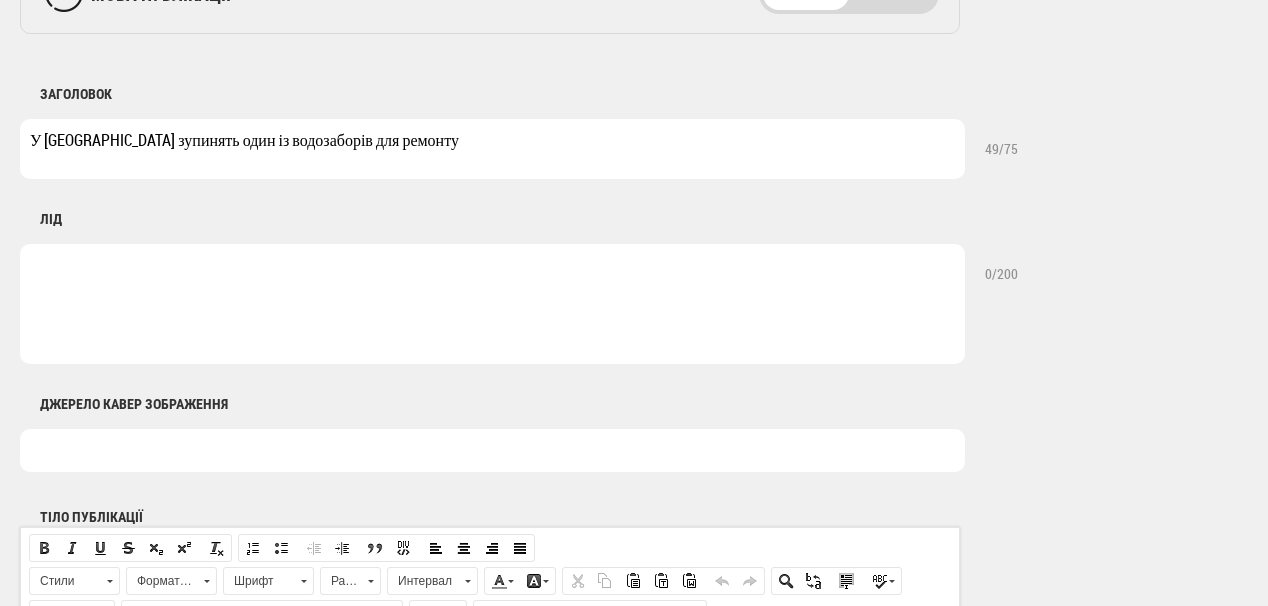 click on "У Сумах зупинять один із водозаборів для ремонту" at bounding box center [492, 149] 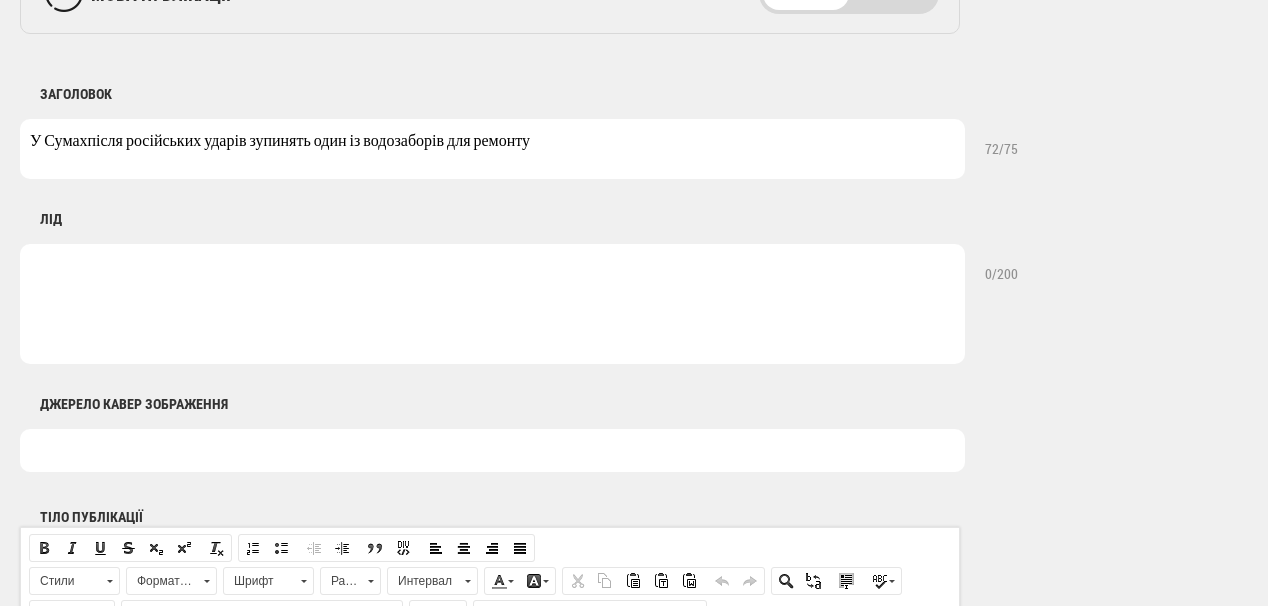 click on "У Сумахпісля російських ударів зупинять один із водозаборів для ремонту" at bounding box center [492, 149] 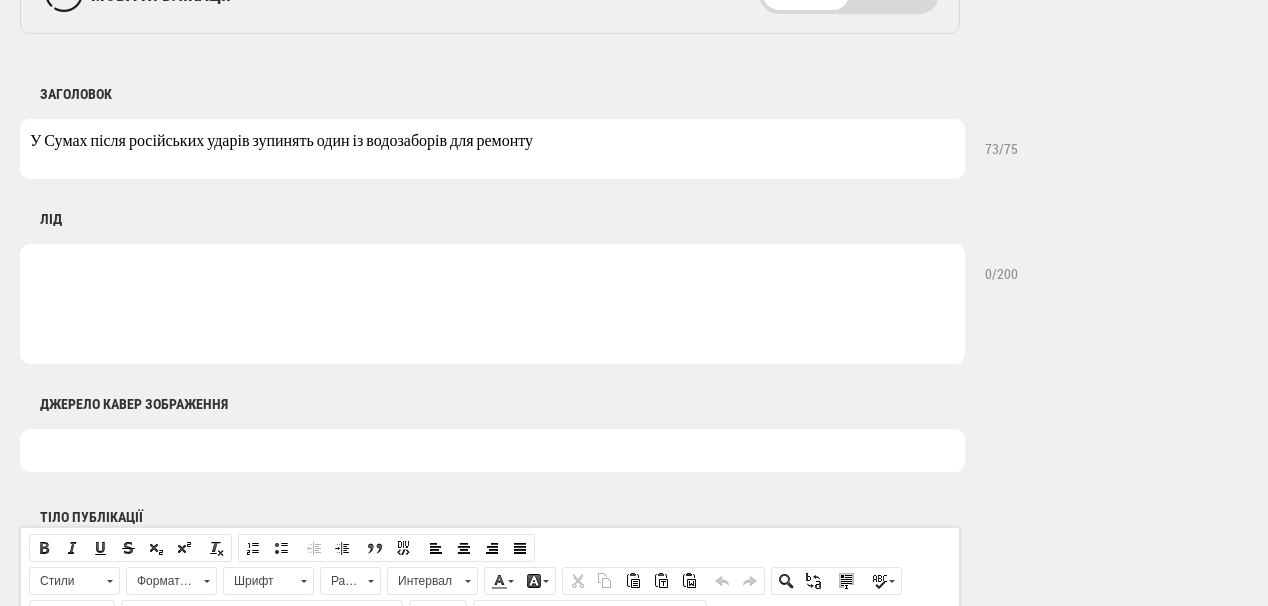 drag, startPoint x: 212, startPoint y: 140, endPoint x: 256, endPoint y: 141, distance: 44.011364 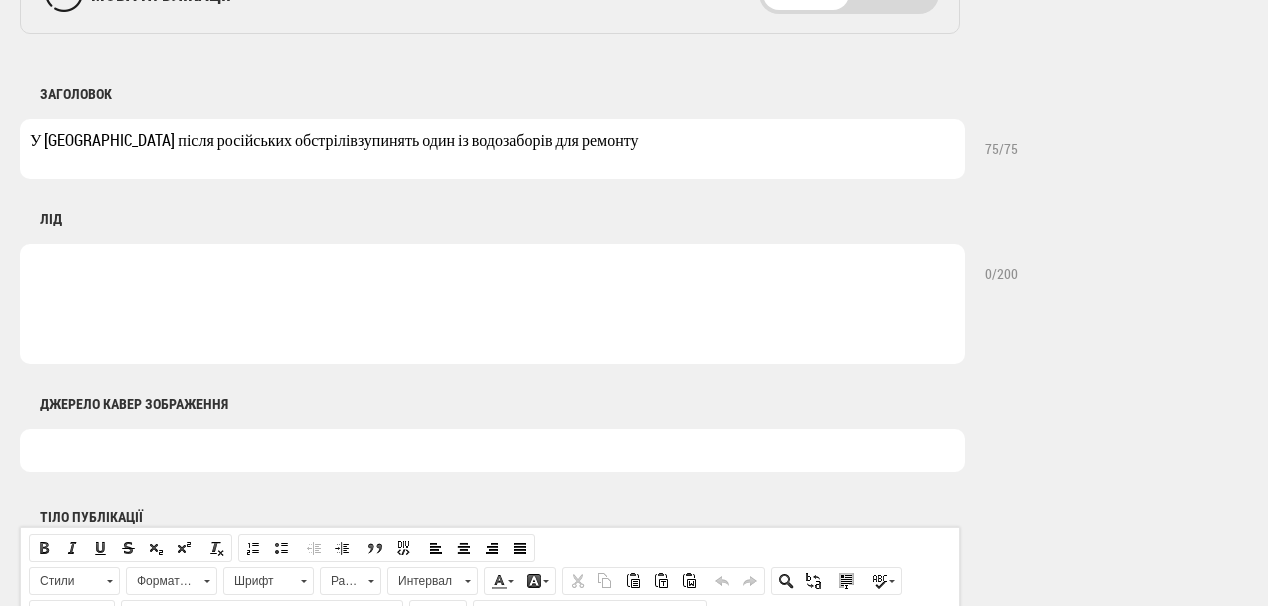 drag, startPoint x: 274, startPoint y: 137, endPoint x: 333, endPoint y: 136, distance: 59.008472 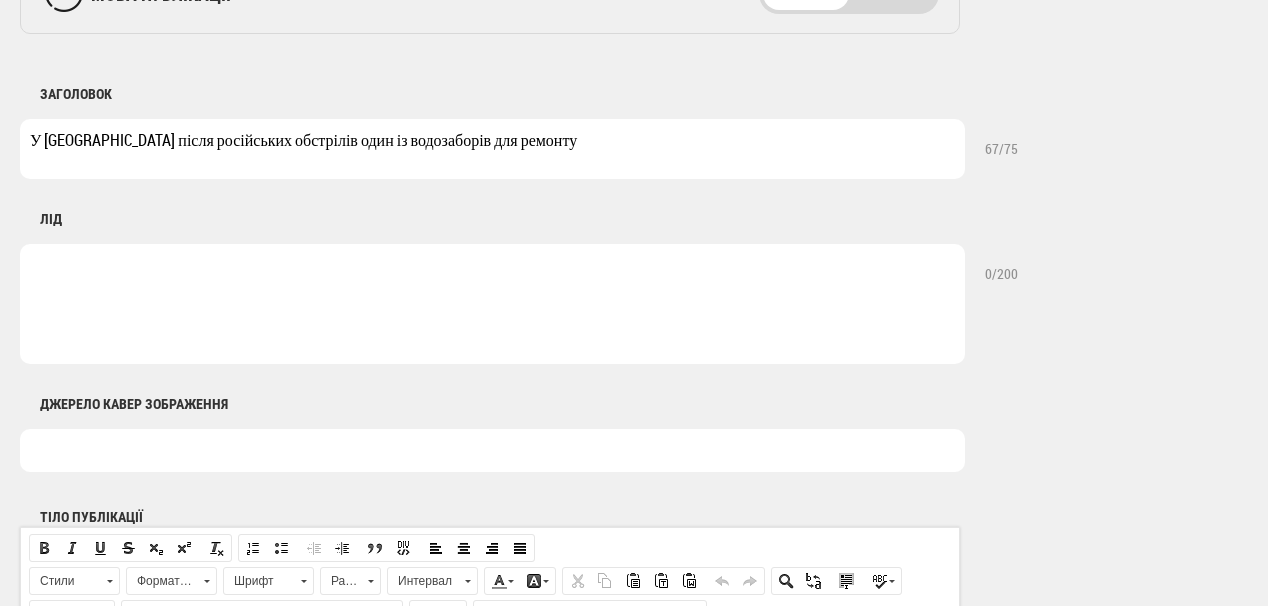 drag, startPoint x: 412, startPoint y: 140, endPoint x: 512, endPoint y: 136, distance: 100.07997 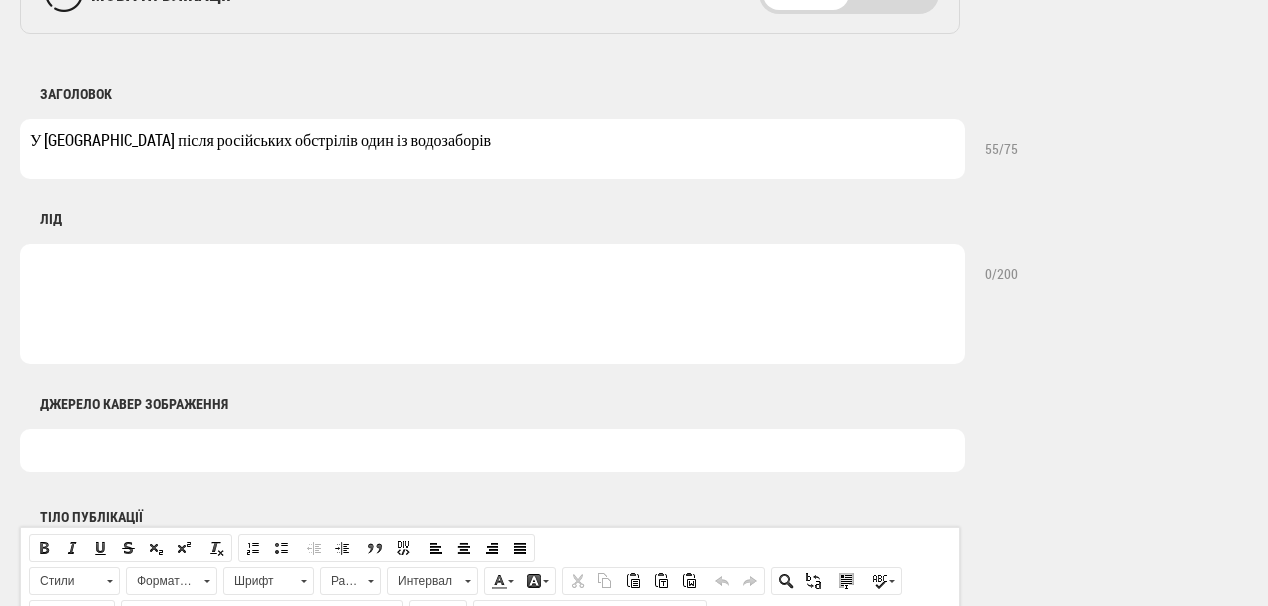 click on "У Сумах після російських обстрілів один із водозаборів" at bounding box center (492, 149) 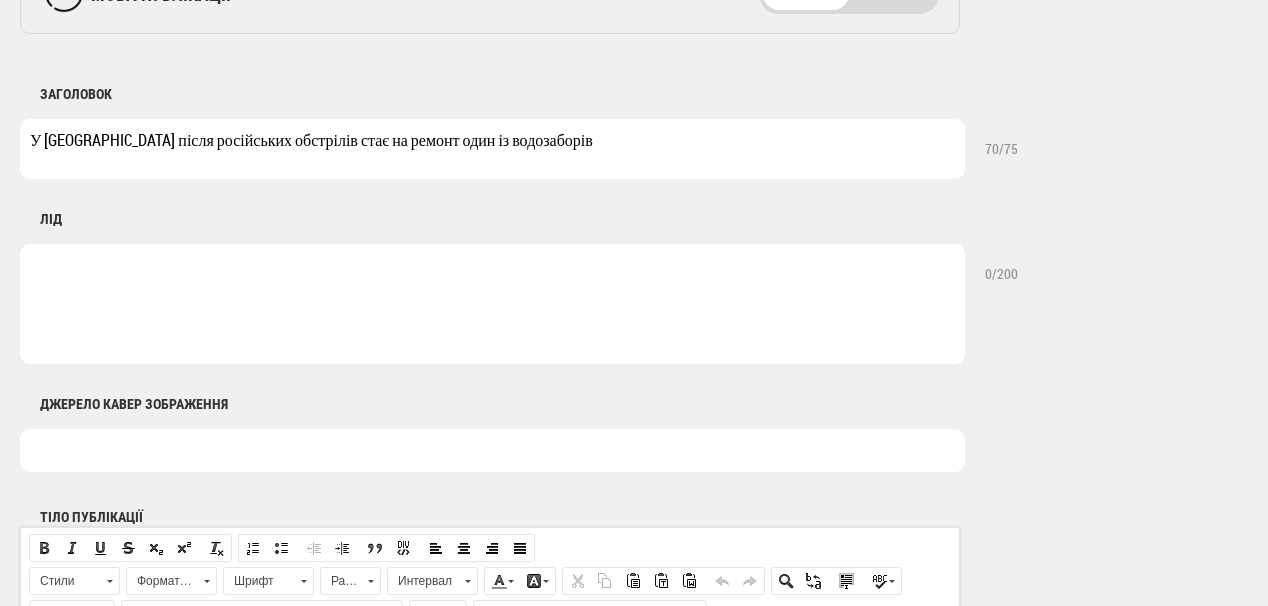 type on "У [GEOGRAPHIC_DATA] після російських обстрілів стає на ремонт один із водозаборів" 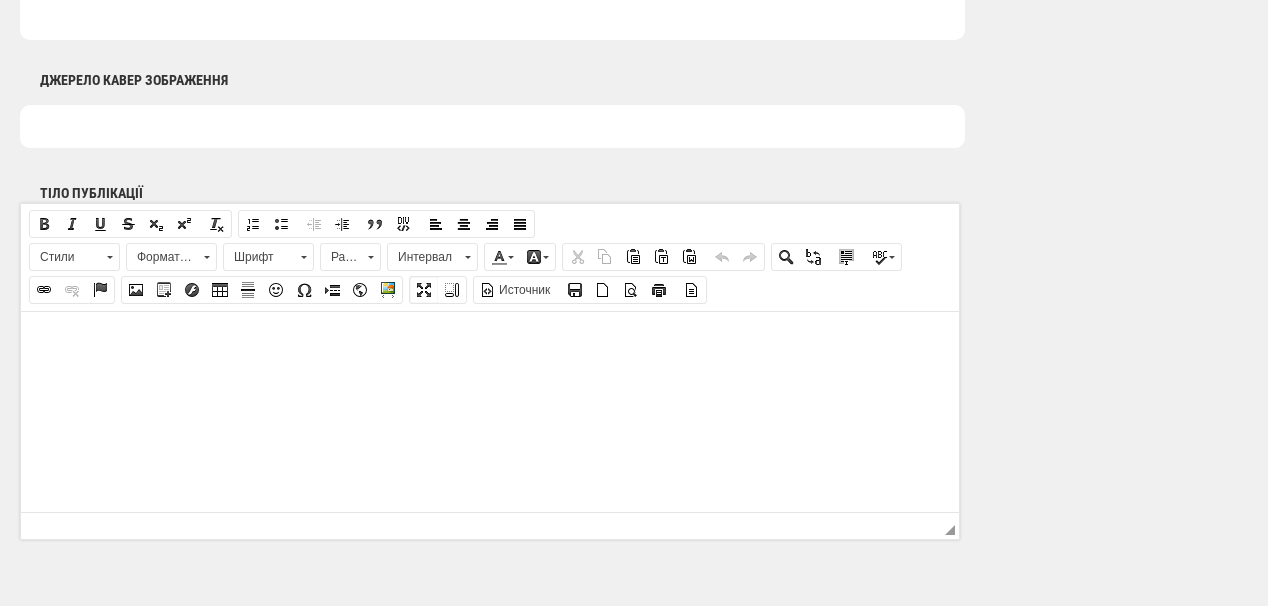 scroll, scrollTop: 1120, scrollLeft: 0, axis: vertical 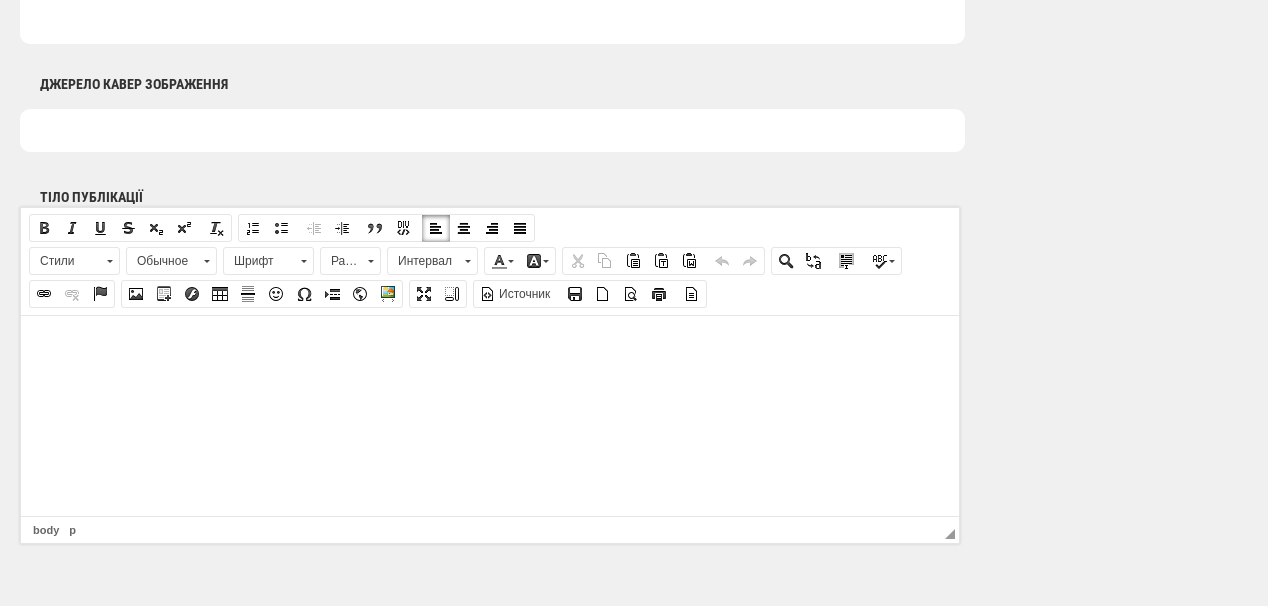 click at bounding box center [490, 345] 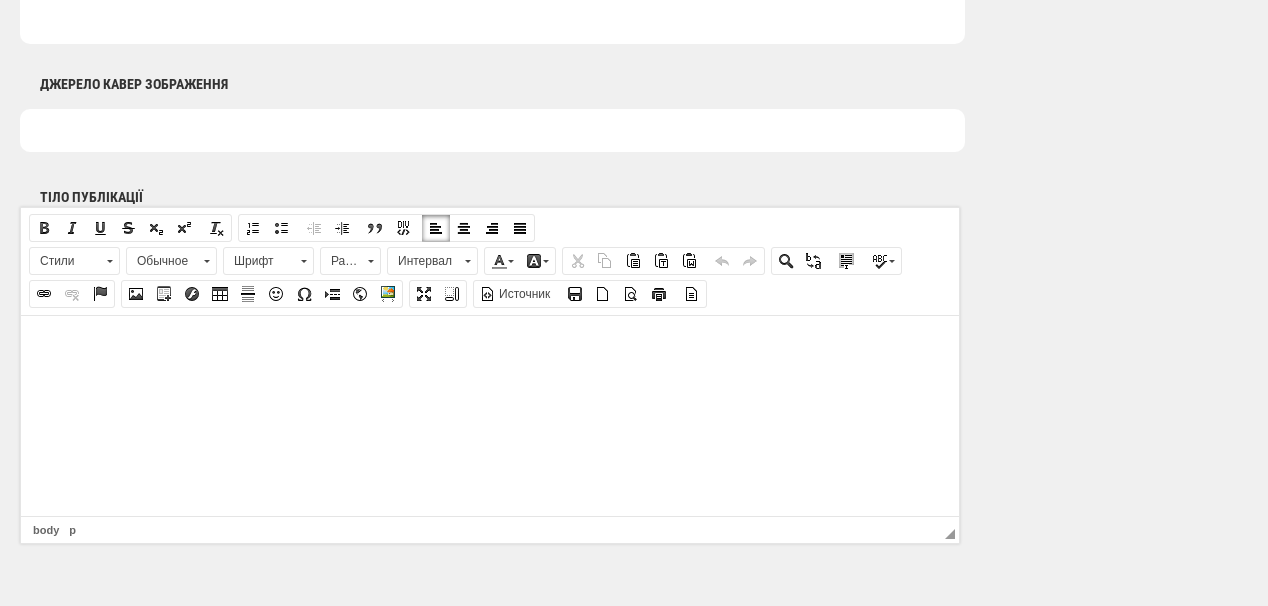 click at bounding box center (490, 345) 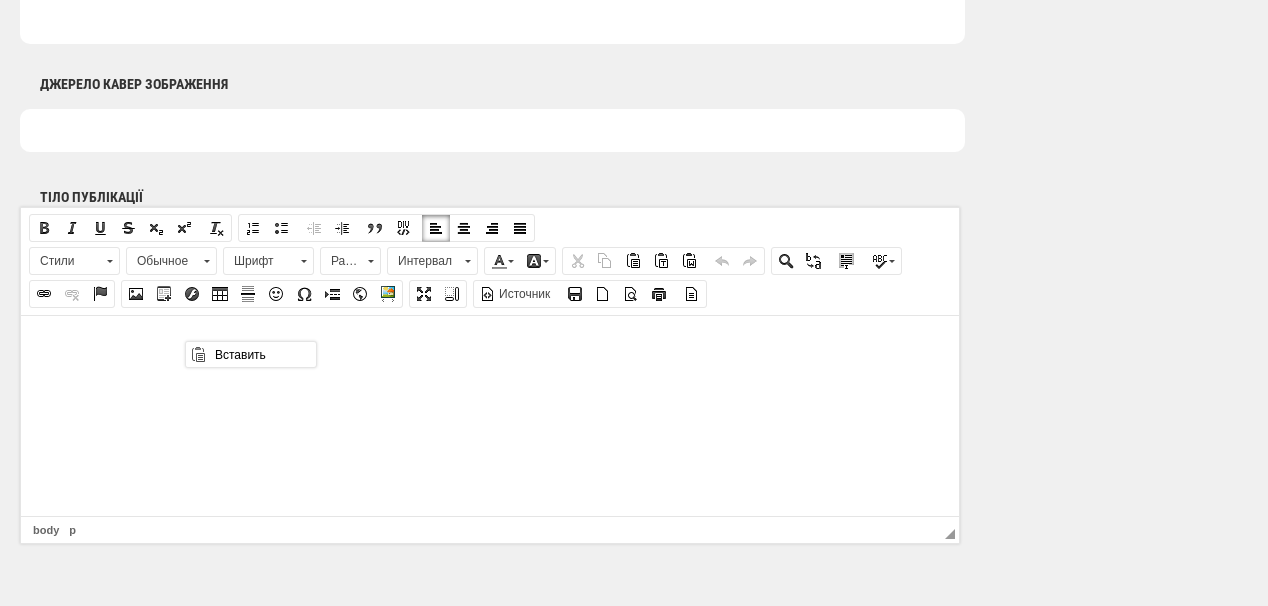 scroll, scrollTop: 0, scrollLeft: 0, axis: both 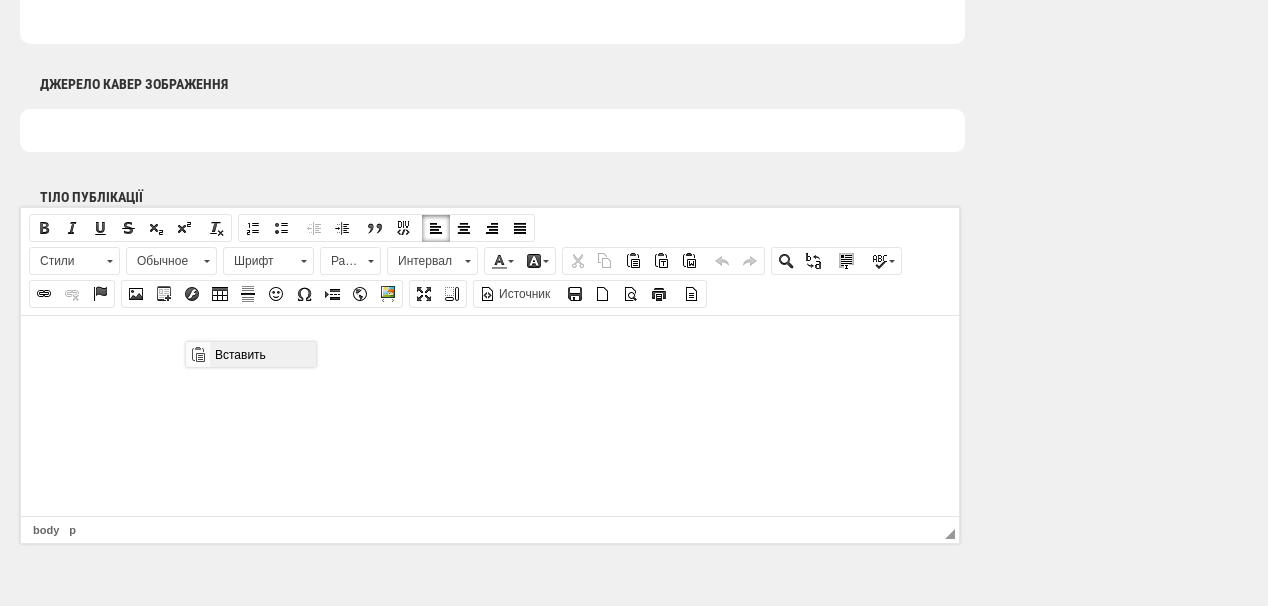 click on "Вставить" at bounding box center (262, 354) 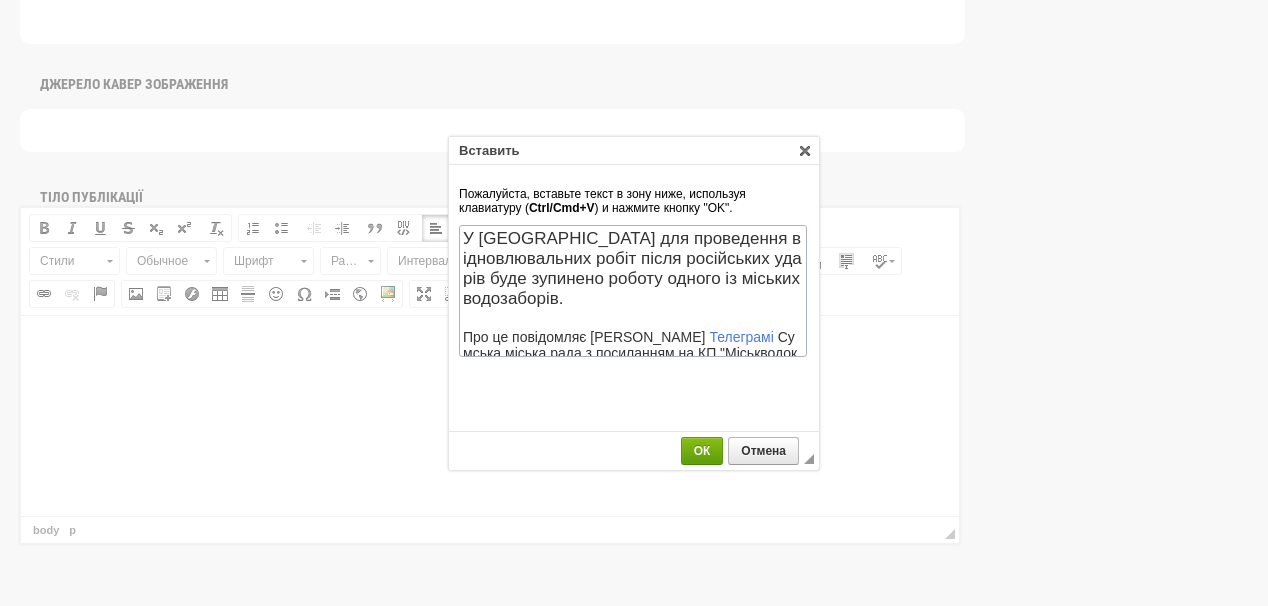 scroll, scrollTop: 267, scrollLeft: 0, axis: vertical 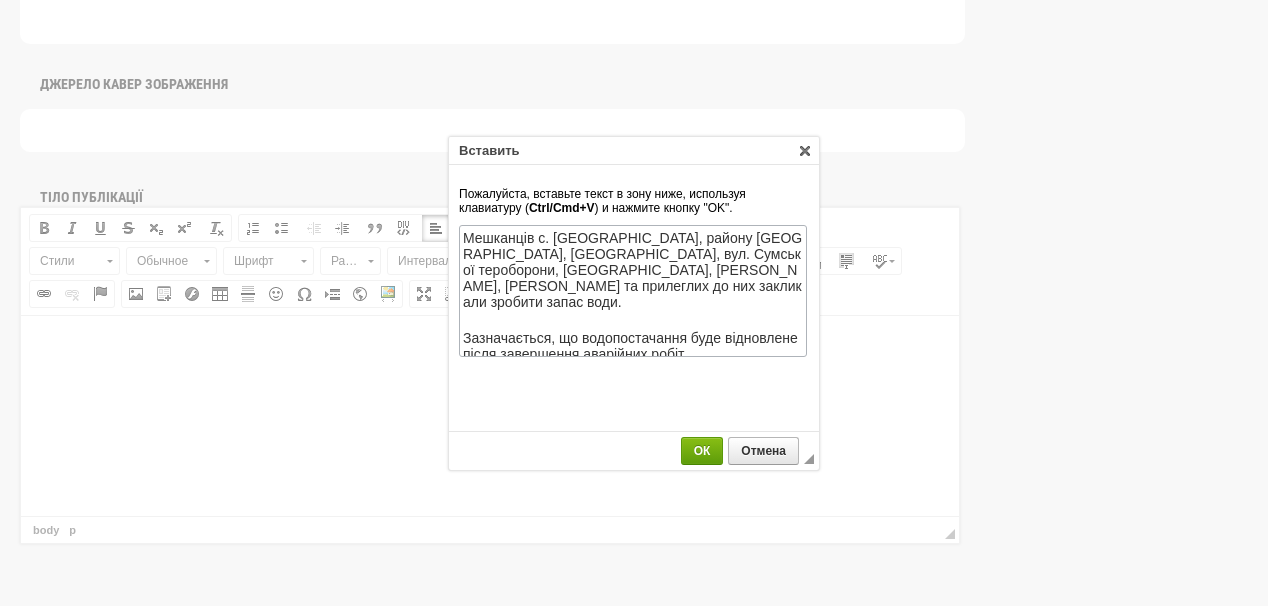 click on "ОК" at bounding box center [702, 451] 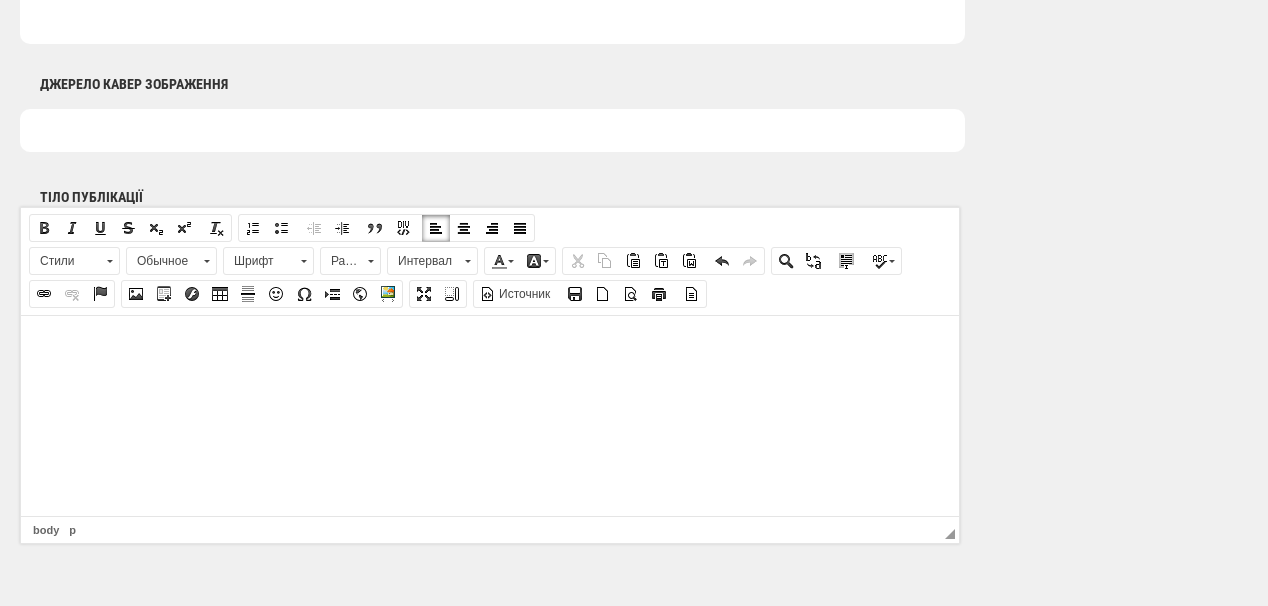 scroll, scrollTop: 14, scrollLeft: 0, axis: vertical 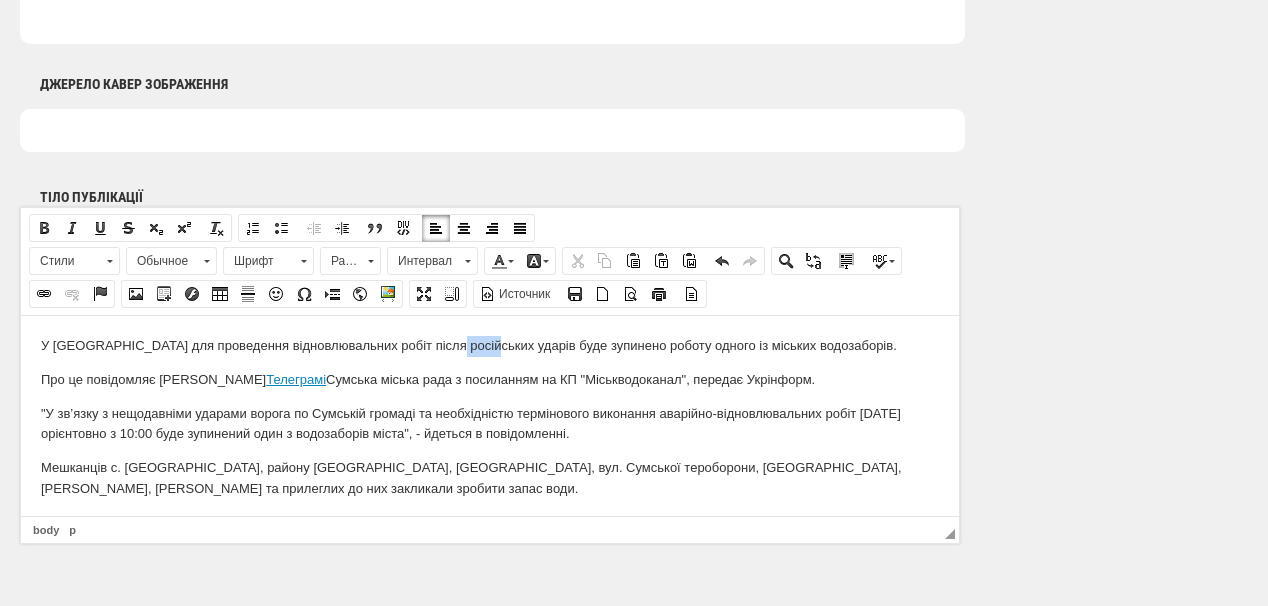 drag, startPoint x: 441, startPoint y: 332, endPoint x: 477, endPoint y: 337, distance: 36.345562 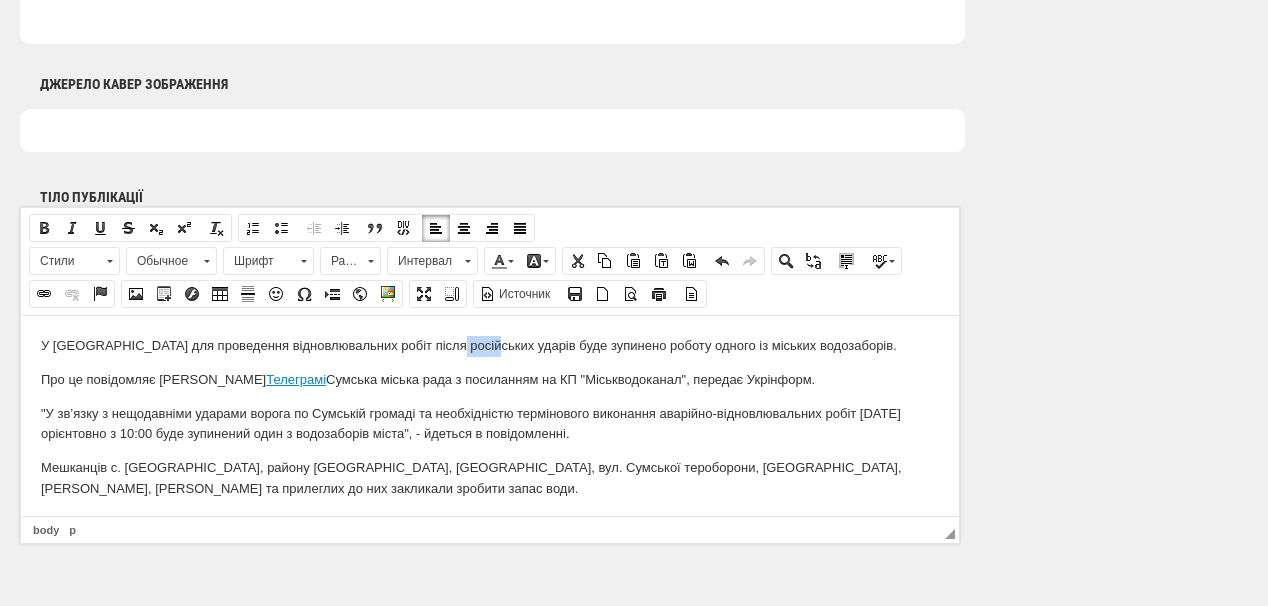 type 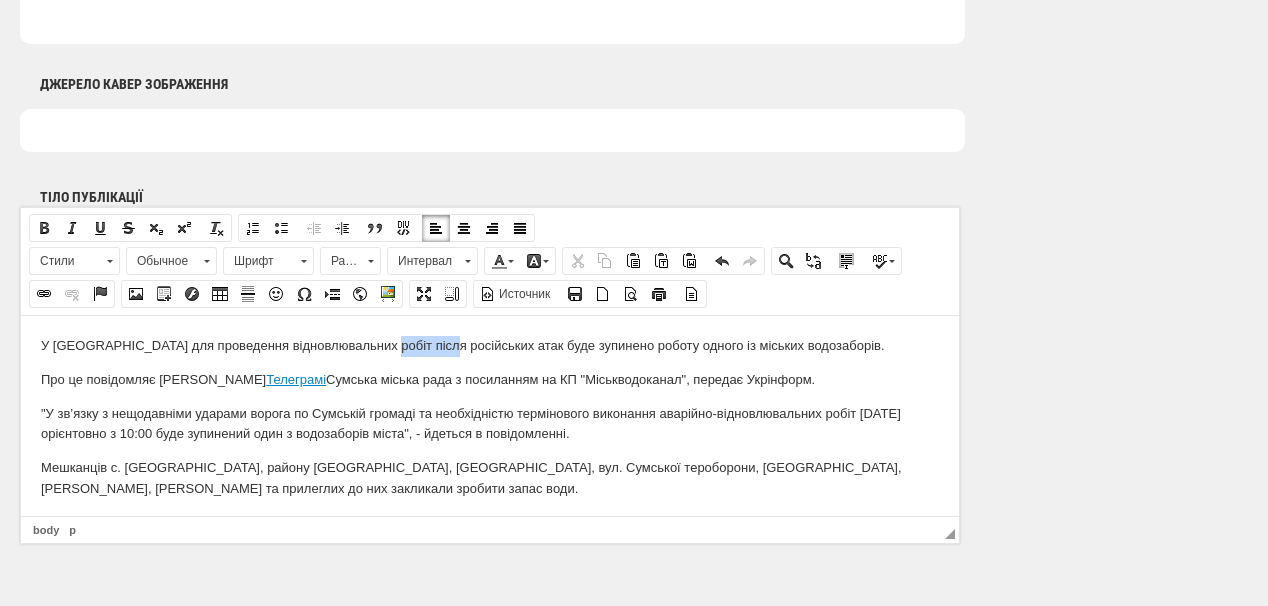 drag, startPoint x: 375, startPoint y: 343, endPoint x: 441, endPoint y: 343, distance: 66 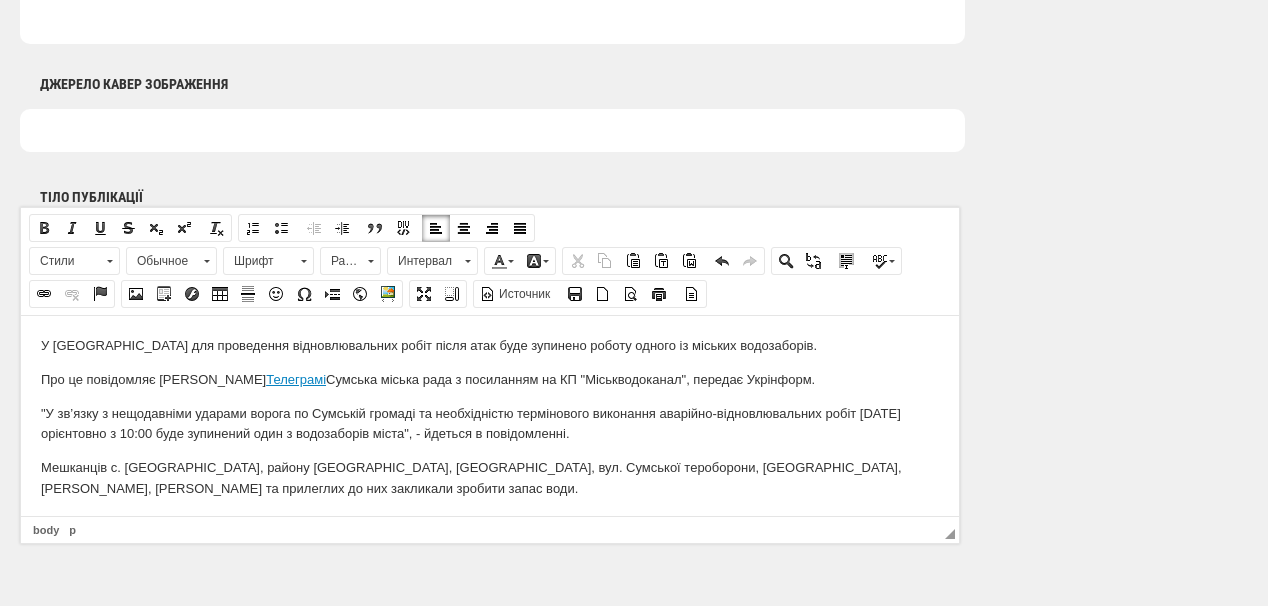 click on "У Сумах для проведення відновлювальних робіт після атак буде зупинено роботу одного із міських водозаборів." at bounding box center [490, 345] 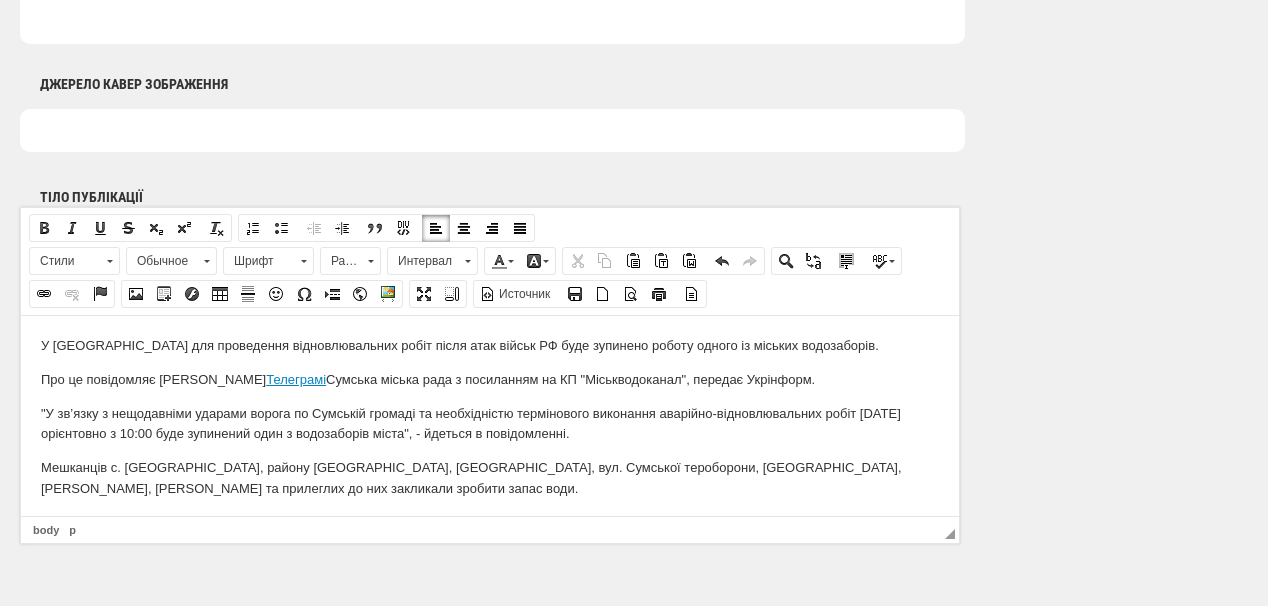 click on "Про це повідомляє в  Телеграмі  Сумська міська рада з посиланням на КП "Міськводоканал", передає Укрінформ." at bounding box center (490, 379) 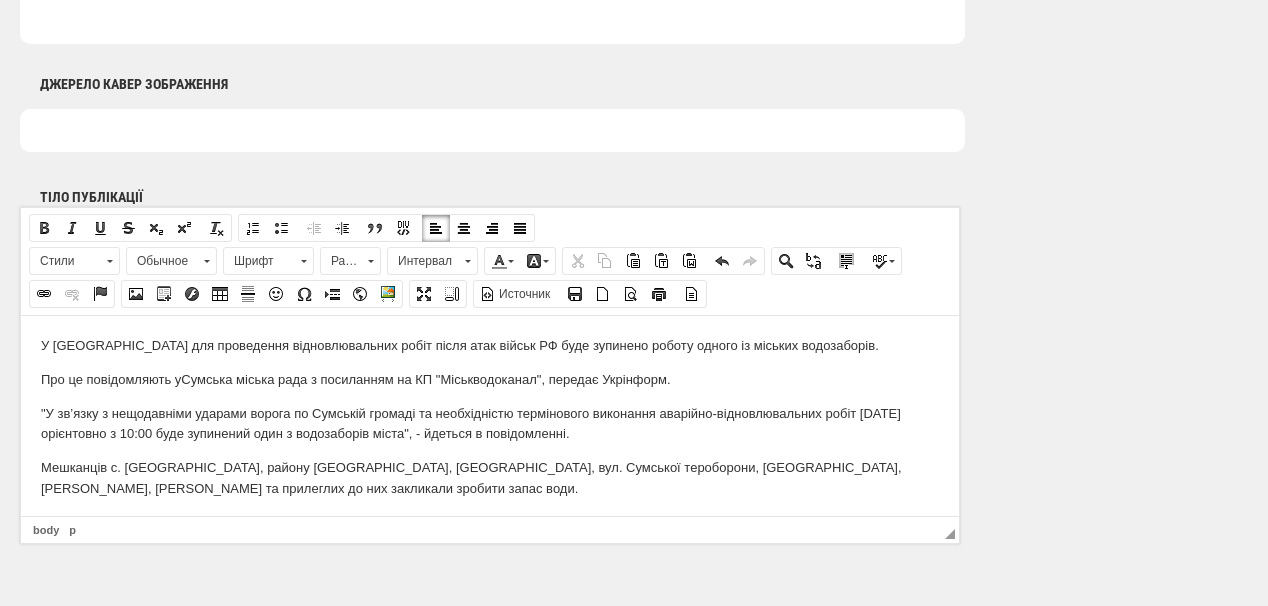 click on "Про це повідомляють у  Сумська міська рада з посиланням на КП "Міськводоканал", передає Укрінформ." at bounding box center [490, 379] 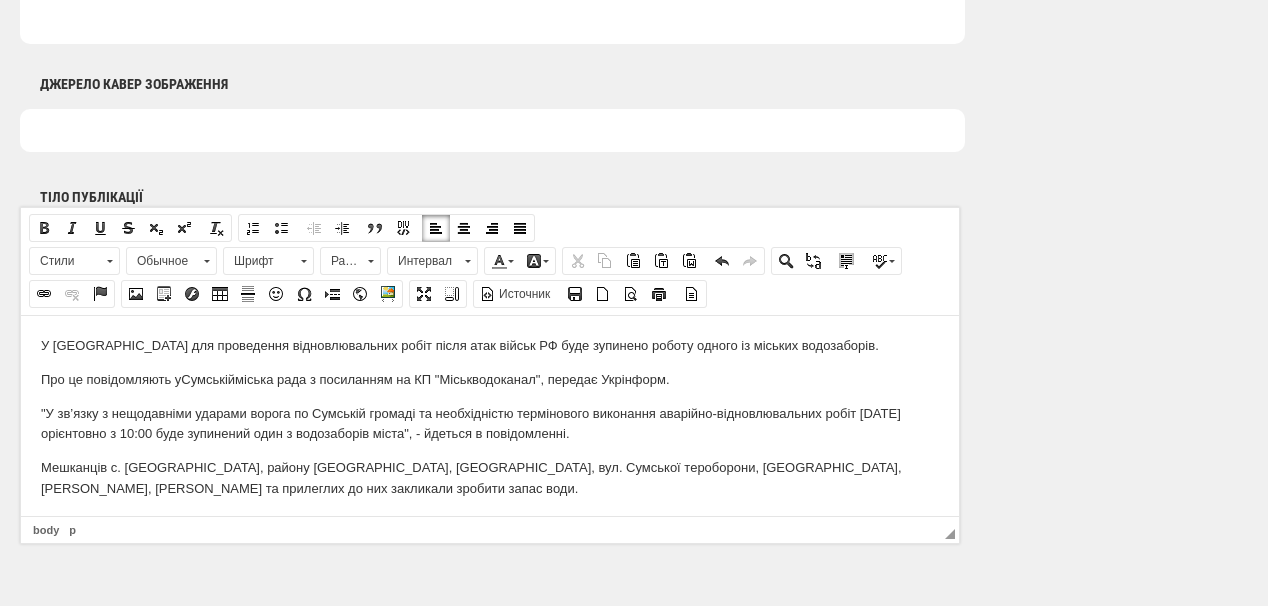 click on "Про це повідомляють у  Сумській  міська рада з посиланням на КП "Міськводоканал", передає Укрінформ." at bounding box center (490, 379) 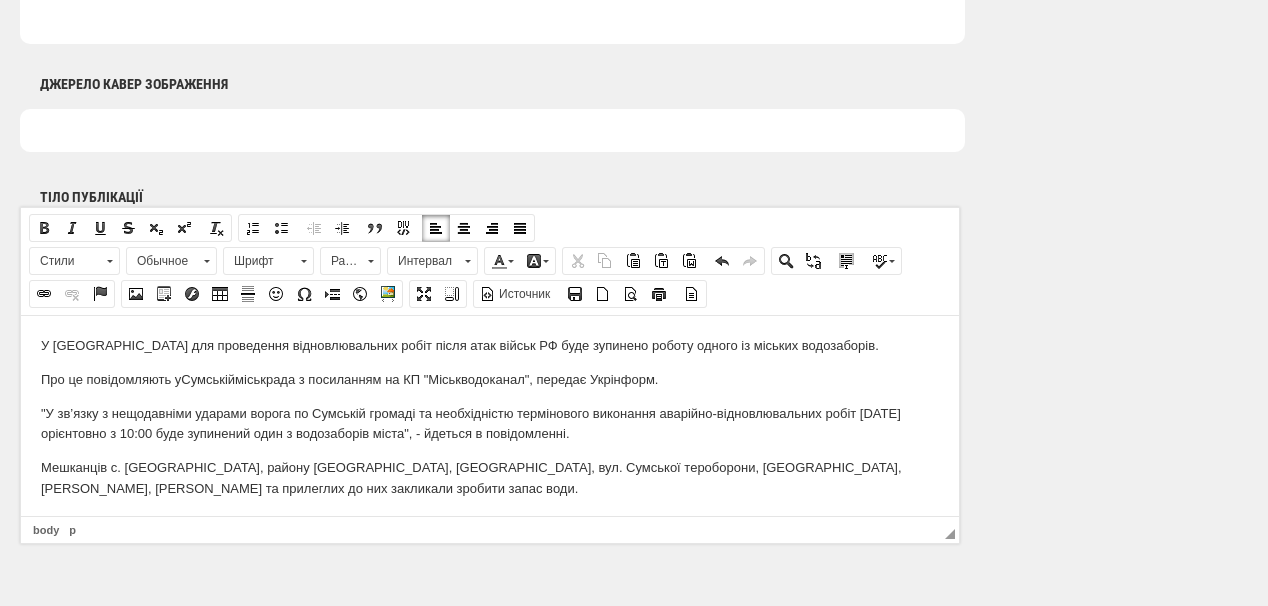 click on "Про це повідомляють у  Сумській  міськ рада з посиланням на КП "Міськводоканал", передає Укрінформ." at bounding box center (490, 379) 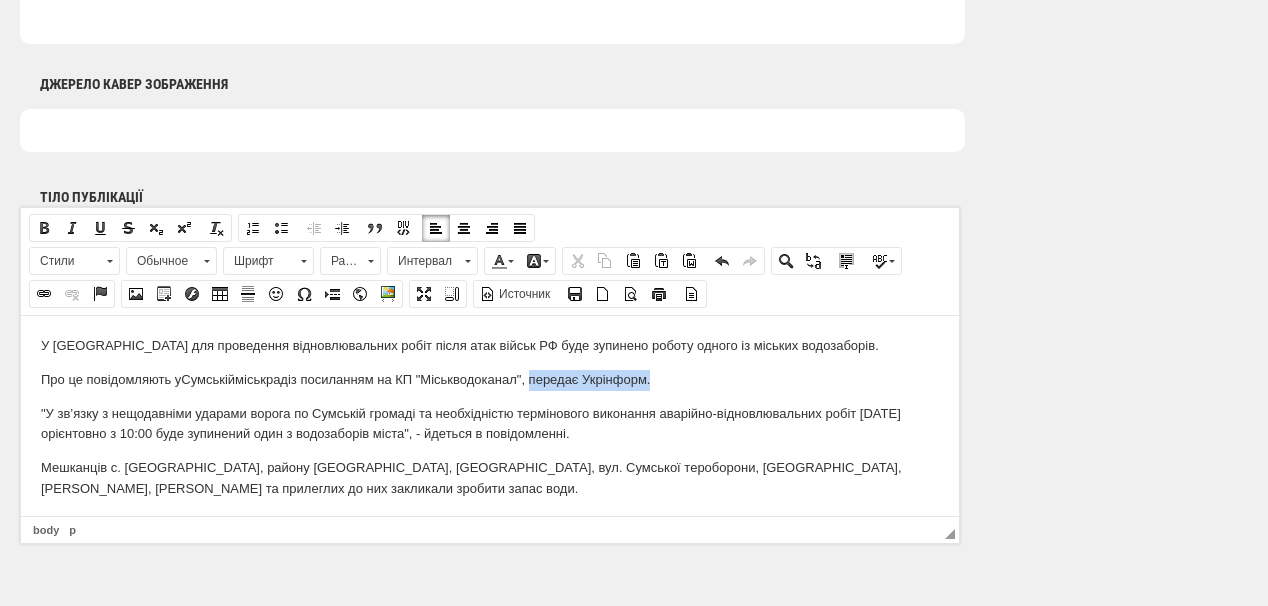 drag, startPoint x: 657, startPoint y: 379, endPoint x: 557, endPoint y: 366, distance: 100.84146 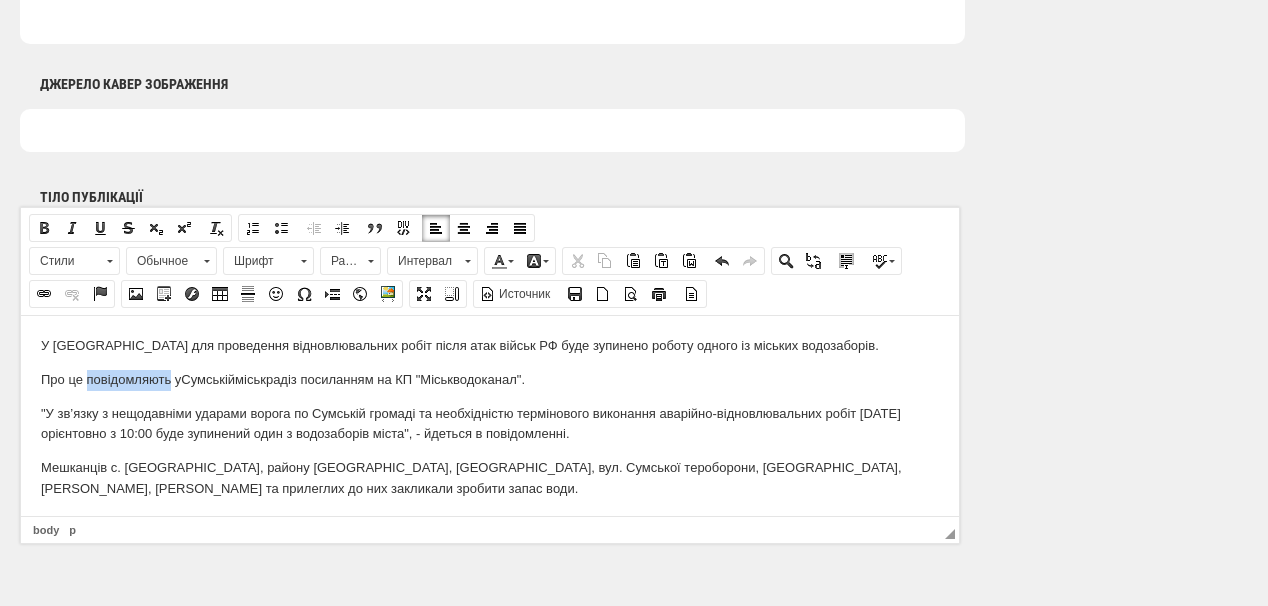 drag, startPoint x: 89, startPoint y: 379, endPoint x: 171, endPoint y: 381, distance: 82.02438 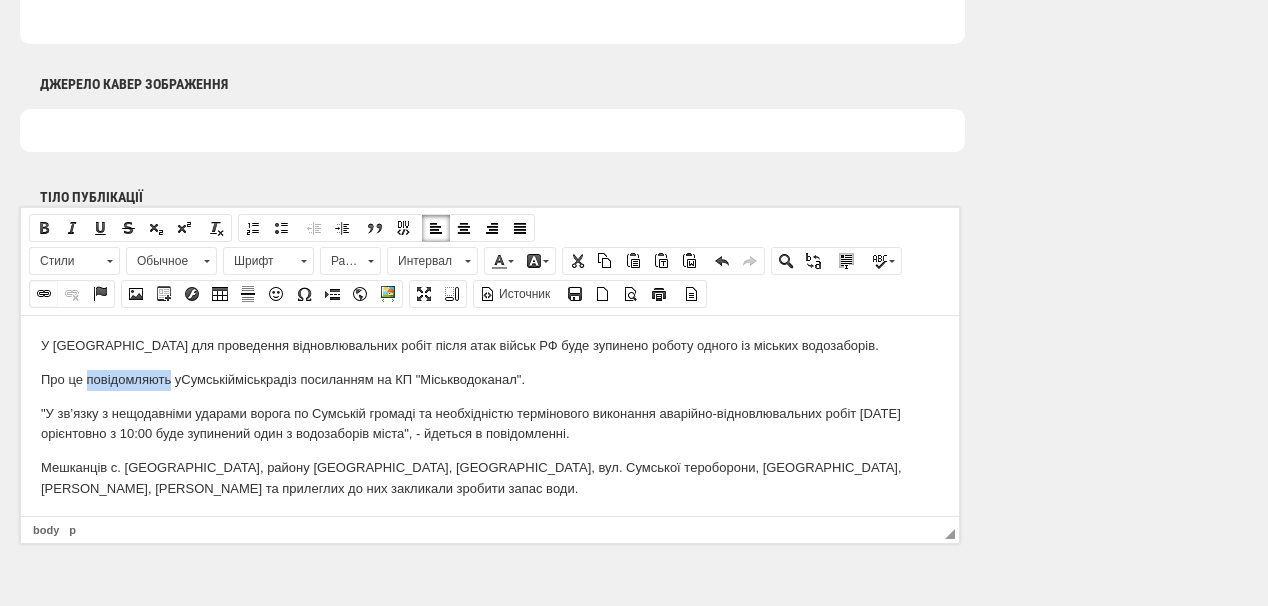click at bounding box center [44, 294] 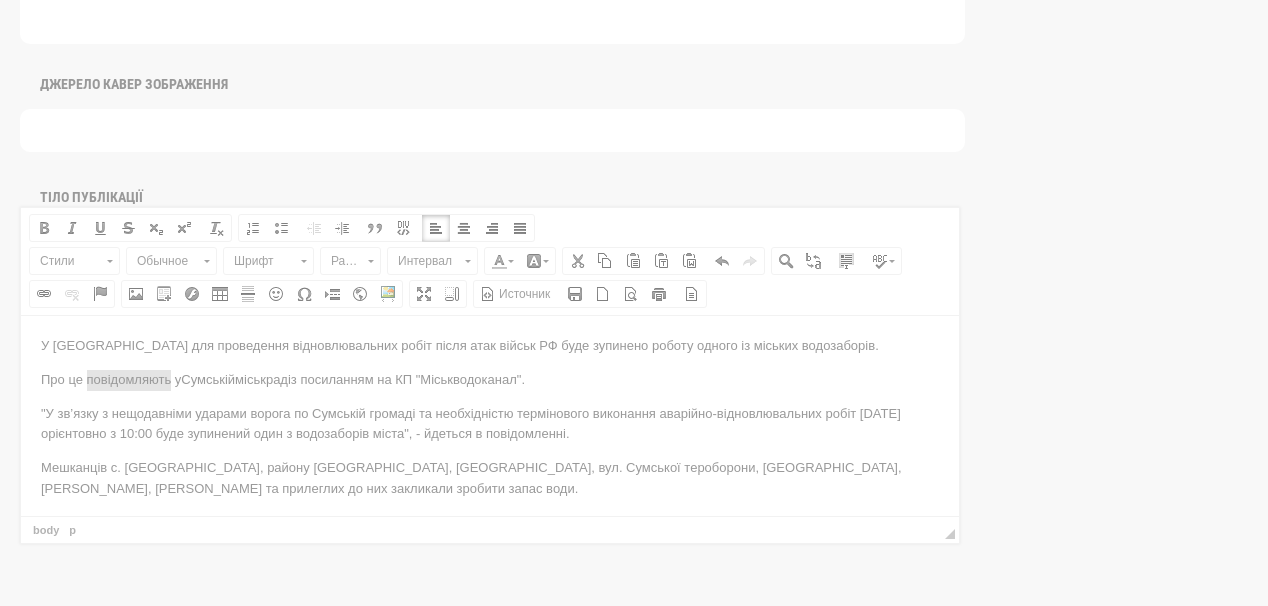 scroll, scrollTop: 0, scrollLeft: 0, axis: both 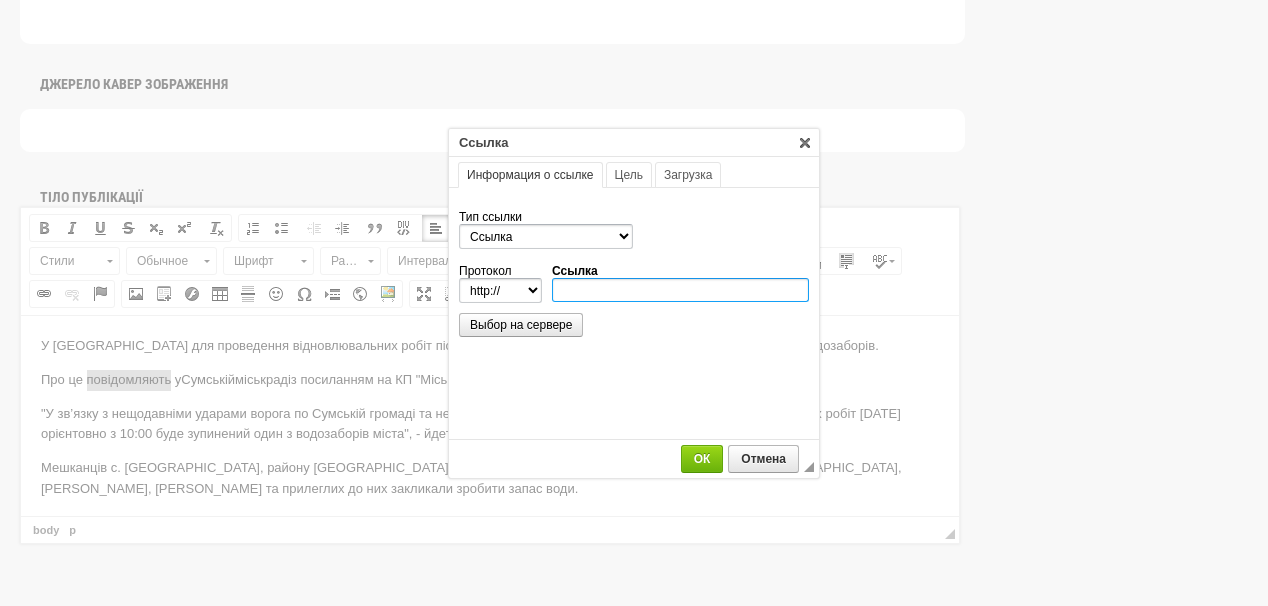 click on "Ссылка" at bounding box center [680, 290] 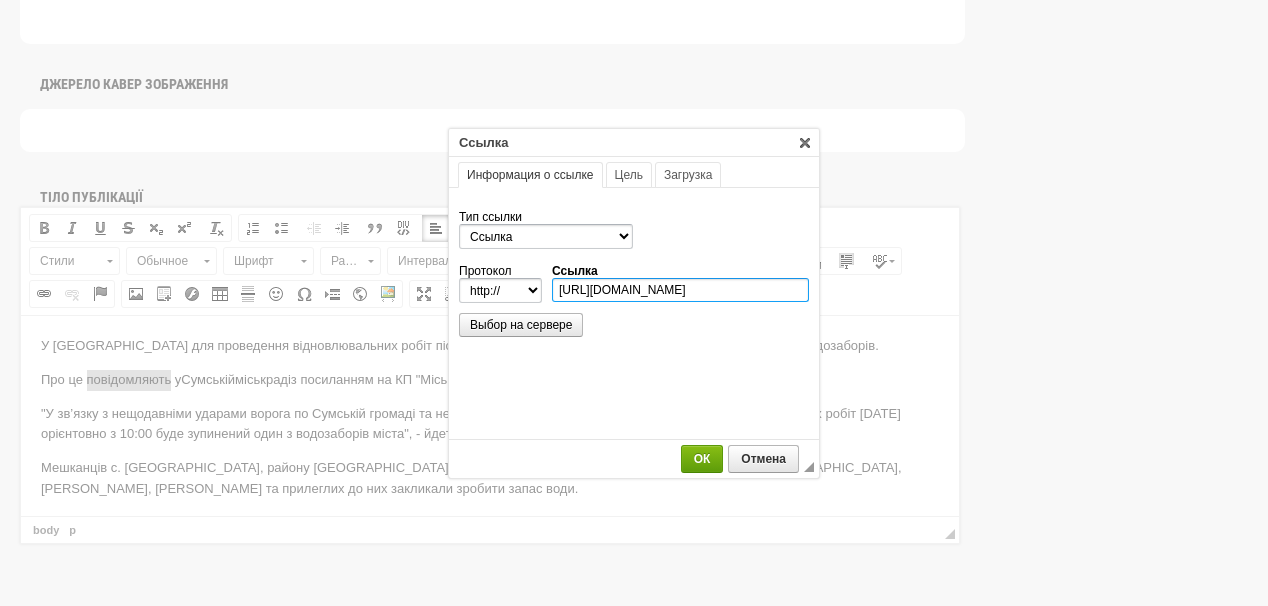 type on "https://t.me/sumskamiskarada/40010" 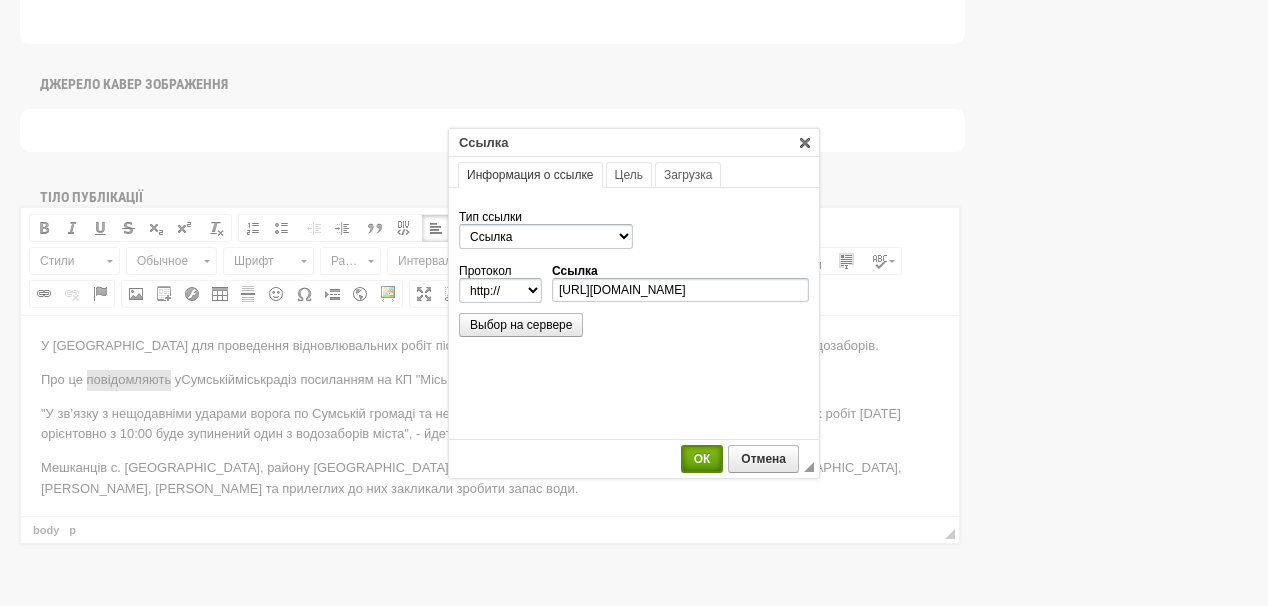 select on "https://" 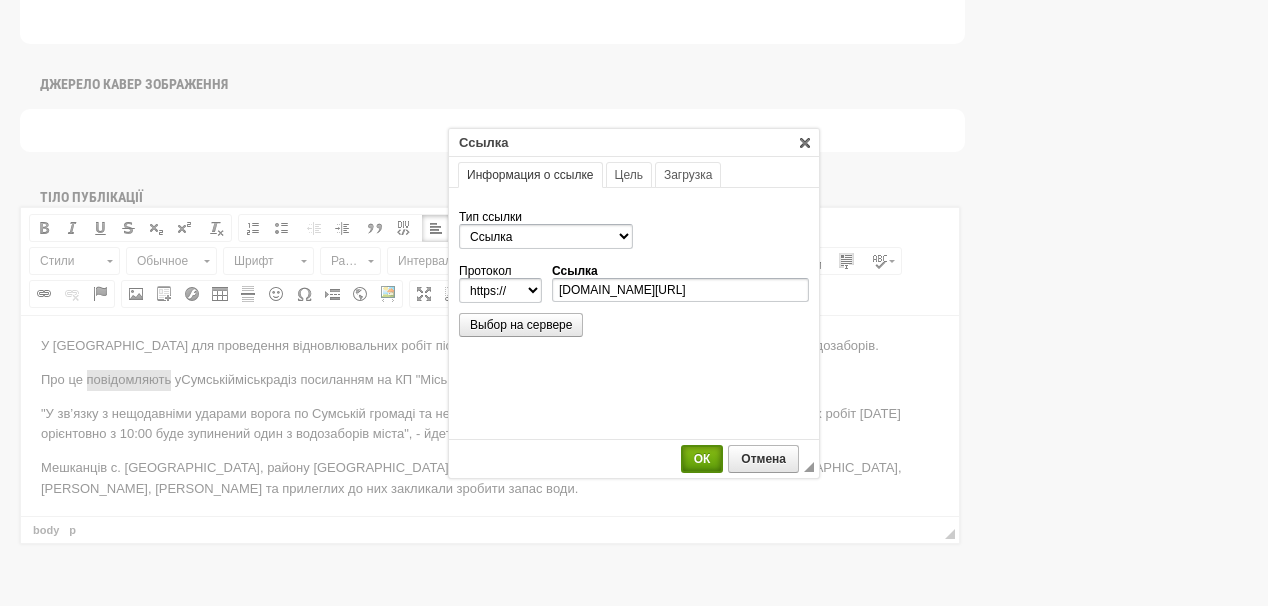 click on "ОК" at bounding box center [702, 459] 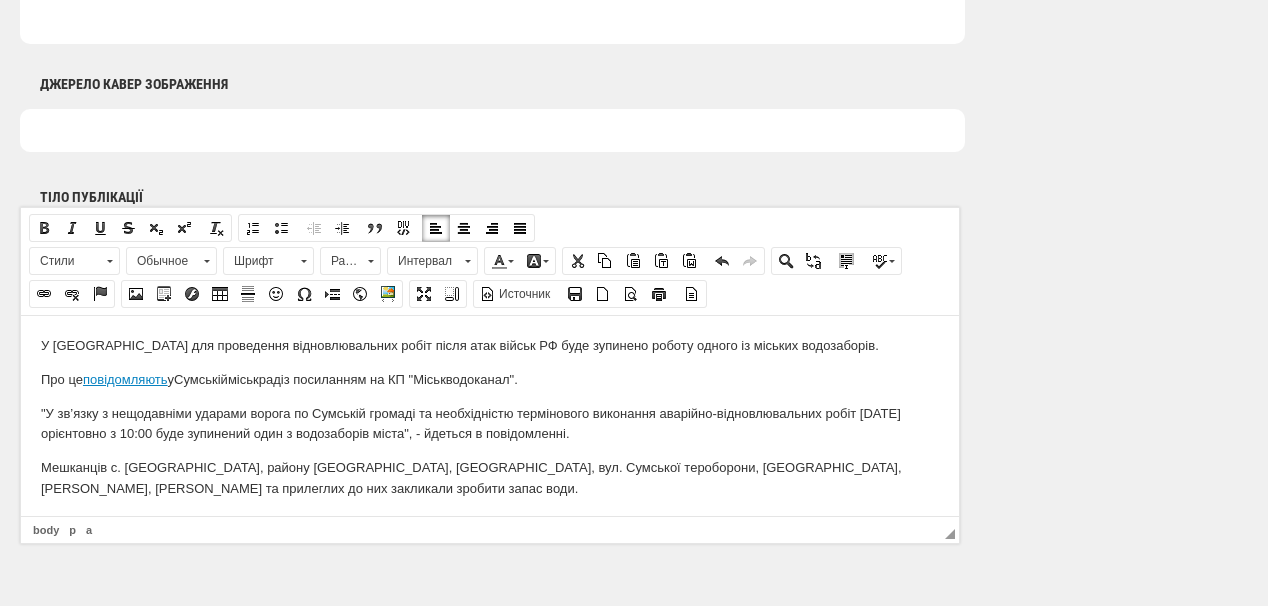 click on "Зазначається, що водопостачання буде відновлене після завершення аварійних робіт." at bounding box center (490, 522) 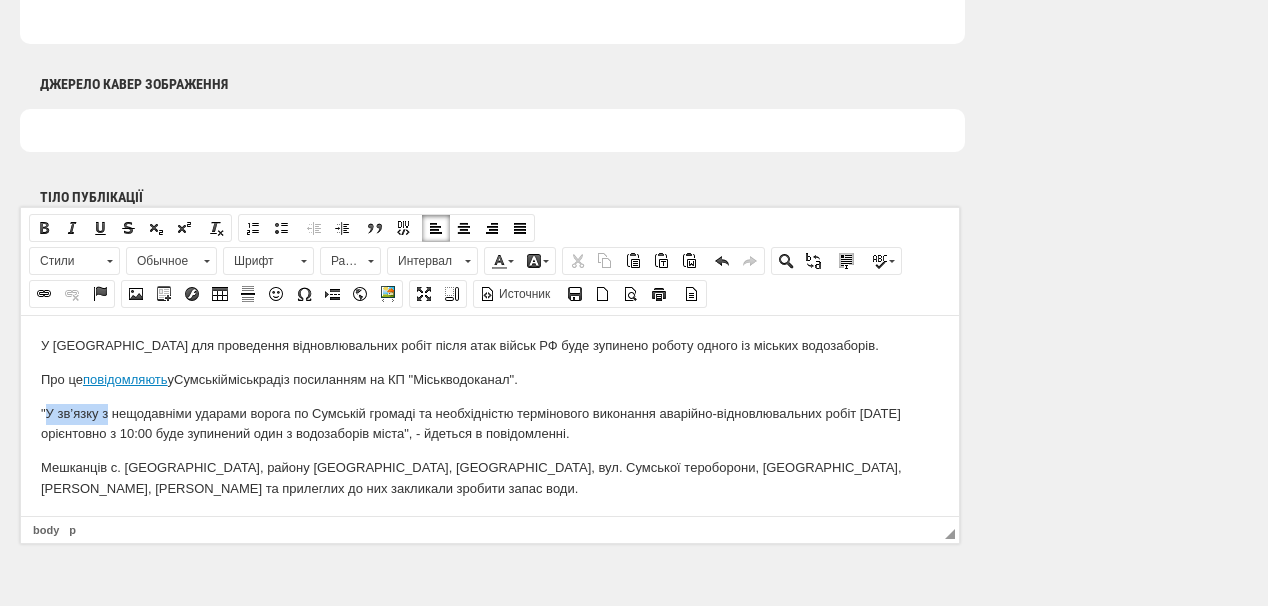 drag, startPoint x: 46, startPoint y: 411, endPoint x: 106, endPoint y: 411, distance: 60 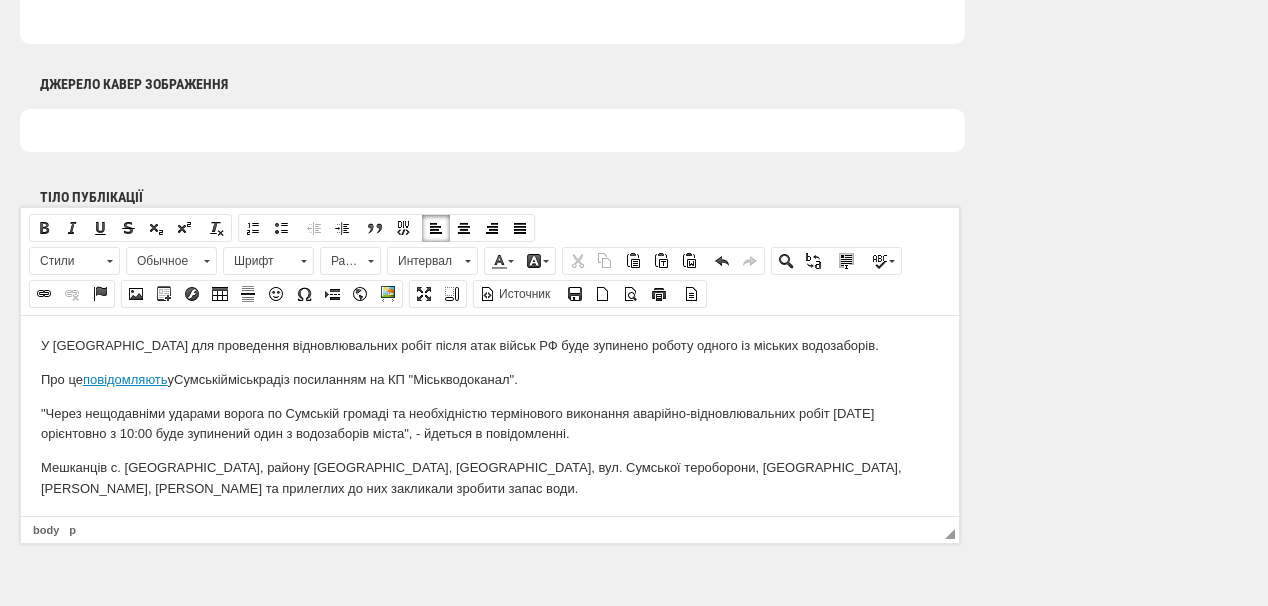 click on ""Через нещодавніми ударами ворога по Сумській громаді та необхідністю термінового виконання аварійно-відновлювальних робіт 29 липня орієнтовно з 10:00 буде зупинений один з водозаборів міста", - йдеться в повідомленні." at bounding box center (490, 424) 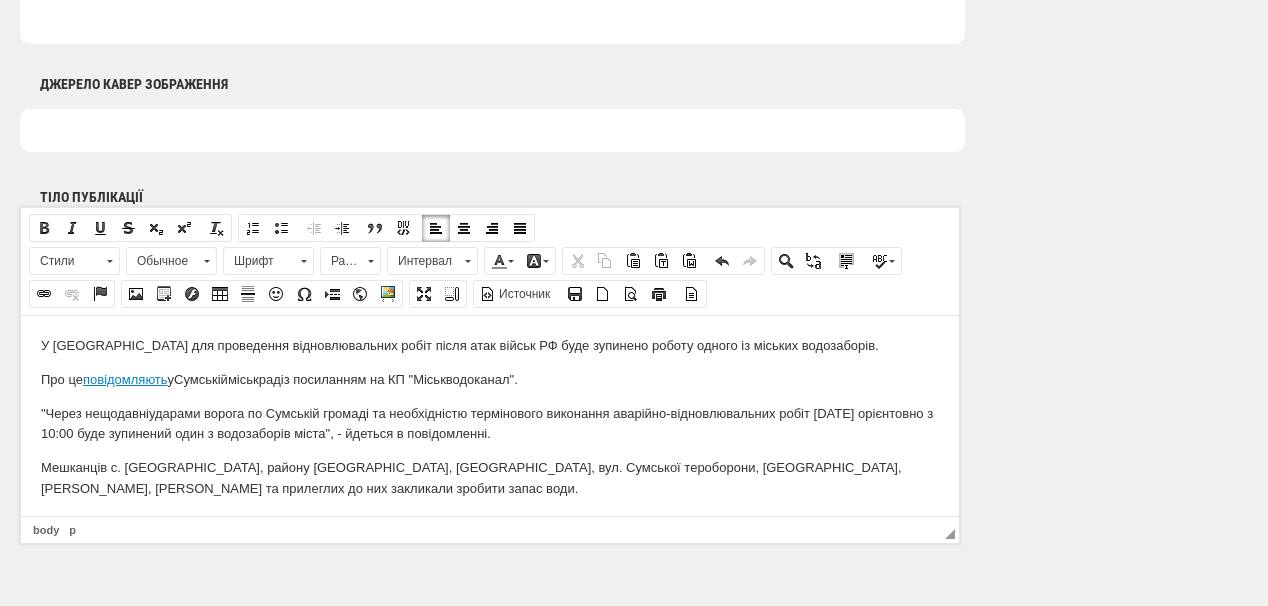 click on ""Через нещодавні  ударами ворога по Сумській громаді та необхідністю термінового виконання аварійно-відновлювальних робіт 29 липня орієнтовно з 10:00 буде зупинений один з водозаборів міста", - йдеться в повідомленні." at bounding box center [490, 424] 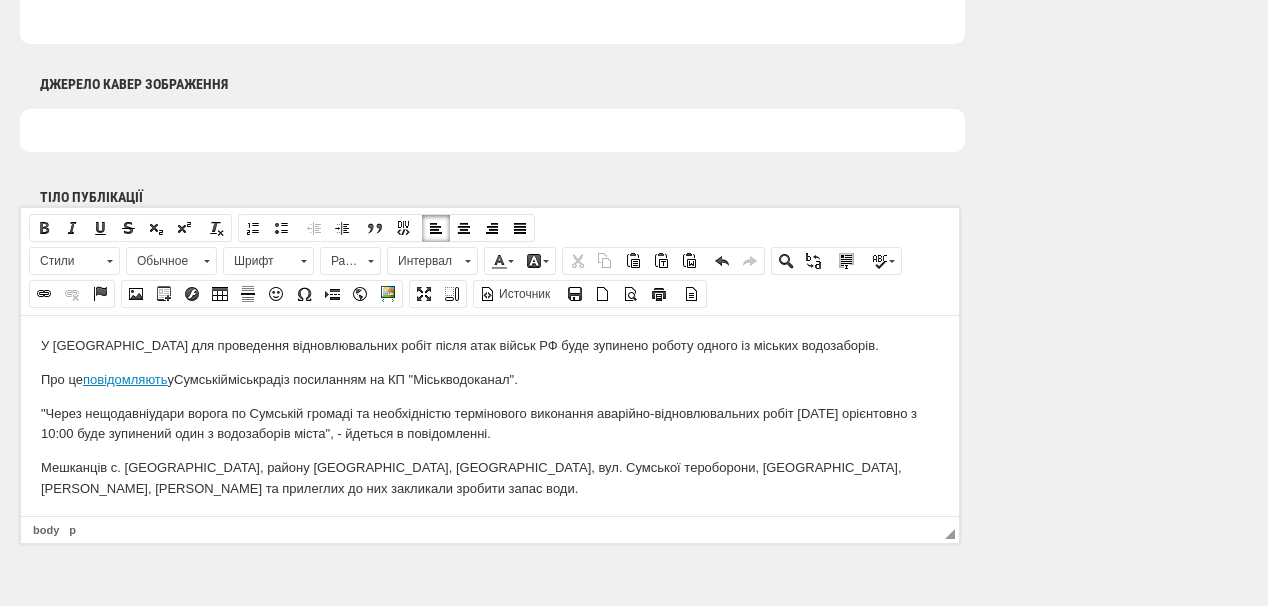 click on ""Через нещодавні  удар и ворога по Сумській громаді та необхідністю термінового виконання аварійно-відновлювальних робіт 29 липня орієнтовно з 10:00 буде зупинений один з водозаборів міста", - йдеться в повідомленні." at bounding box center (490, 424) 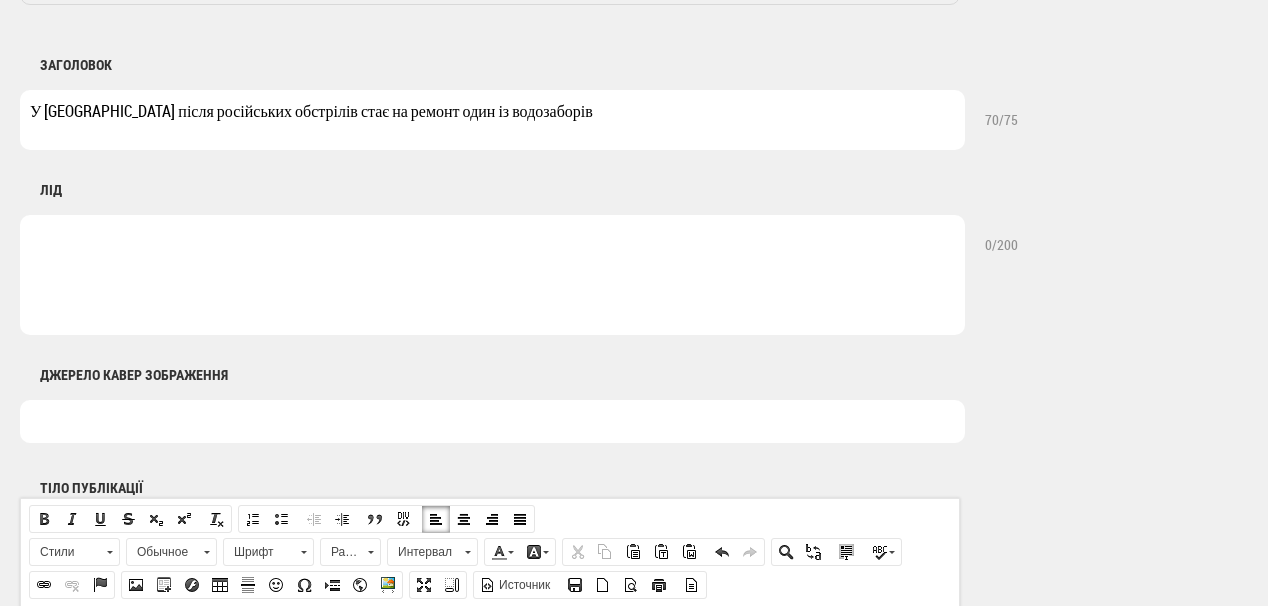 scroll, scrollTop: 800, scrollLeft: 0, axis: vertical 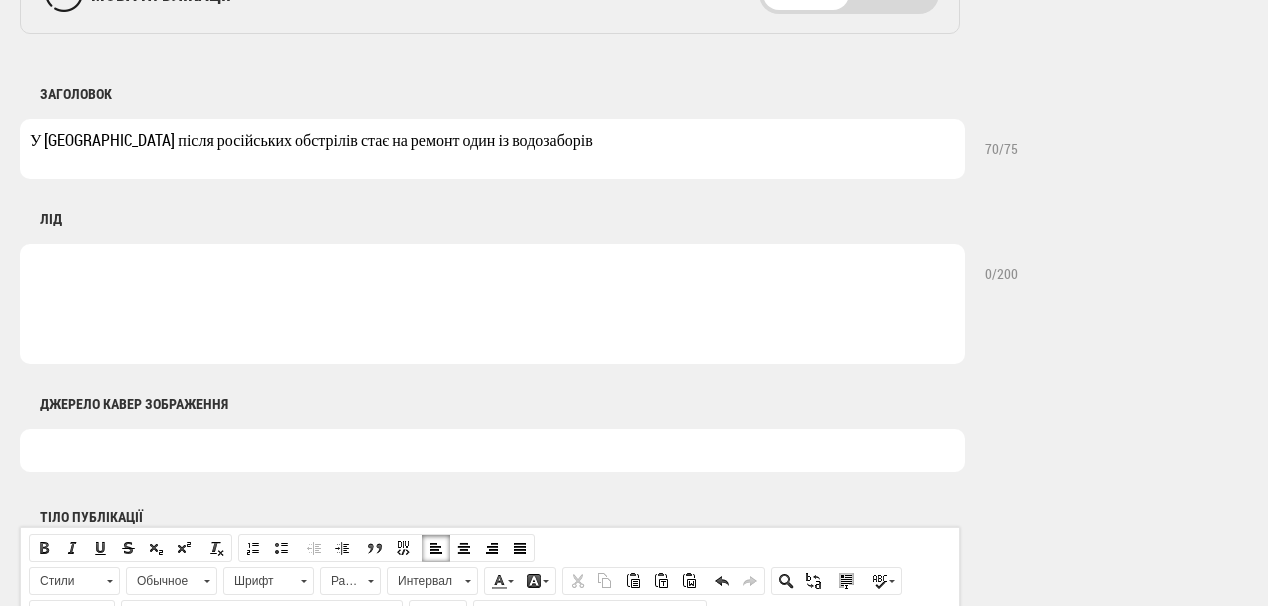 click at bounding box center (492, 304) 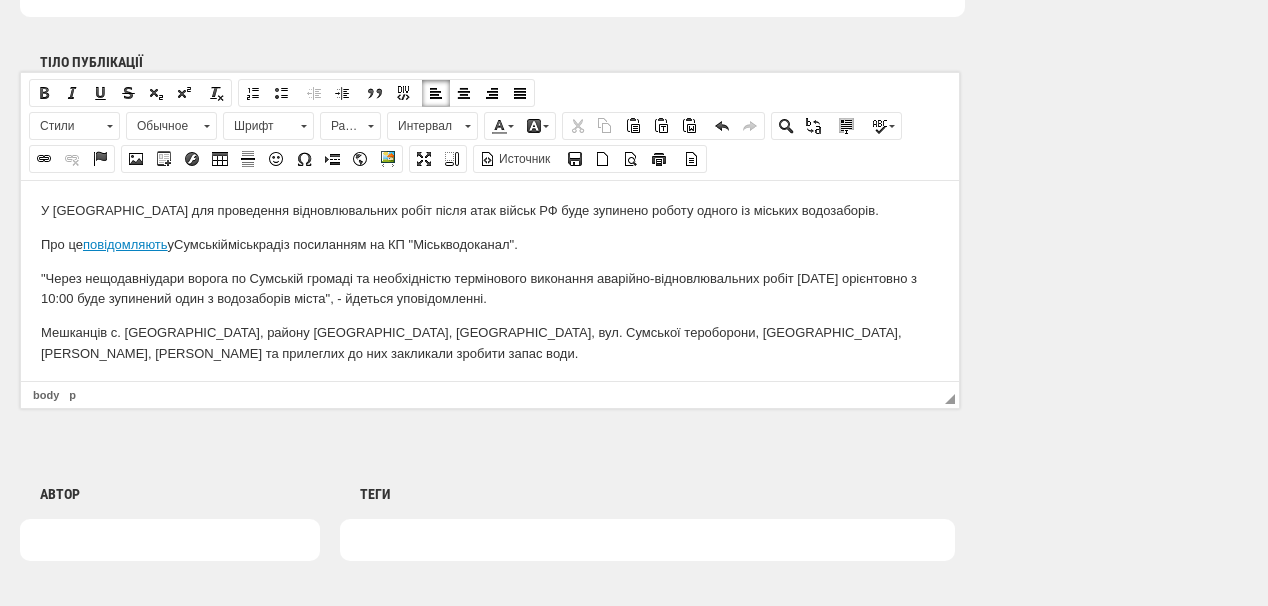 scroll, scrollTop: 1280, scrollLeft: 0, axis: vertical 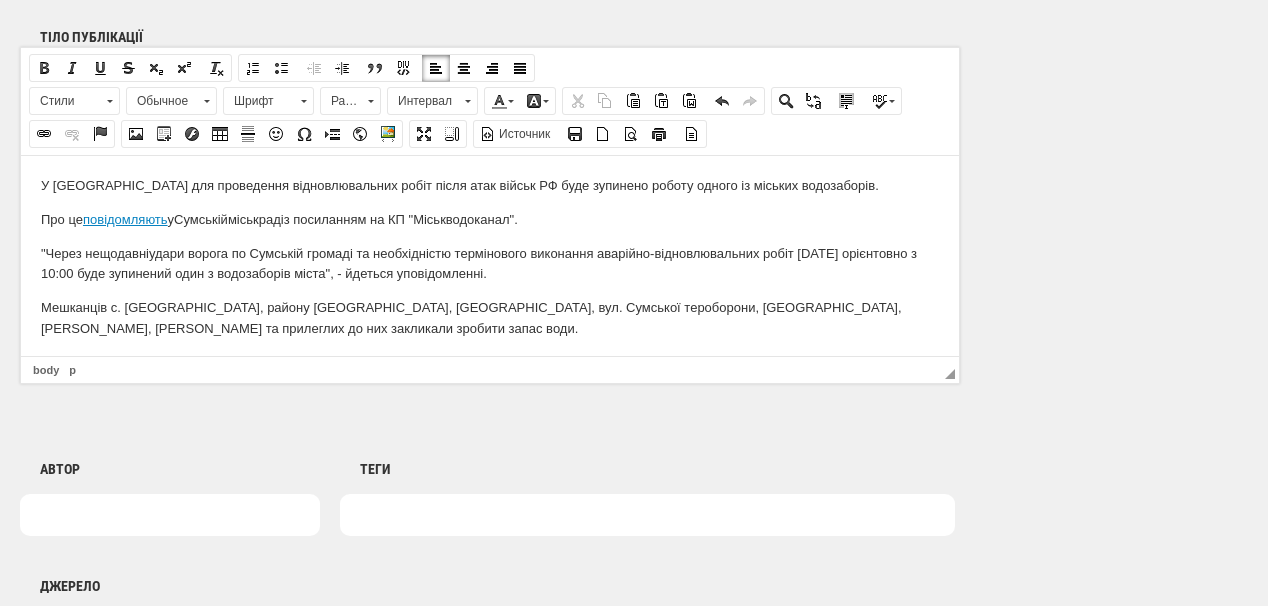 type on "Мешканців міста та прилеглих сіл просять запастися водою" 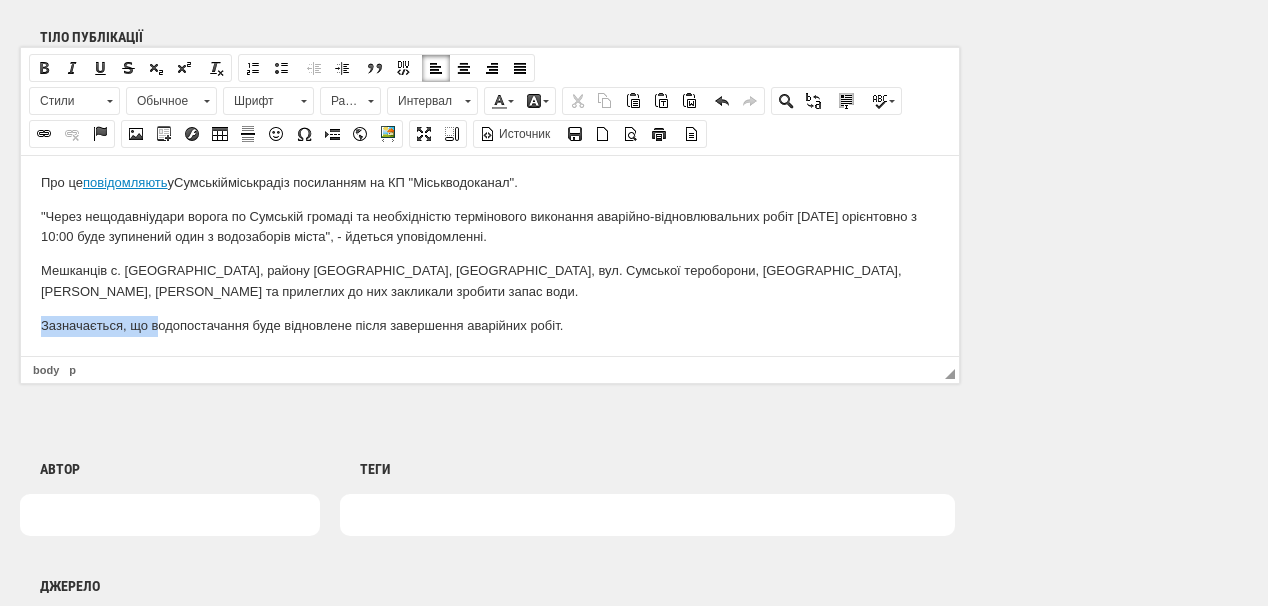 drag, startPoint x: 41, startPoint y: 323, endPoint x: 157, endPoint y: 326, distance: 116.03879 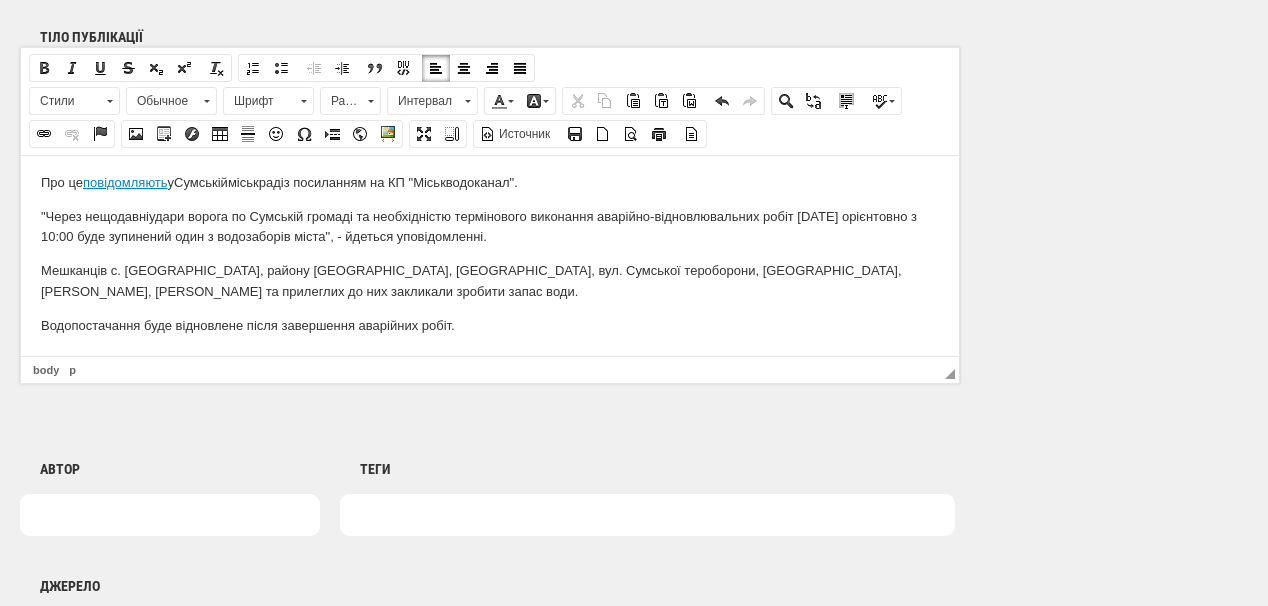 click on "Водопостачання буде відновлене після завершення аварійних робіт." at bounding box center (490, 325) 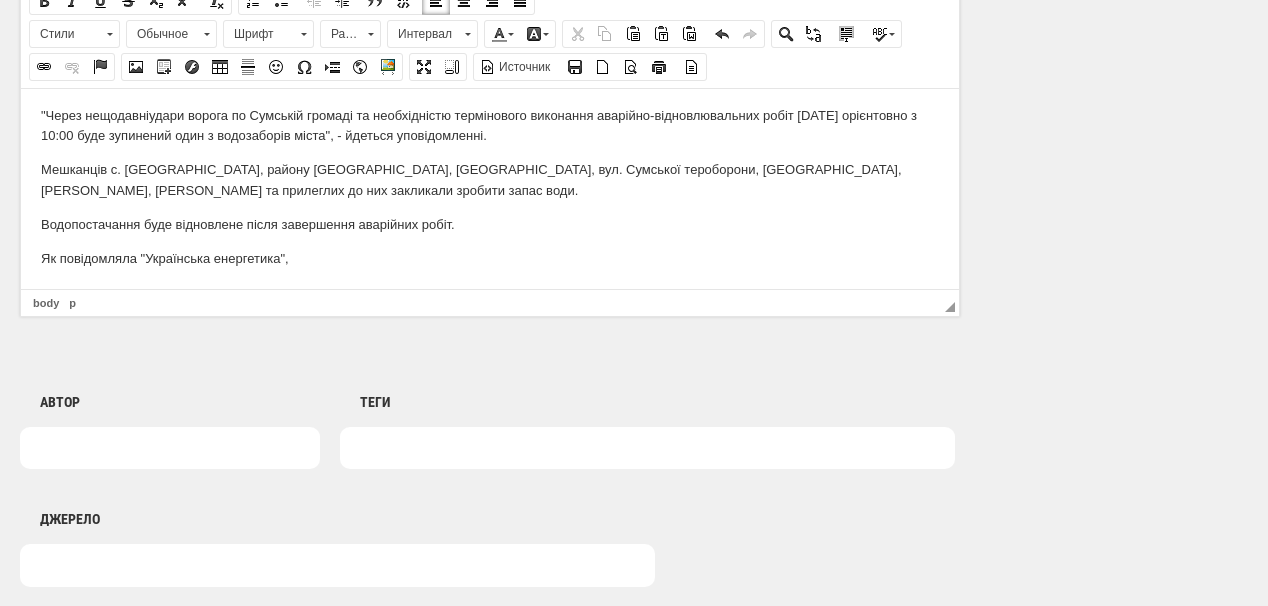 scroll, scrollTop: 1520, scrollLeft: 0, axis: vertical 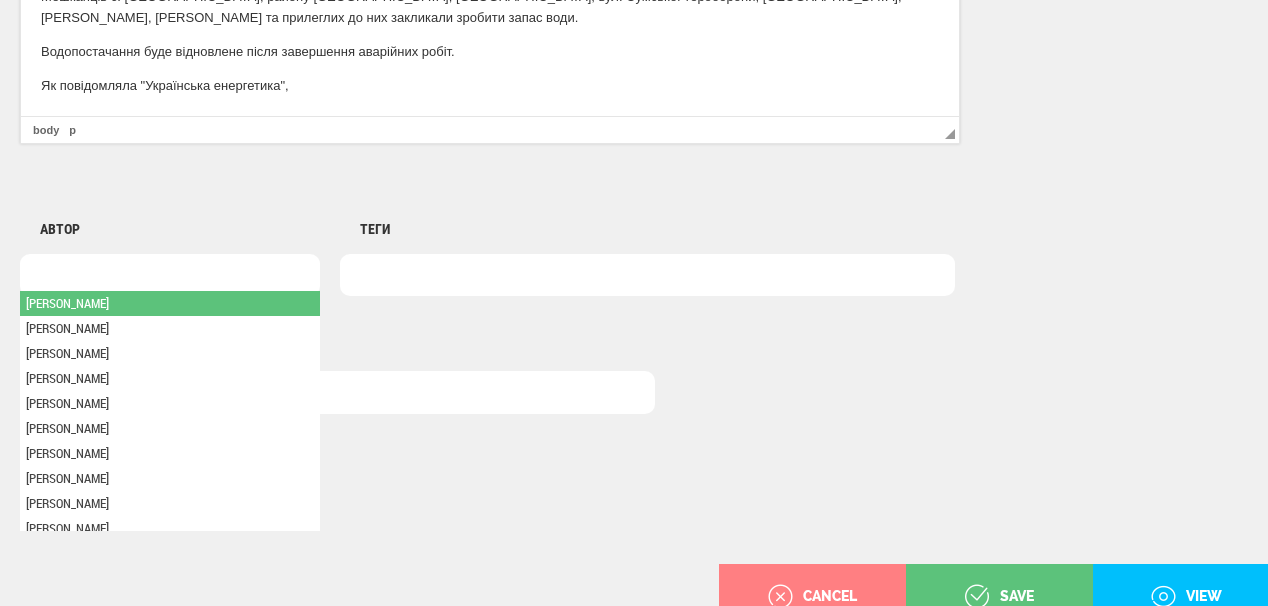click at bounding box center [170, 275] 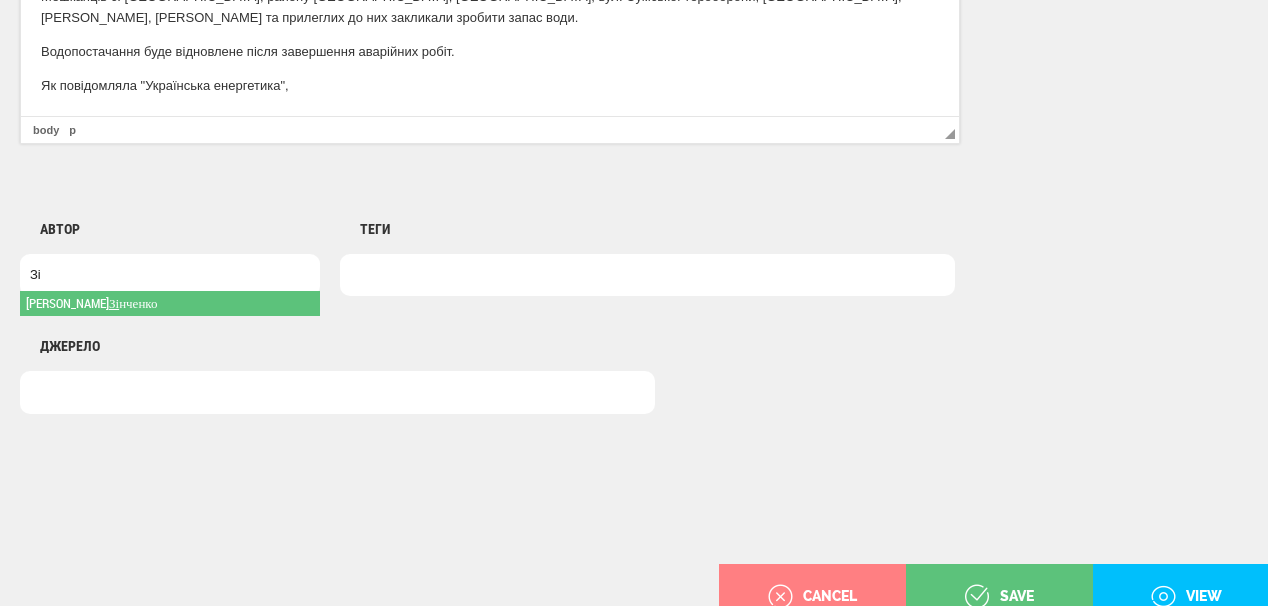 type on "Зі" 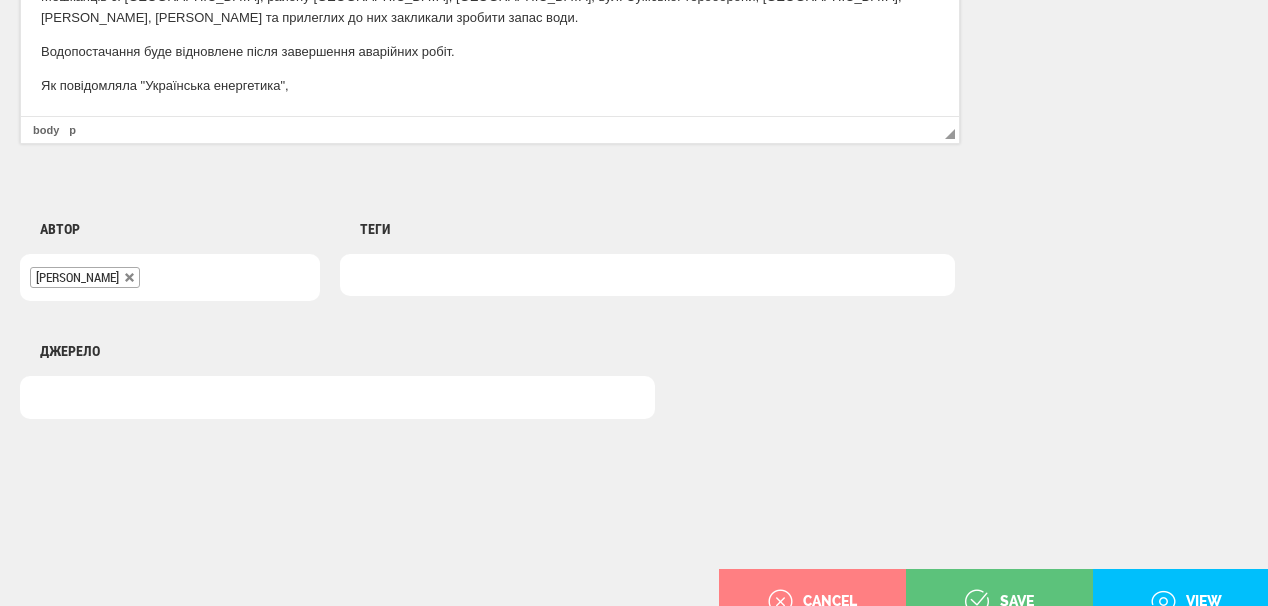 click at bounding box center (647, 275) 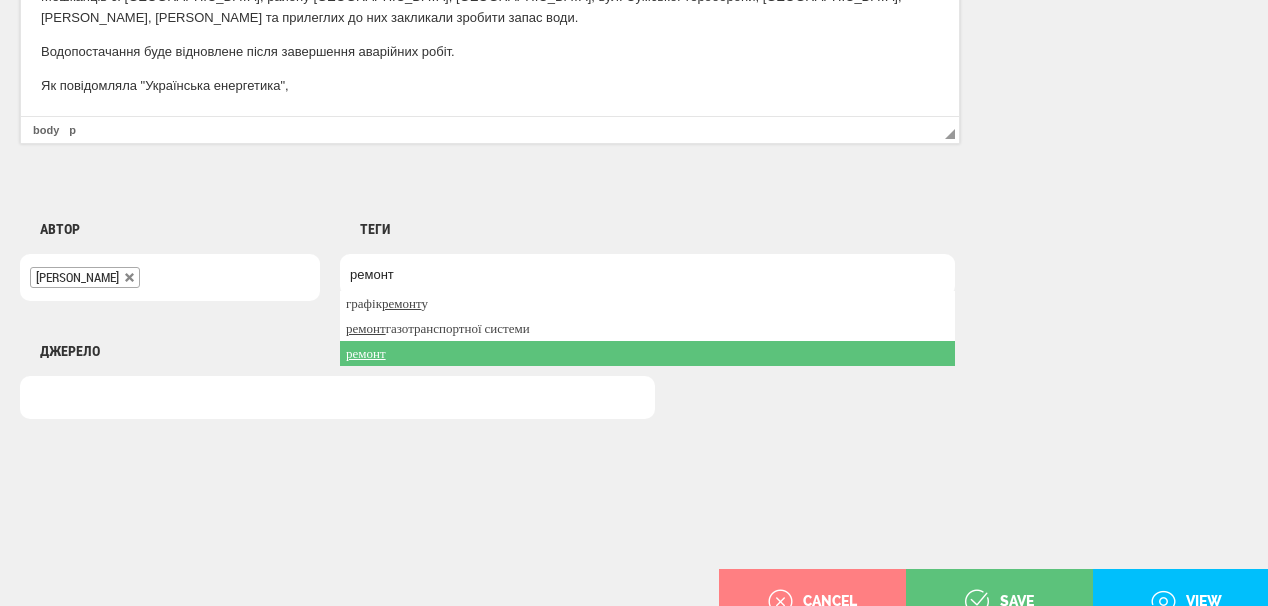 type on "ремонт" 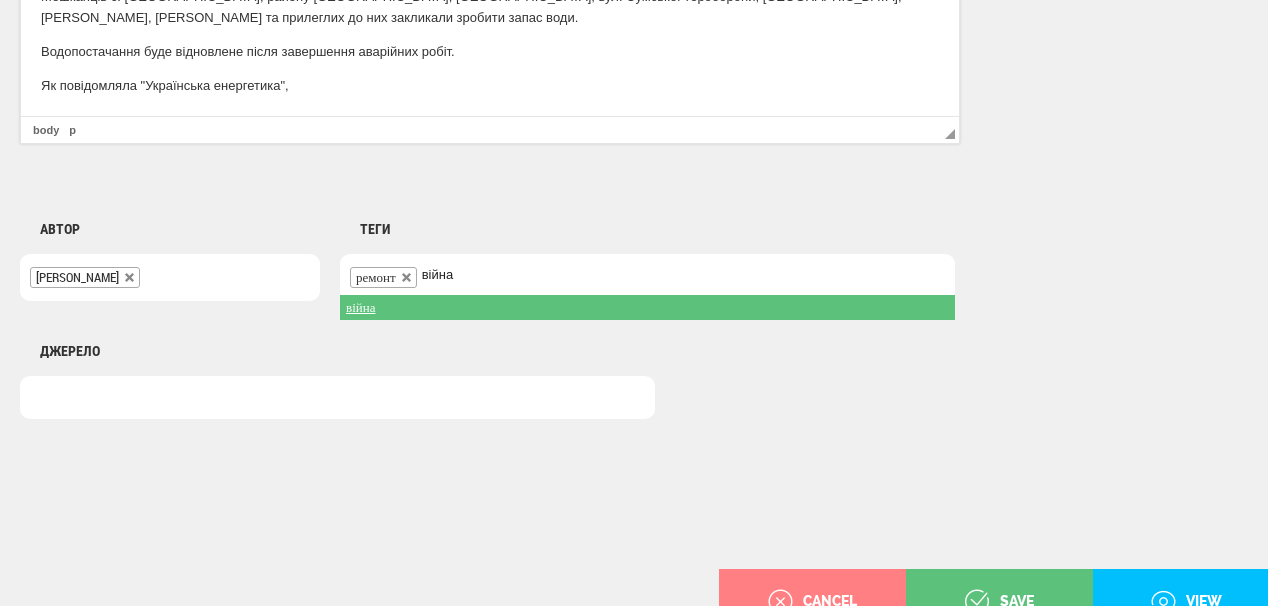 type on "війна" 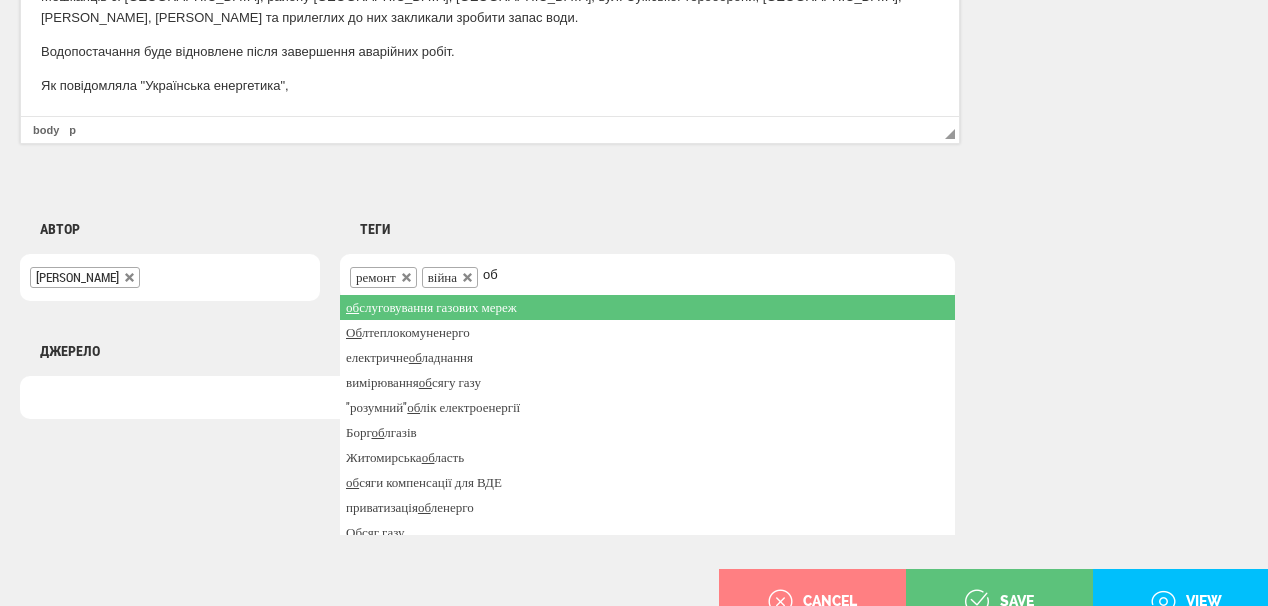 type on "о" 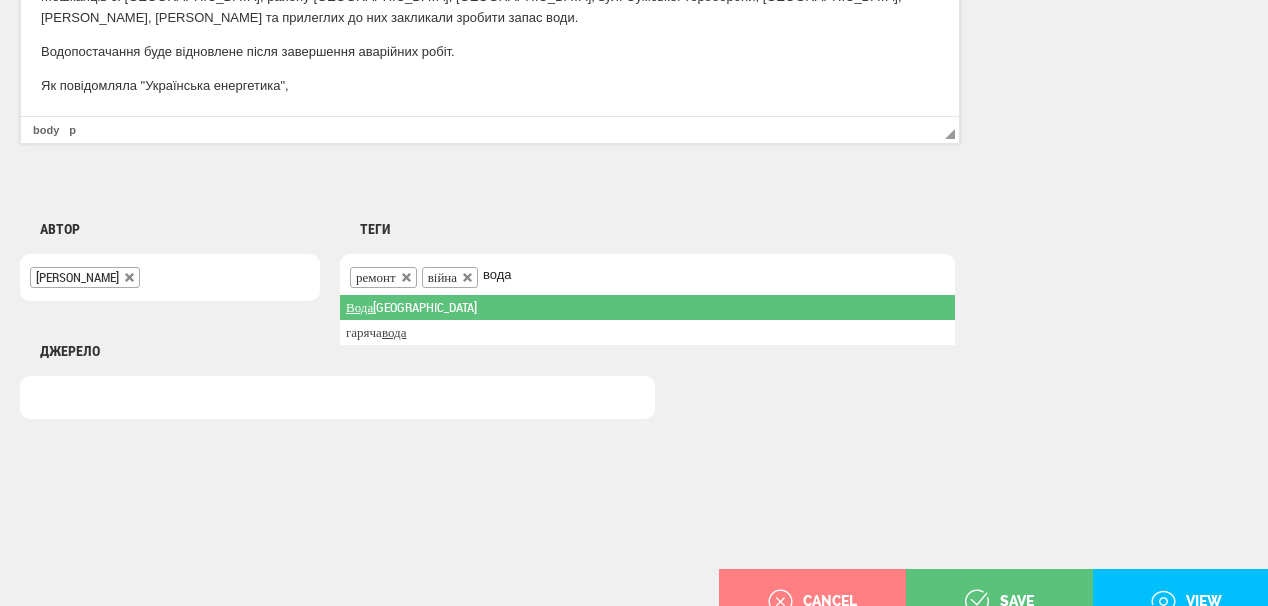type on "вода" 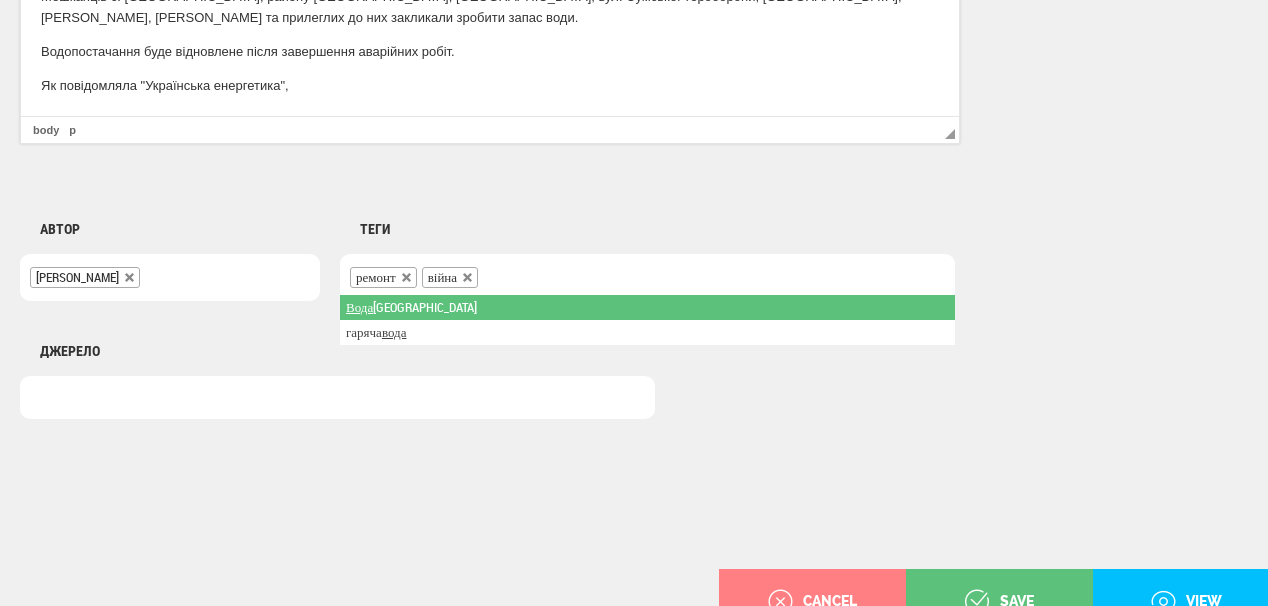 click on "У Сумах для проведення відновлювальних робіт після атак військ РФ буде зупинено роботу одного із міських водозаборів. Про це  повідомляють  у  Сумській  міськ раді  з посиланням на КП "Міськводоканал" . "Через нещодавні  удар и ворога по Сумській громаді та необхідністю термінового виконання аварійно-відновлювальних робіт 29 липня орієнтовно з 10:00 буде зупинений один з водозаборів міста", - йдеться у  повідомленні. Водопостачання буде відновлене після завершення аварійних робіт. Як повідомляла "Українська енергетика"," at bounding box center [490, -20] 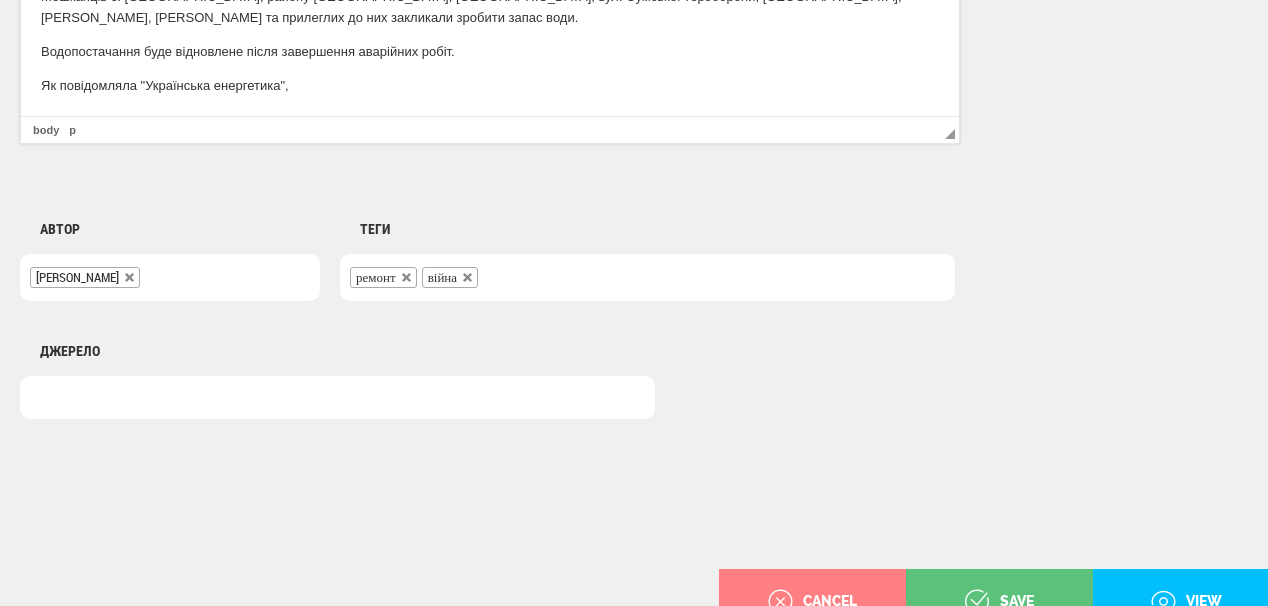 click on "Як повідомляла "Українська енергетика"," at bounding box center (490, 86) 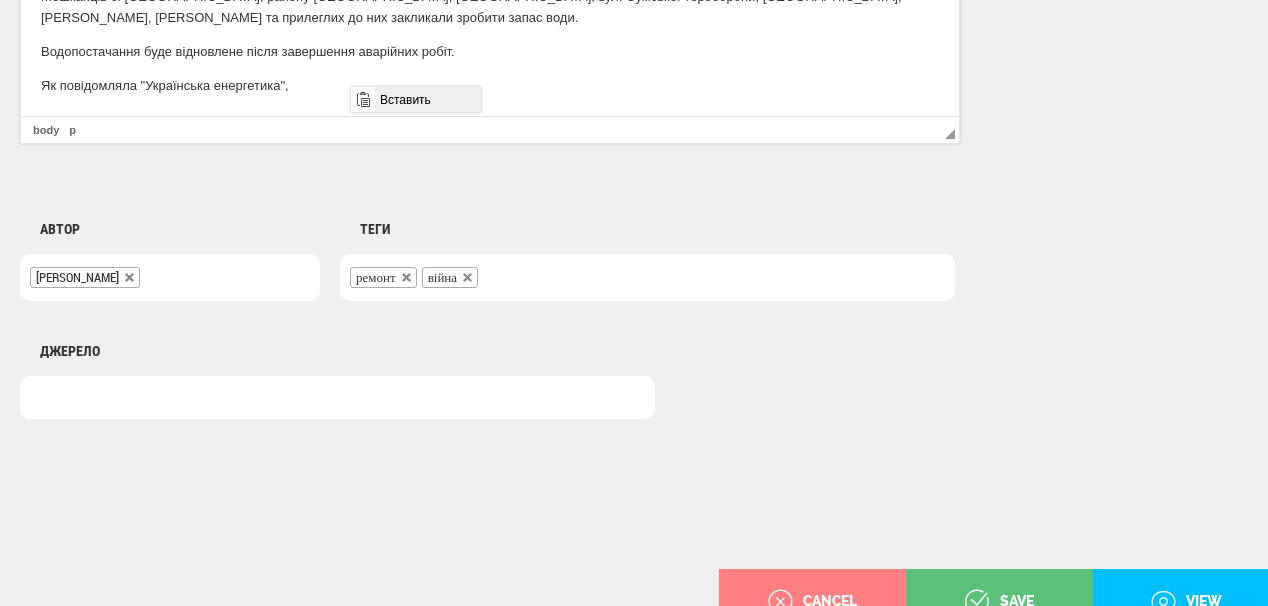 click on "Вставить" at bounding box center (427, 99) 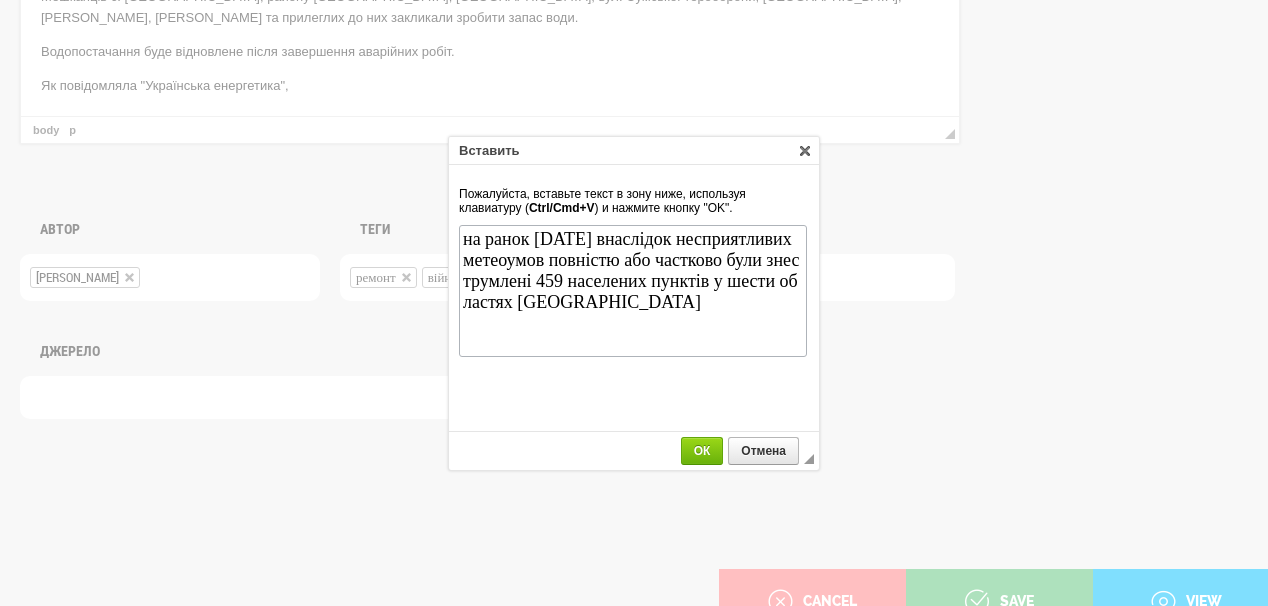 scroll, scrollTop: 0, scrollLeft: 0, axis: both 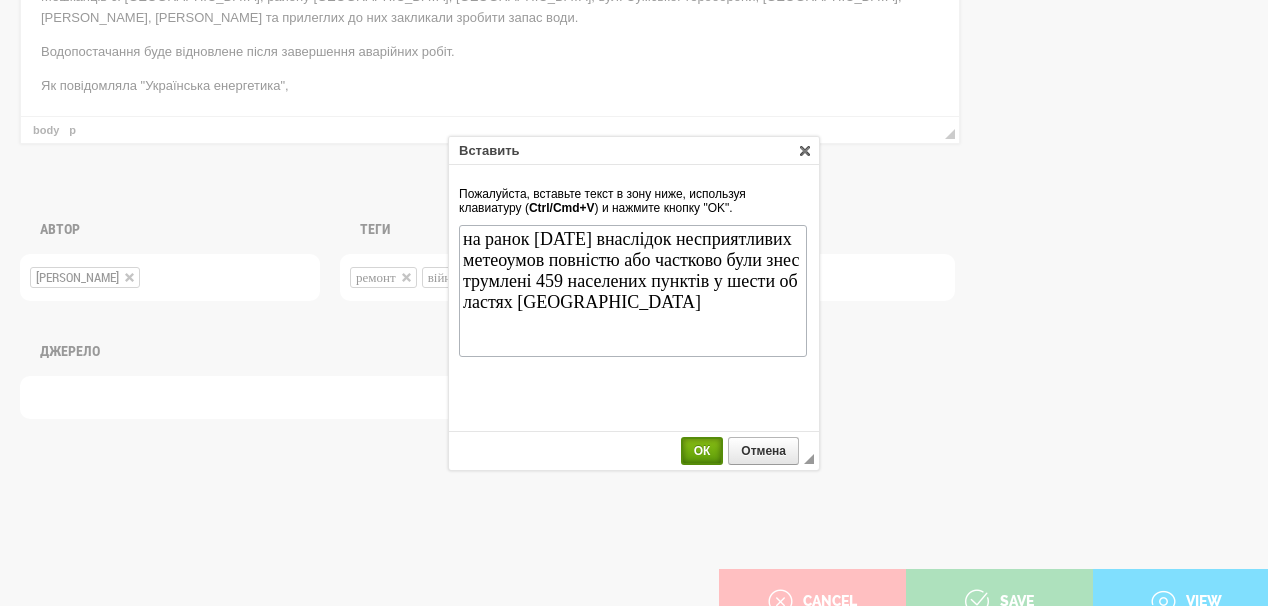 click on "ОК" at bounding box center [702, 451] 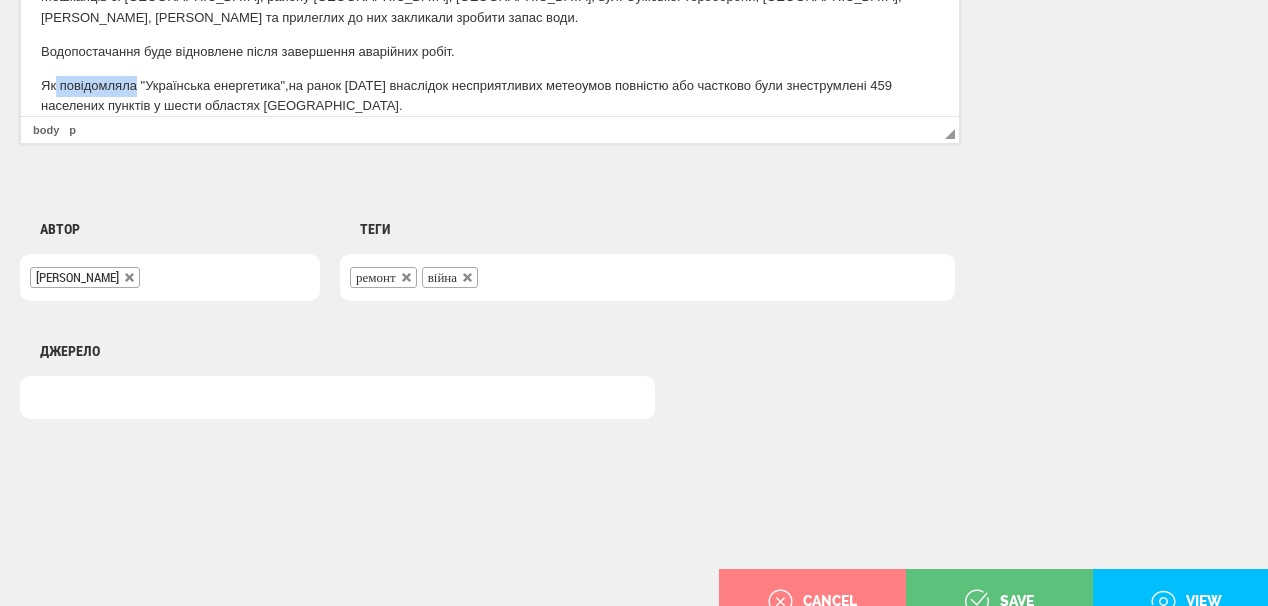 drag, startPoint x: 57, startPoint y: 84, endPoint x: 136, endPoint y: 80, distance: 79.101204 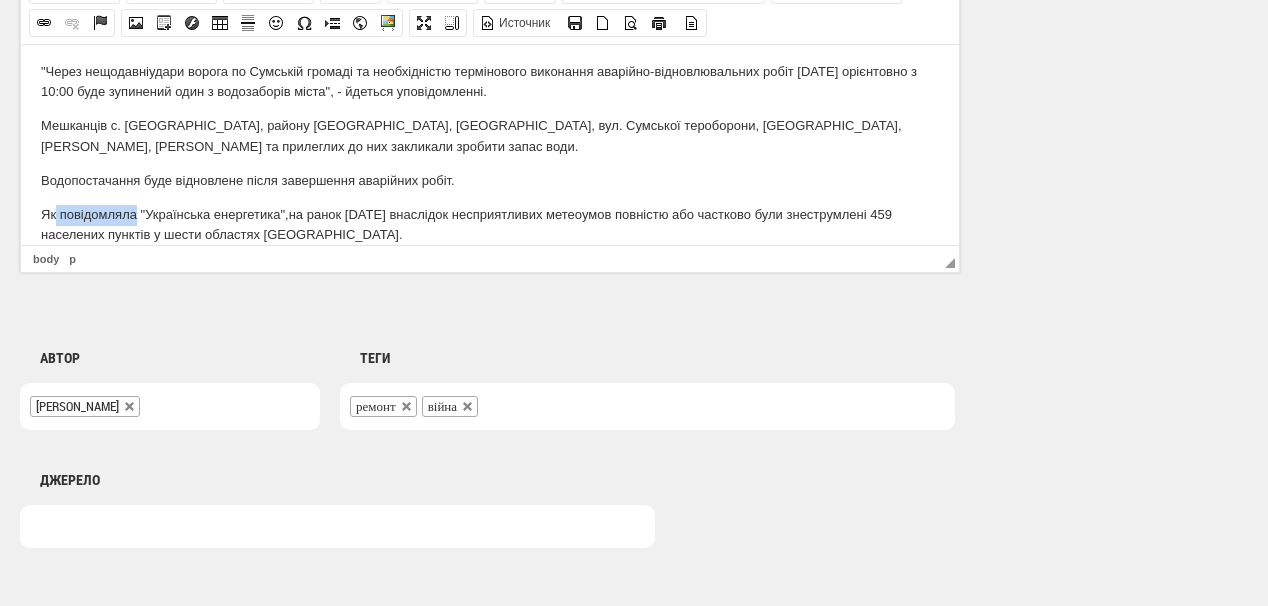 scroll, scrollTop: 1360, scrollLeft: 0, axis: vertical 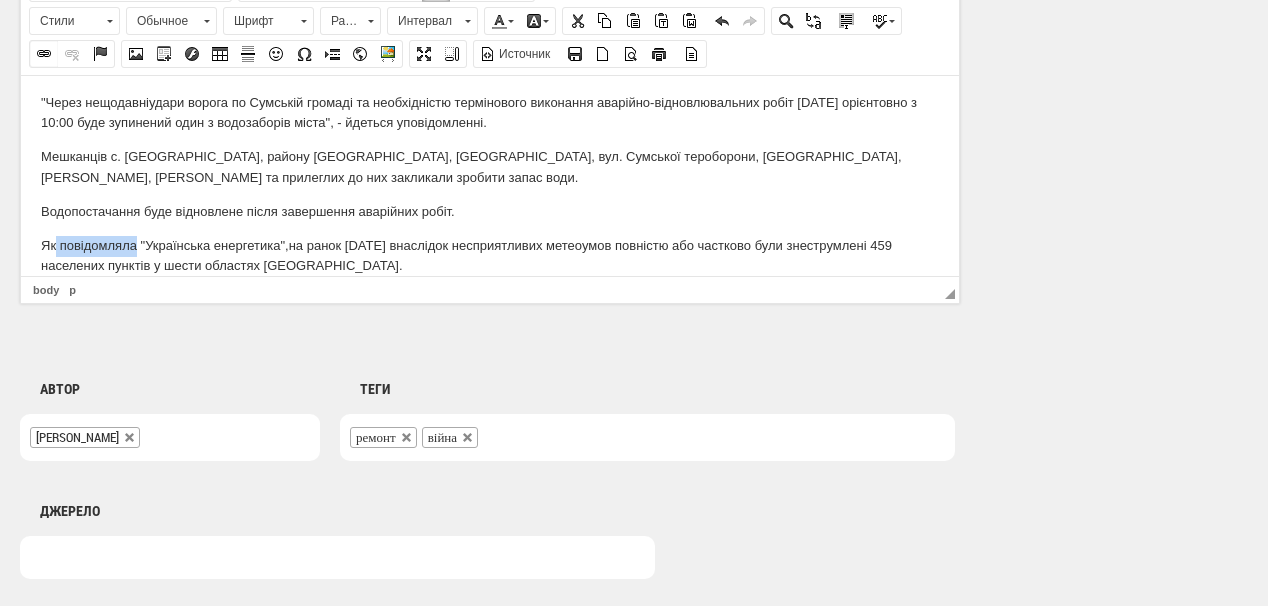 click at bounding box center (44, 54) 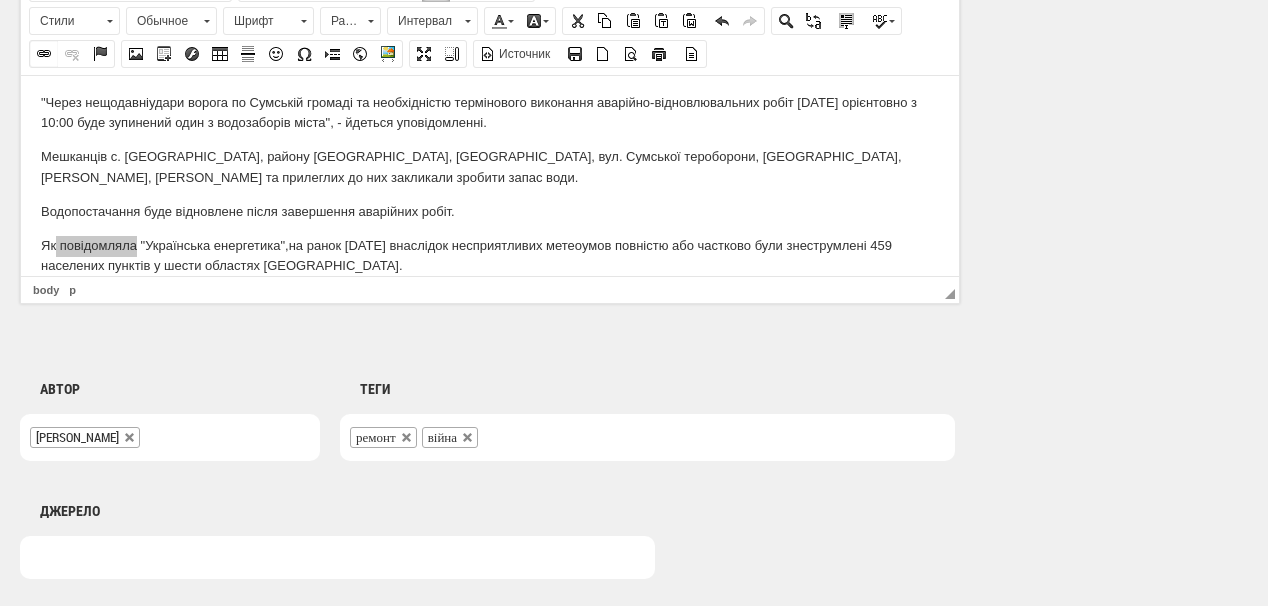 select on "http://" 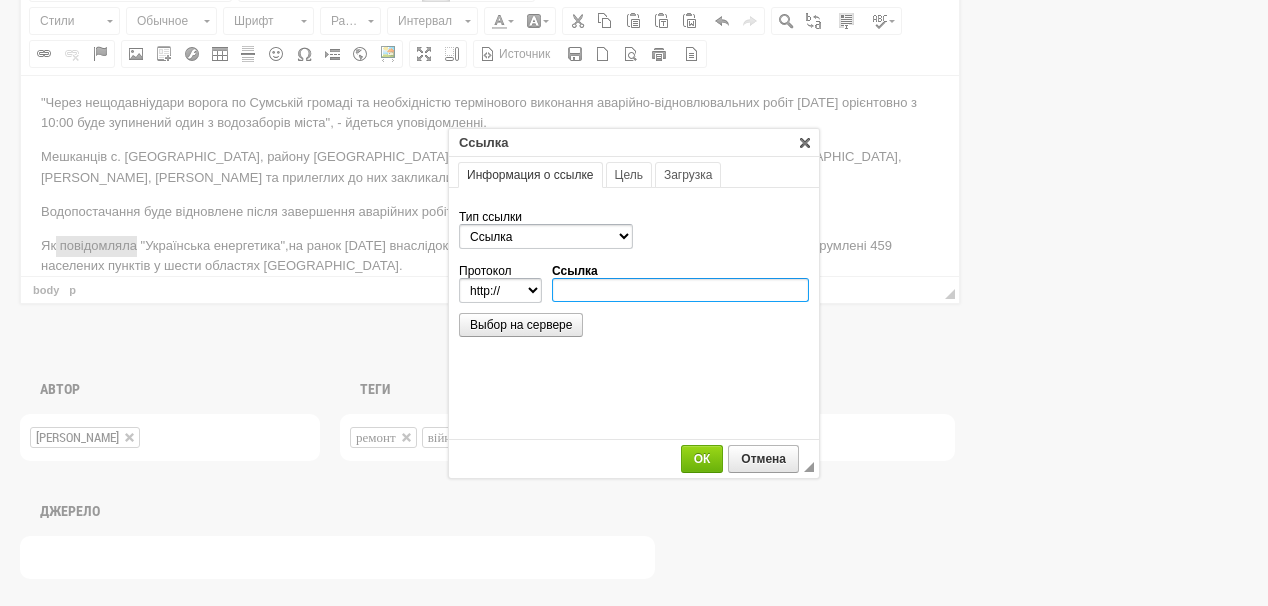 click on "Ссылка" at bounding box center (680, 290) 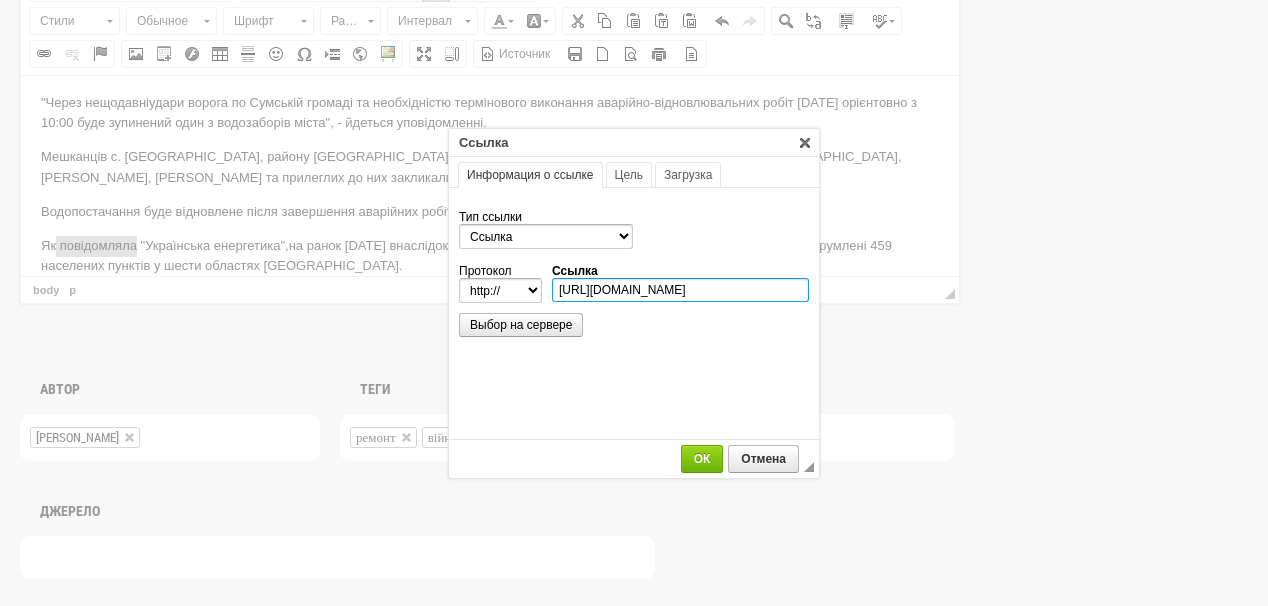 scroll, scrollTop: 0, scrollLeft: 314, axis: horizontal 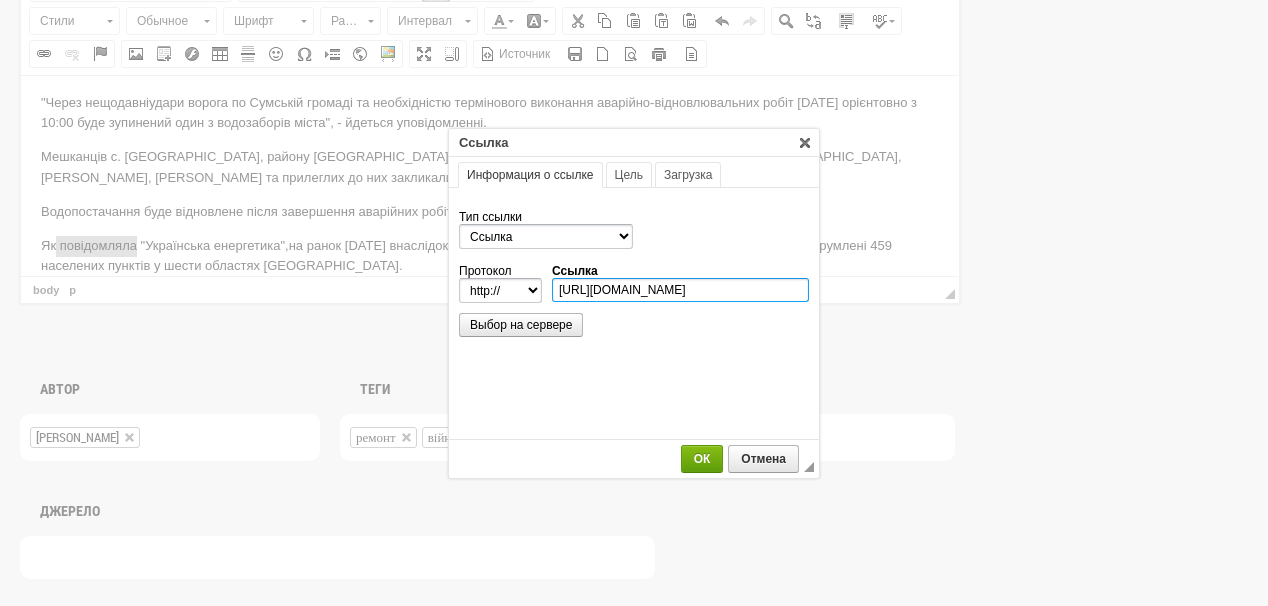 type on "https://ua-energy.org/uk/posts/meshkantsi-459-naselenykh-punktiv-zalyshylysia-bez-svitla-cherez-nehodu" 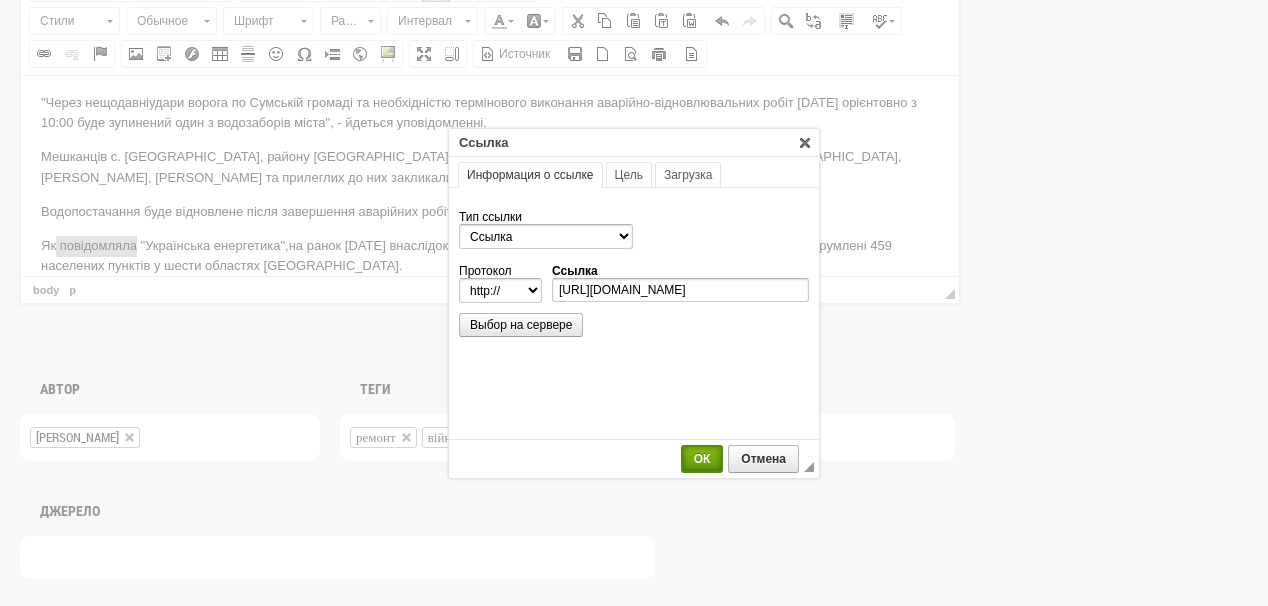 select on "https://" 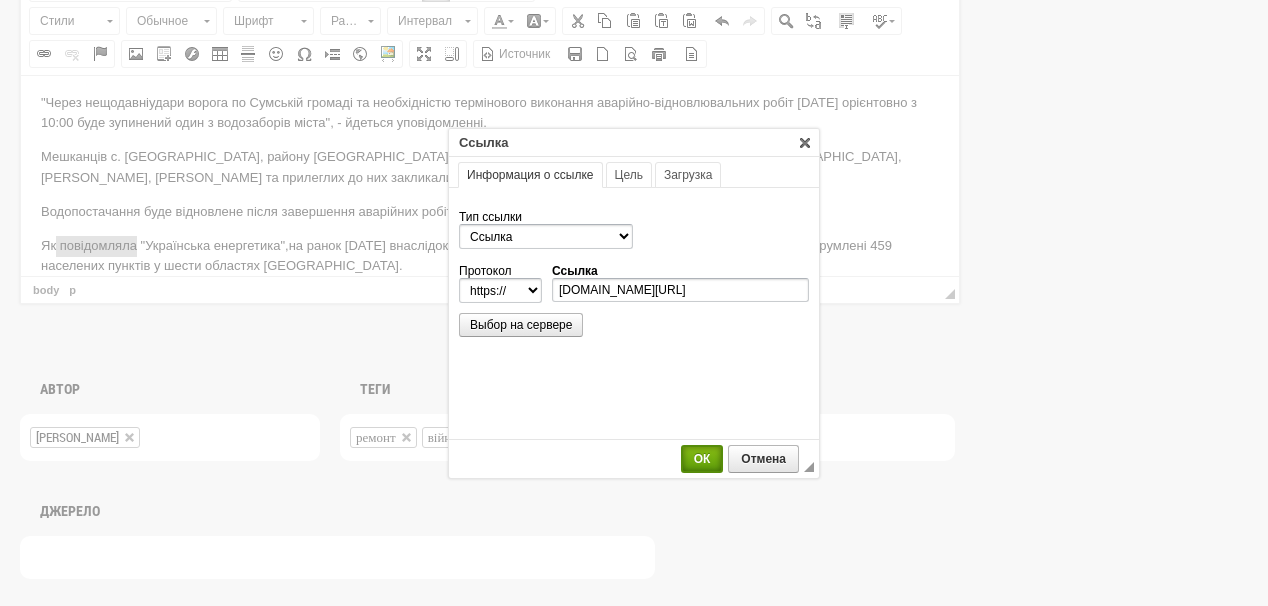 scroll, scrollTop: 0, scrollLeft: 0, axis: both 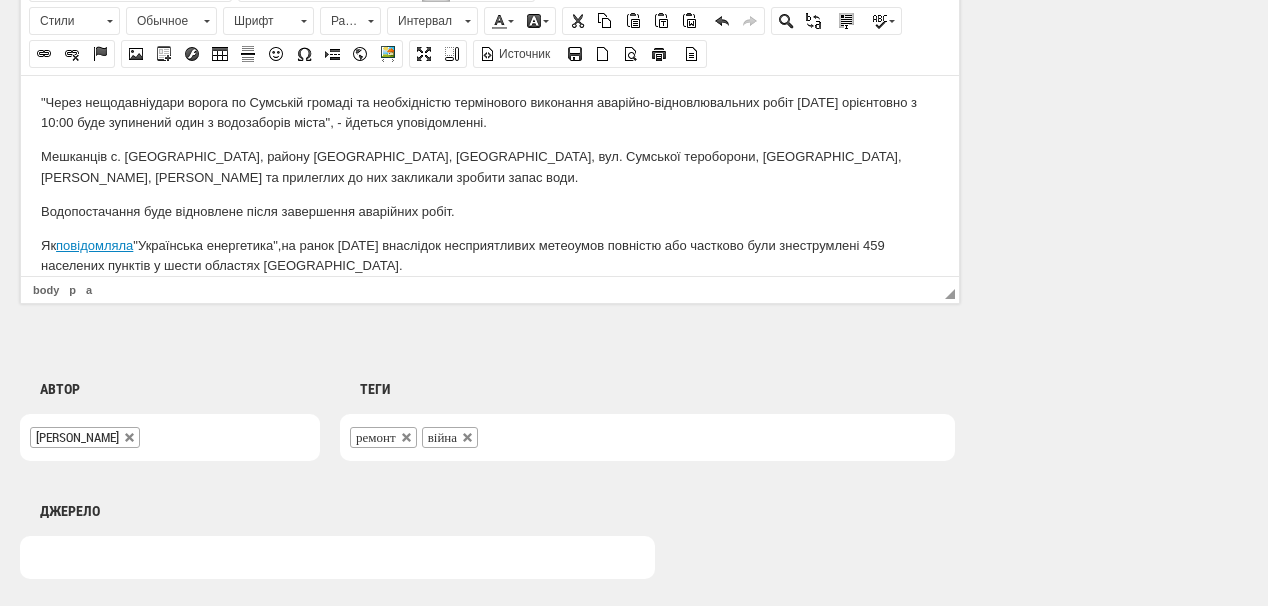 click on "Як  повідомляла  "Українська енергетика",  на ранок 28 липня внаслідок несприятливих метеоумов повністю або частково були знеструмлені 459 населених пунктів у шести областях України." at bounding box center (490, 256) 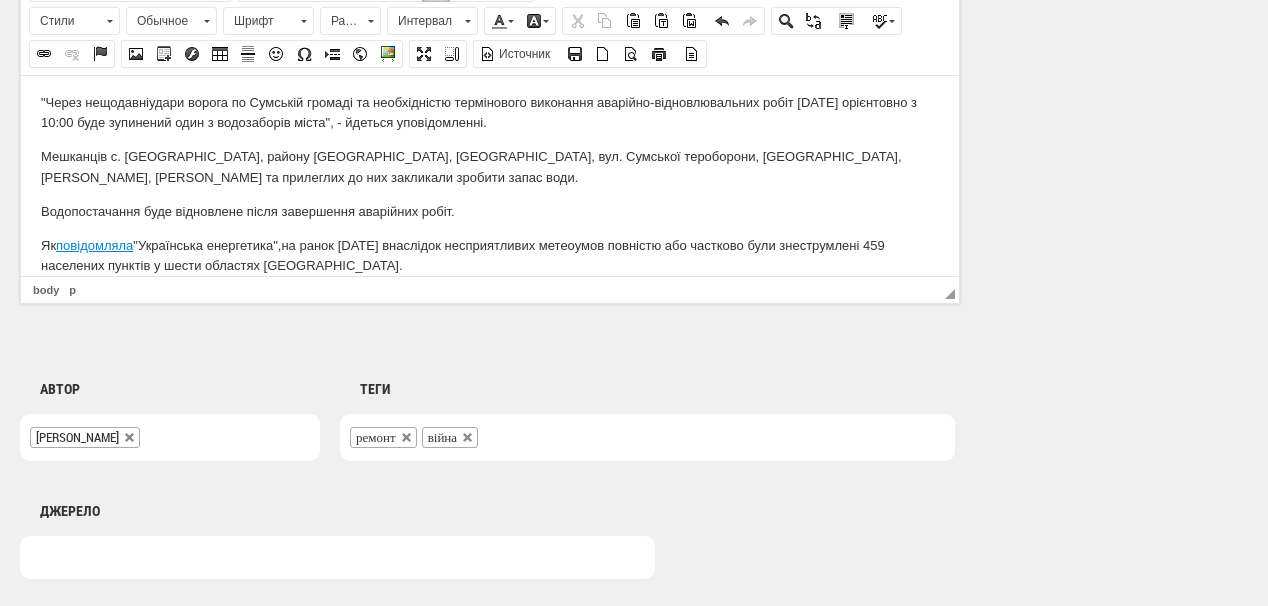 scroll, scrollTop: 102, scrollLeft: 0, axis: vertical 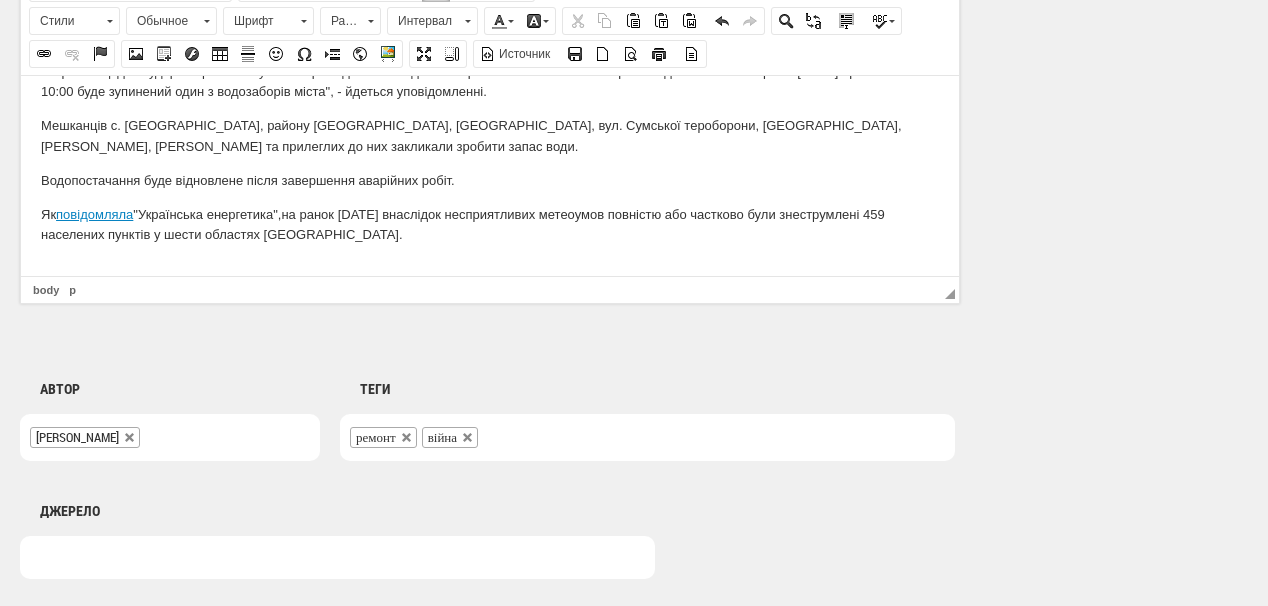 click at bounding box center [490, 268] 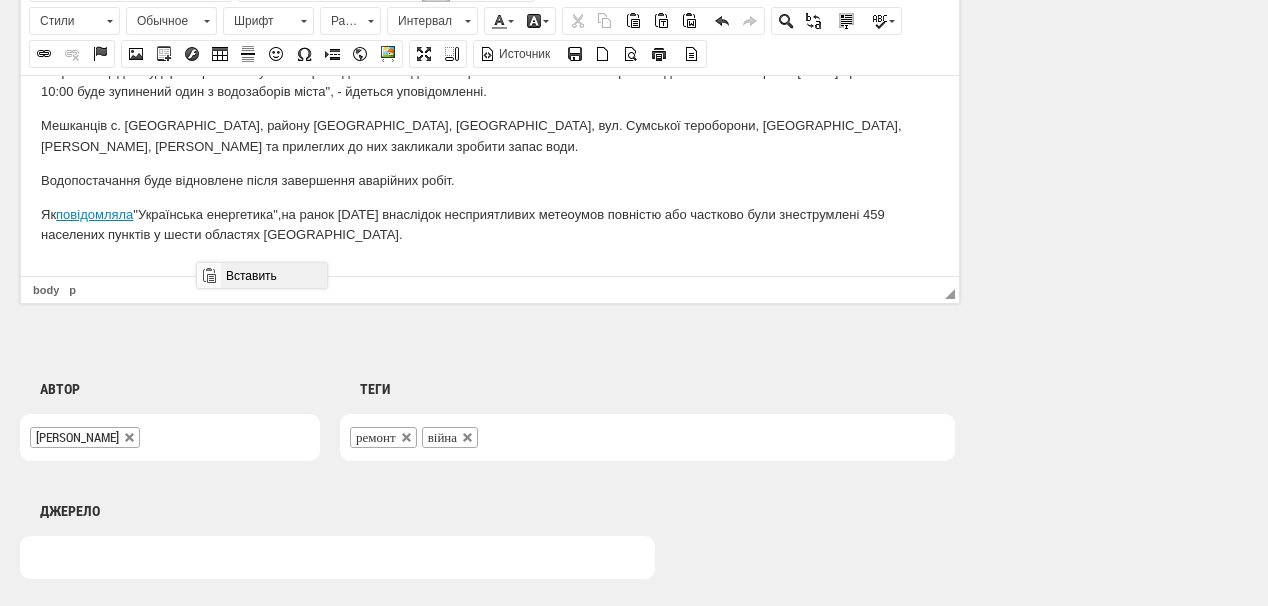 click on "Вставить" at bounding box center [273, 275] 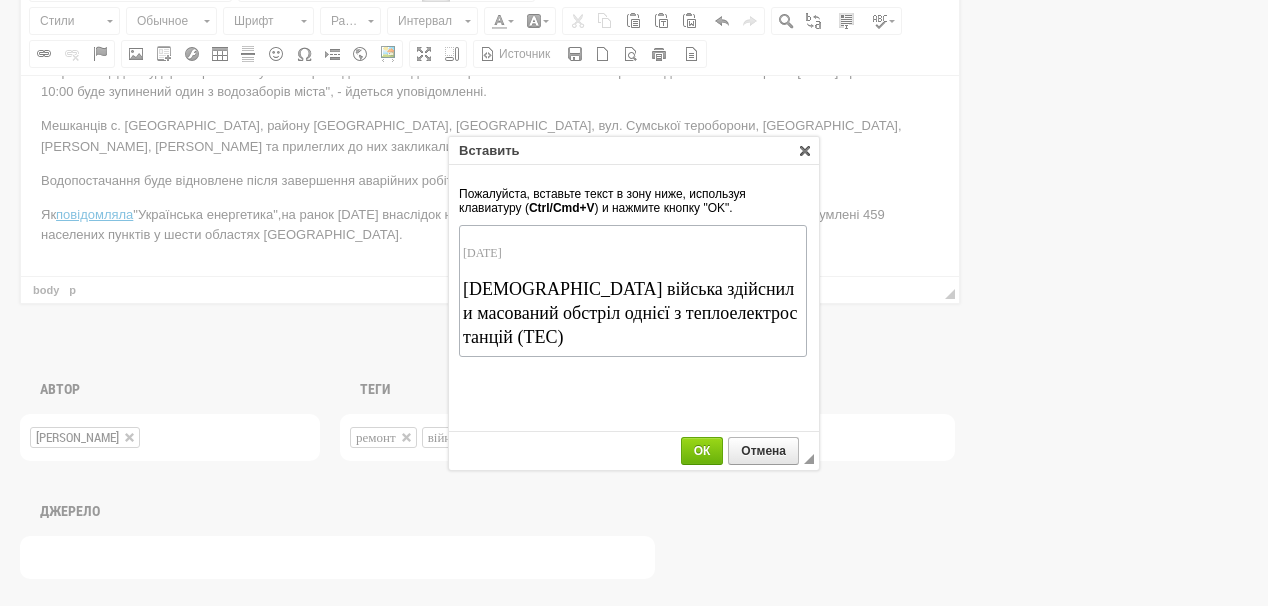scroll, scrollTop: 0, scrollLeft: 0, axis: both 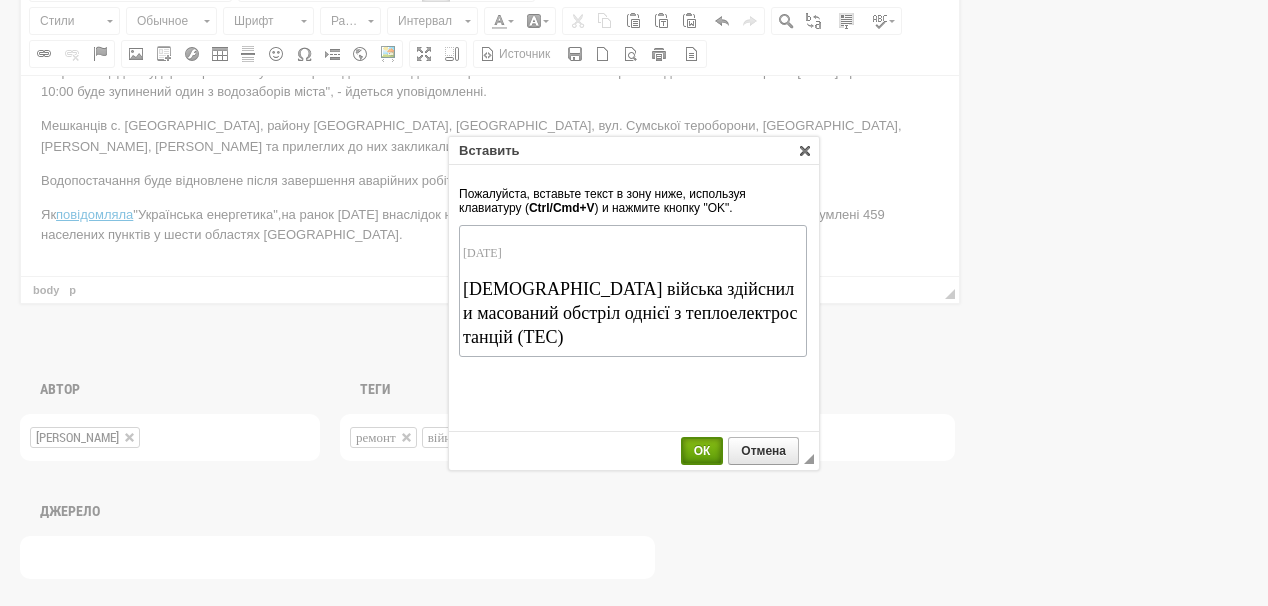 click on "ОК" at bounding box center (702, 451) 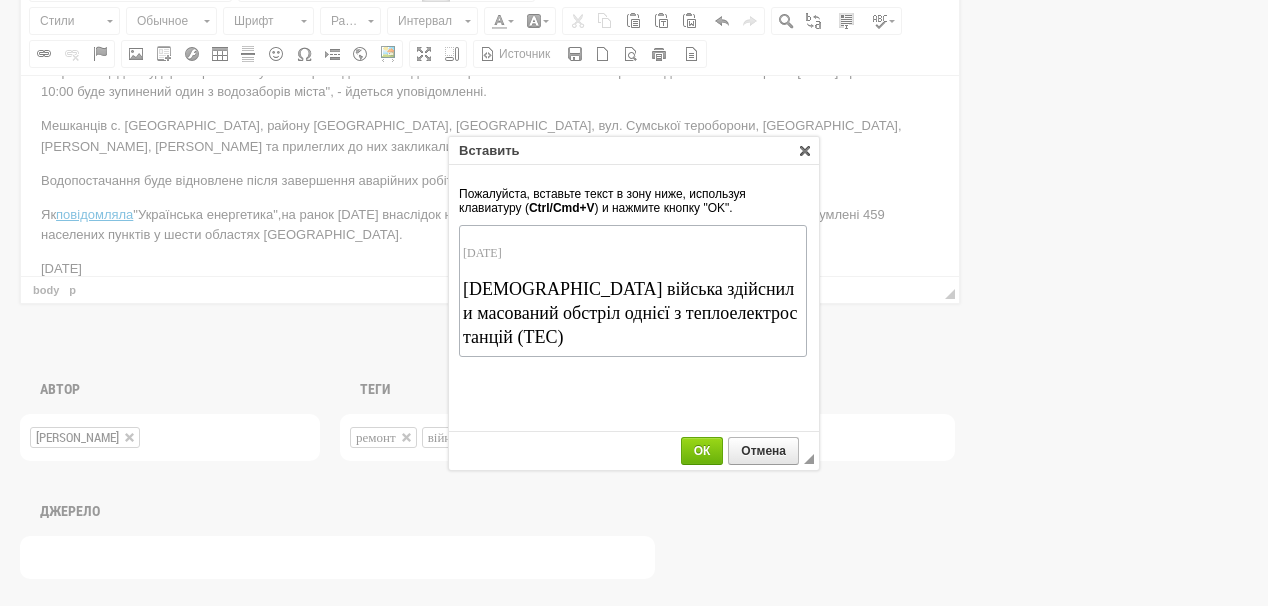 scroll, scrollTop: 136, scrollLeft: 0, axis: vertical 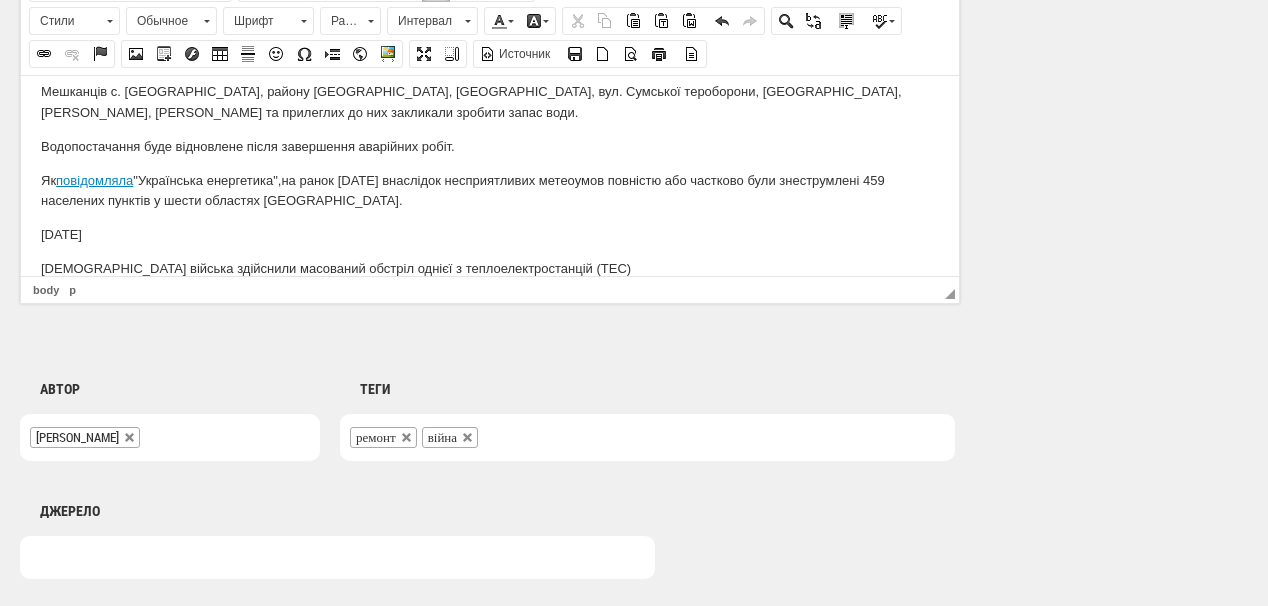 drag, startPoint x: 31, startPoint y: 228, endPoint x: 146, endPoint y: 238, distance: 115.43397 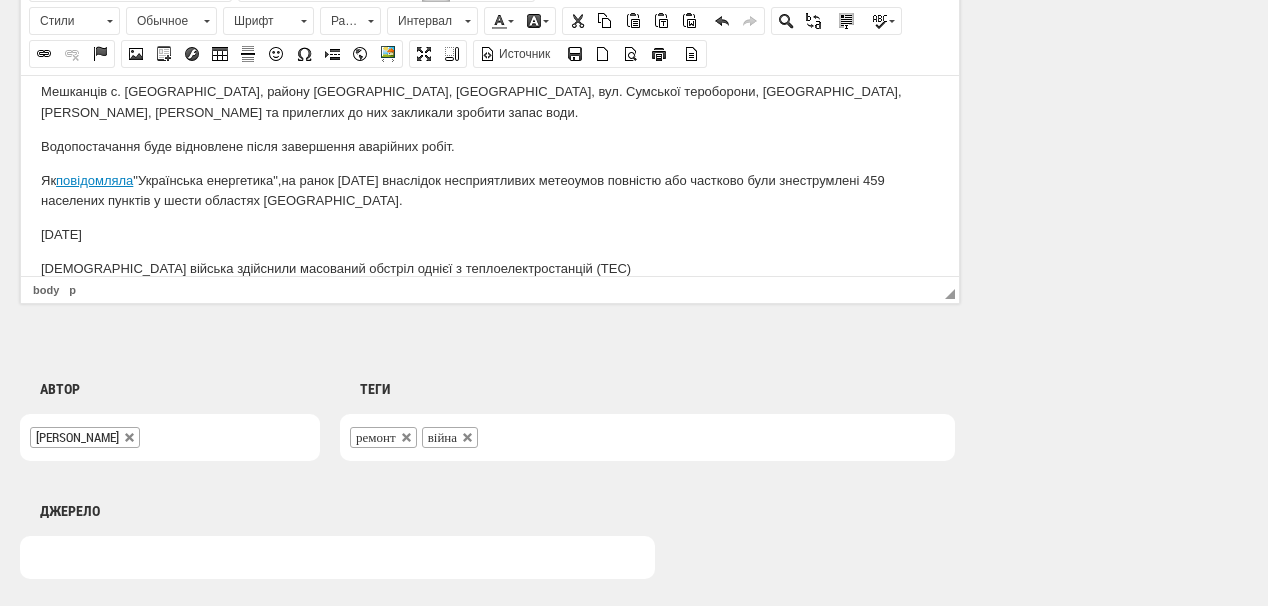 click on "24 липня 2025" at bounding box center [490, 234] 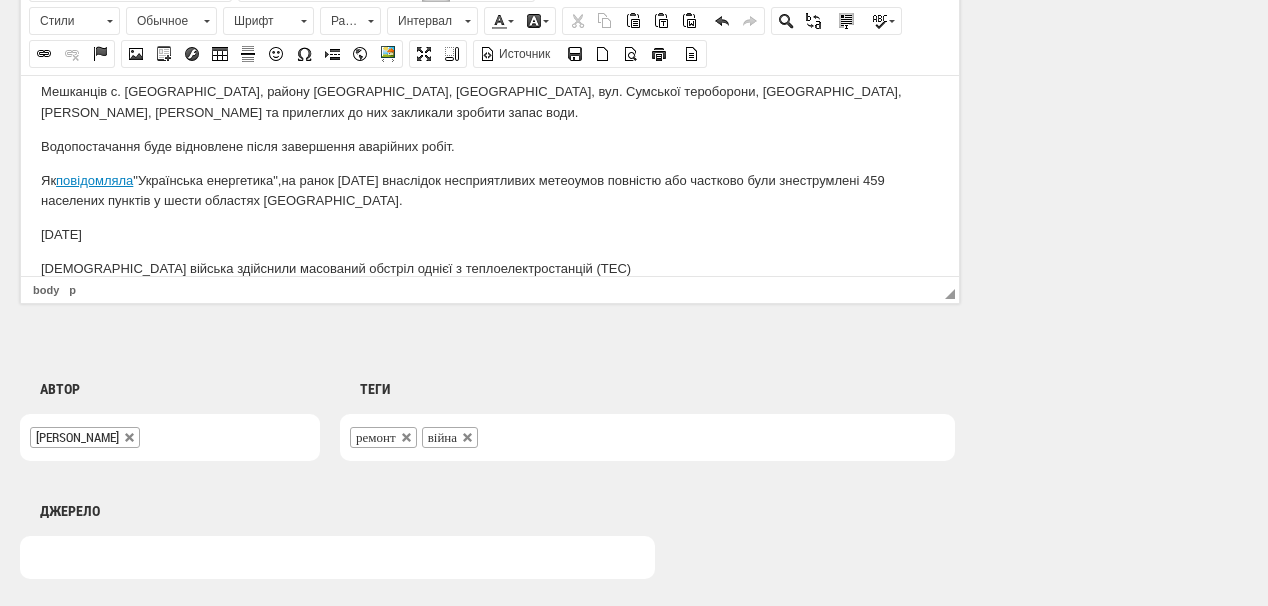 scroll, scrollTop: 126, scrollLeft: 0, axis: vertical 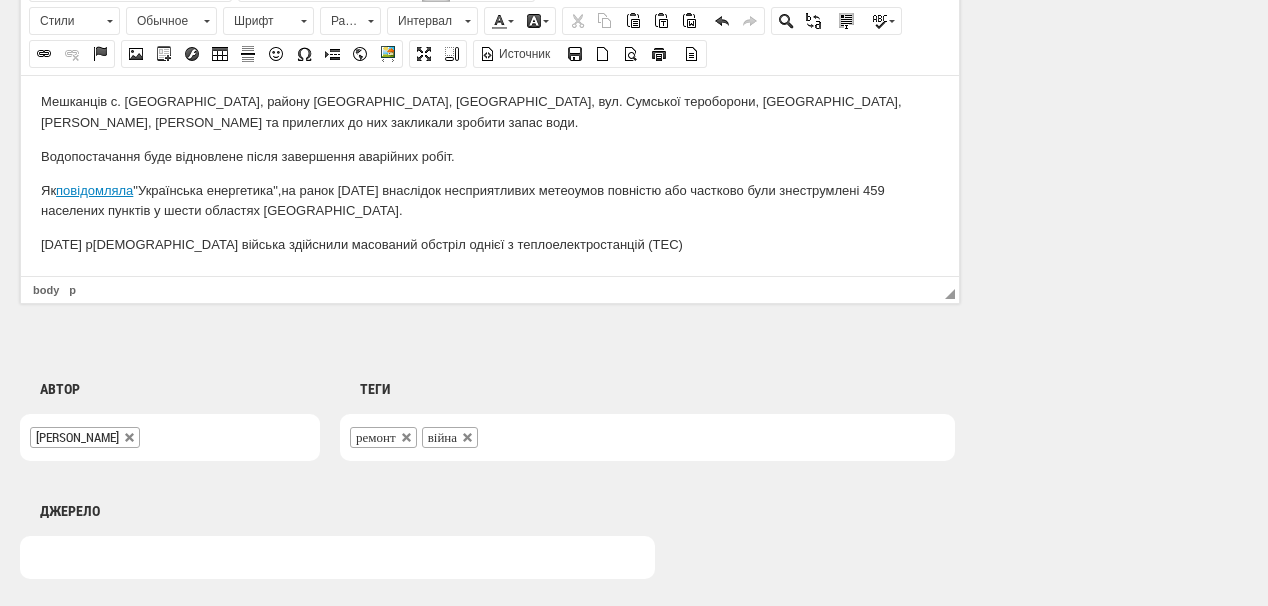 click on "24 липня р осійські війська здійснили масований обстріл однієї з теплоелектростанцій (ТЕС)" at bounding box center [490, 244] 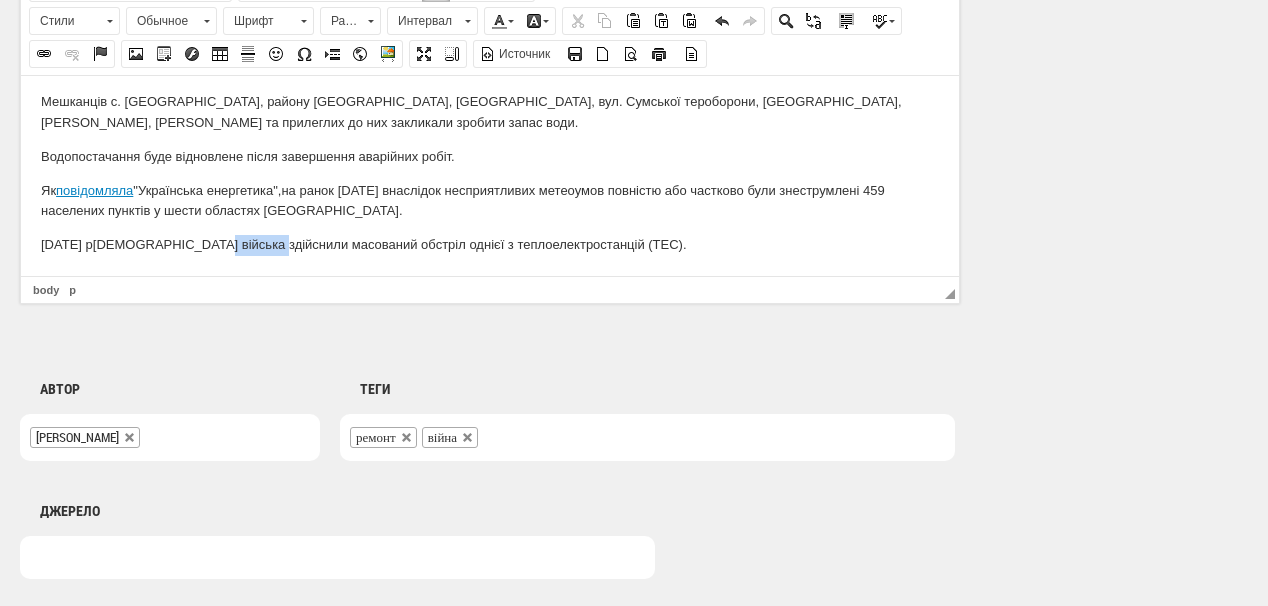 drag, startPoint x: 203, startPoint y: 244, endPoint x: 265, endPoint y: 243, distance: 62.008064 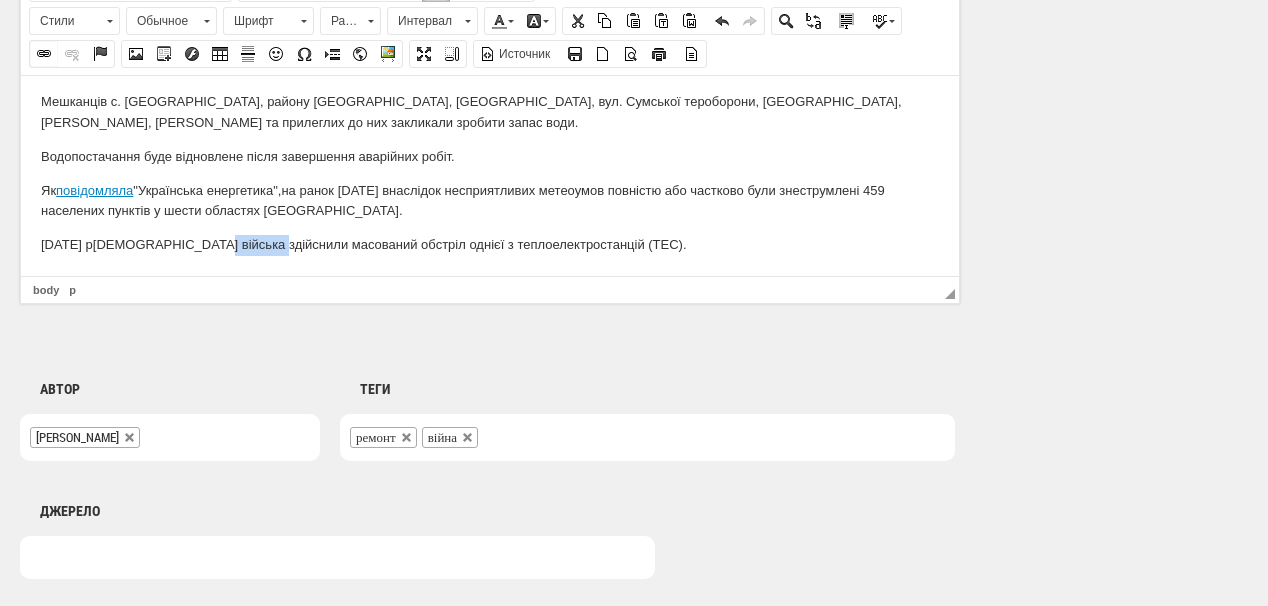click at bounding box center (44, 54) 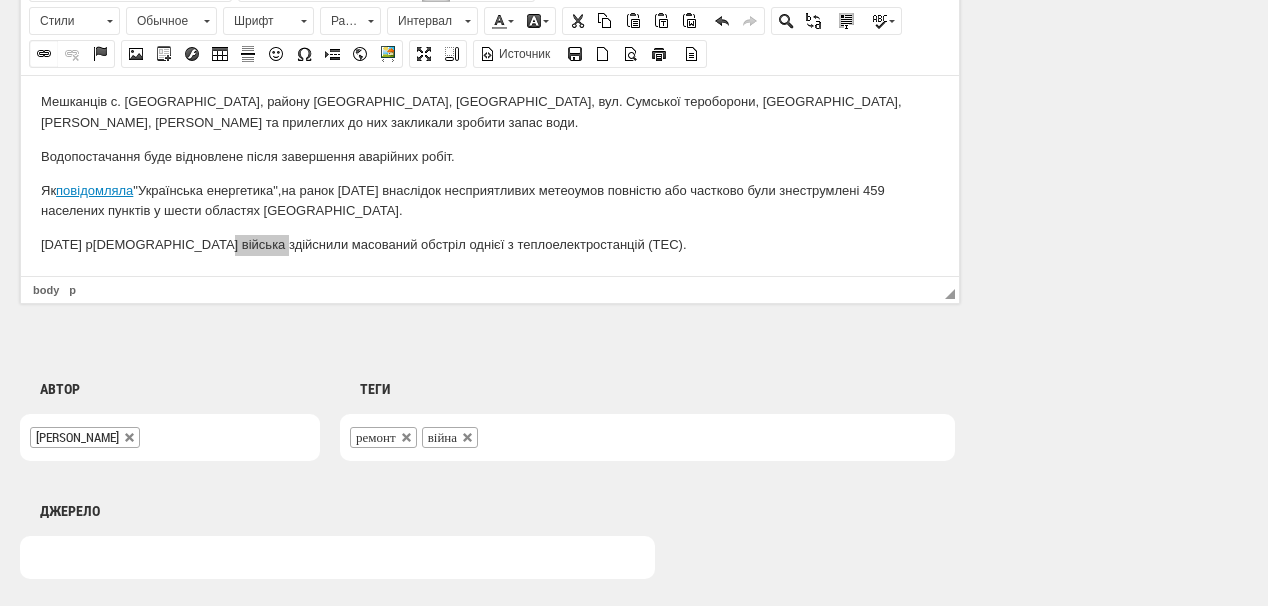 select on "http://" 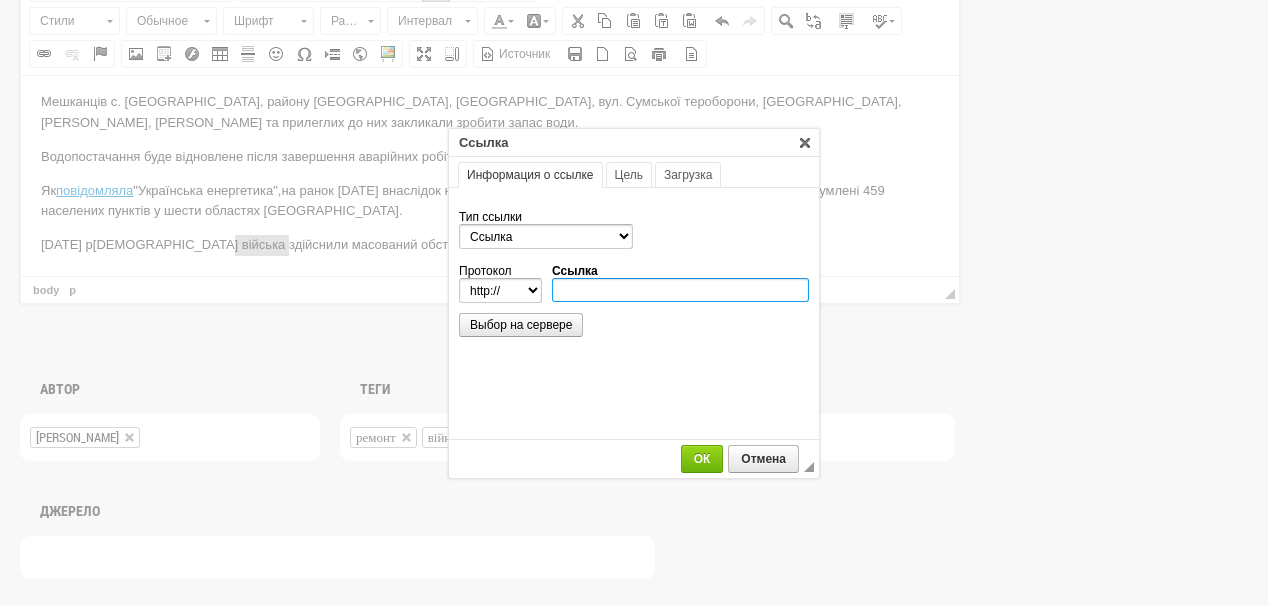 click on "Ссылка" at bounding box center [680, 290] 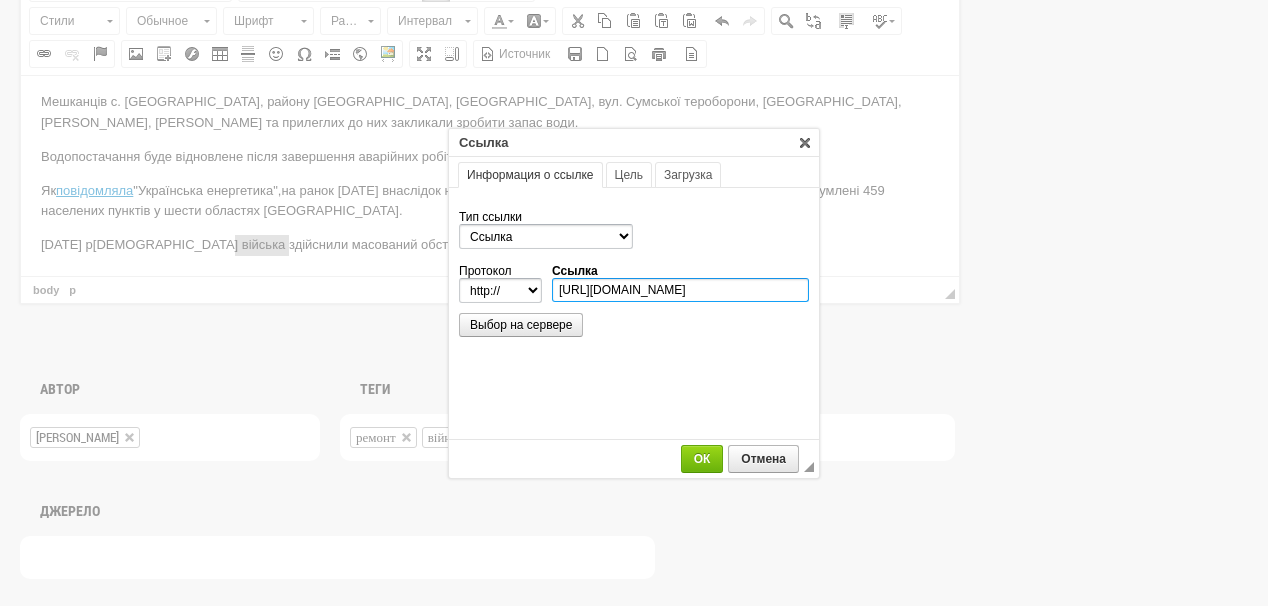 scroll, scrollTop: 0, scrollLeft: 132, axis: horizontal 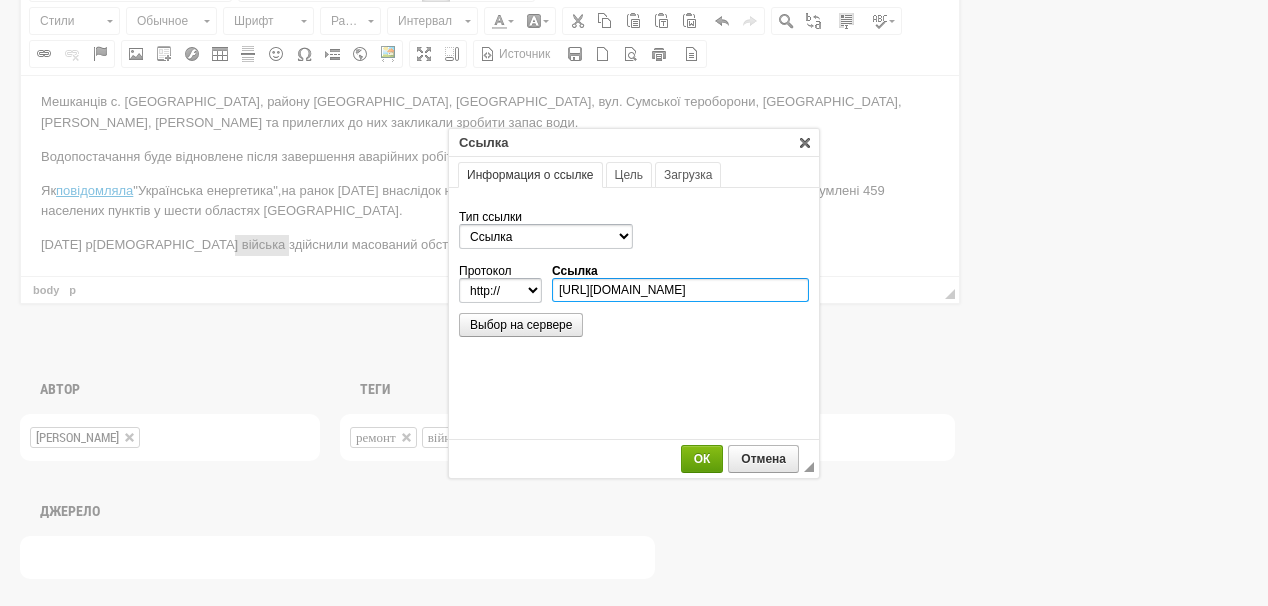 type on "https://ua-energy.org/uk/posts/rosiiany-obstrilialy-odnu-z-tes-minenerho" 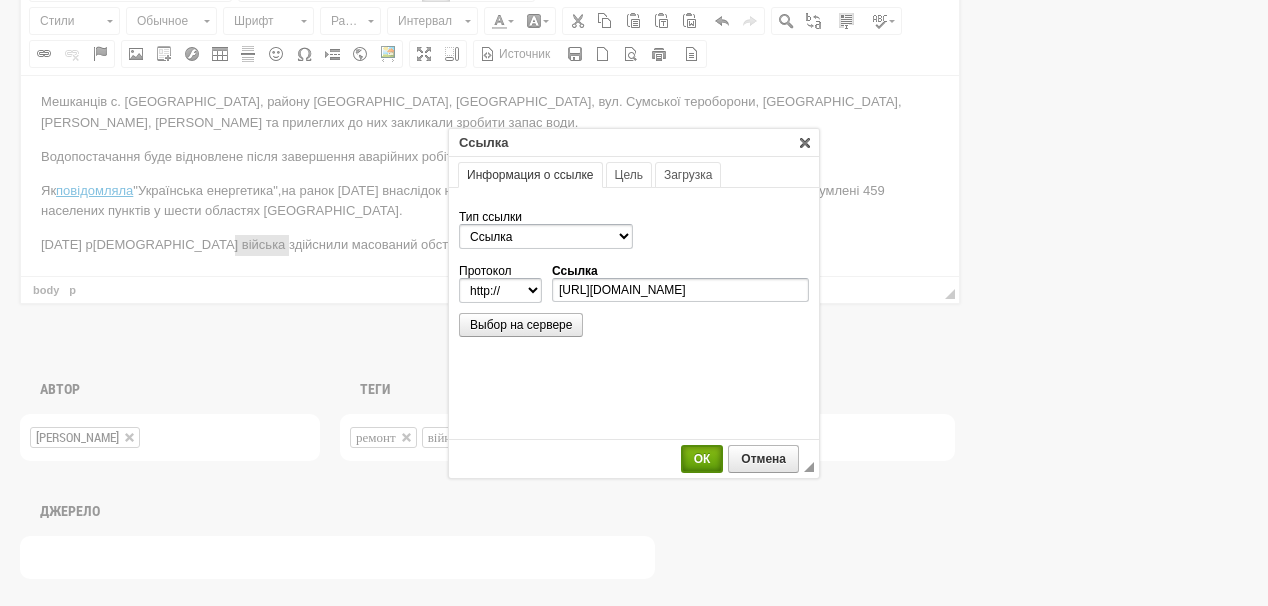 select on "https://" 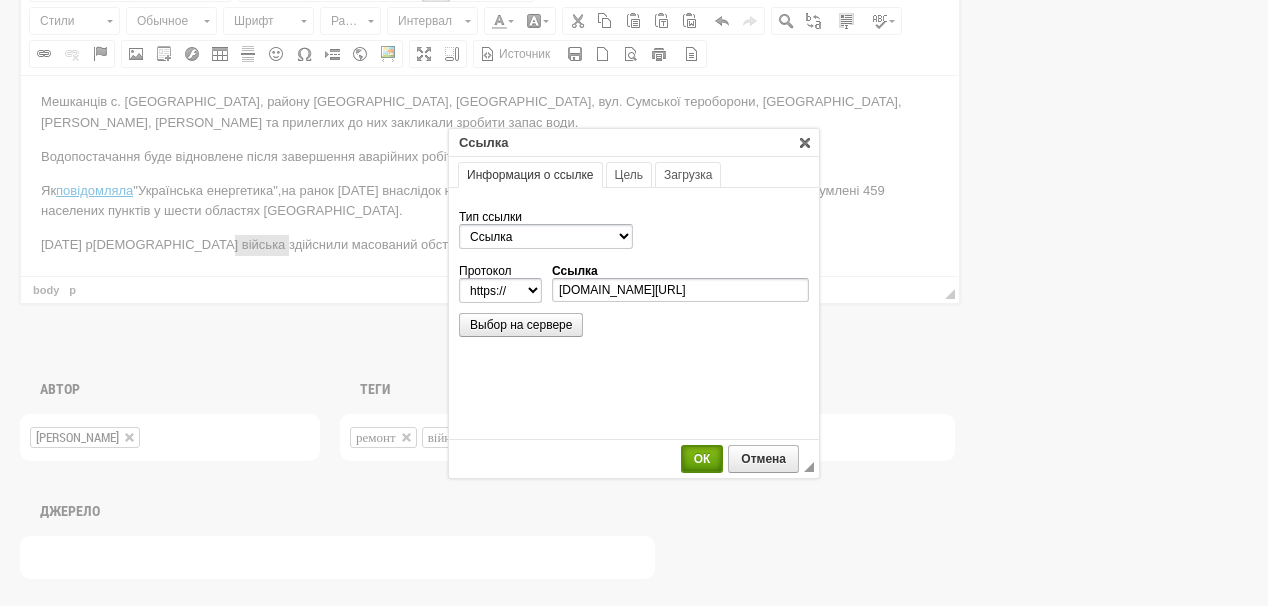 scroll, scrollTop: 0, scrollLeft: 0, axis: both 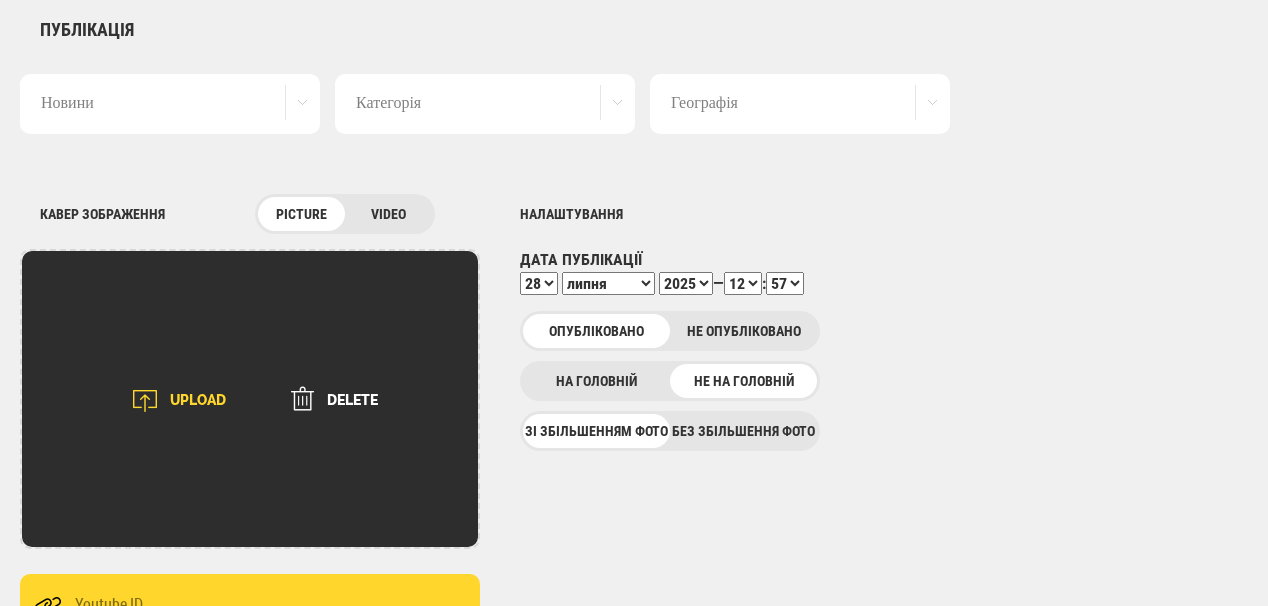 click on "UPLOAD" at bounding box center (172, 401) 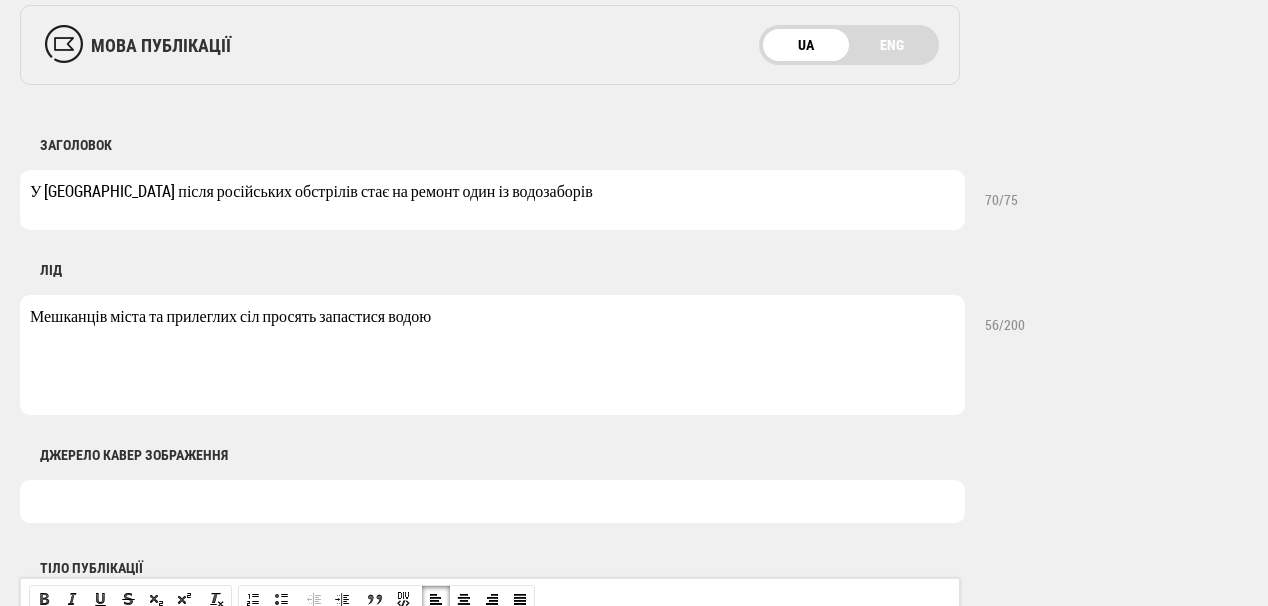 scroll, scrollTop: 800, scrollLeft: 0, axis: vertical 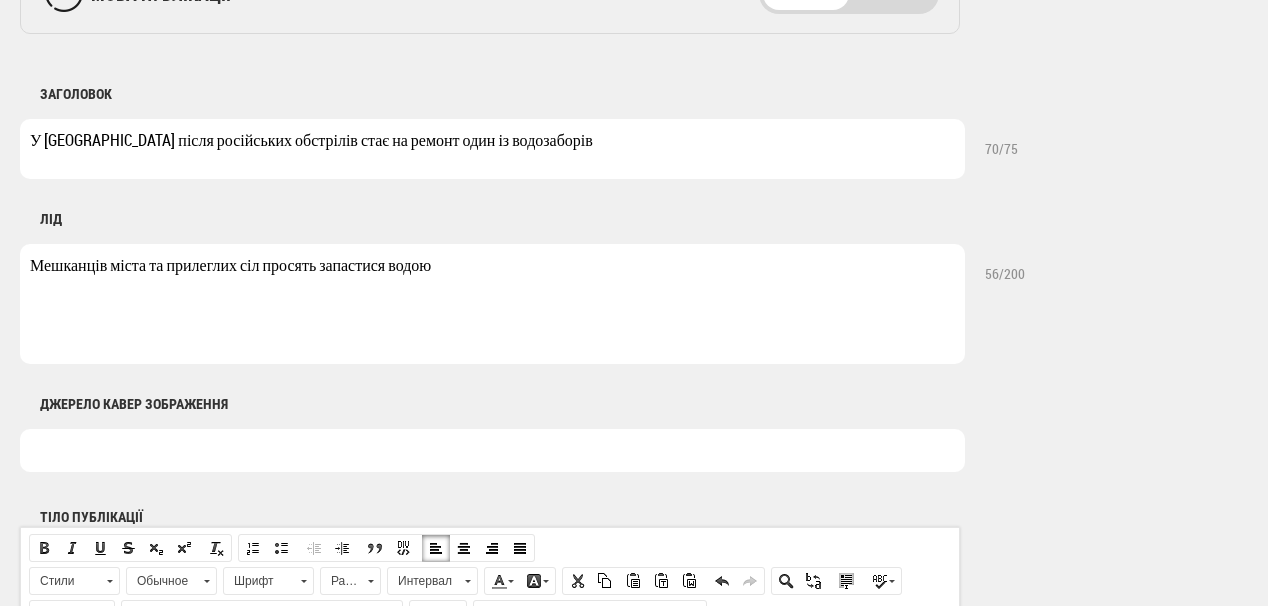 click at bounding box center (492, 450) 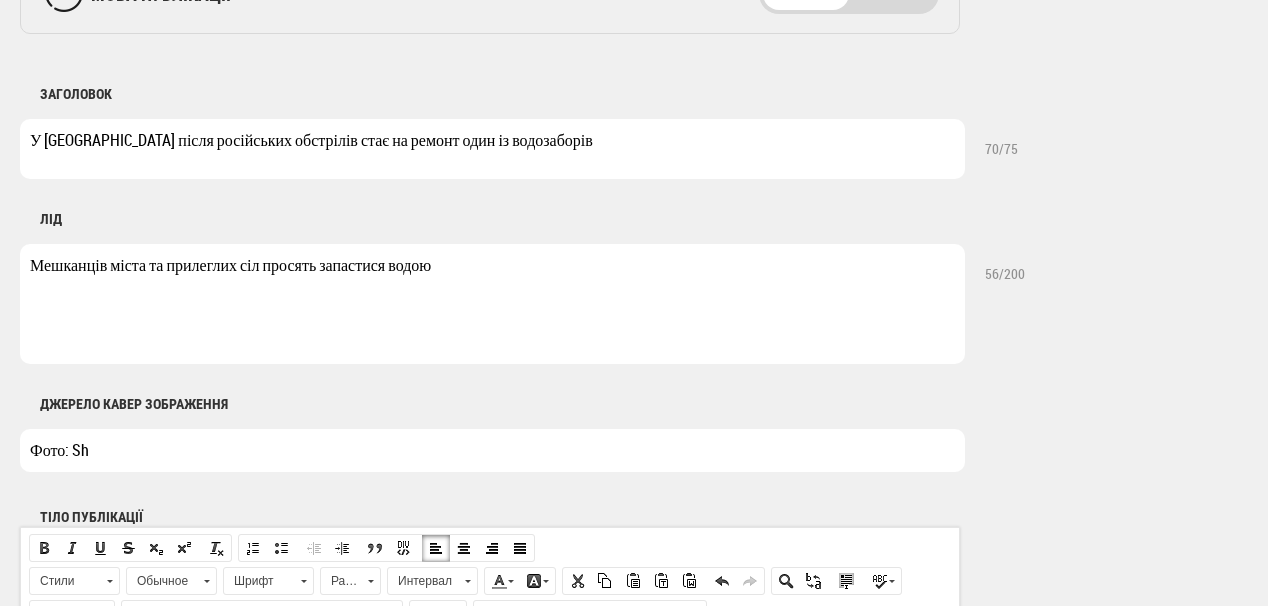 click on "Фото: Sh" at bounding box center (492, 450) 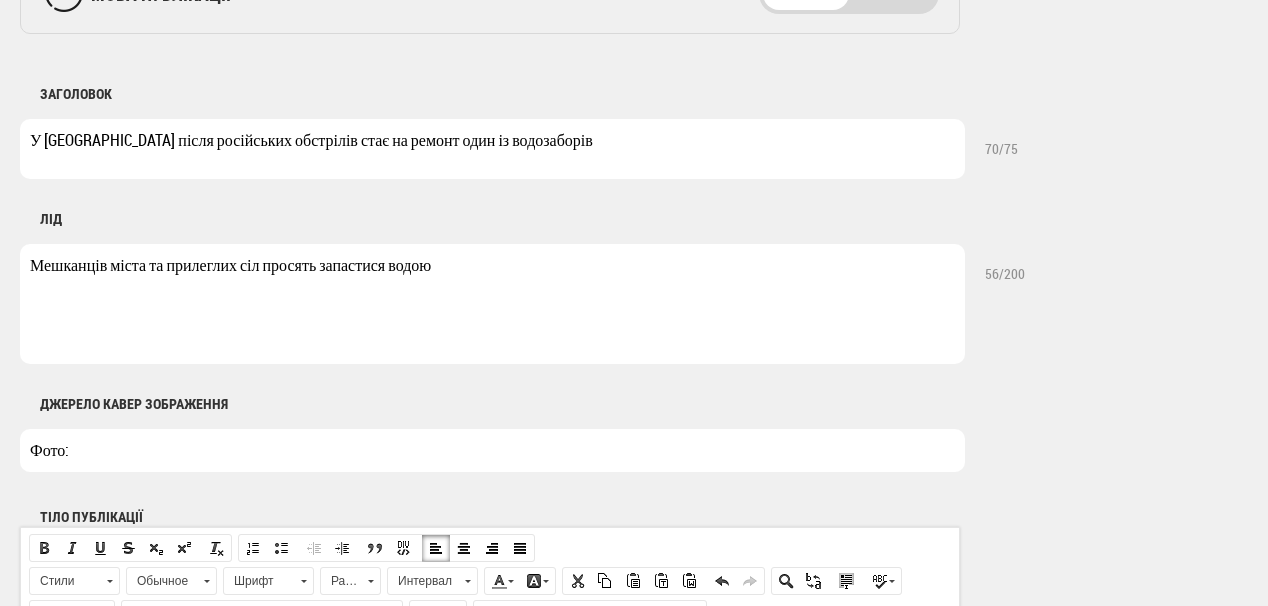 paste on "Shutterstock" 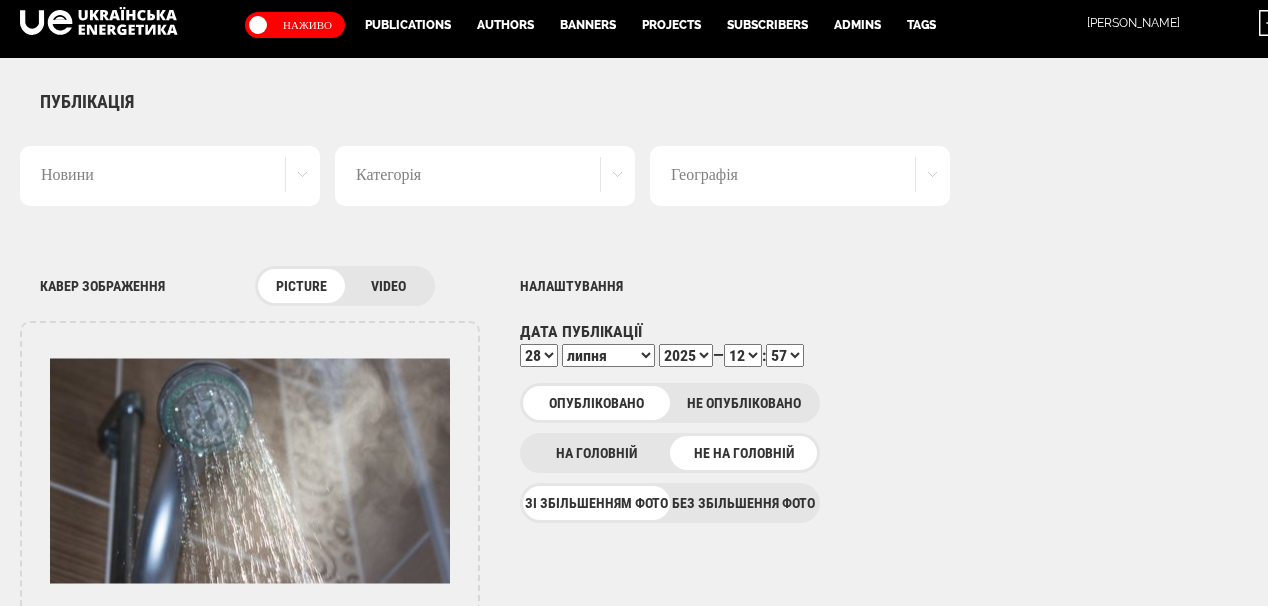 scroll, scrollTop: 0, scrollLeft: 0, axis: both 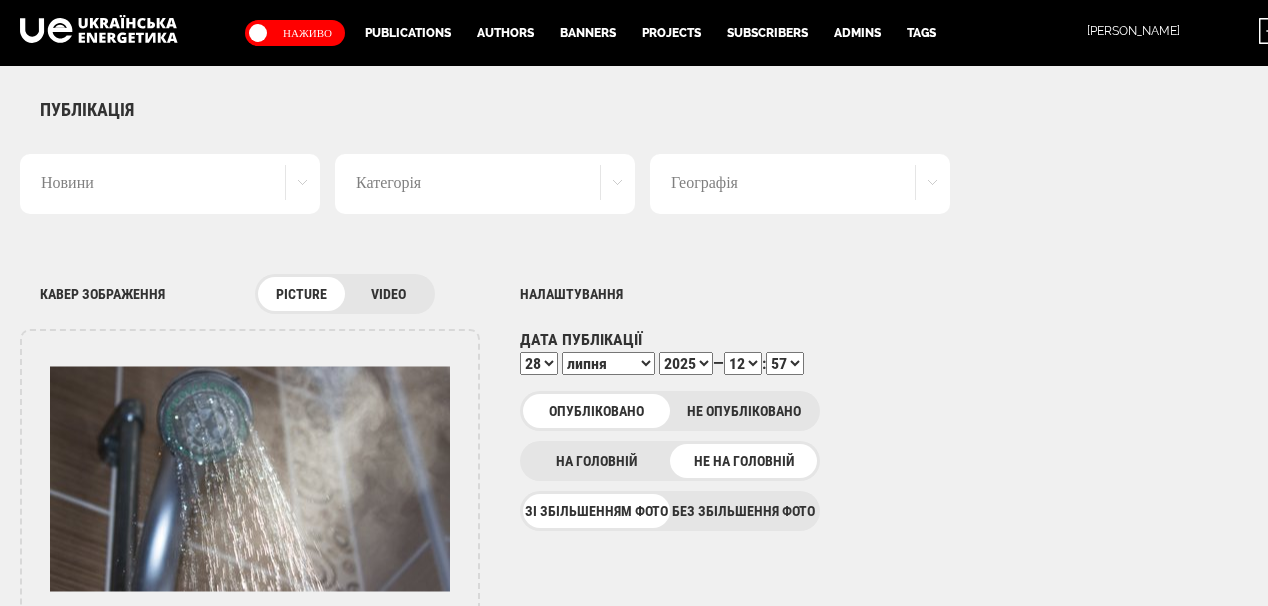 type on "Фото: Shutterstock" 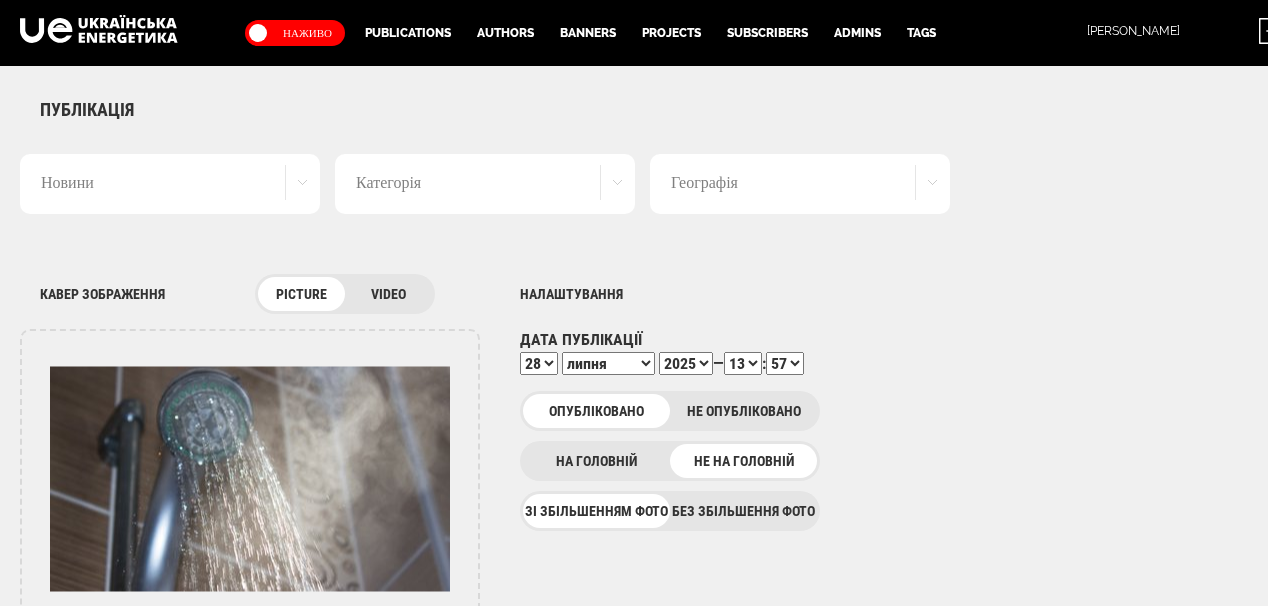 click on "00
01
02
03
04
05
06
07
08
09
10
11
12
13
14
15
16
17
18
19
20
21
22
23
24
25
26
27
28
29
30
31
32
33
34
35
36
37
38
39
40
41
42
43
44
45
46
47
48
49
50
51
52
53
54
55
56
57
58
59" at bounding box center (785, 363) 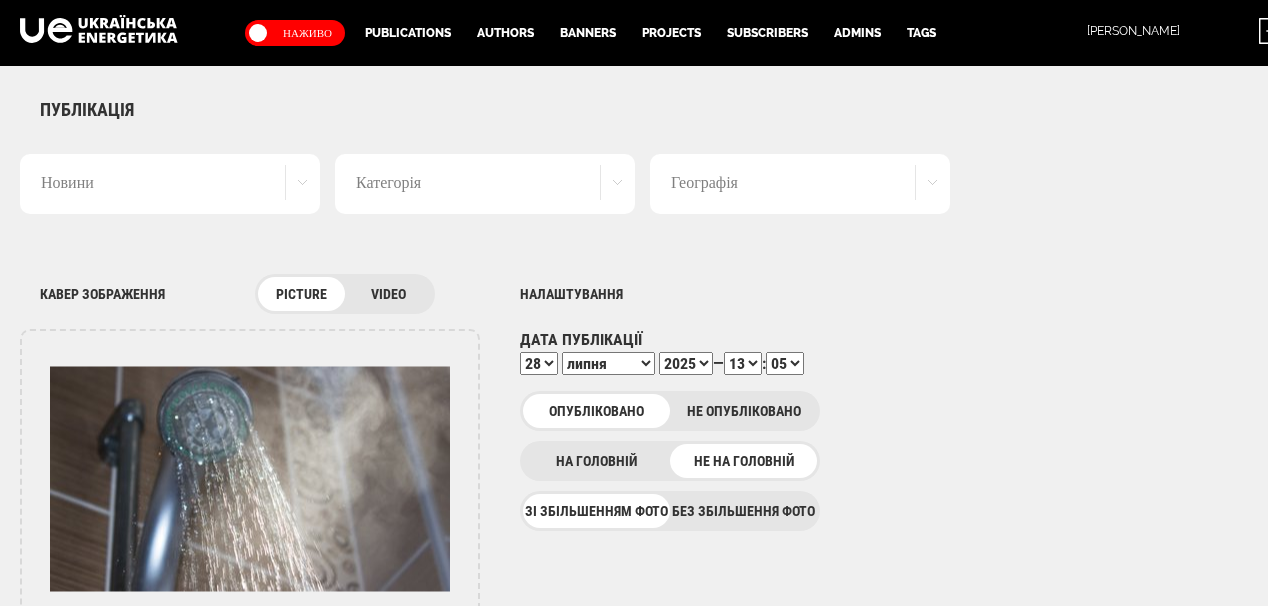 click on "00
01
02
03
04
05
06
07
08
09
10
11
12
13
14
15
16
17
18
19
20
21
22
23
24
25
26
27
28
29
30
31
32
33
34
35
36
37
38
39
40
41
42
43
44
45
46
47
48
49
50
51
52
53
54
55
56
57
58
59" at bounding box center (785, 363) 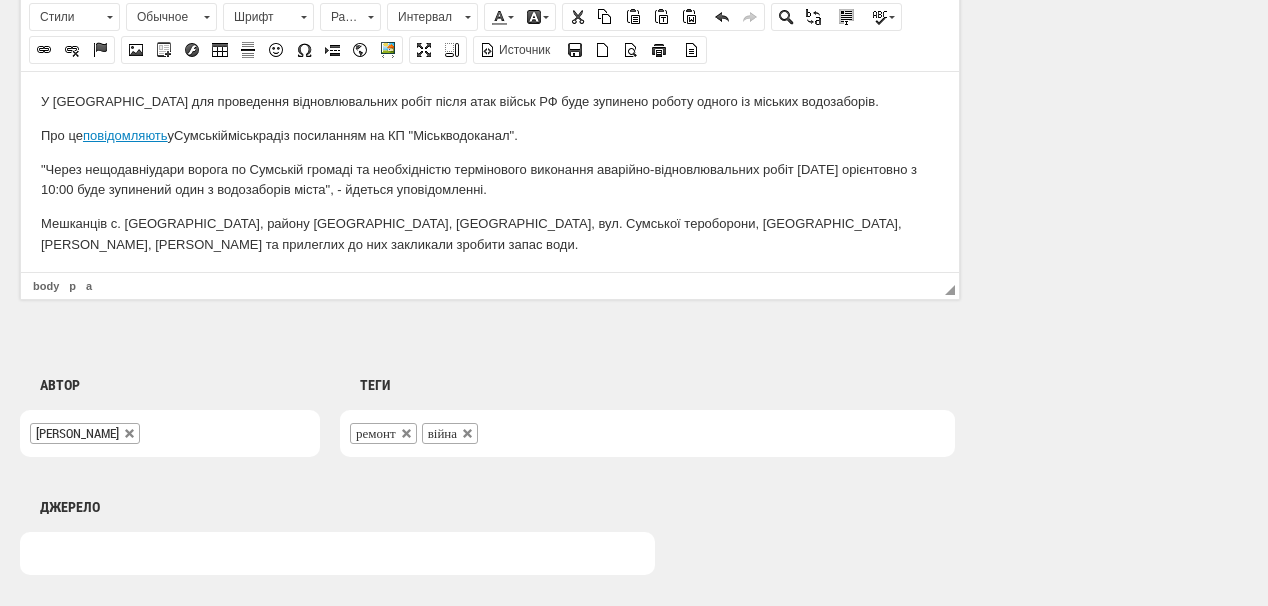 scroll, scrollTop: 1560, scrollLeft: 0, axis: vertical 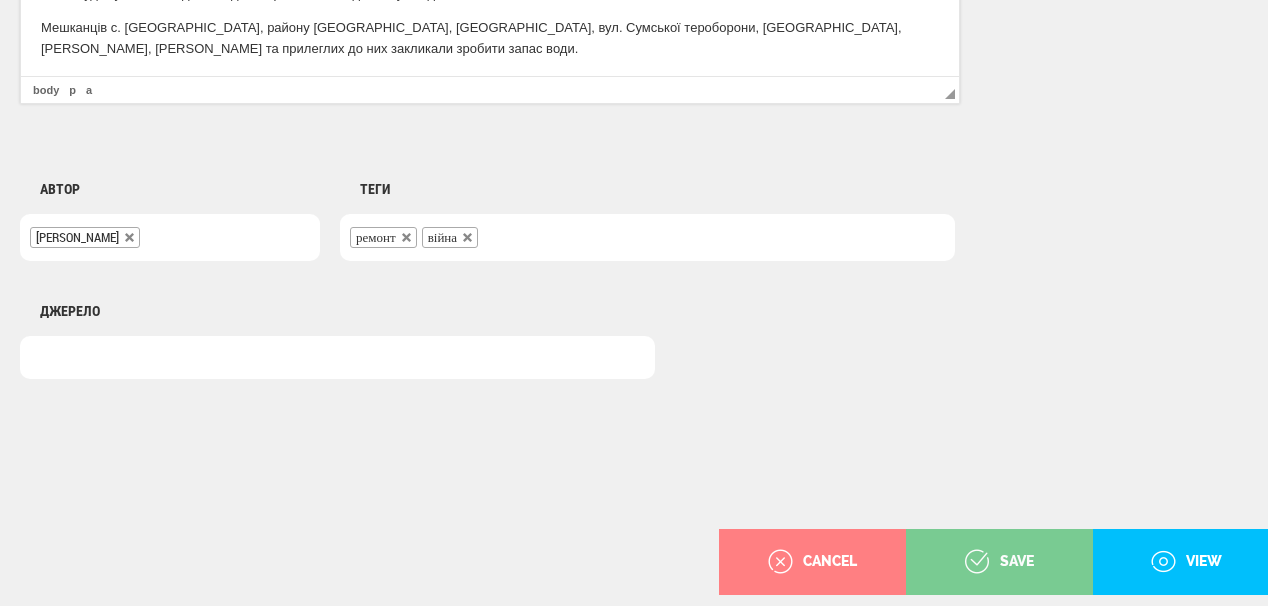 click on "save" at bounding box center [999, 562] 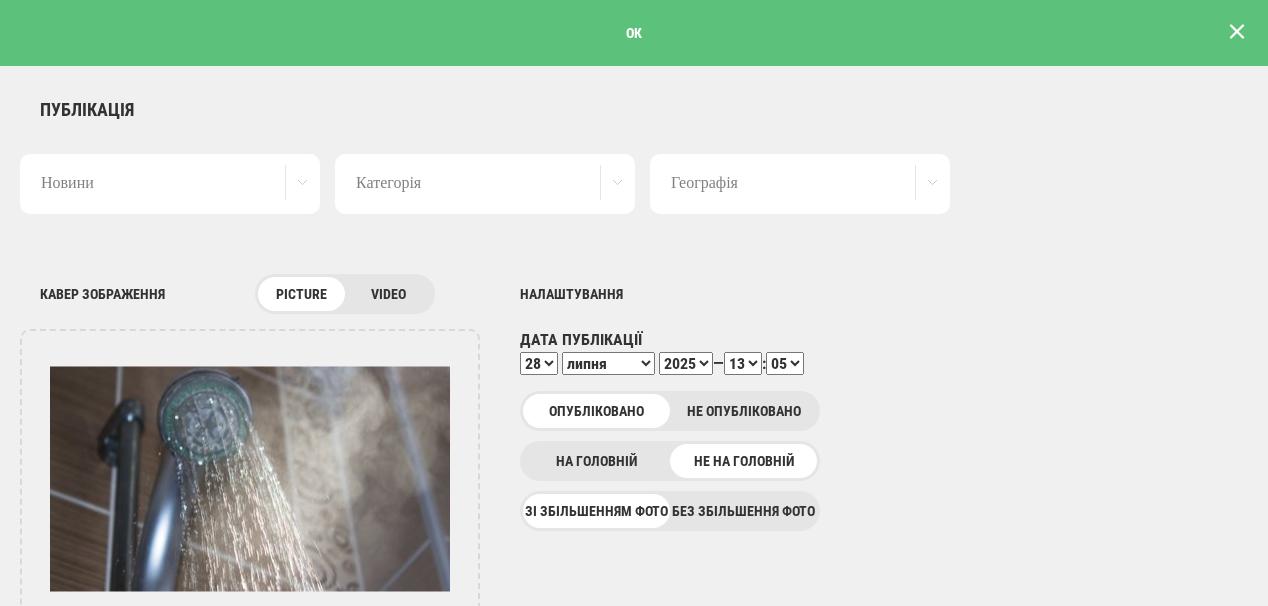scroll, scrollTop: 0, scrollLeft: 0, axis: both 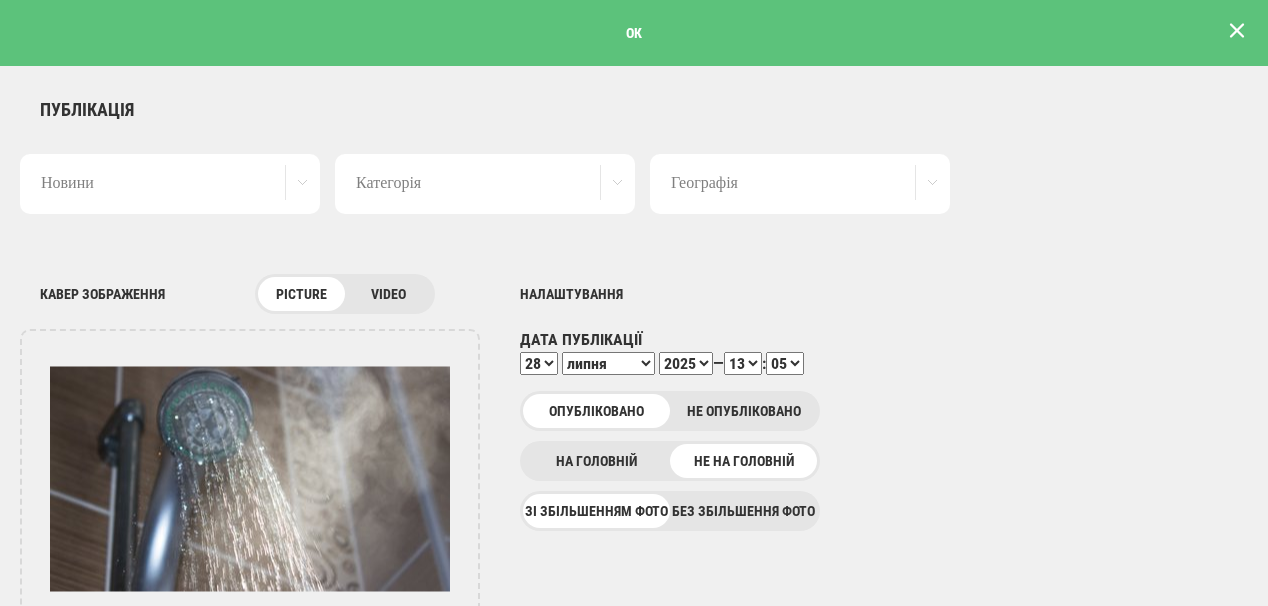 click at bounding box center [1237, 31] 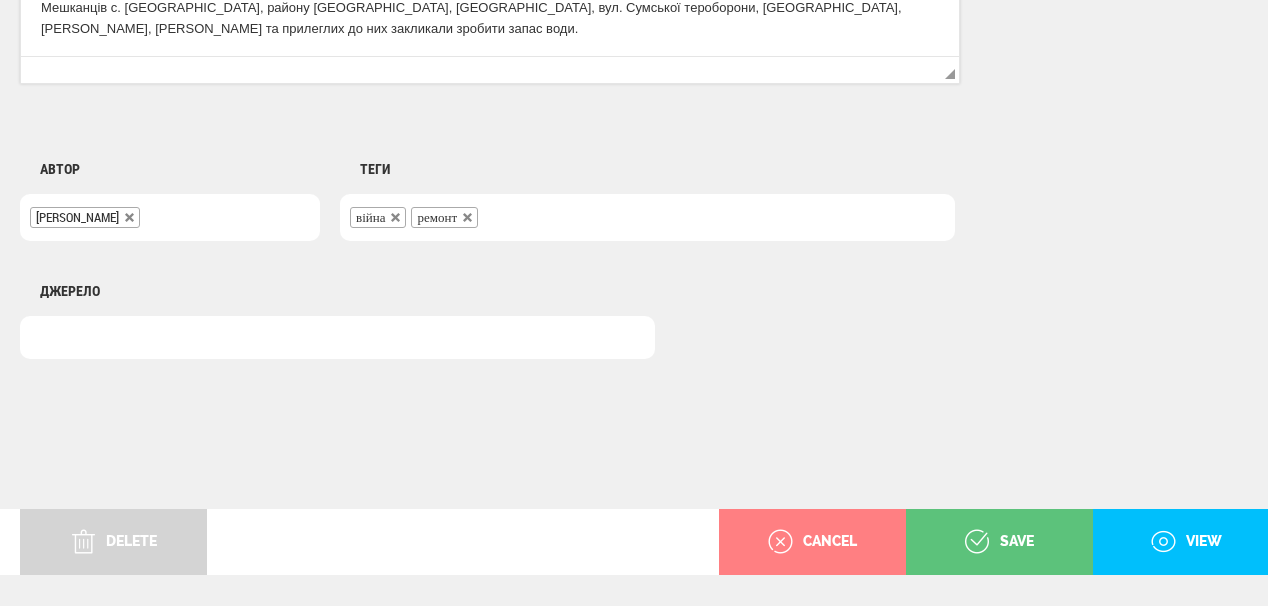 scroll, scrollTop: 1625, scrollLeft: 0, axis: vertical 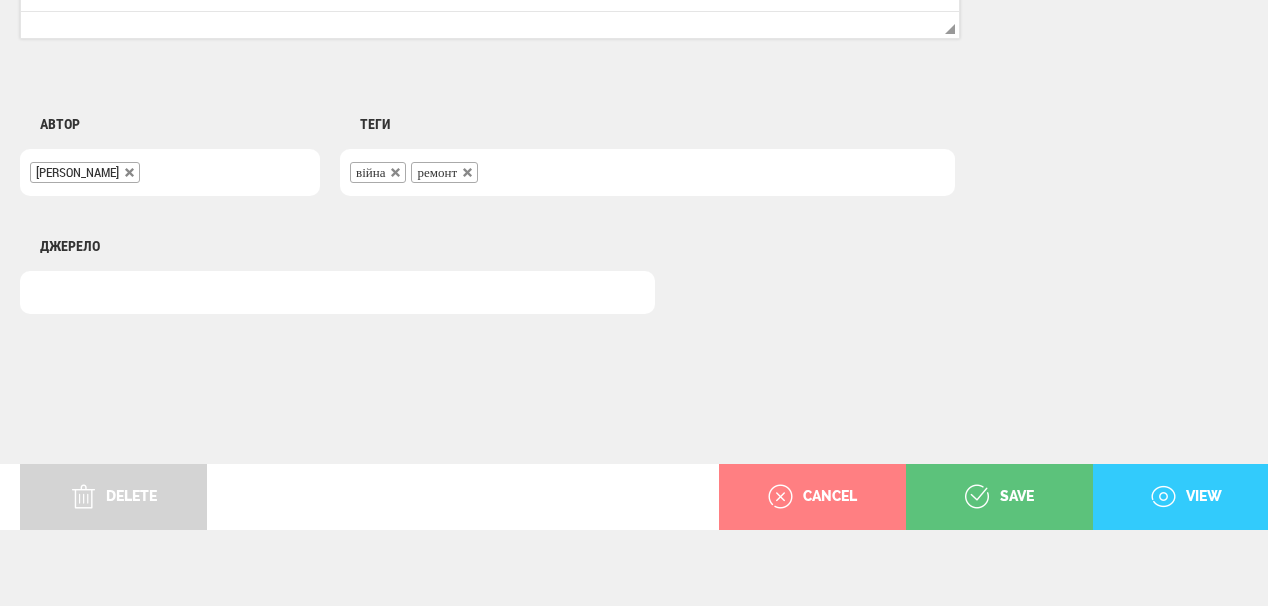 click on "view" at bounding box center (1186, 497) 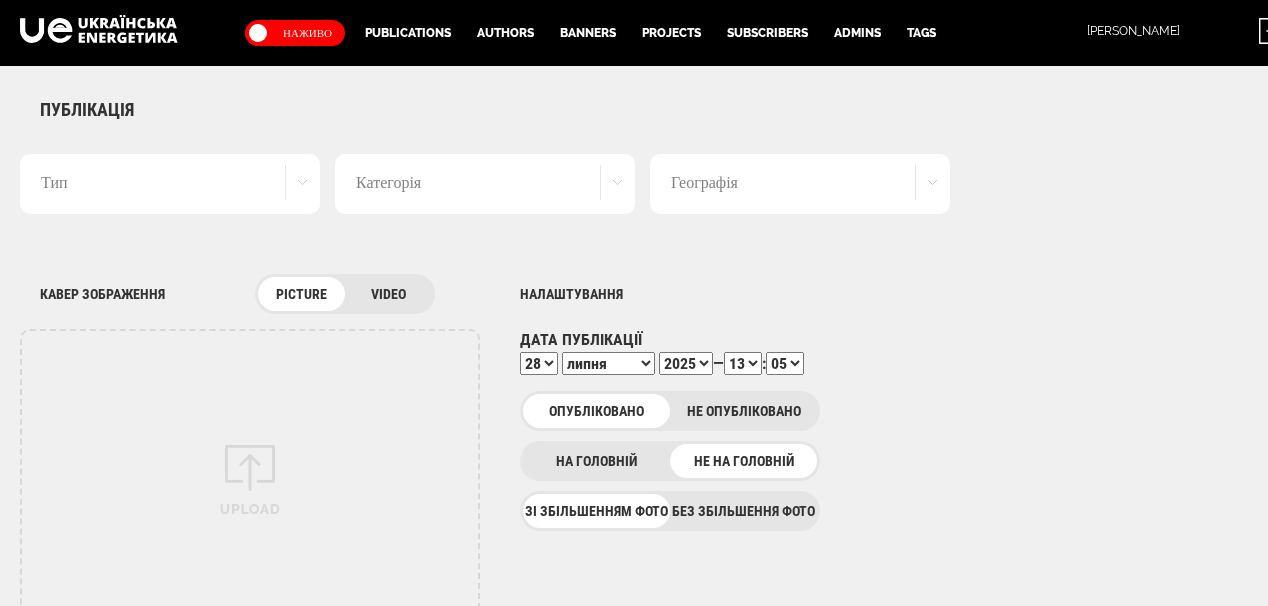 select on "13" 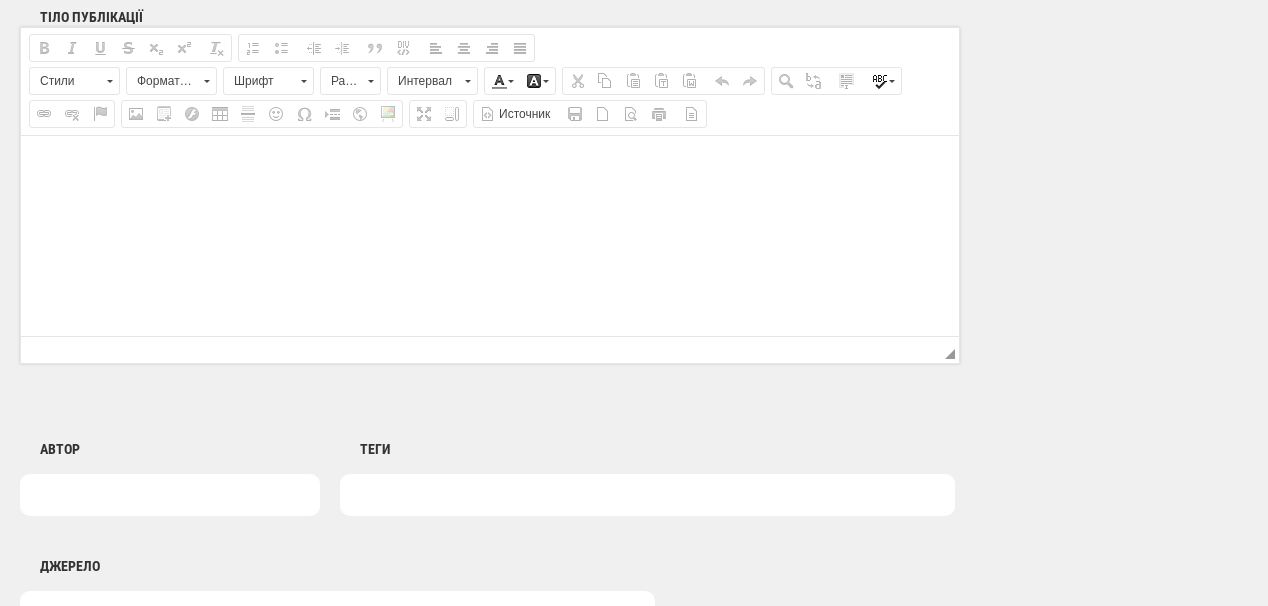 scroll, scrollTop: 1300, scrollLeft: 0, axis: vertical 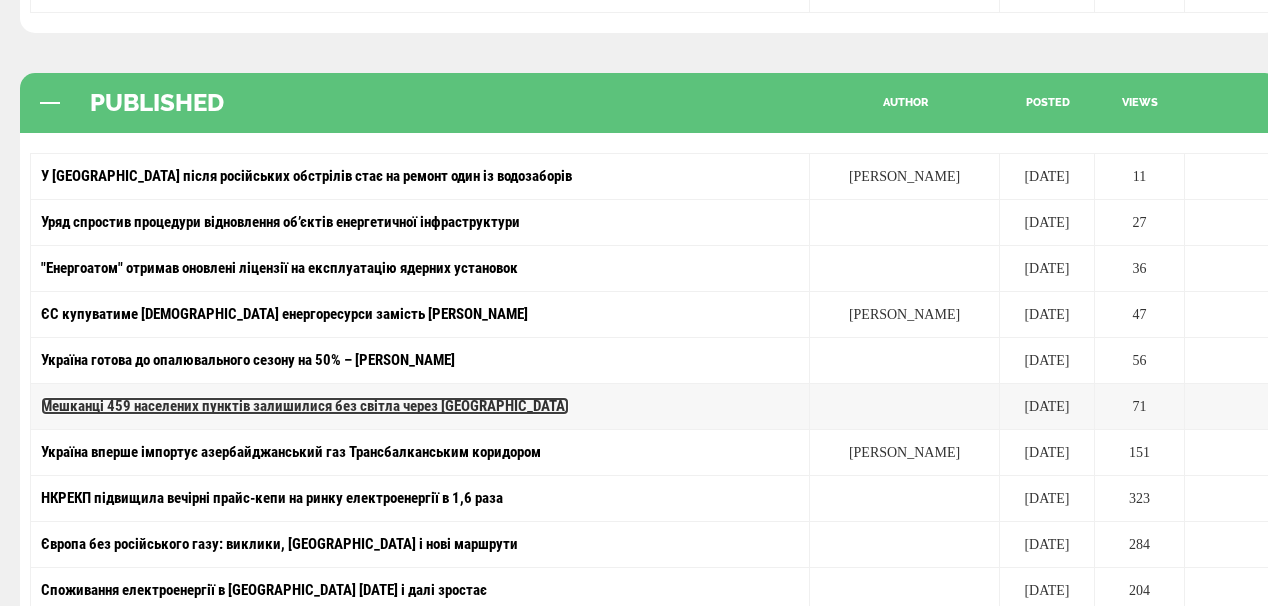 click on "Мешканці 459 населених пунктів залишилися без світла через [GEOGRAPHIC_DATA]" at bounding box center [305, 406] 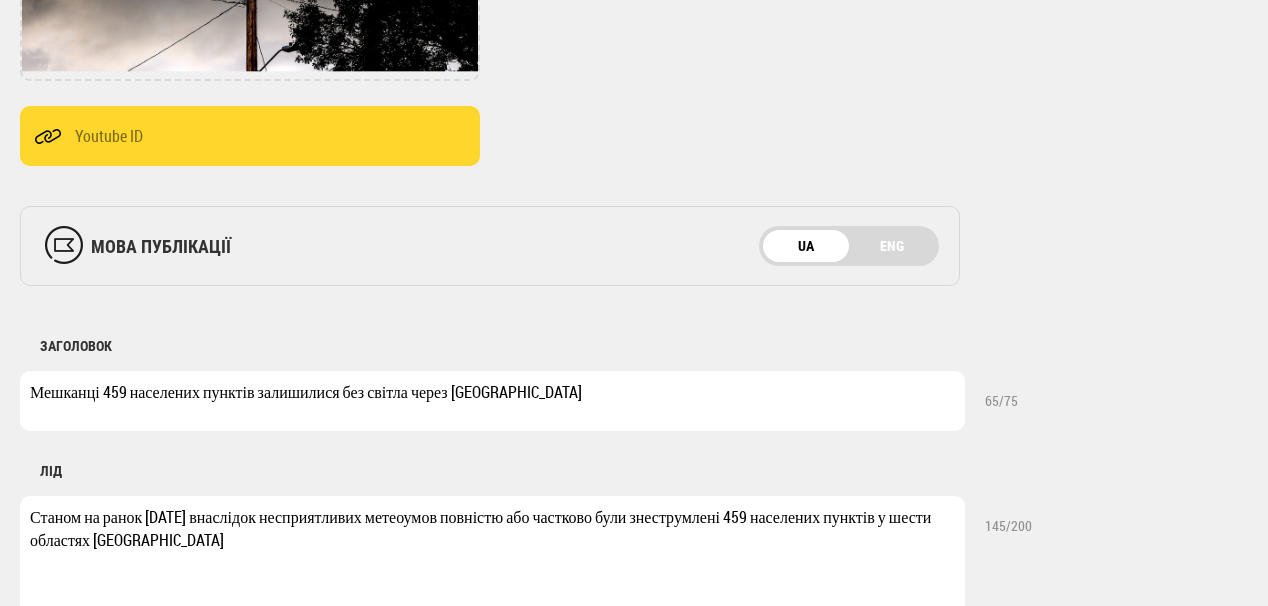 scroll, scrollTop: 560, scrollLeft: 0, axis: vertical 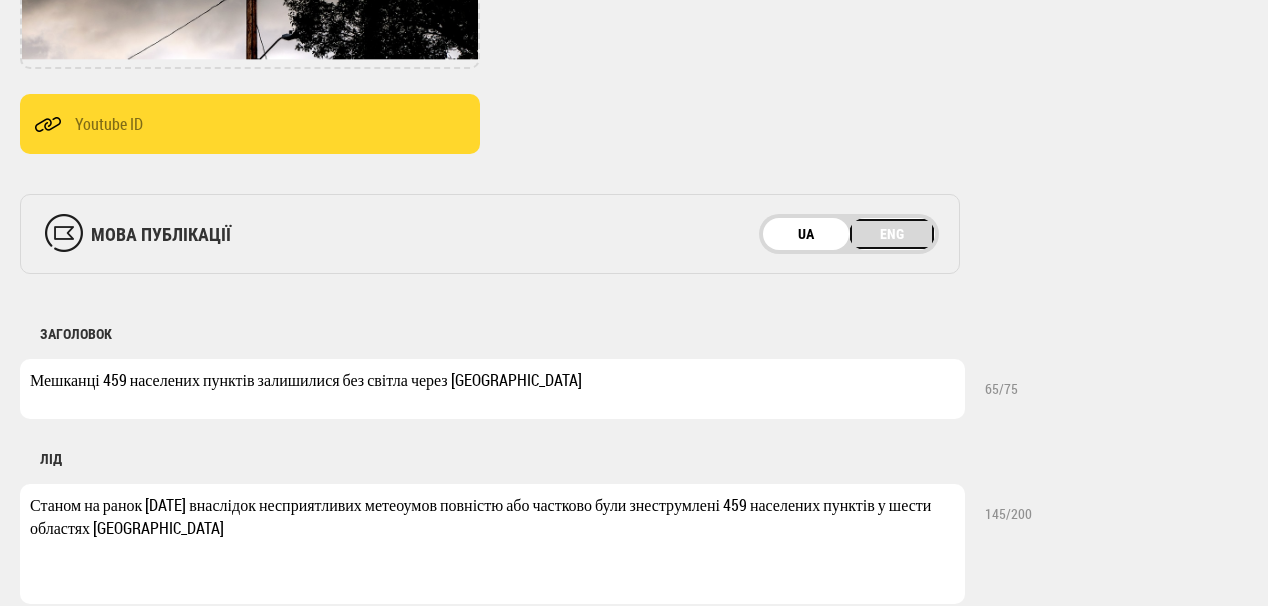 click on "ENG" at bounding box center (892, 234) 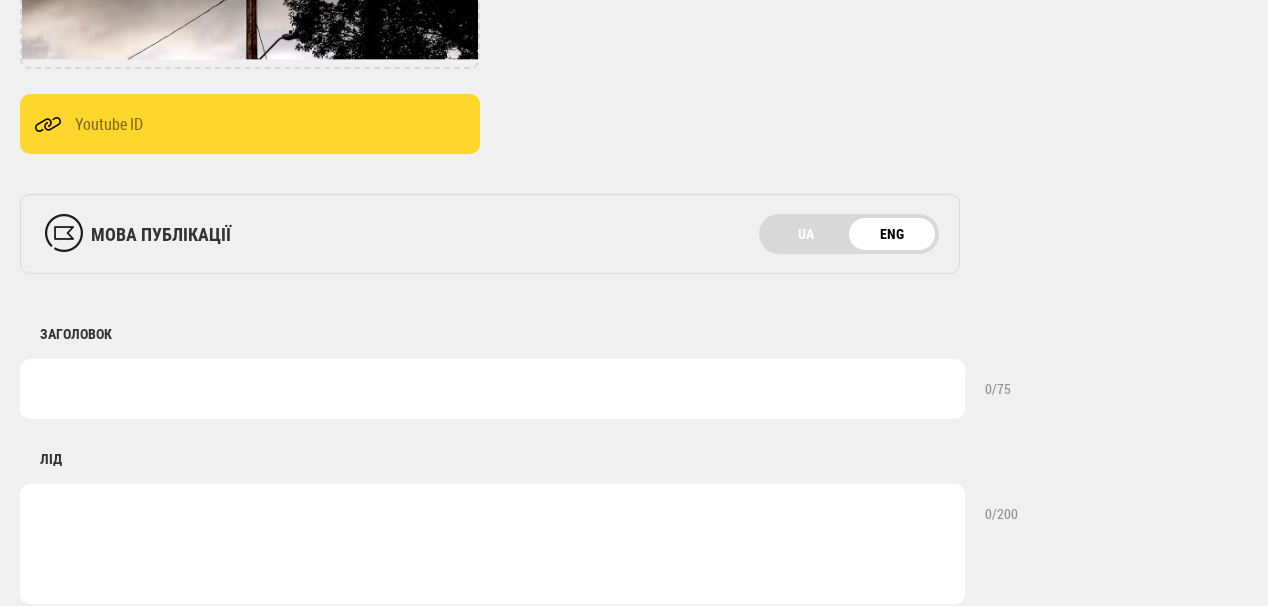 click at bounding box center (492, 389) 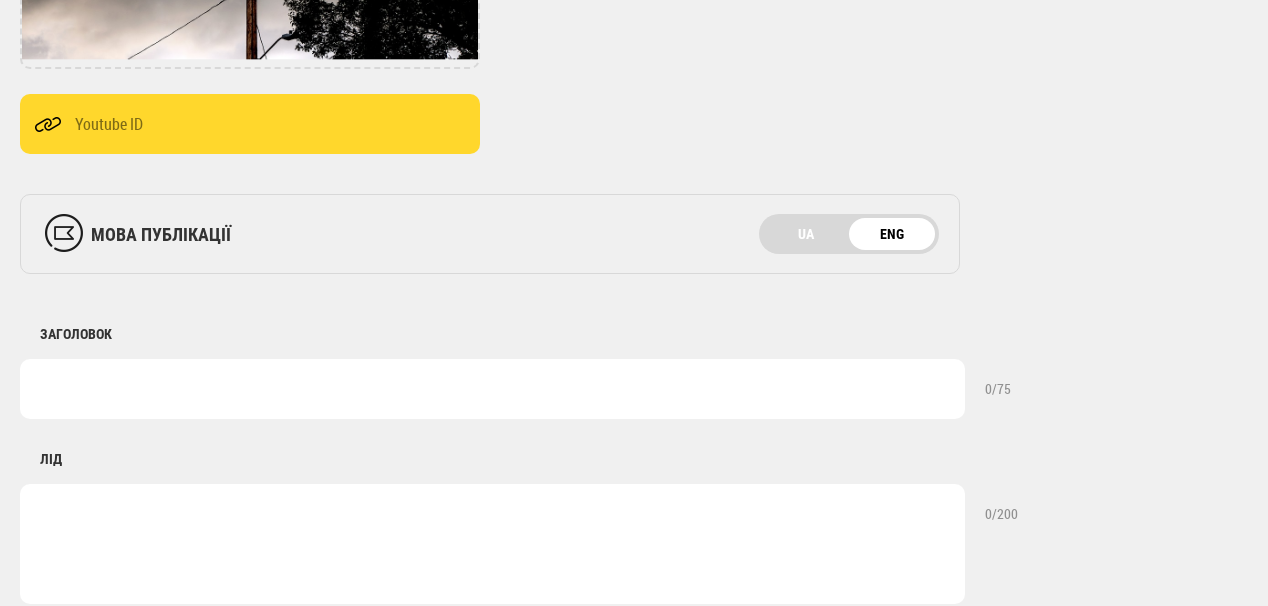 paste on "Residents of 459 villages left without electricity due to bad weather" 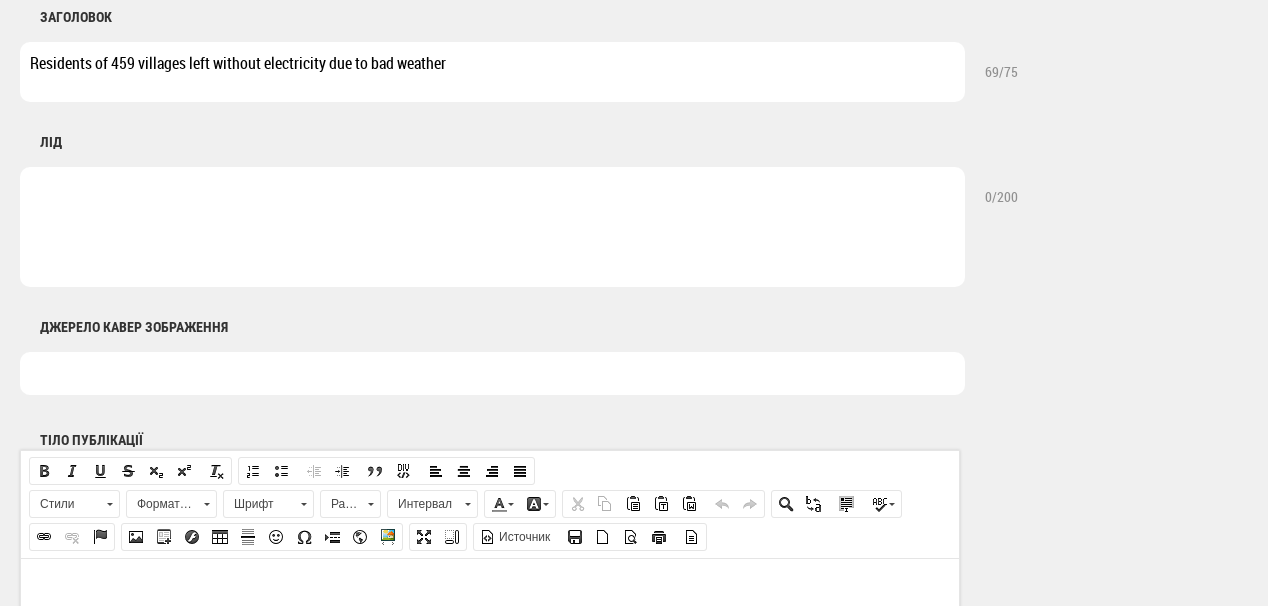 scroll, scrollTop: 880, scrollLeft: 0, axis: vertical 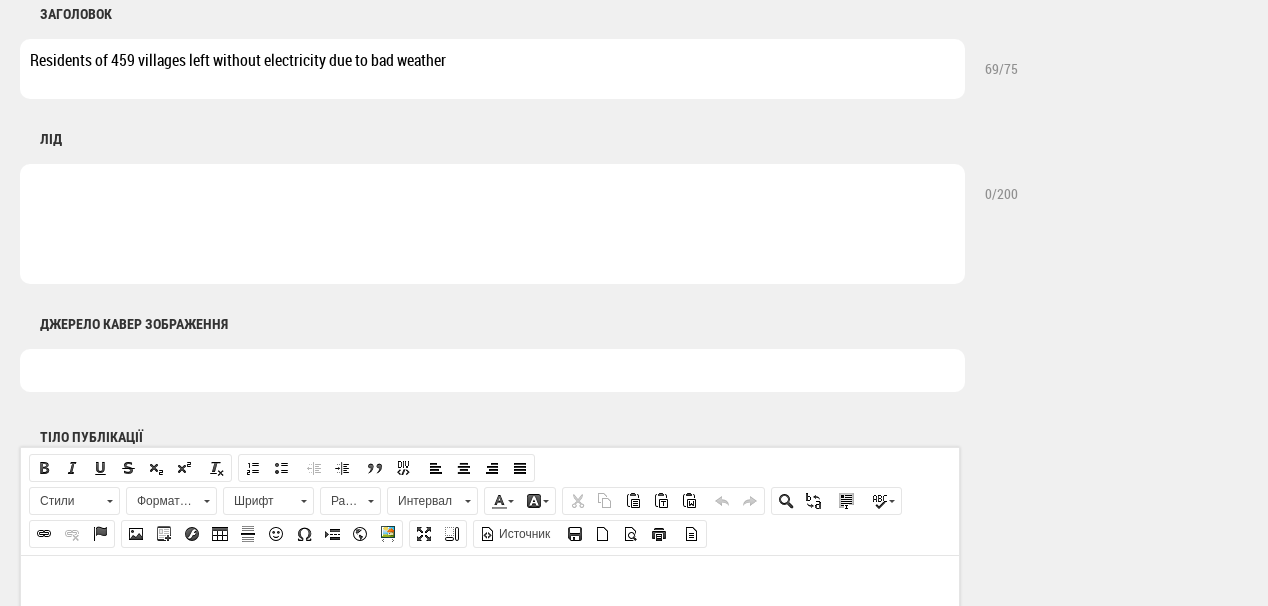 type on "Residents of 459 villages left without electricity due to bad weather" 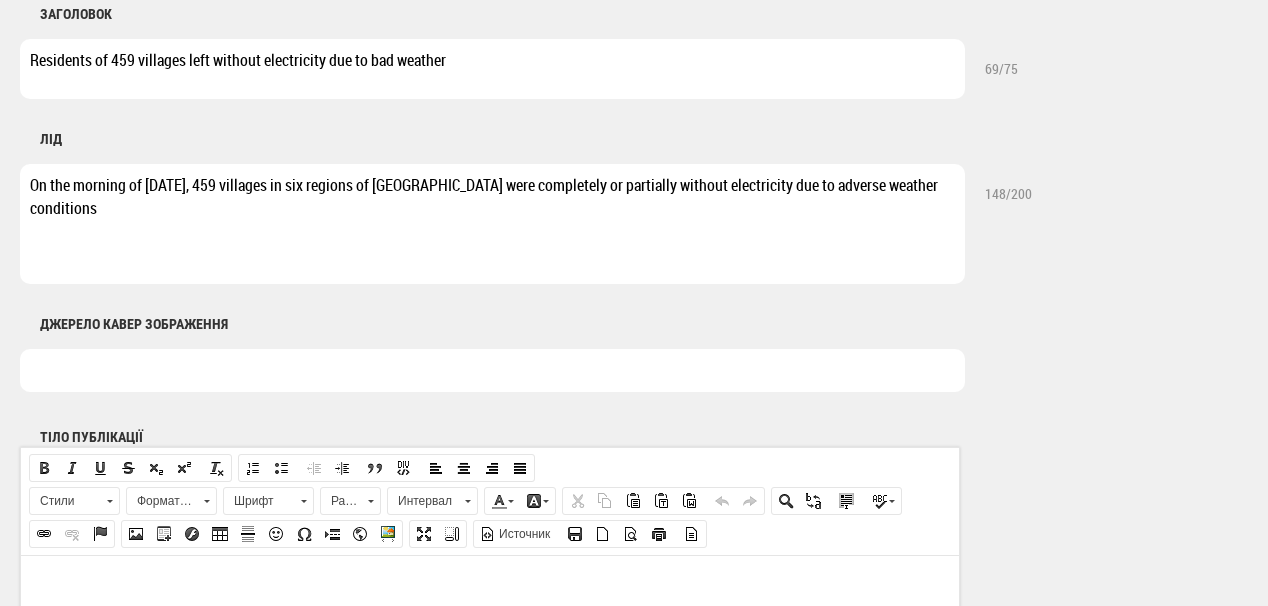 type on "On the morning of July 28, 459 villages in six regions of Ukraine were completely or partially without electricity due to adverse weather conditions" 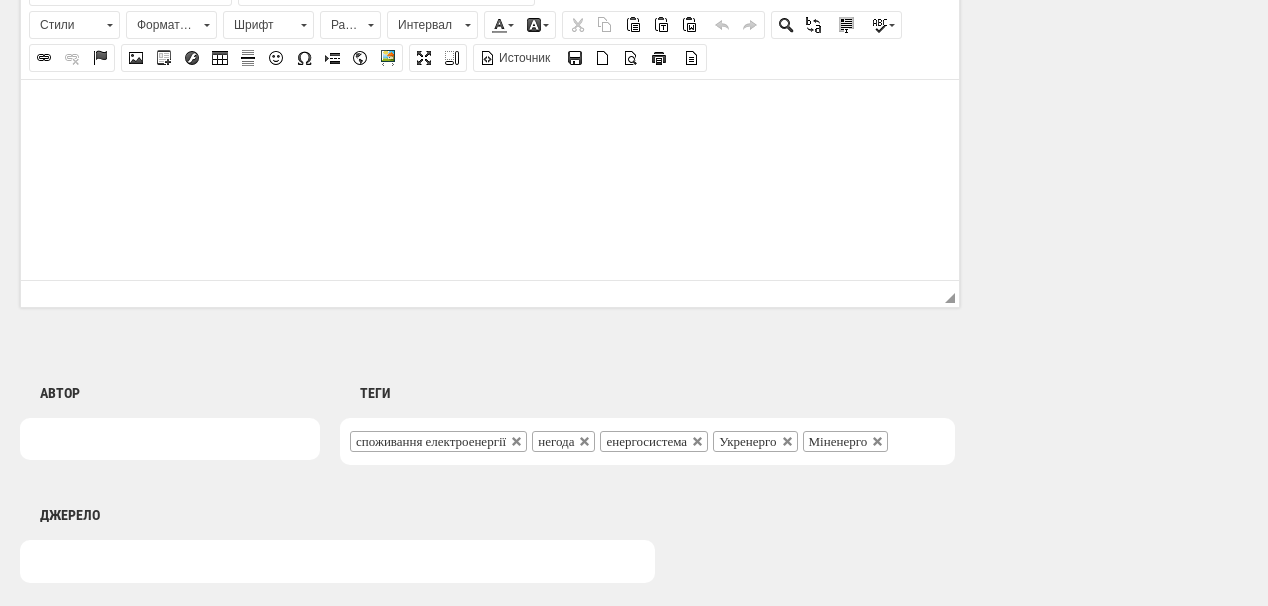 scroll, scrollTop: 1360, scrollLeft: 0, axis: vertical 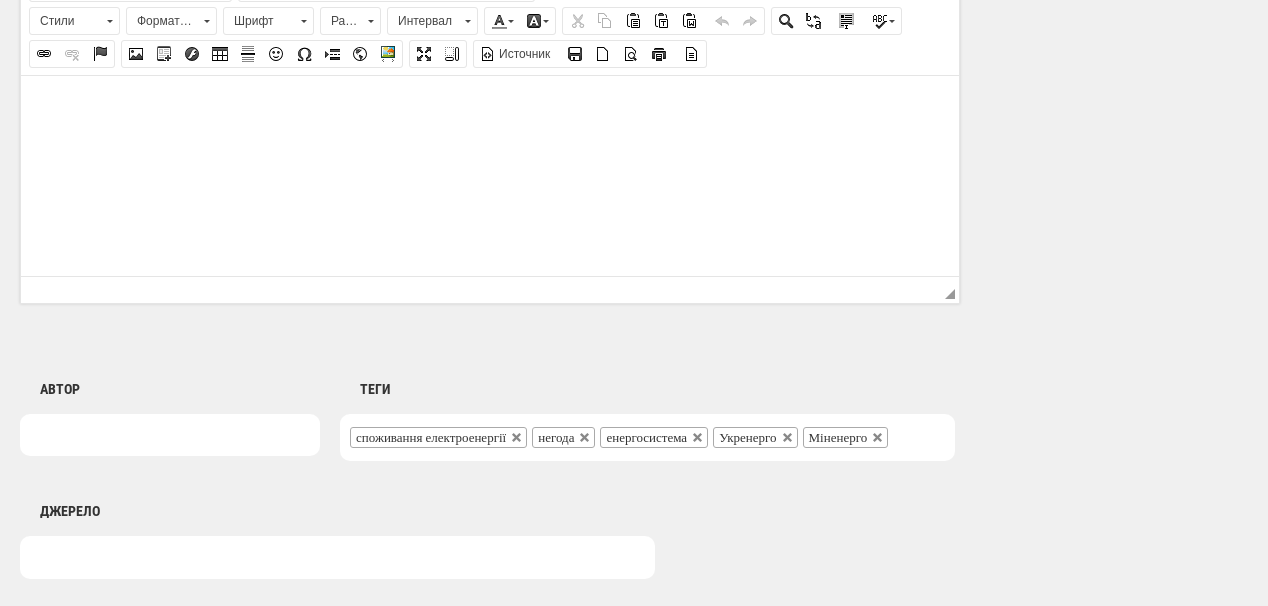 type on "Shutterstock" 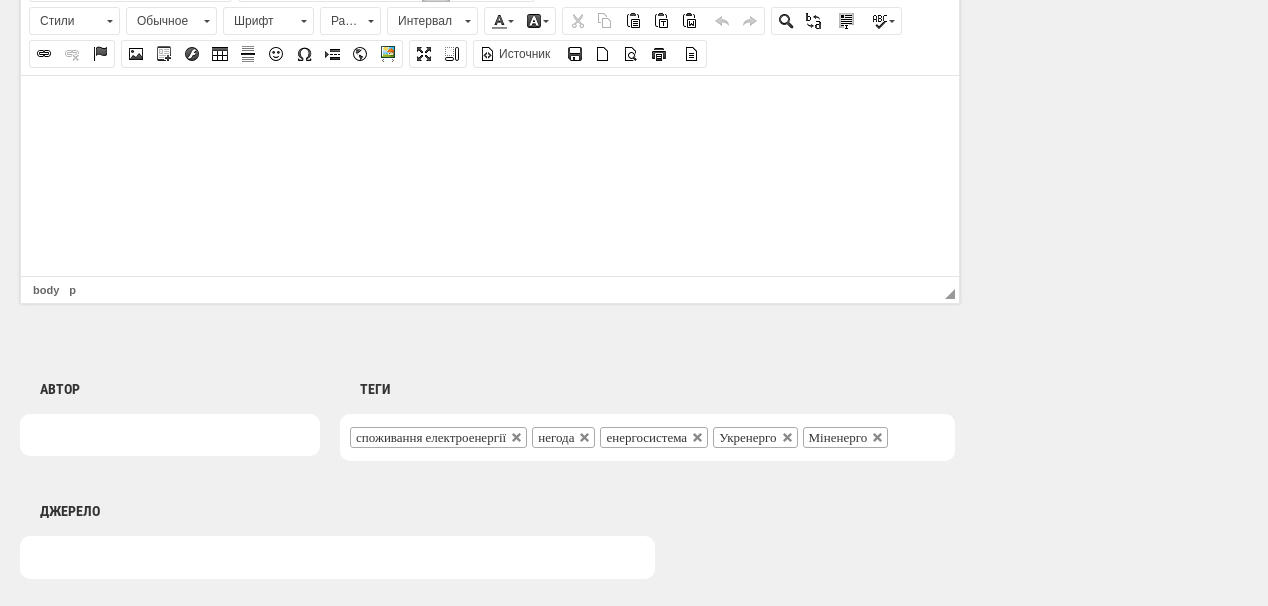 click at bounding box center [490, 105] 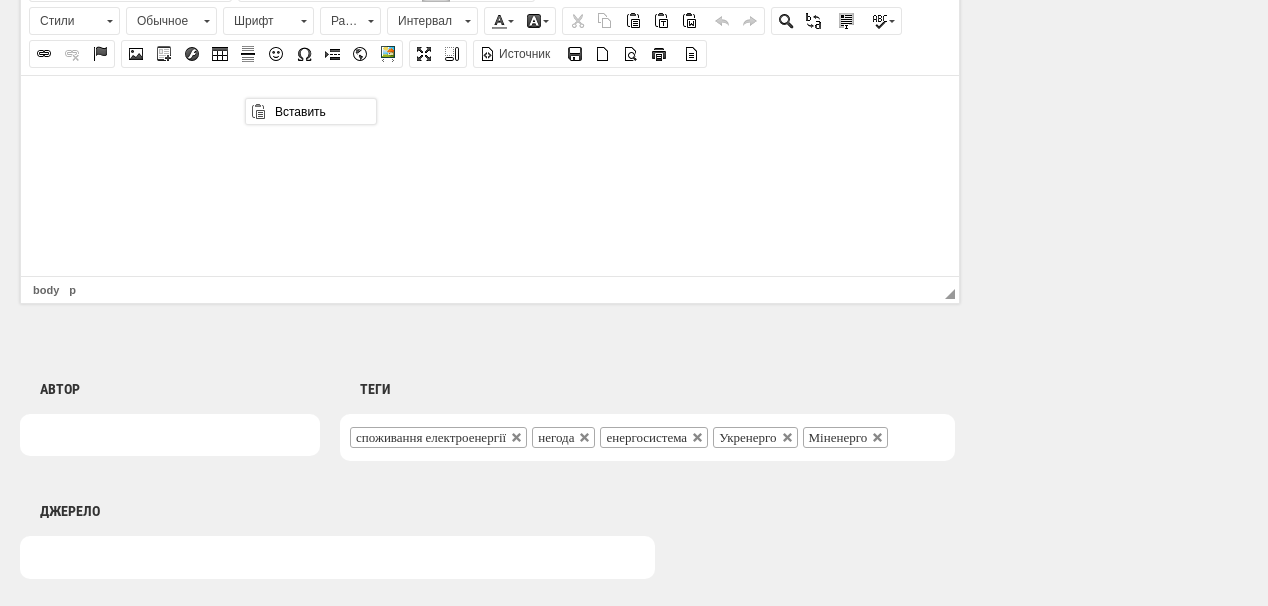 scroll, scrollTop: 0, scrollLeft: 0, axis: both 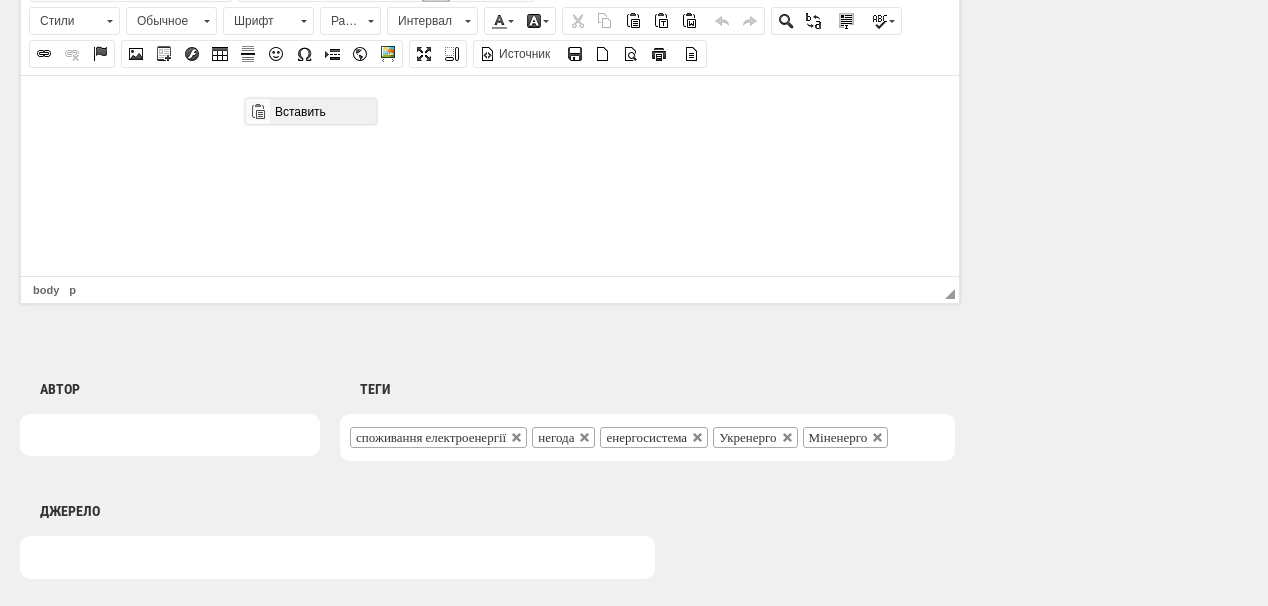 click on "Вставить" at bounding box center [322, 111] 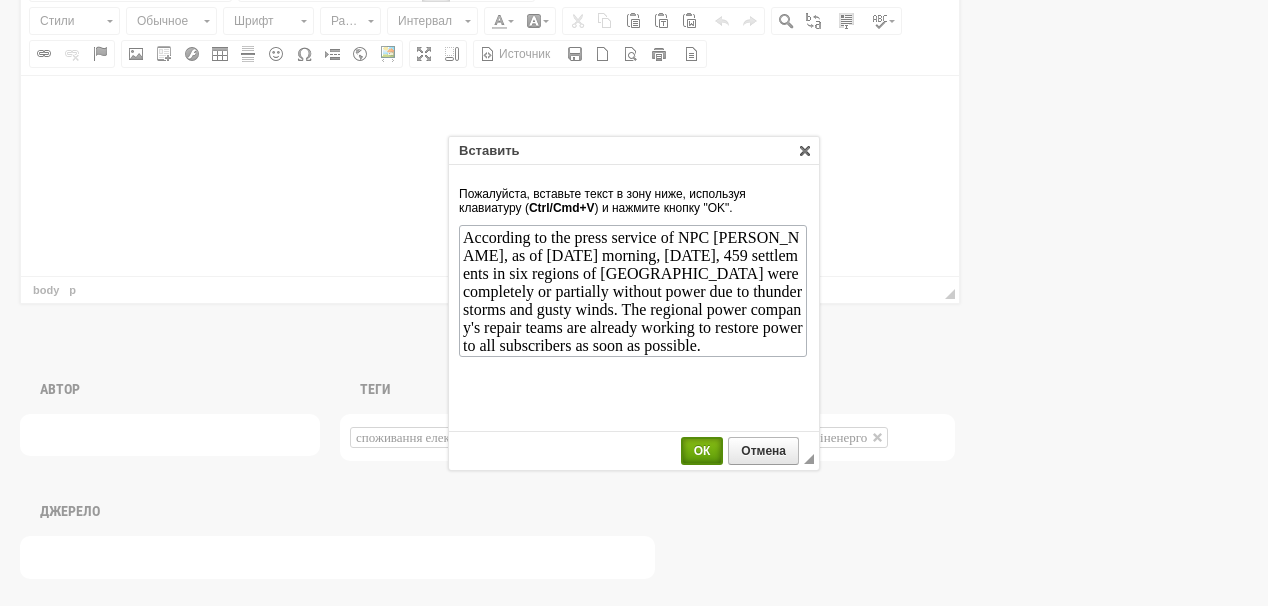 drag, startPoint x: 700, startPoint y: 447, endPoint x: 178, endPoint y: 175, distance: 588.6153 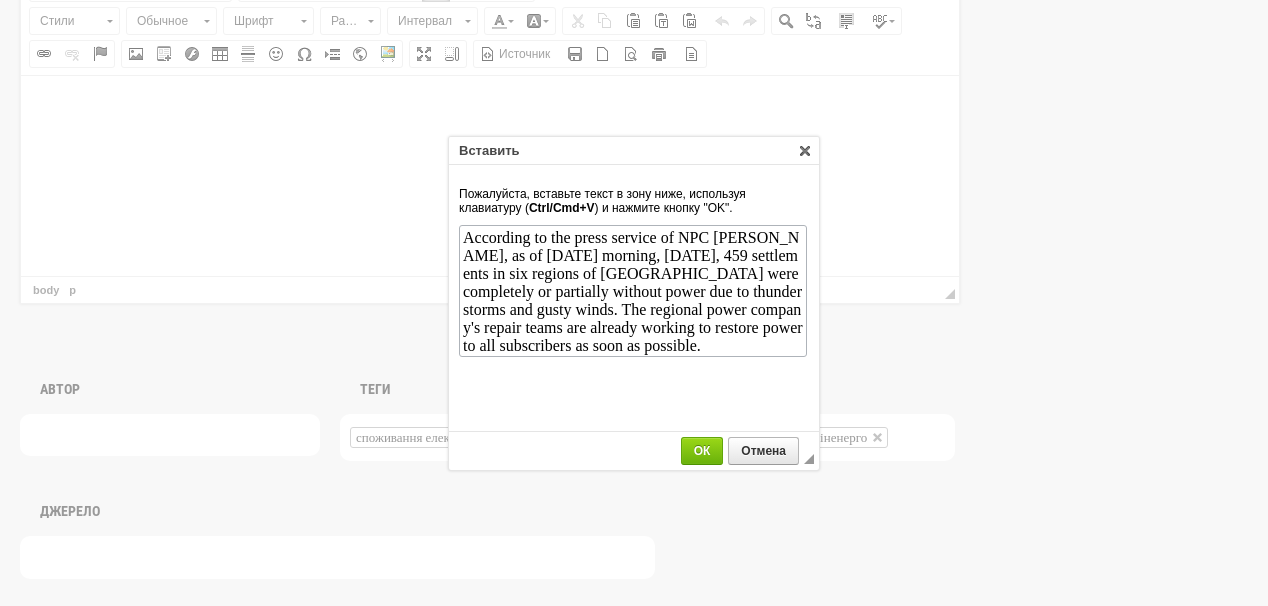 scroll, scrollTop: 0, scrollLeft: 0, axis: both 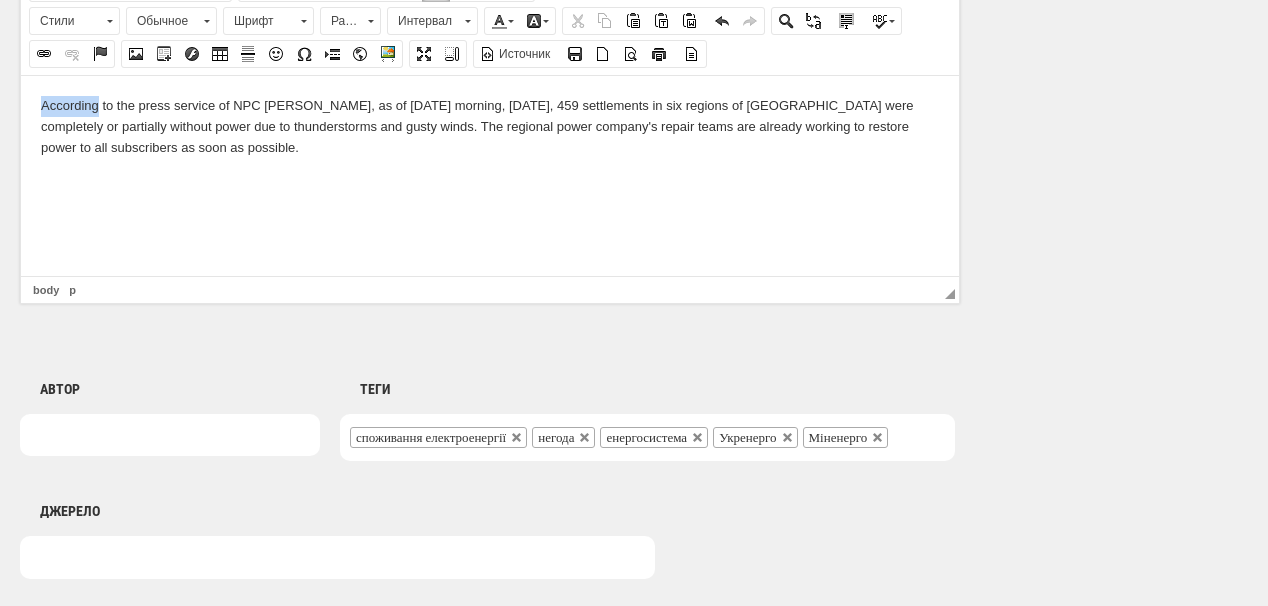 drag, startPoint x: 41, startPoint y: 104, endPoint x: 98, endPoint y: 101, distance: 57.07889 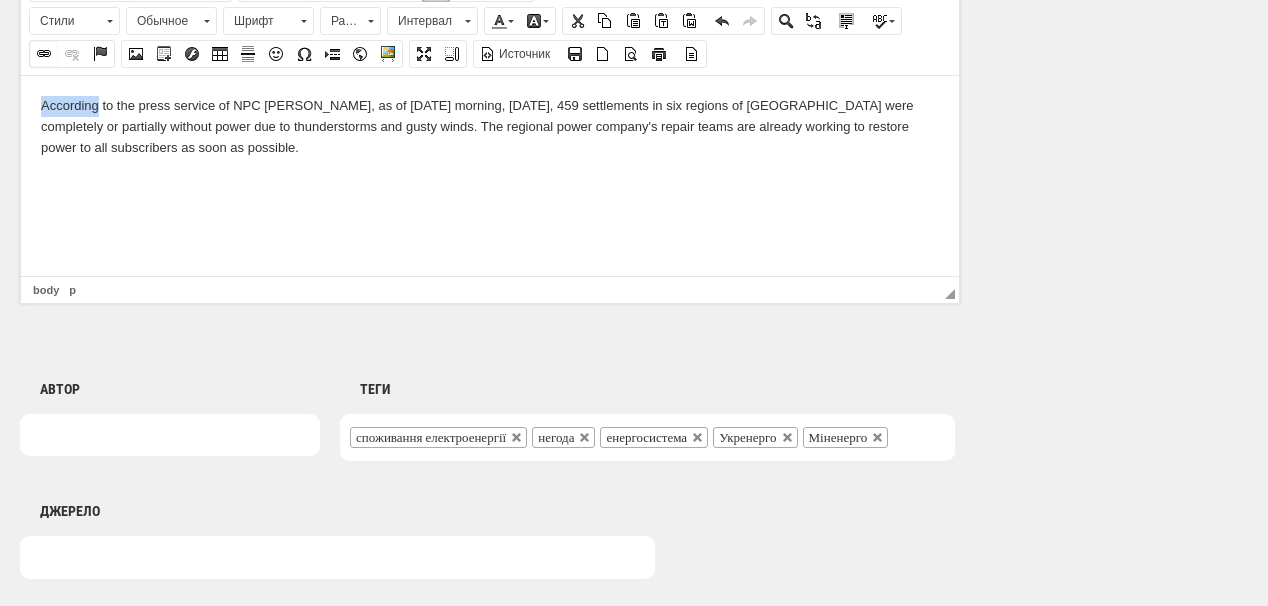 click at bounding box center [44, 54] 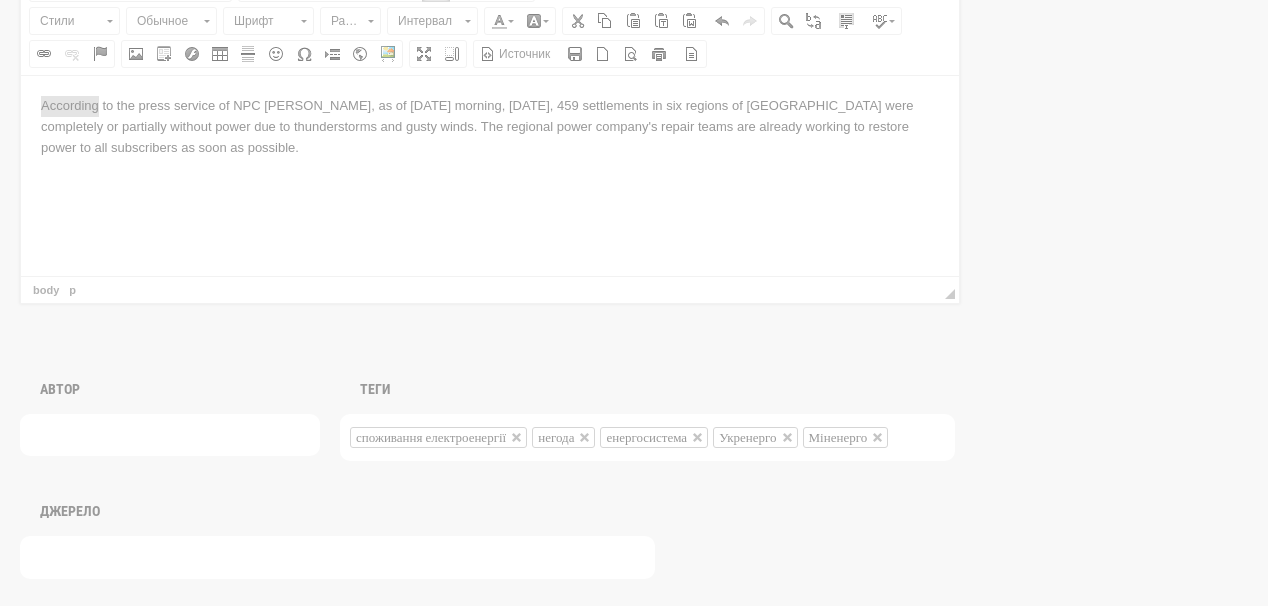 scroll, scrollTop: 0, scrollLeft: 0, axis: both 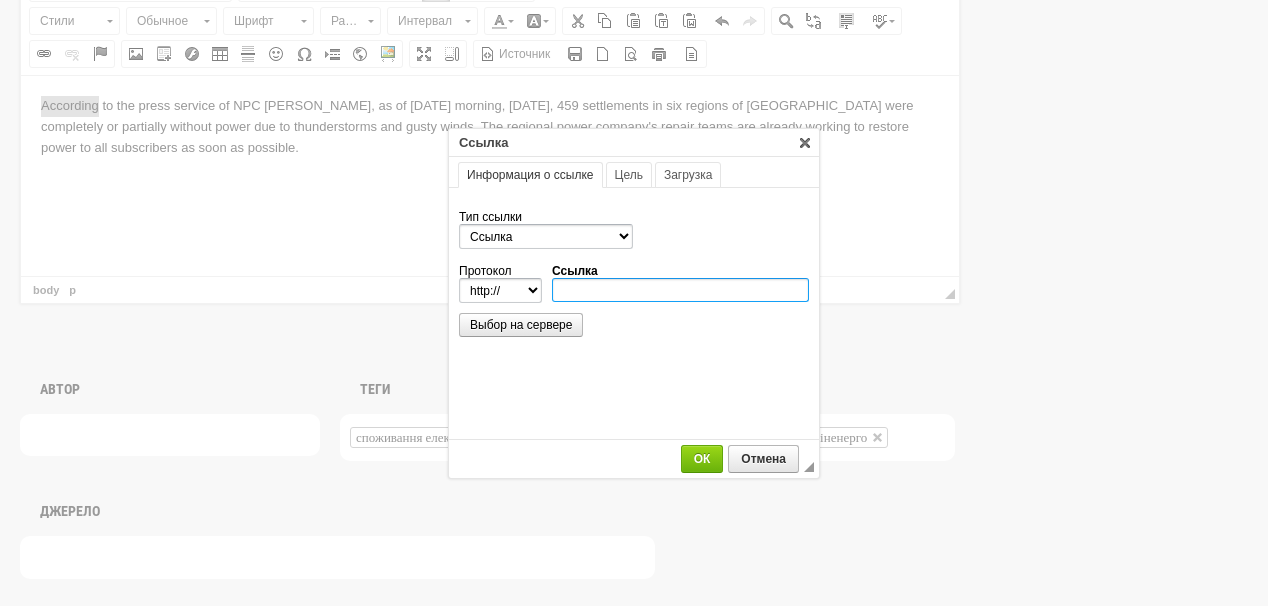 click on "Ссылка" at bounding box center (680, 290) 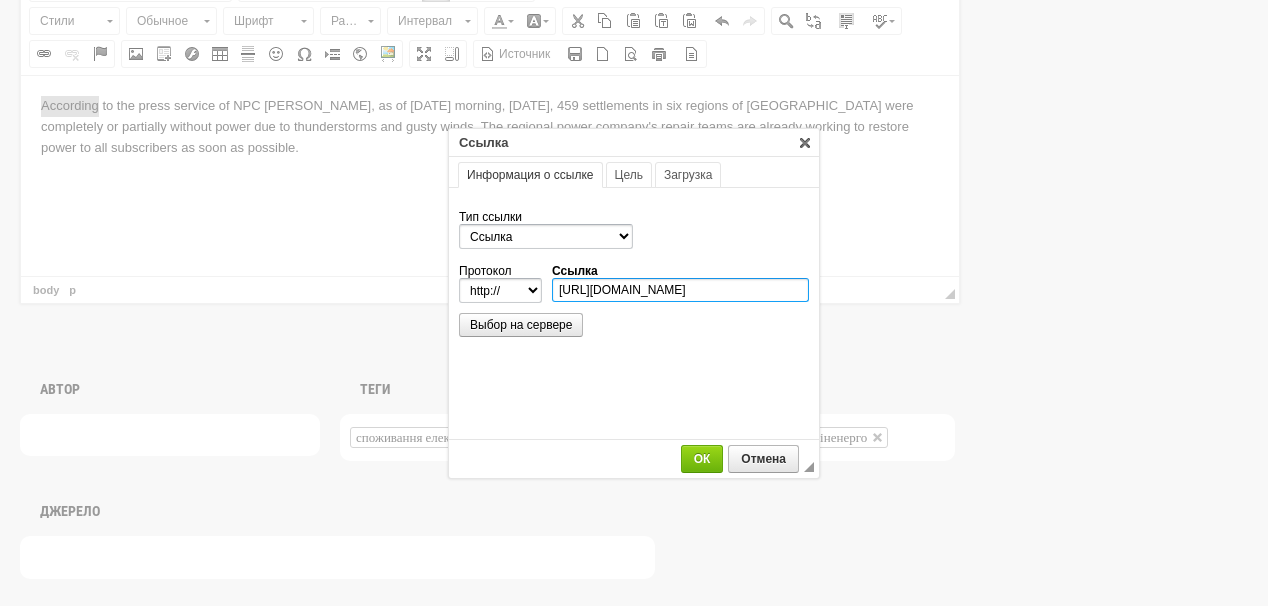 scroll, scrollTop: 0, scrollLeft: 652, axis: horizontal 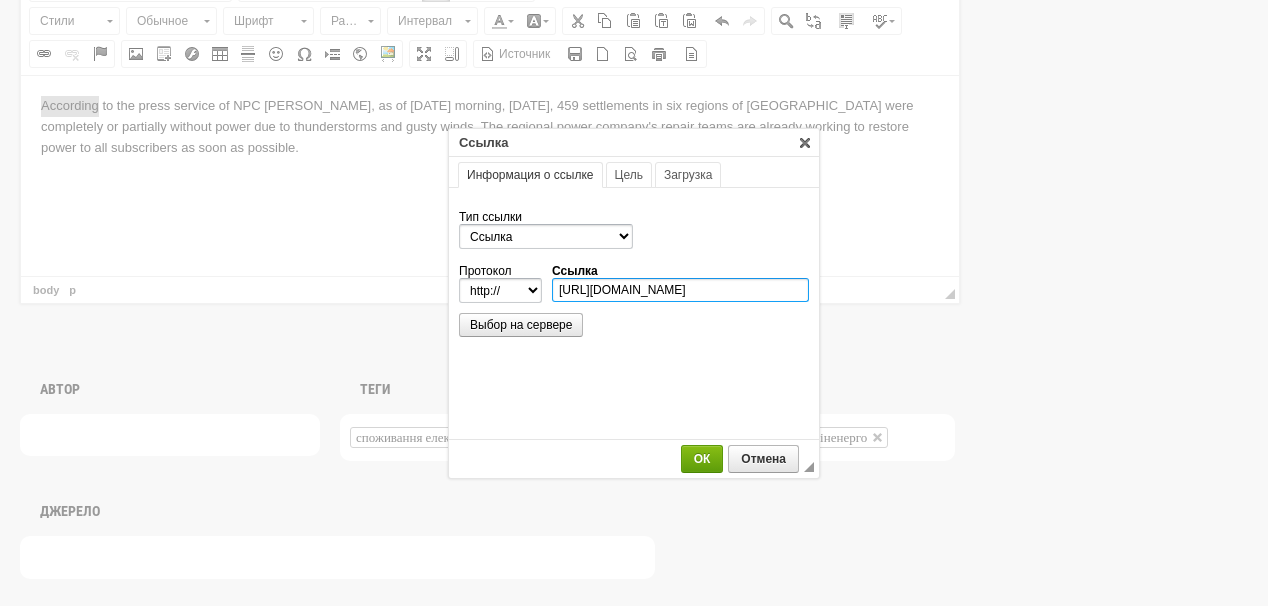 type on "https://www.facebook.com/npcukrenergo/posts/pfbid0DxeAurTvipqTTcG5QfqcZwQu9nawLt2arBTx4HeQcCCPTWnURm2wsftChHQVYQaPl?rdid=RvWu9pevOshqu4un#" 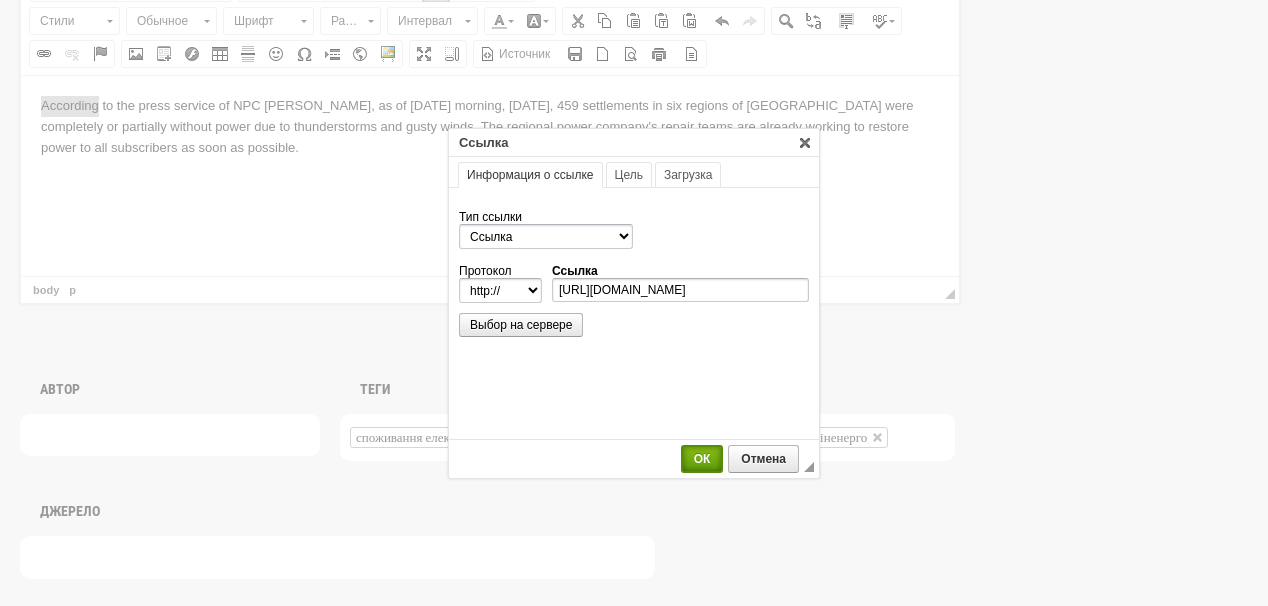 select on "https://" 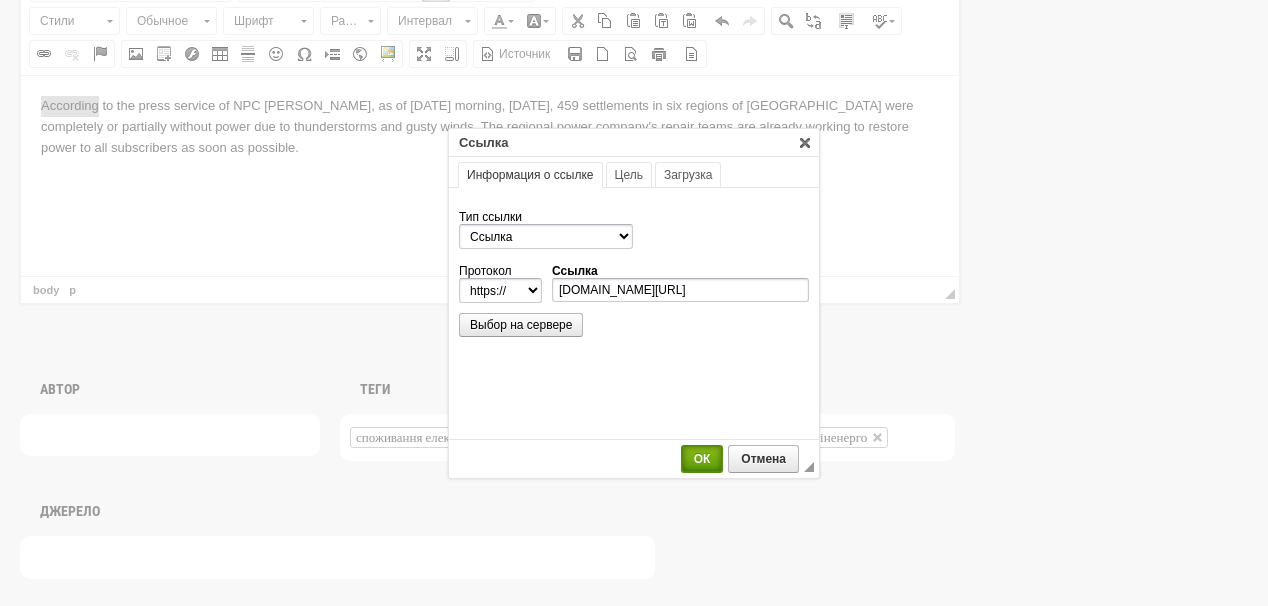 scroll, scrollTop: 0, scrollLeft: 0, axis: both 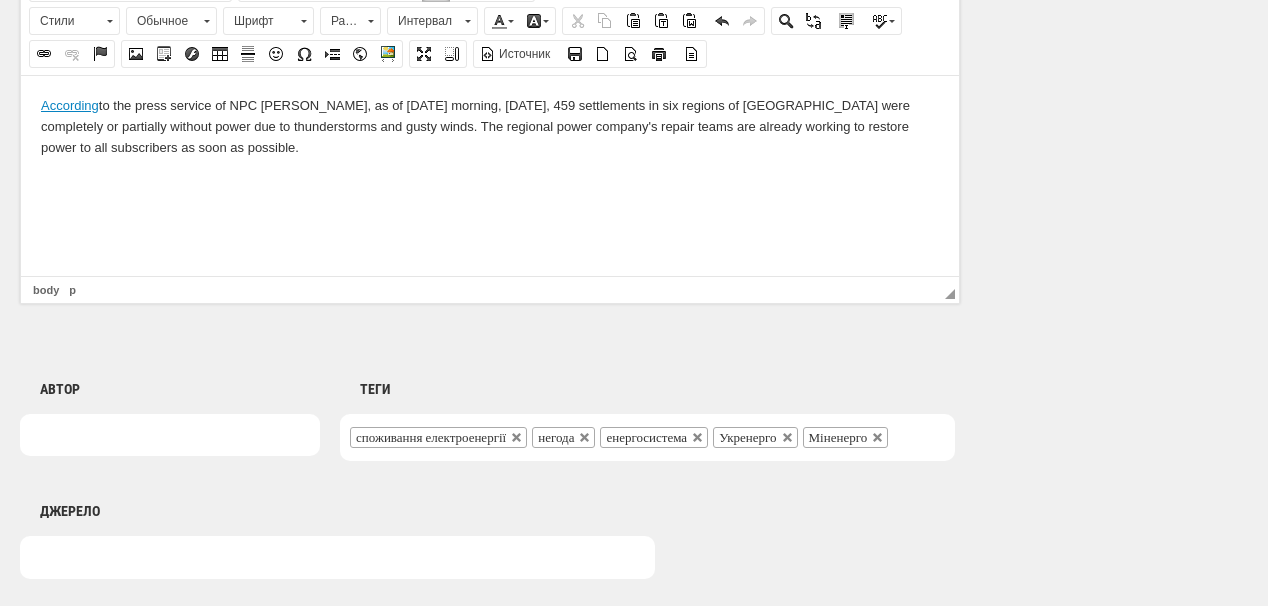 click on "According  to the press service of NPC Ukrenergo, as of Monday morning, July 28, 459 settlements in six regions of Ukraine were completely or partially without power due to thunderstorms and gusty winds. The regional power company's repair teams are already working to restore power to all subscribers as soon as possible." at bounding box center [490, 126] 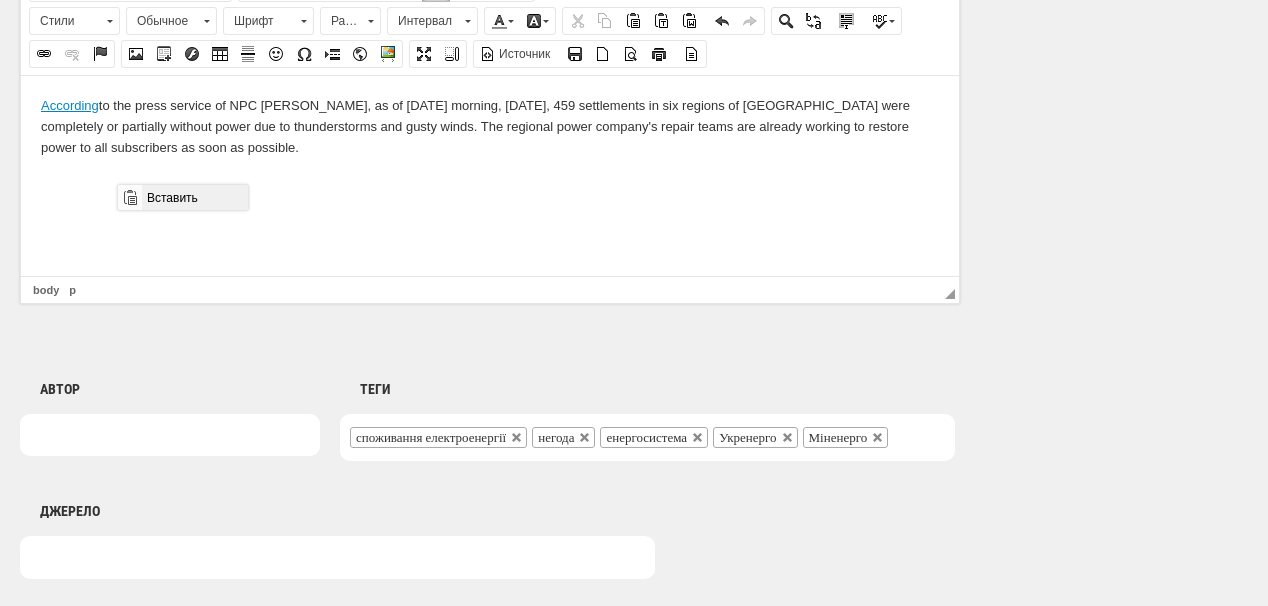 click on "Вставить" at bounding box center (194, 197) 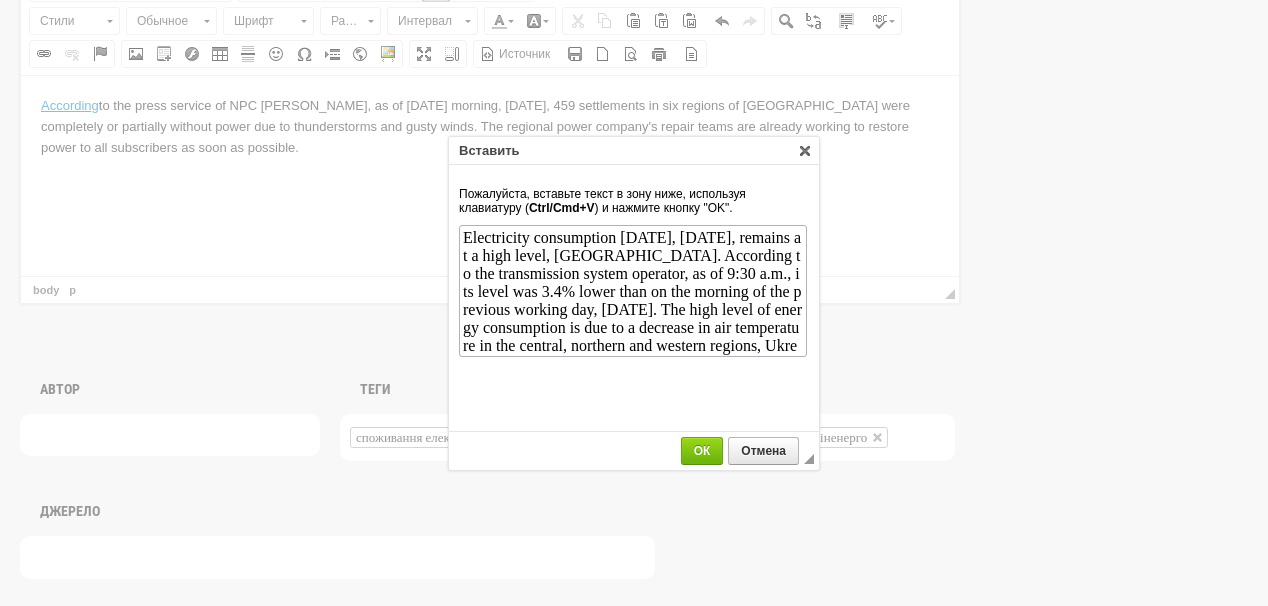 scroll, scrollTop: 19, scrollLeft: 0, axis: vertical 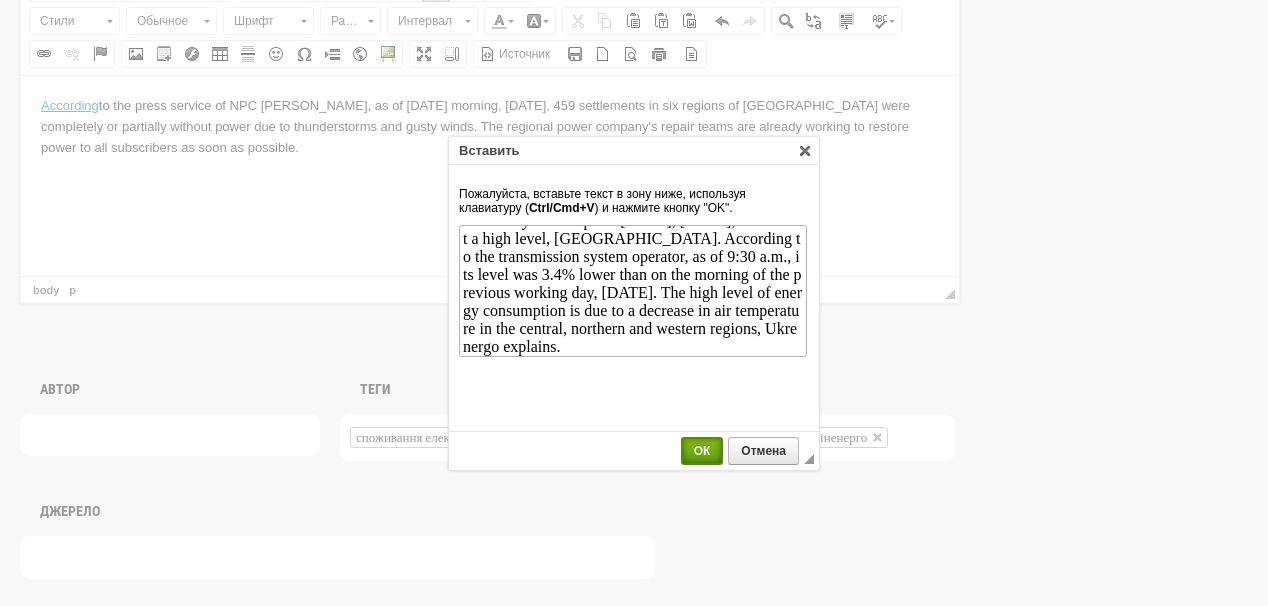 click on "ОК" at bounding box center [702, 451] 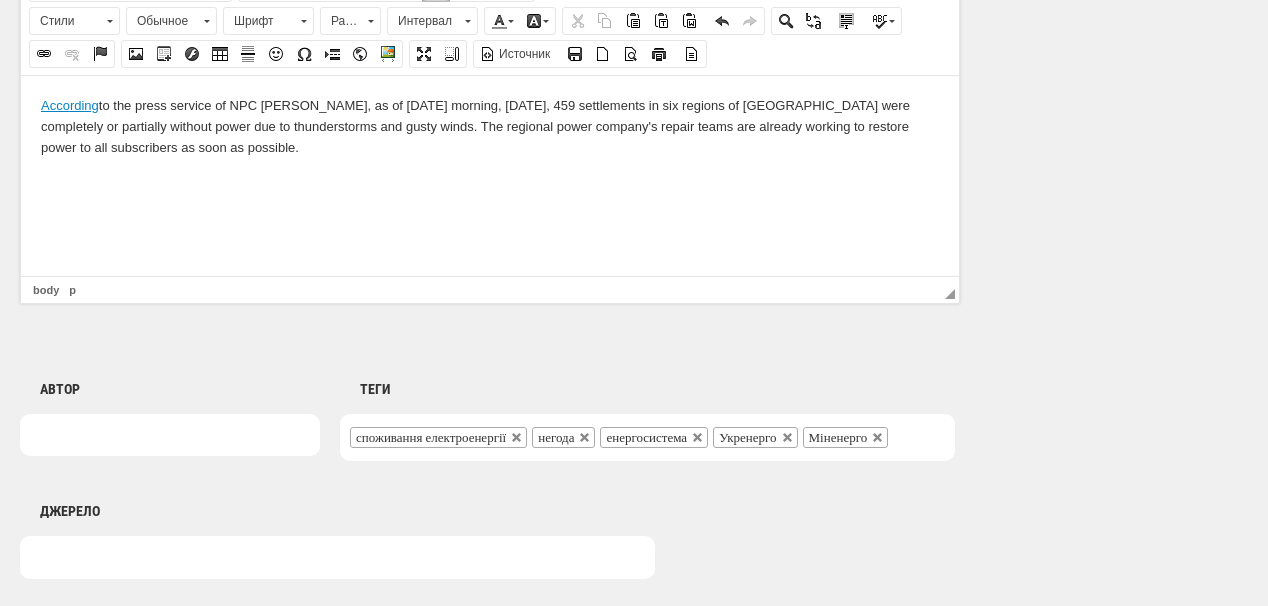 scroll, scrollTop: 0, scrollLeft: 0, axis: both 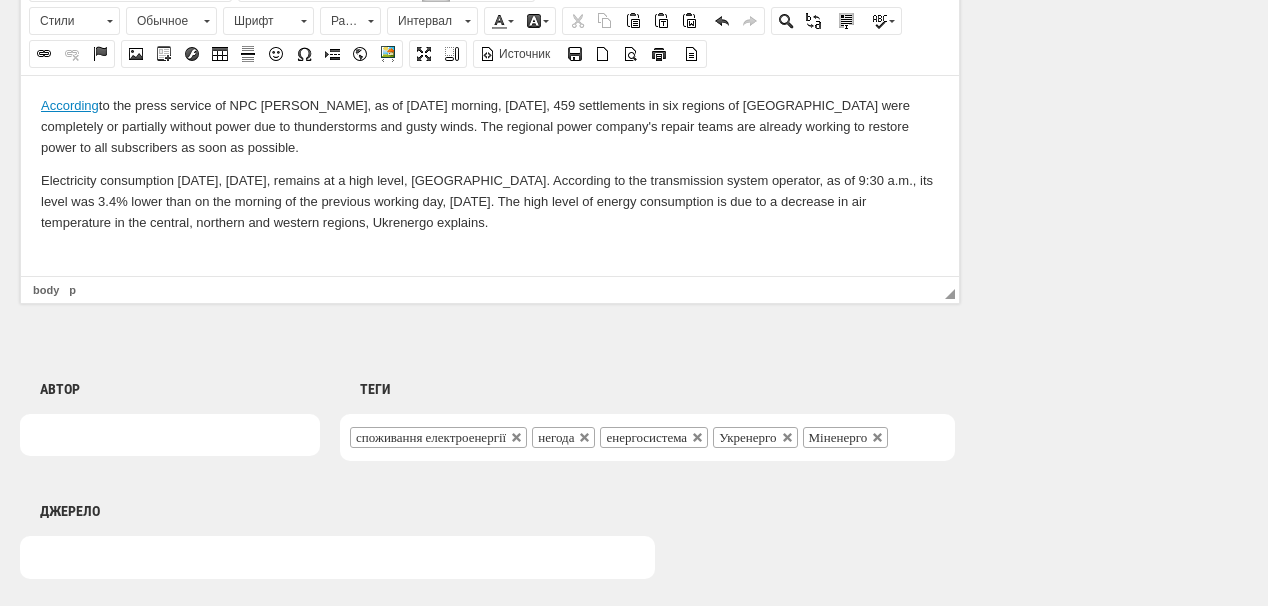 click at bounding box center (490, 256) 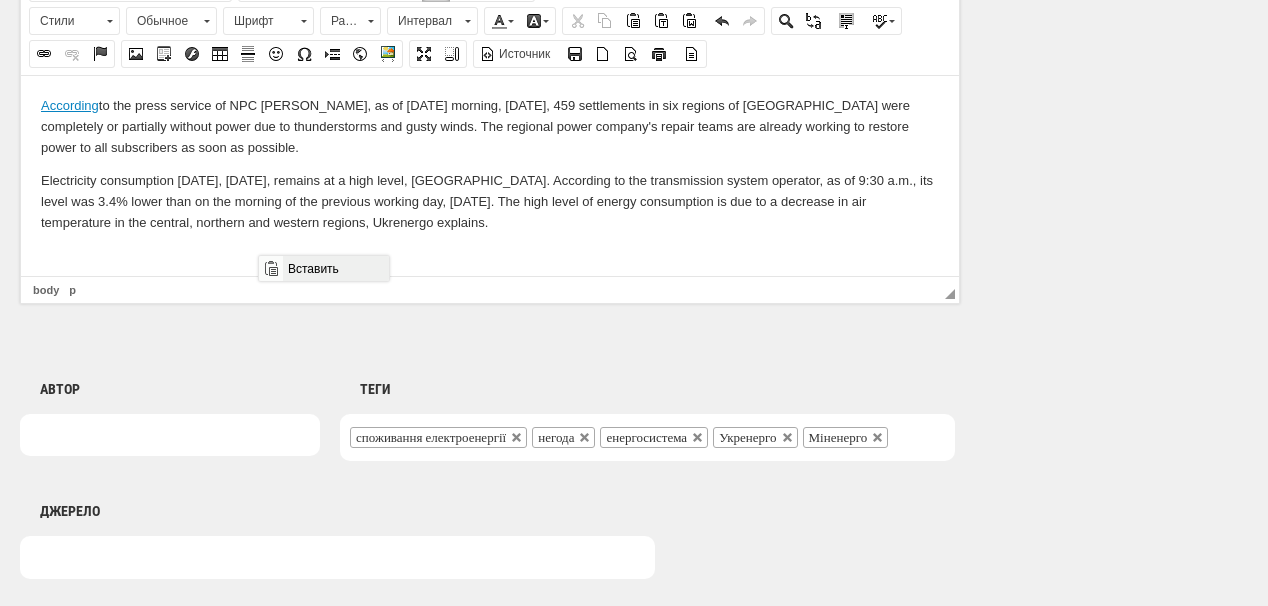 drag, startPoint x: 309, startPoint y: 271, endPoint x: 714, endPoint y: 512, distance: 471.28122 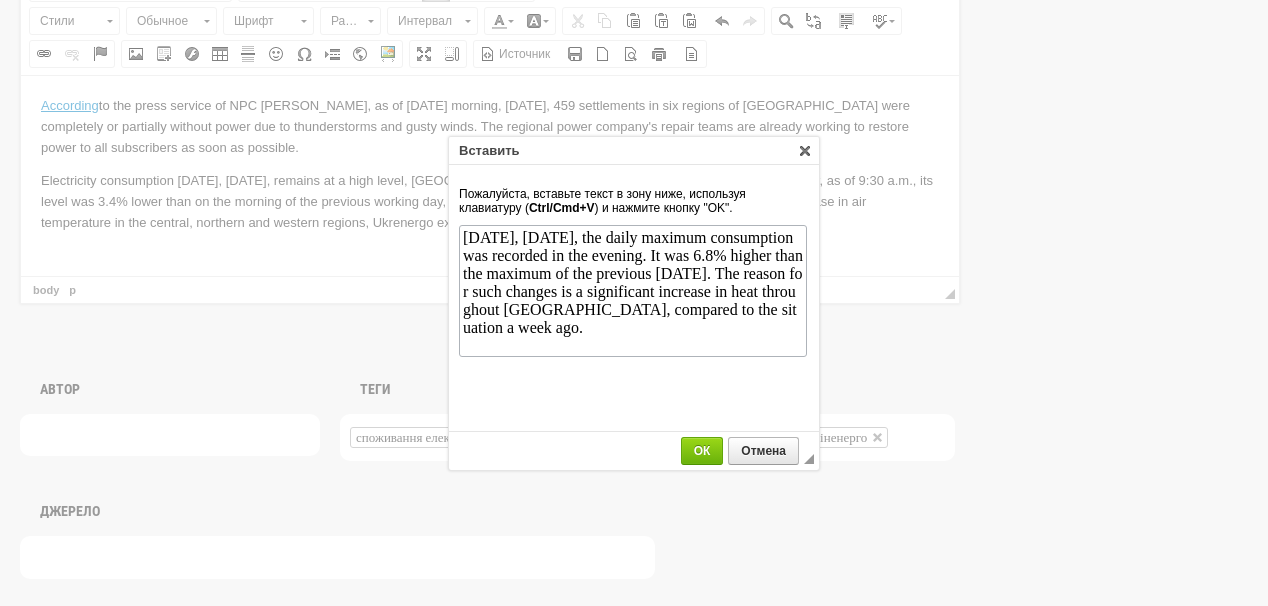 scroll, scrollTop: 0, scrollLeft: 0, axis: both 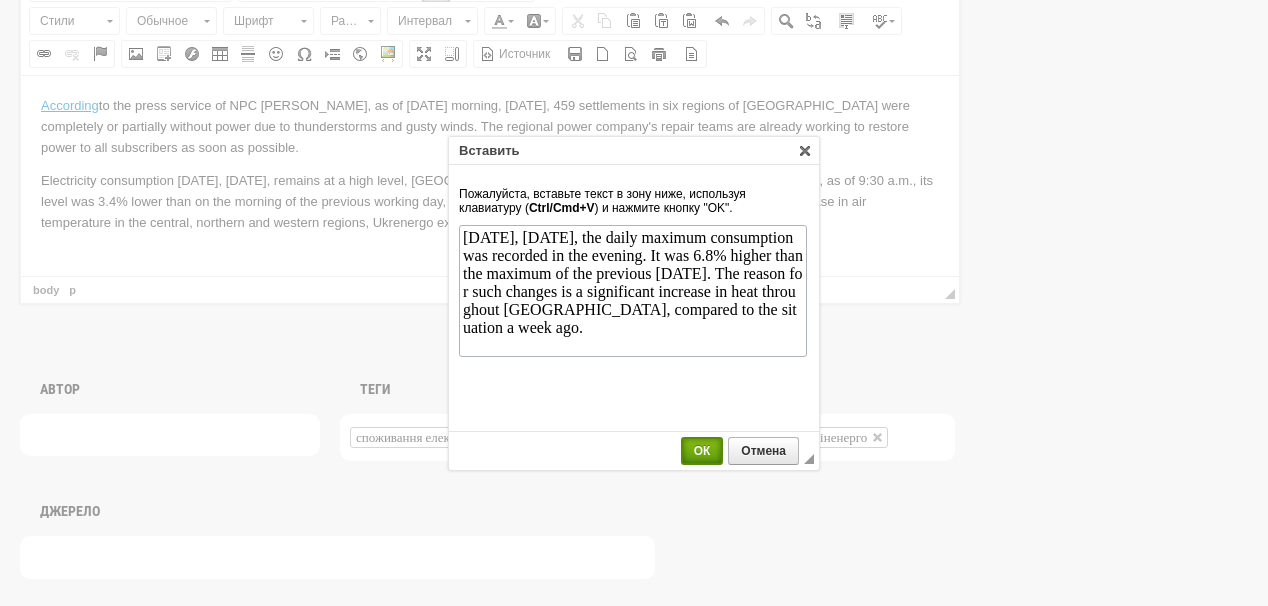 click on "ОК" at bounding box center [702, 451] 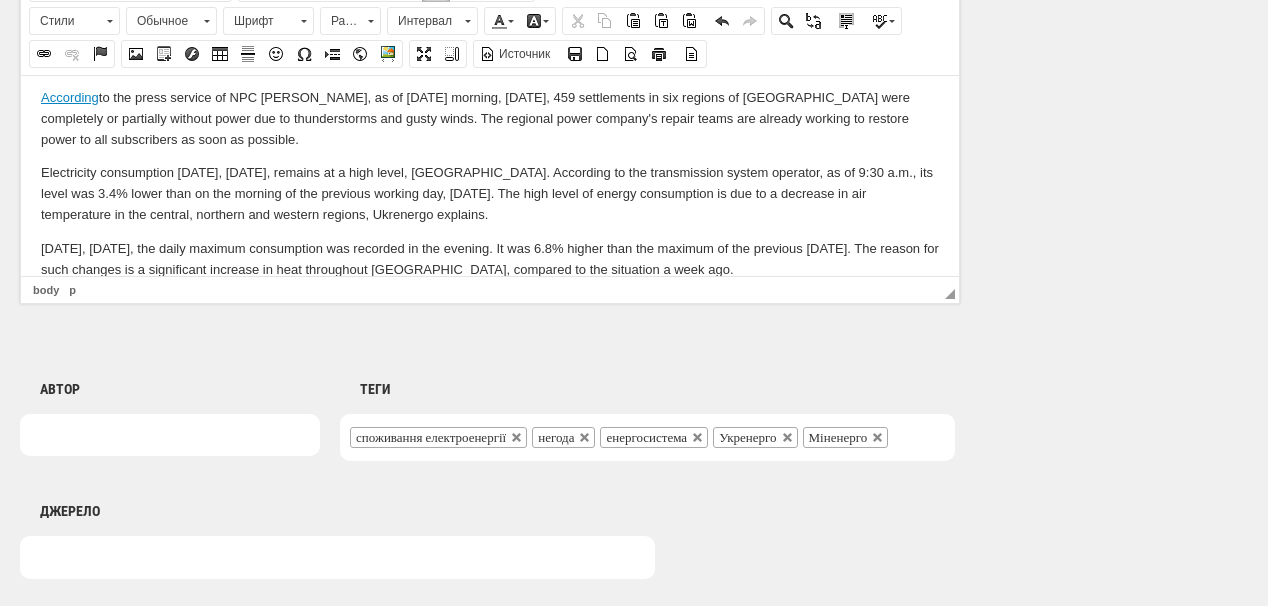scroll, scrollTop: 42, scrollLeft: 0, axis: vertical 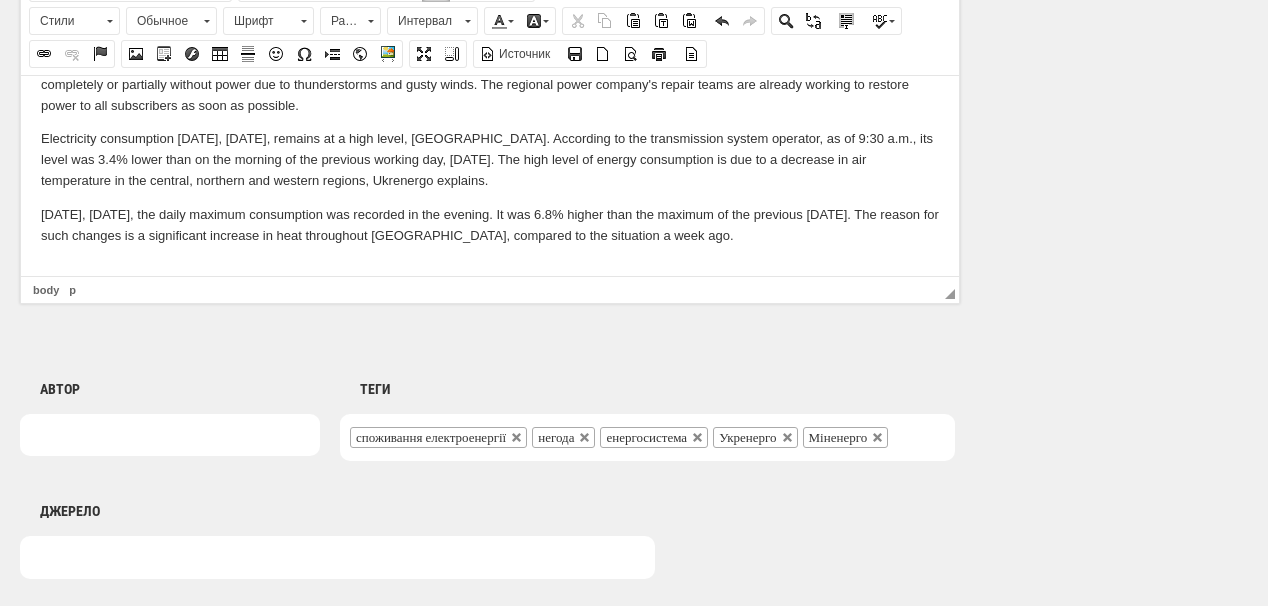 click at bounding box center [490, 268] 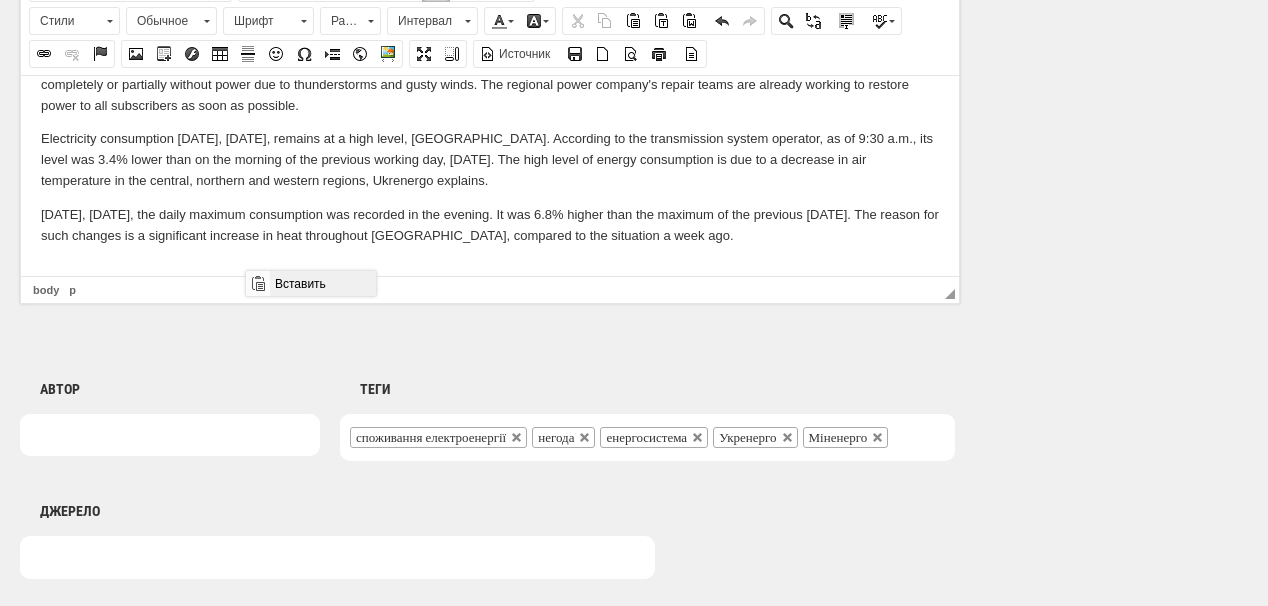 click on "Вставить" at bounding box center (322, 283) 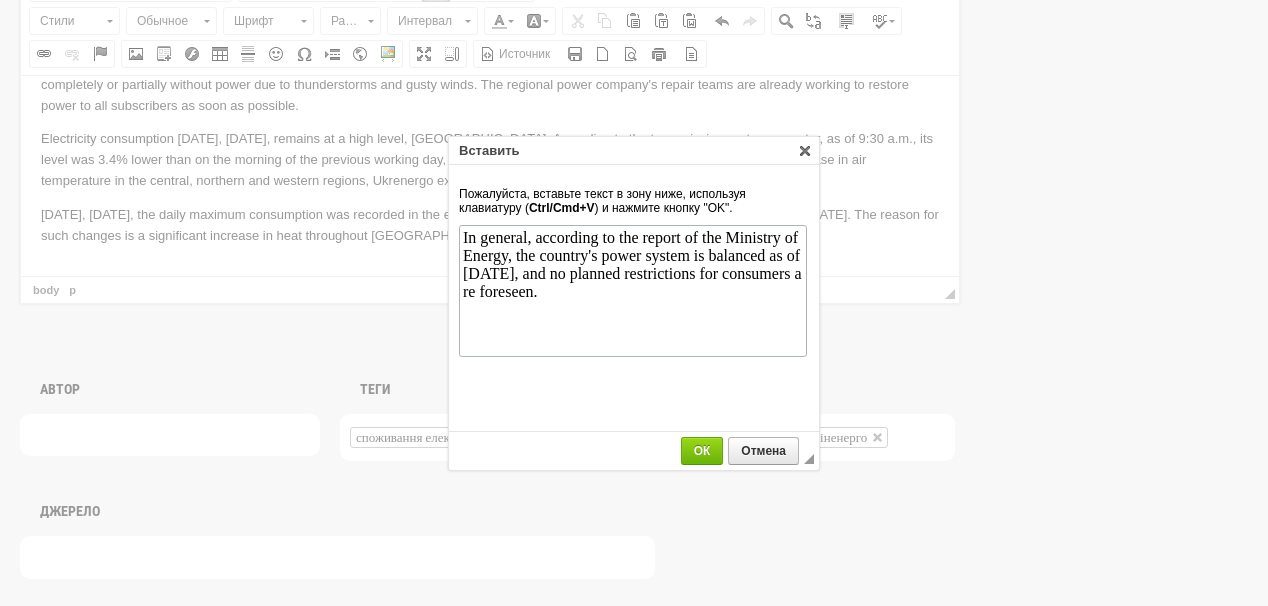scroll, scrollTop: 0, scrollLeft: 0, axis: both 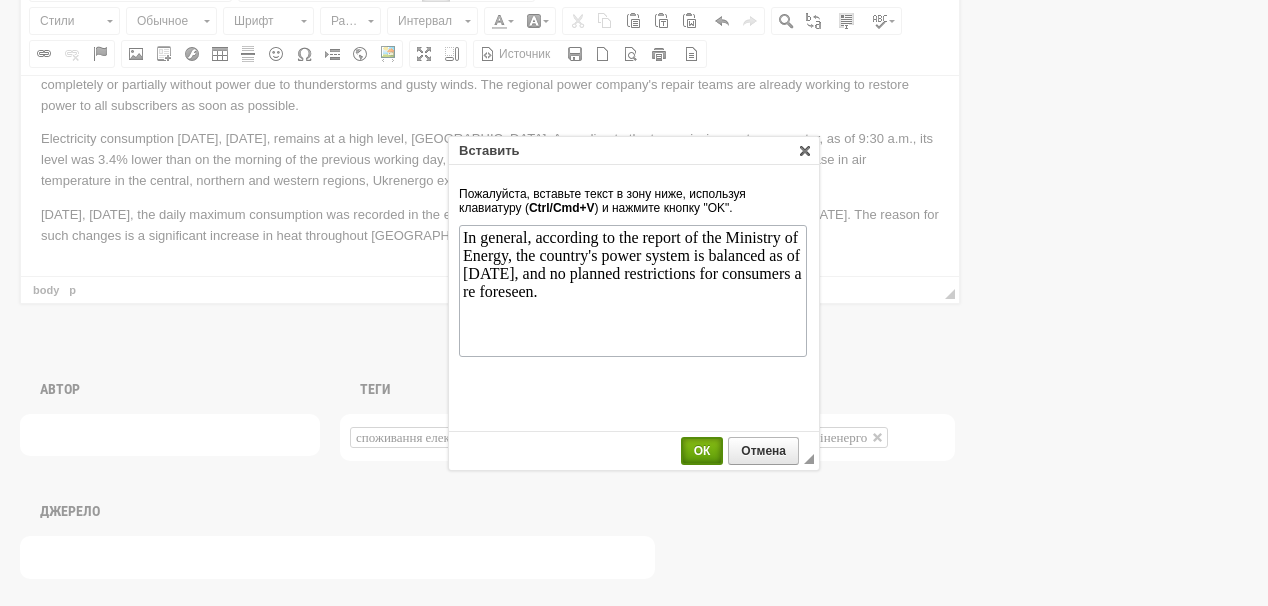 click on "ОК" at bounding box center (702, 451) 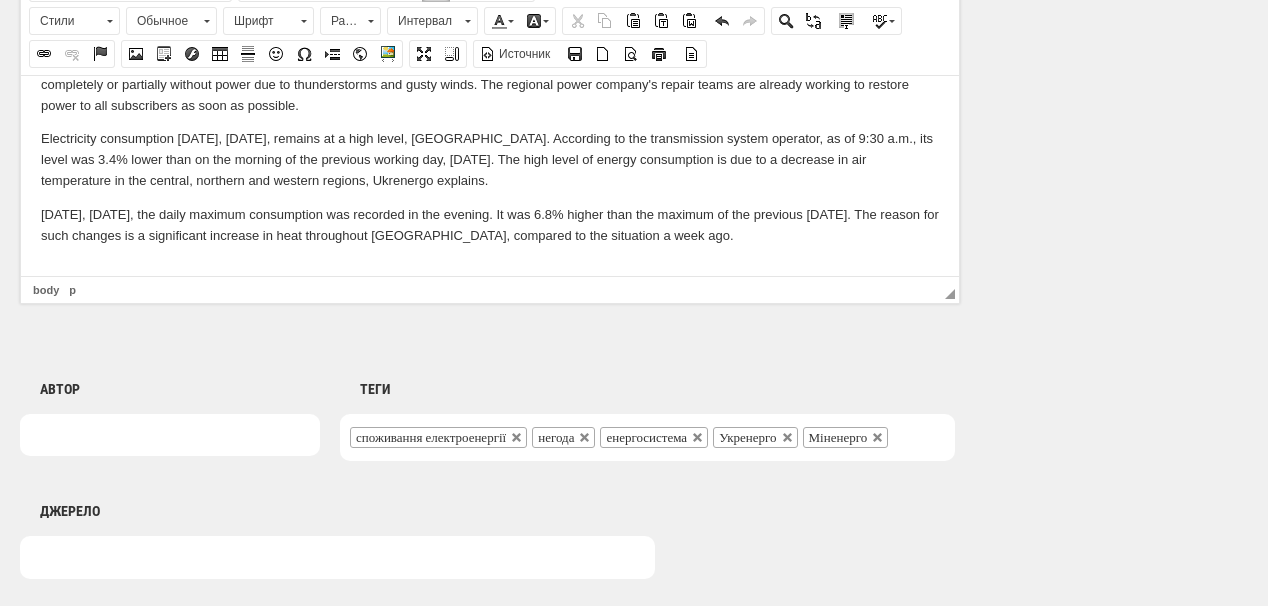 scroll, scrollTop: 63, scrollLeft: 0, axis: vertical 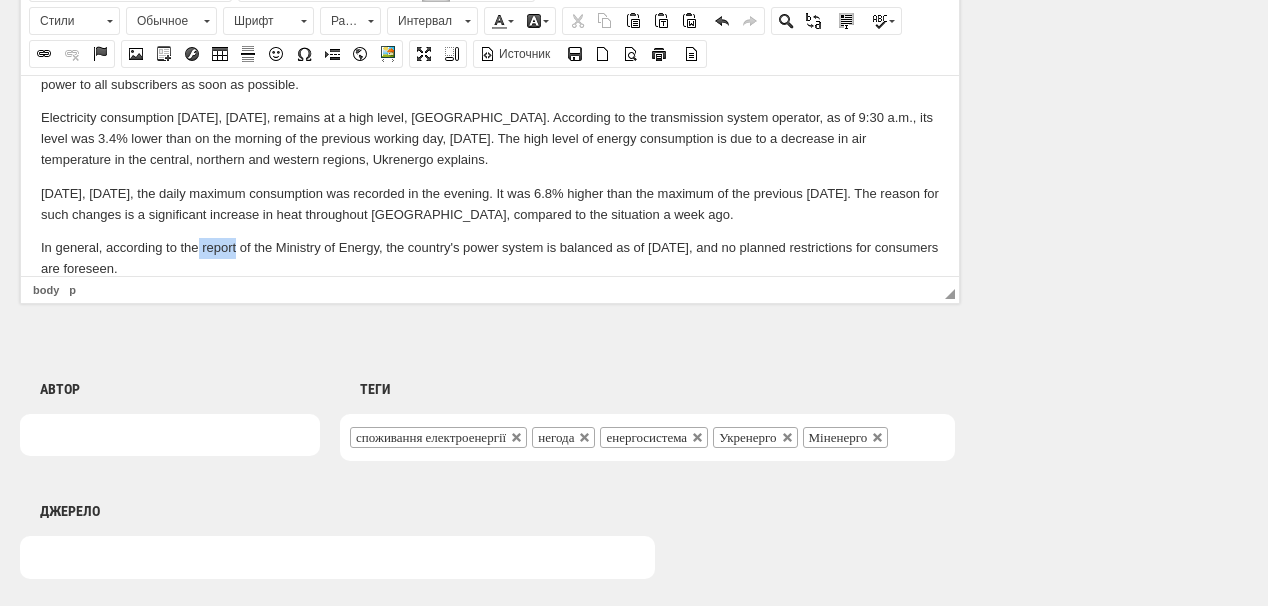 drag, startPoint x: 200, startPoint y: 244, endPoint x: 235, endPoint y: 247, distance: 35.128338 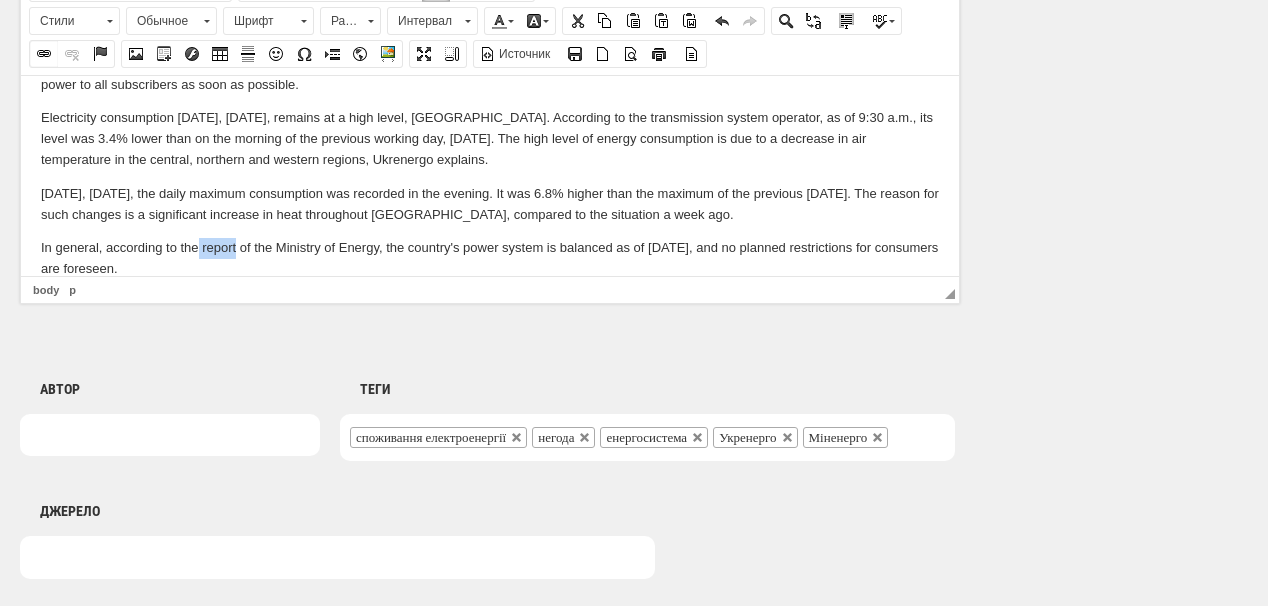 click at bounding box center (44, 54) 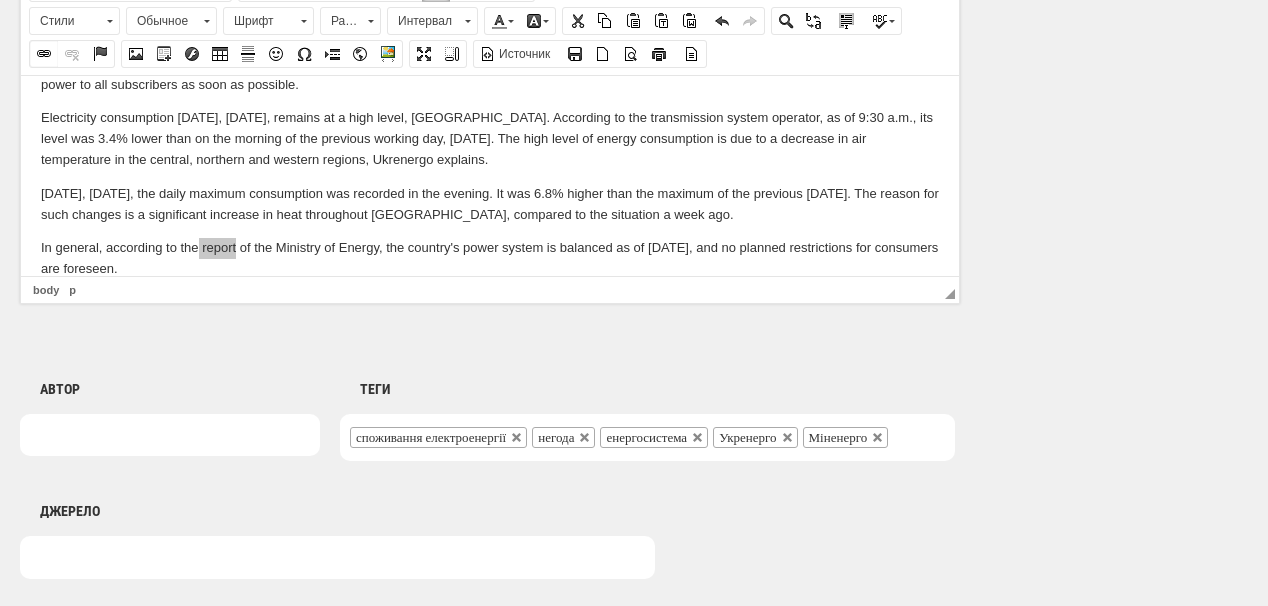 select on "http://" 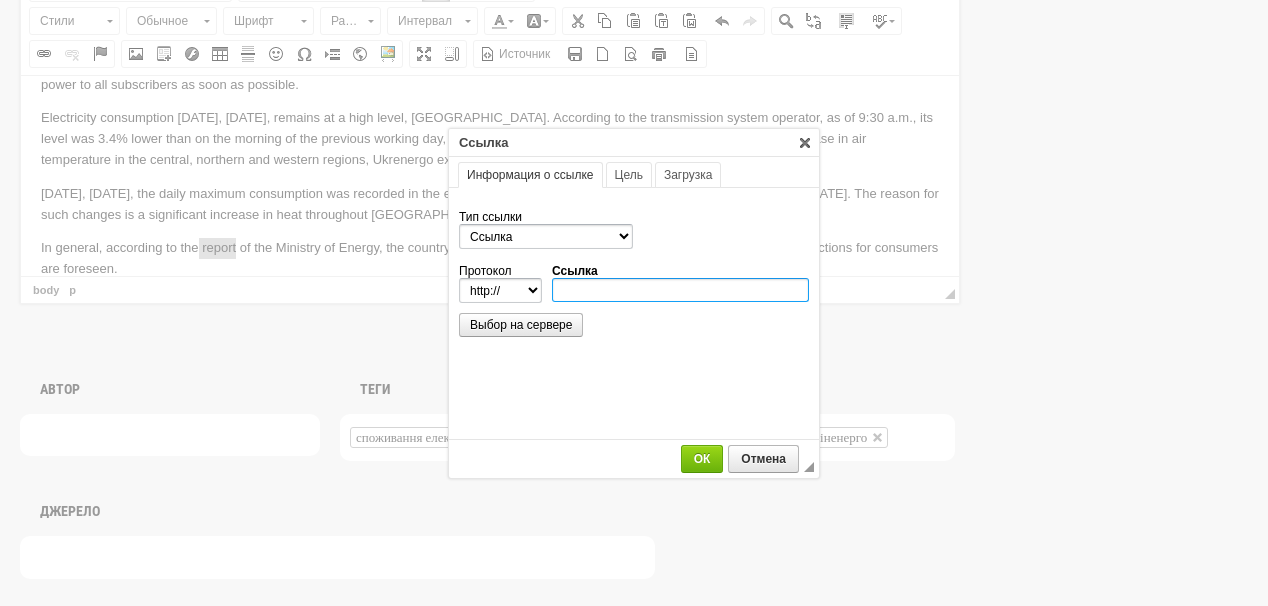 click on "Ссылка" at bounding box center [680, 290] 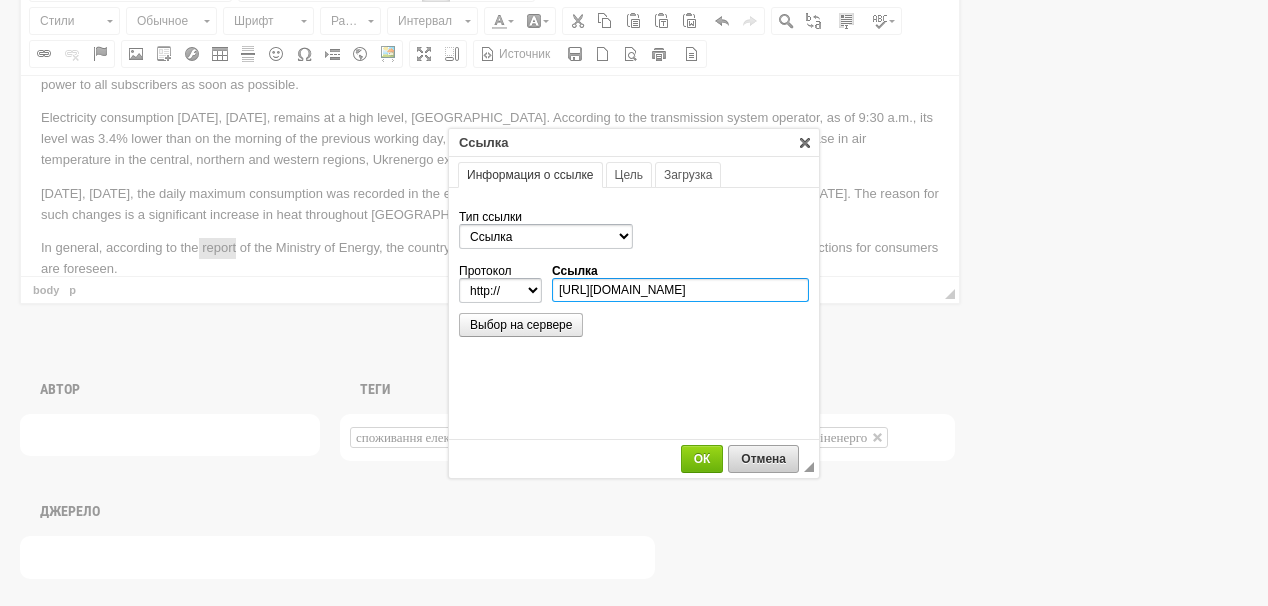 scroll, scrollTop: 0, scrollLeft: 144, axis: horizontal 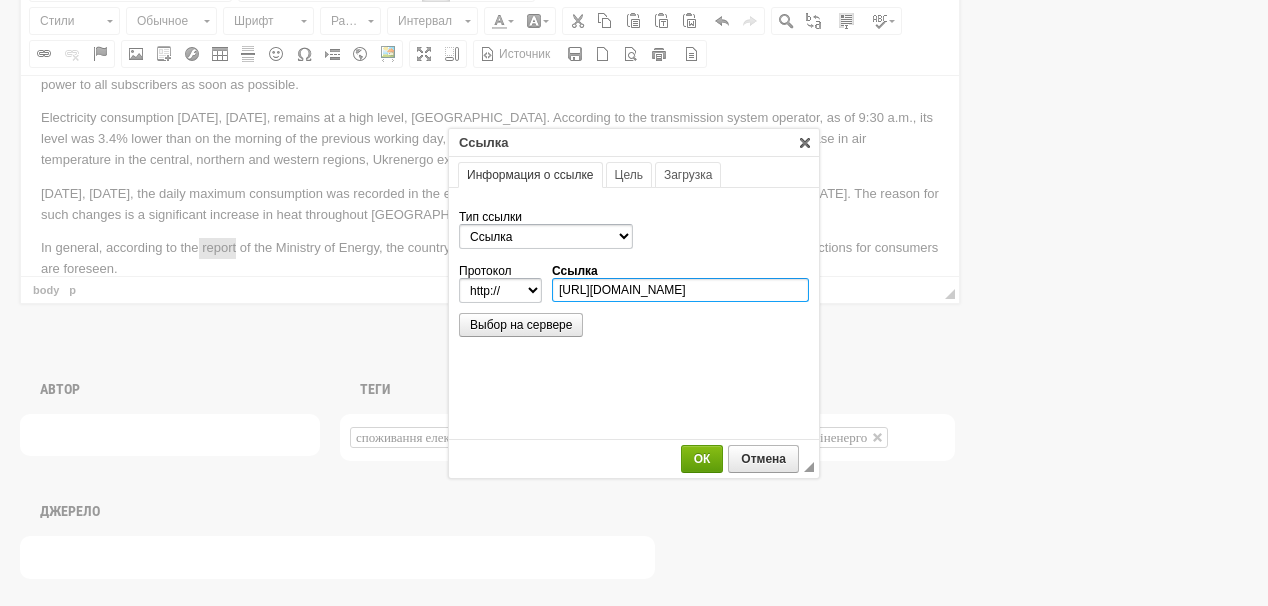 type on "https://www.mev.gov.ua/novyna/sytuatsiya-v-enerhosystemi-na-28-lypnya" 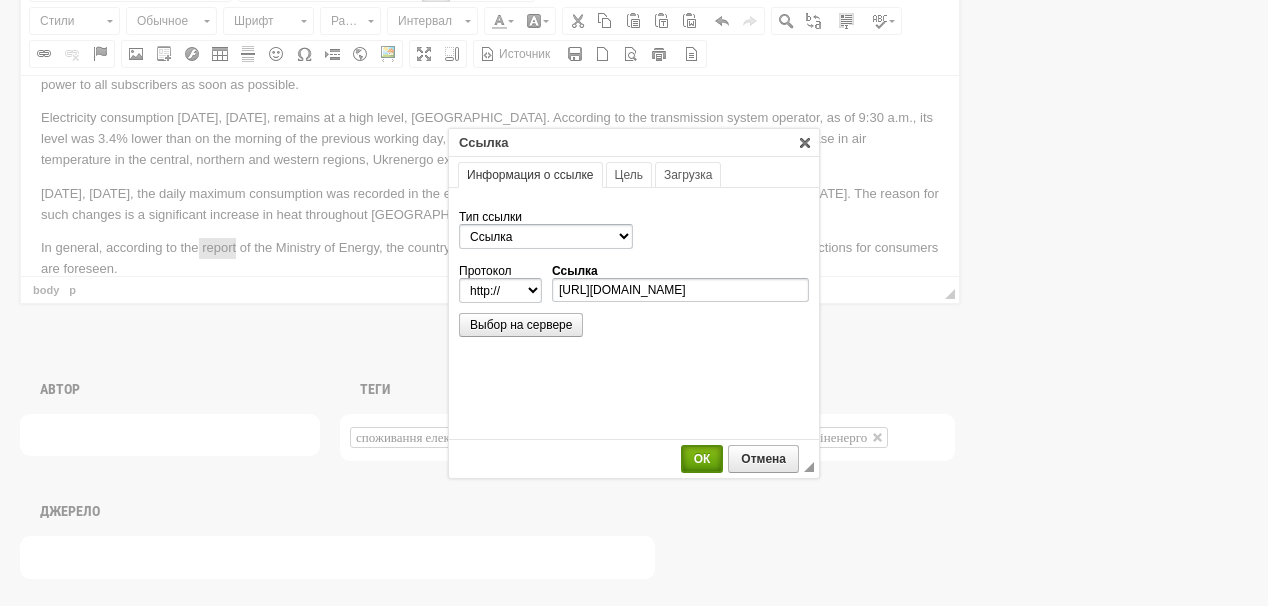 select on "https://" 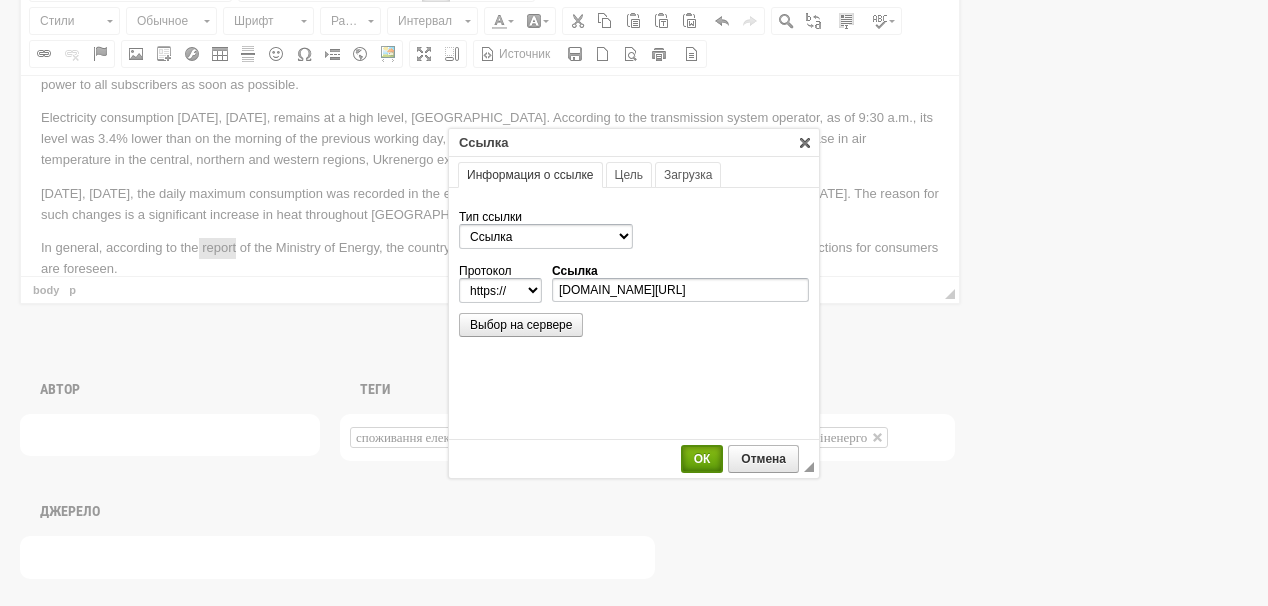 scroll, scrollTop: 0, scrollLeft: 0, axis: both 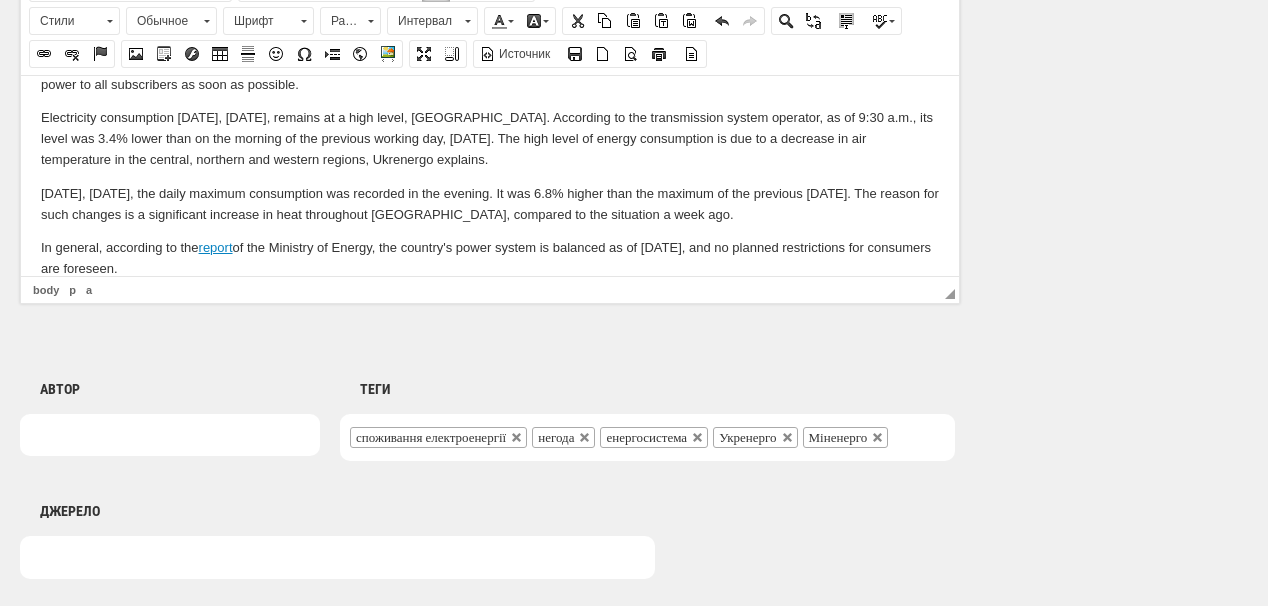 click on "In general, according to the  report  of the Ministry of Energy, the country's power system is balanced as of July 28, and no planned restrictions for consumers are foreseen." at bounding box center [490, 258] 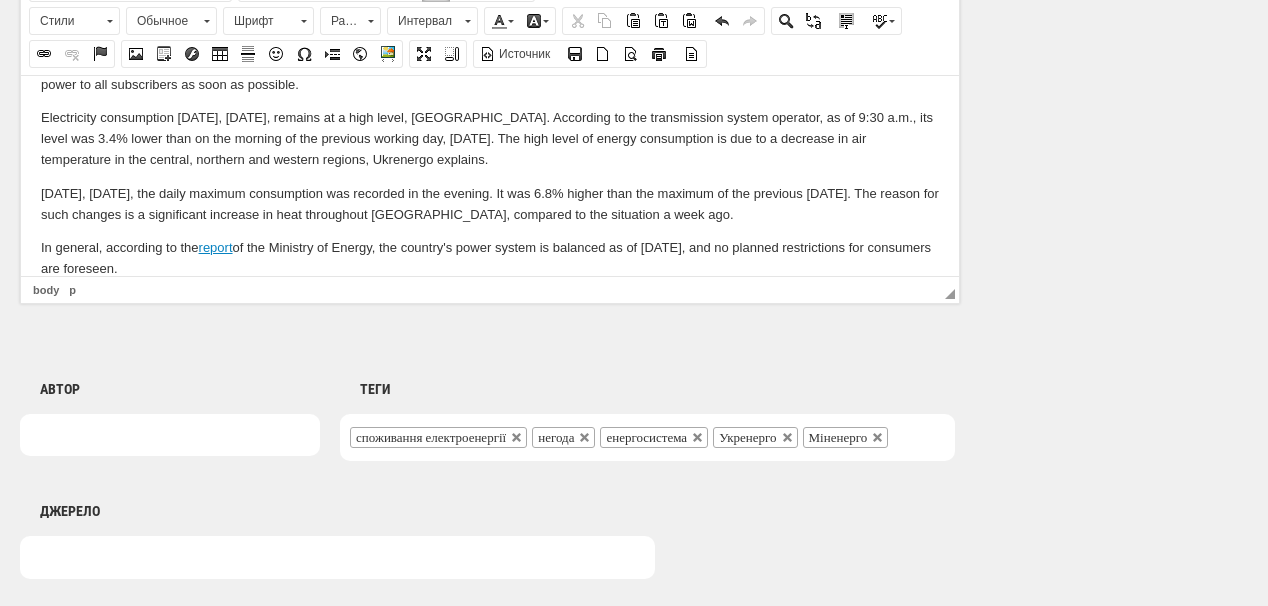 scroll, scrollTop: 97, scrollLeft: 0, axis: vertical 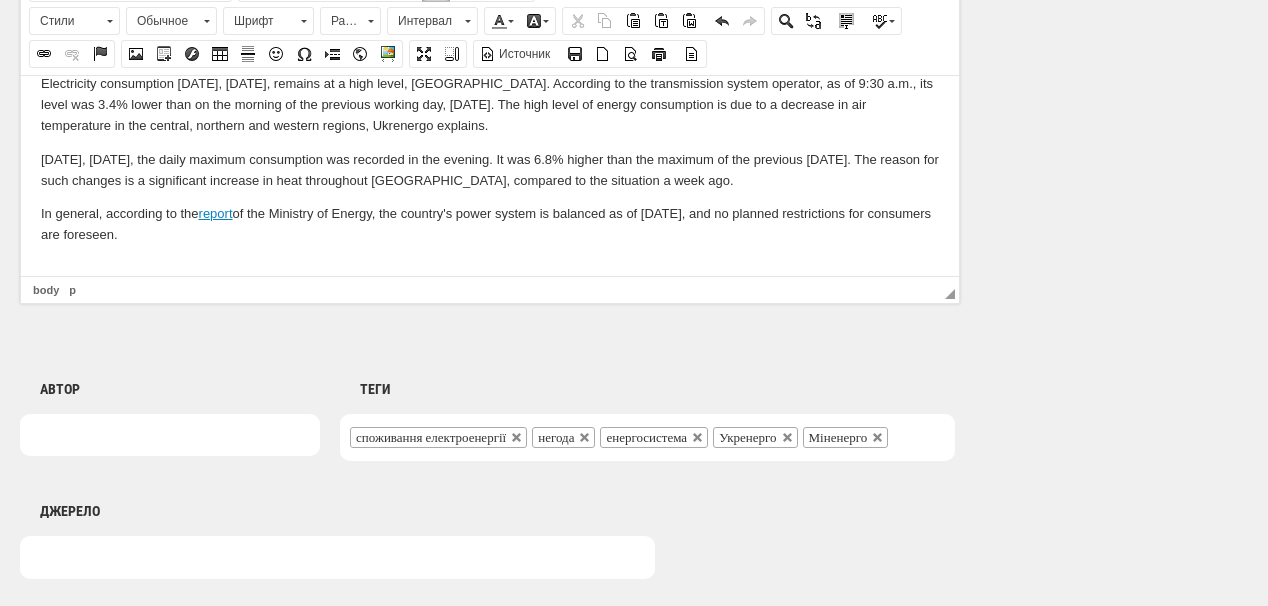 click at bounding box center [490, 268] 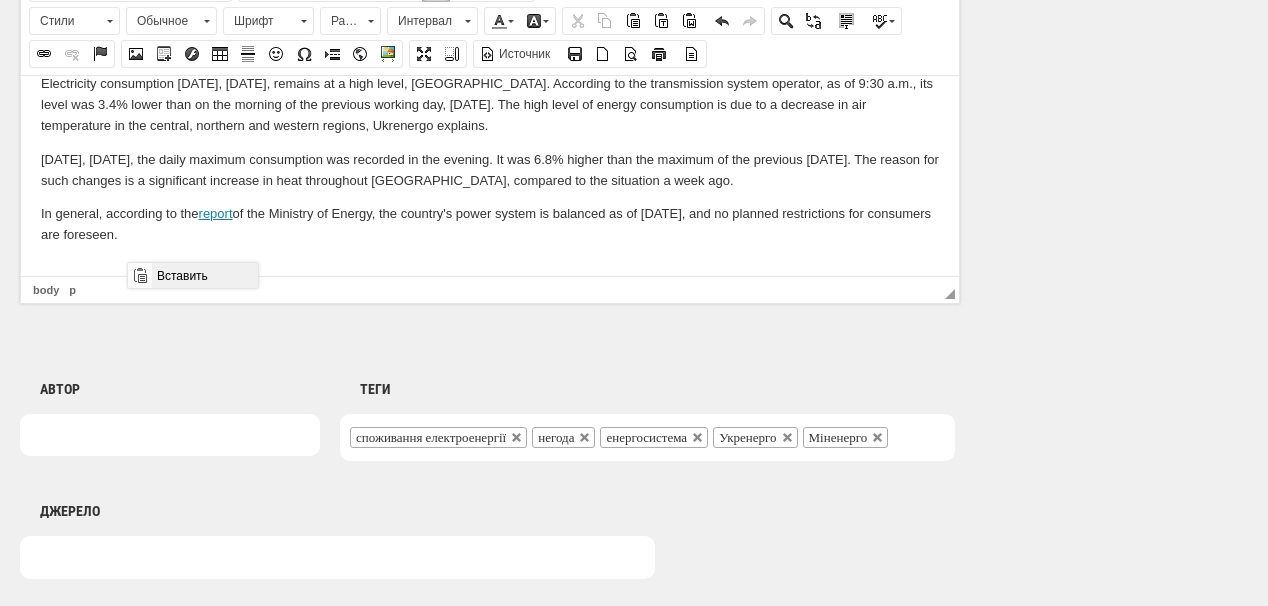 click on "Вставить" at bounding box center [204, 275] 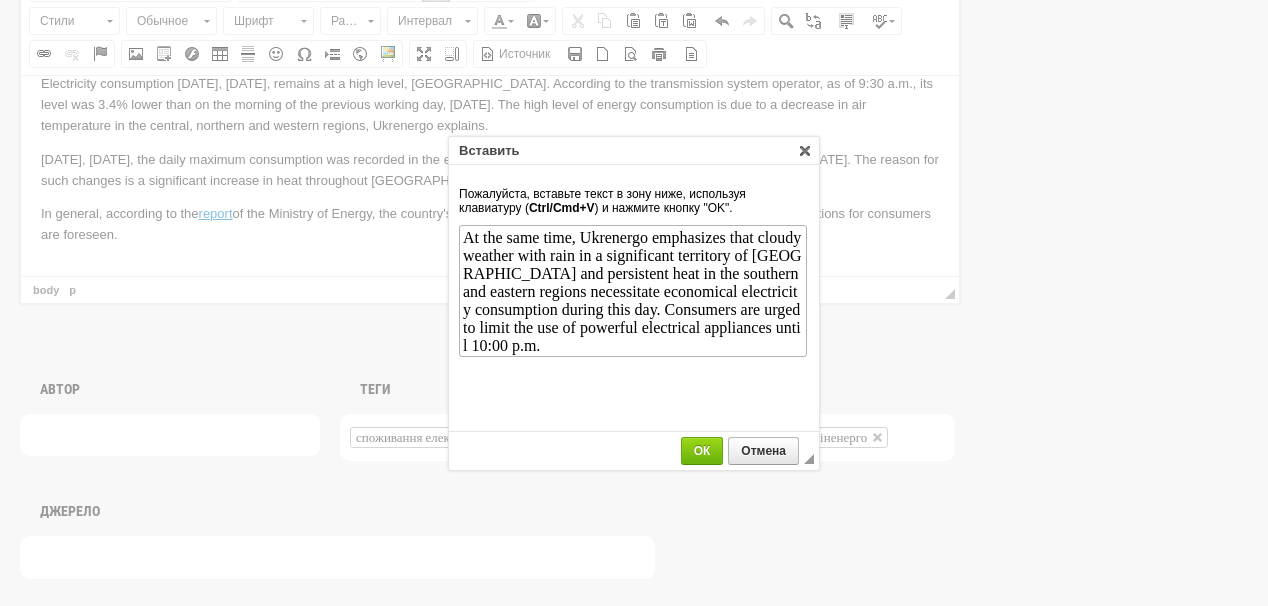 scroll, scrollTop: 0, scrollLeft: 0, axis: both 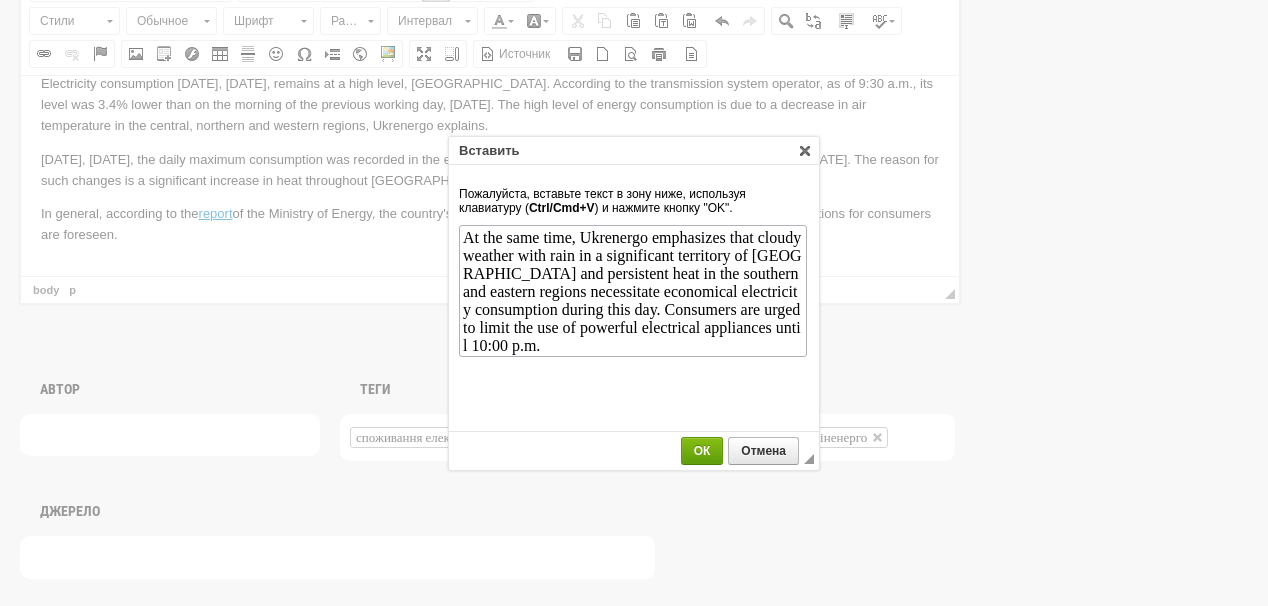 click on "ОК" at bounding box center [702, 451] 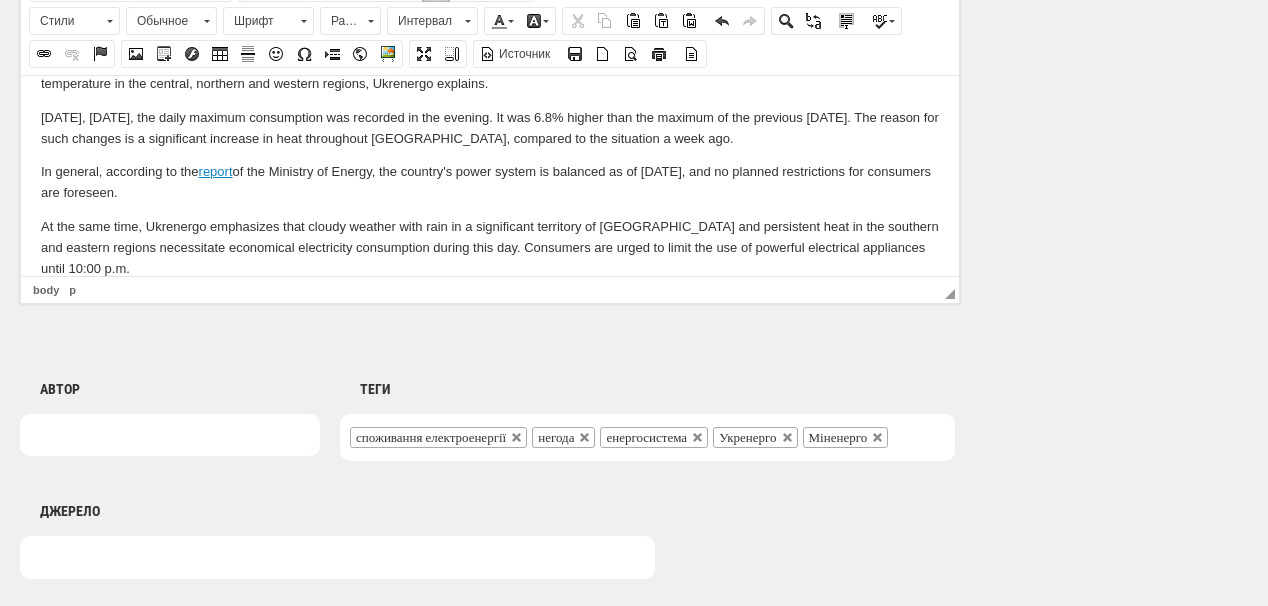 scroll, scrollTop: 172, scrollLeft: 0, axis: vertical 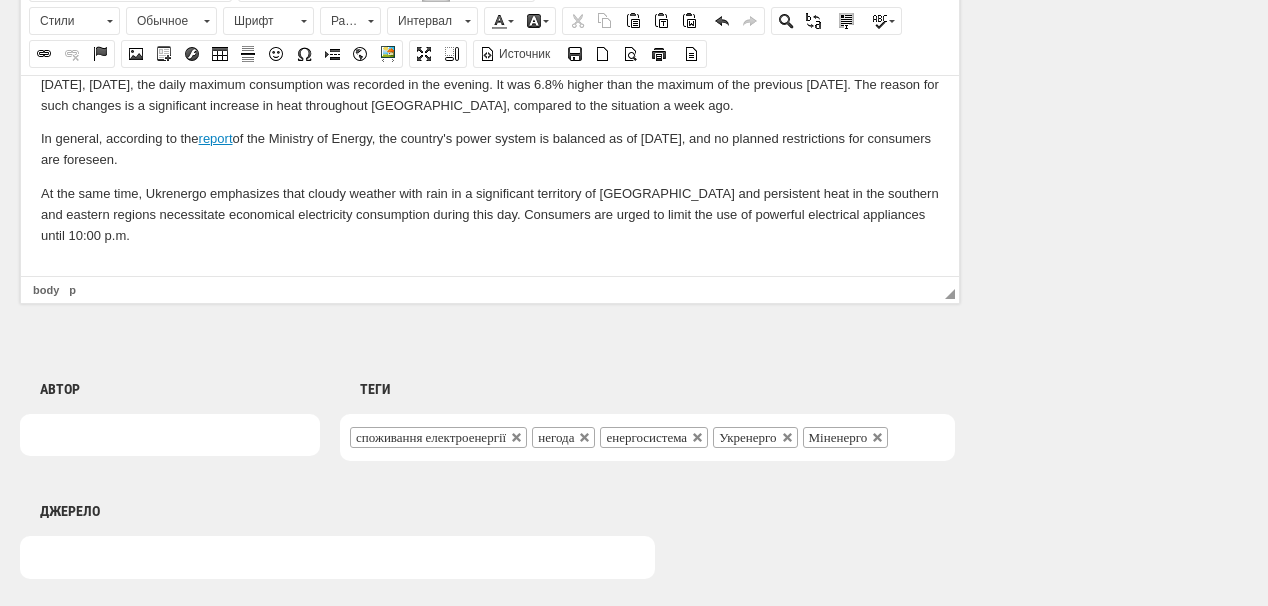 click at bounding box center [490, 268] 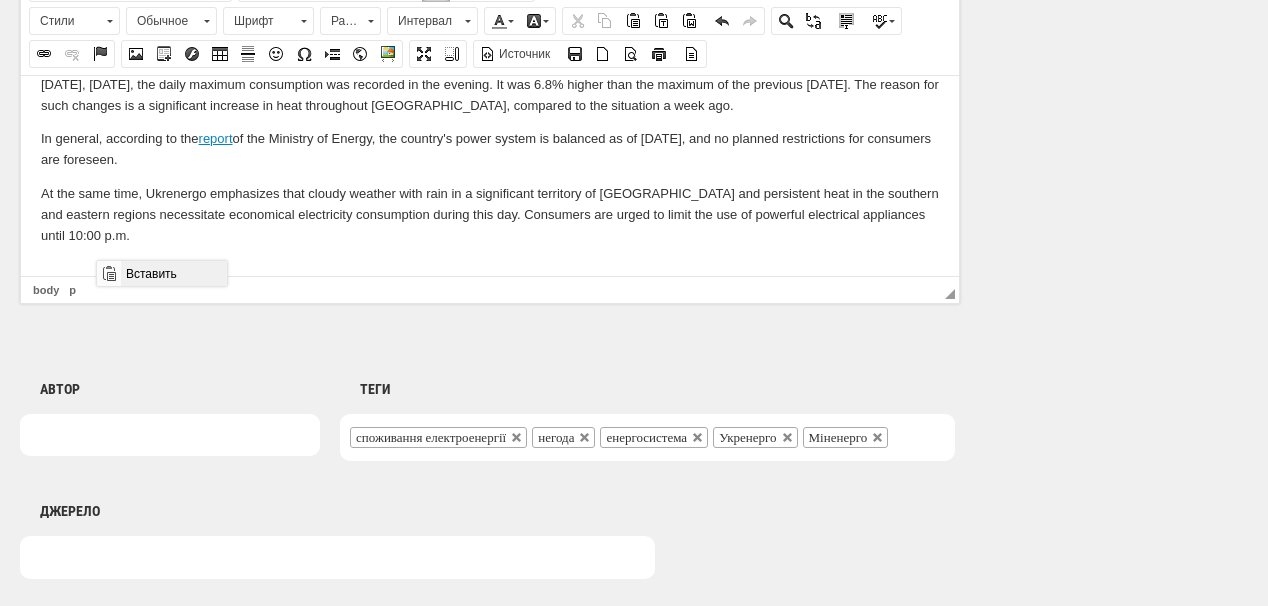 click on "Вставить" at bounding box center (173, 273) 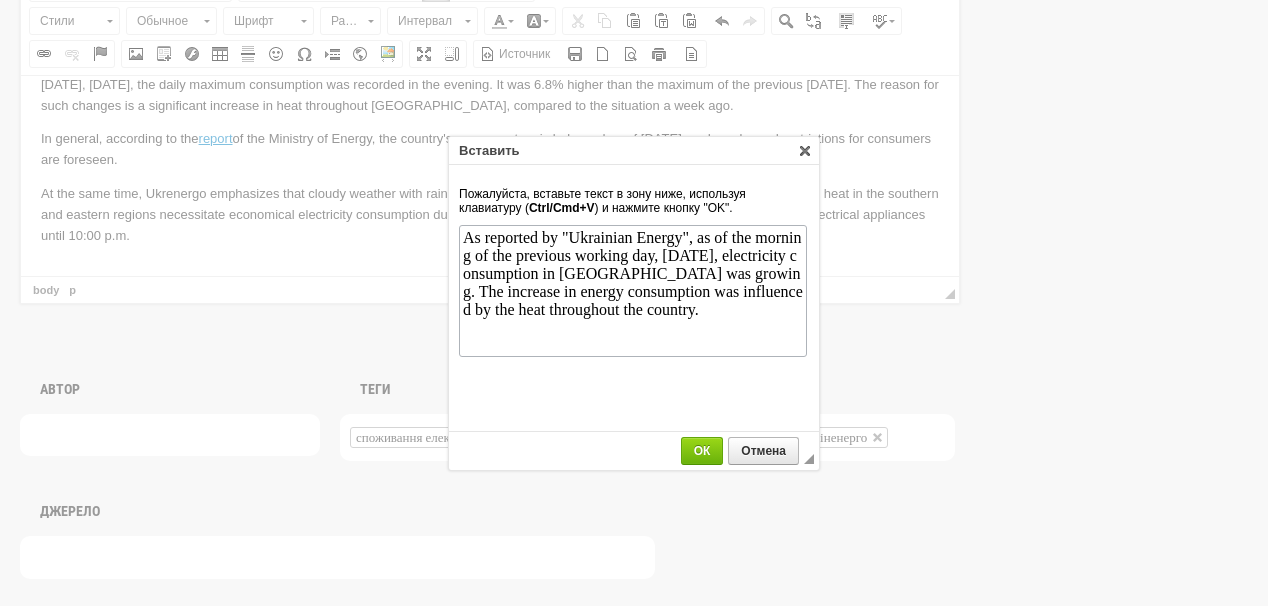 scroll, scrollTop: 0, scrollLeft: 0, axis: both 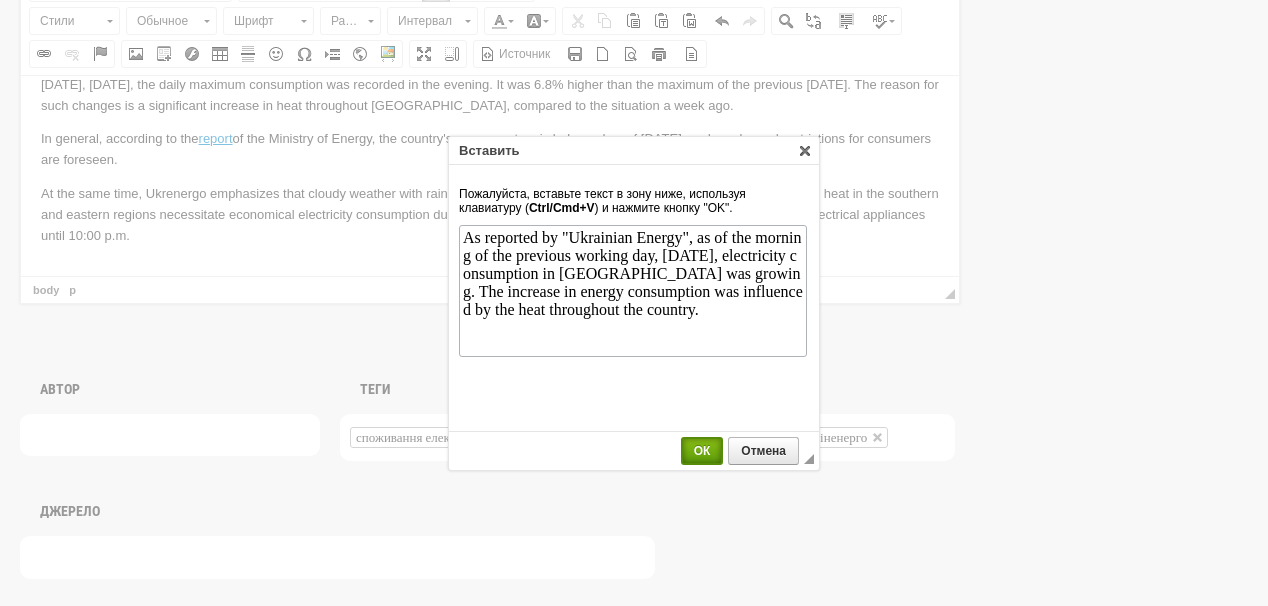 click on "ОК" at bounding box center [702, 451] 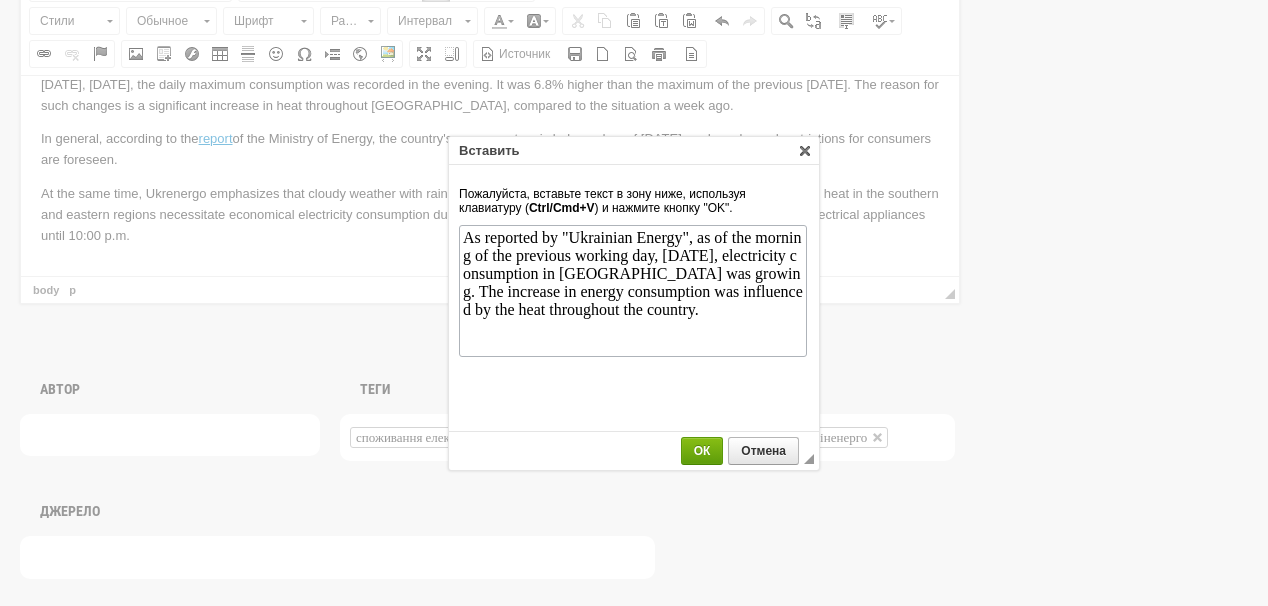 scroll, scrollTop: 193, scrollLeft: 0, axis: vertical 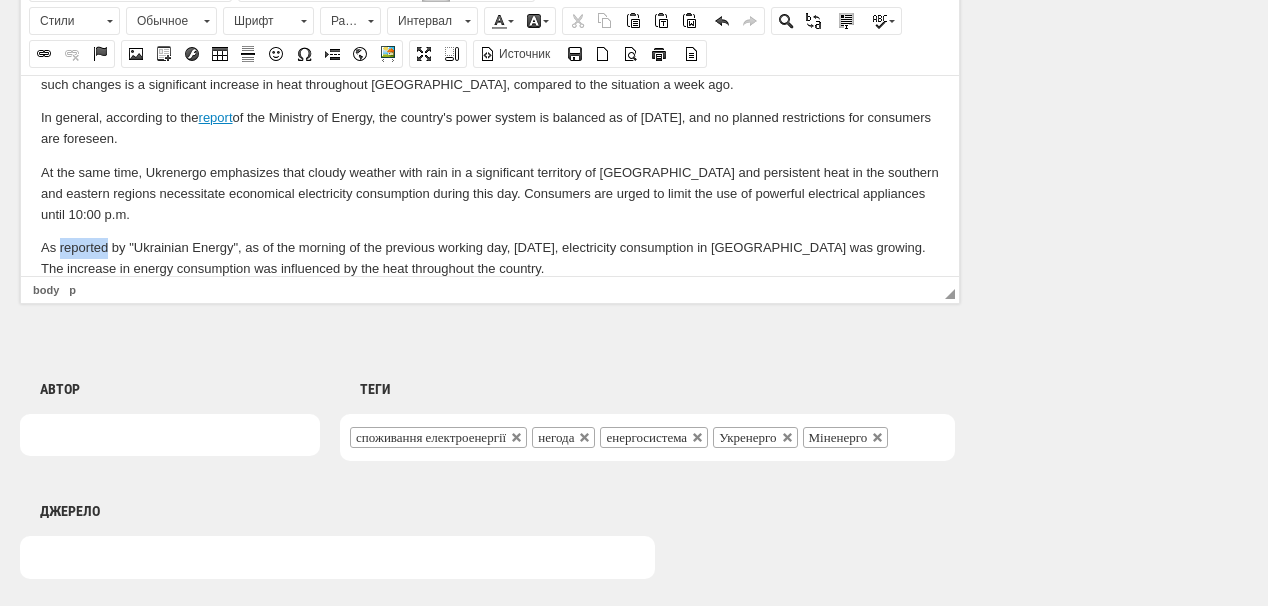 drag, startPoint x: 59, startPoint y: 244, endPoint x: 107, endPoint y: 244, distance: 48 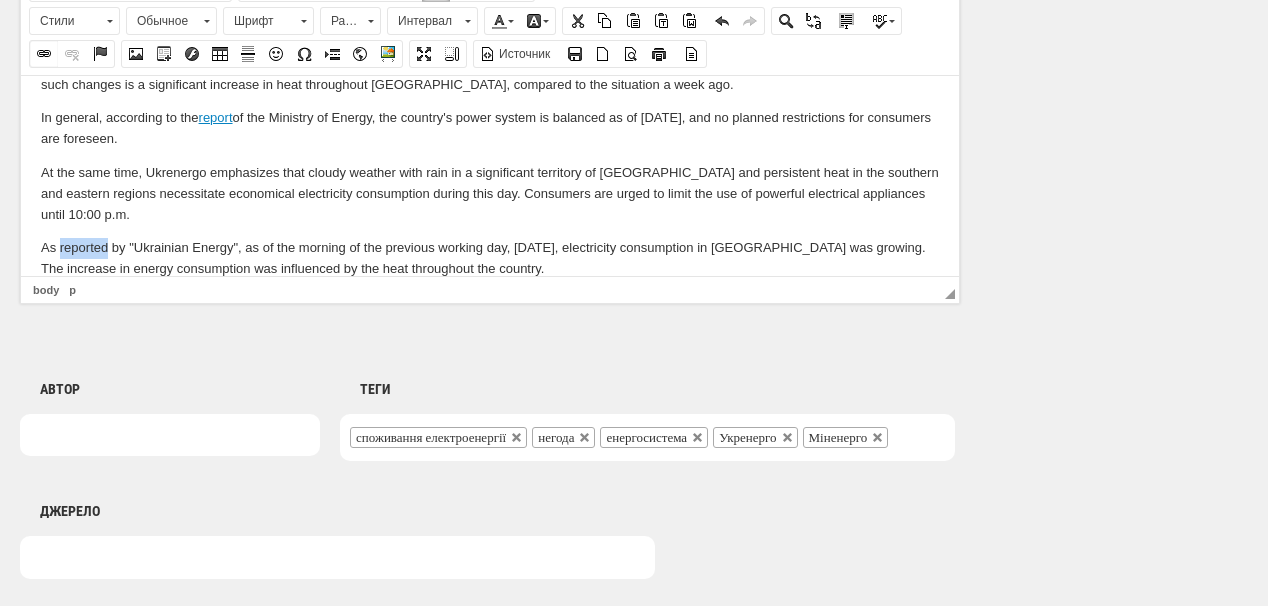 click at bounding box center (44, 54) 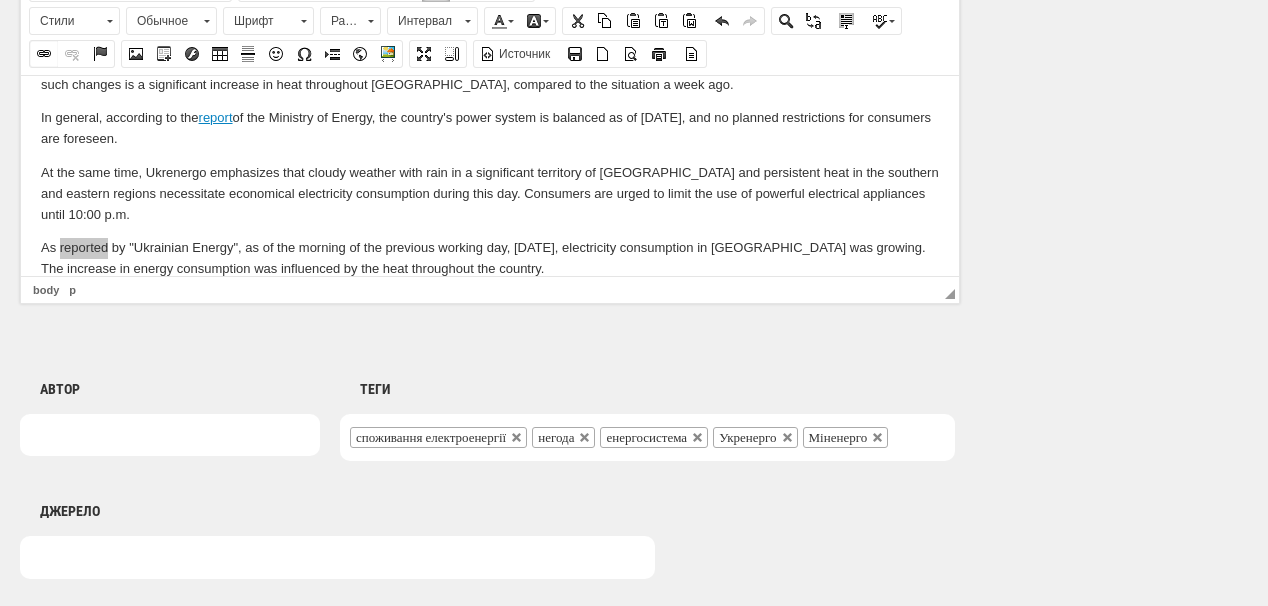 select on "http://" 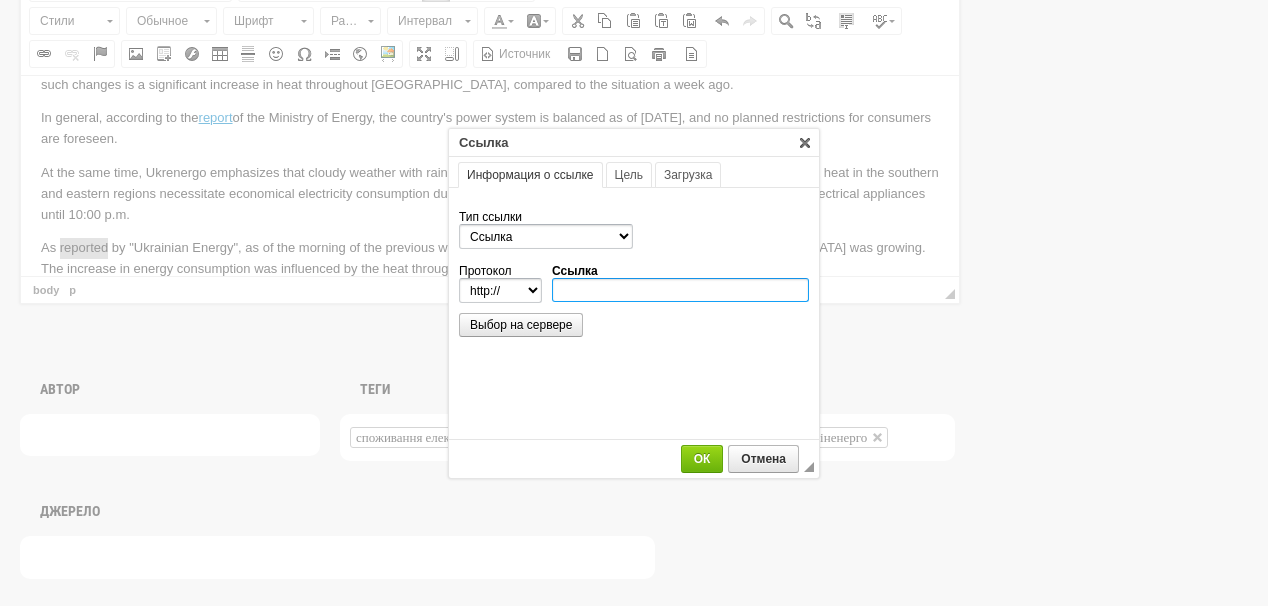 click on "Ссылка" at bounding box center [680, 290] 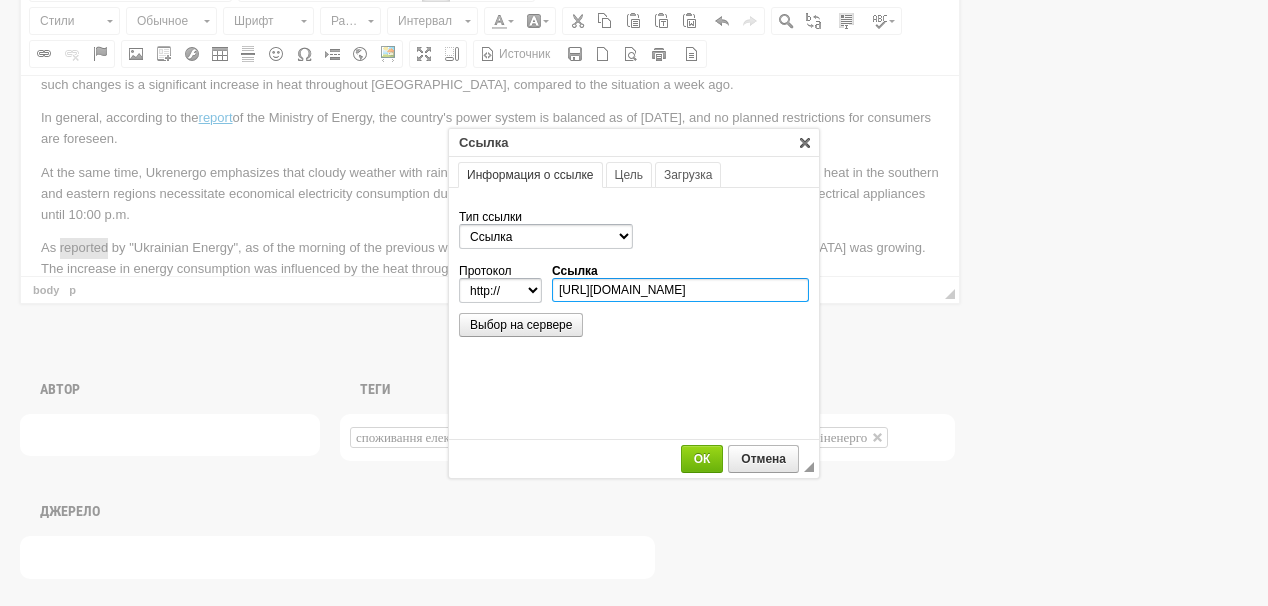 scroll, scrollTop: 0, scrollLeft: 206, axis: horizontal 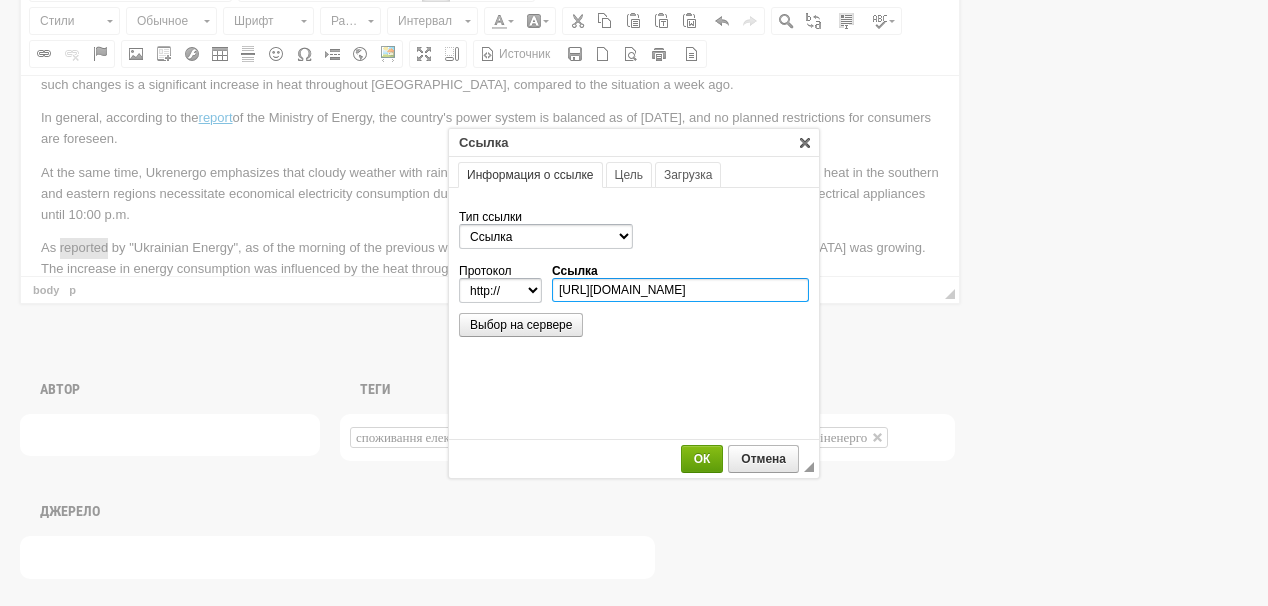 type on "https://ua-energy.org/en/posts/25-07-2025-55dcf79a-912d-4306-927c-d8154281c573" 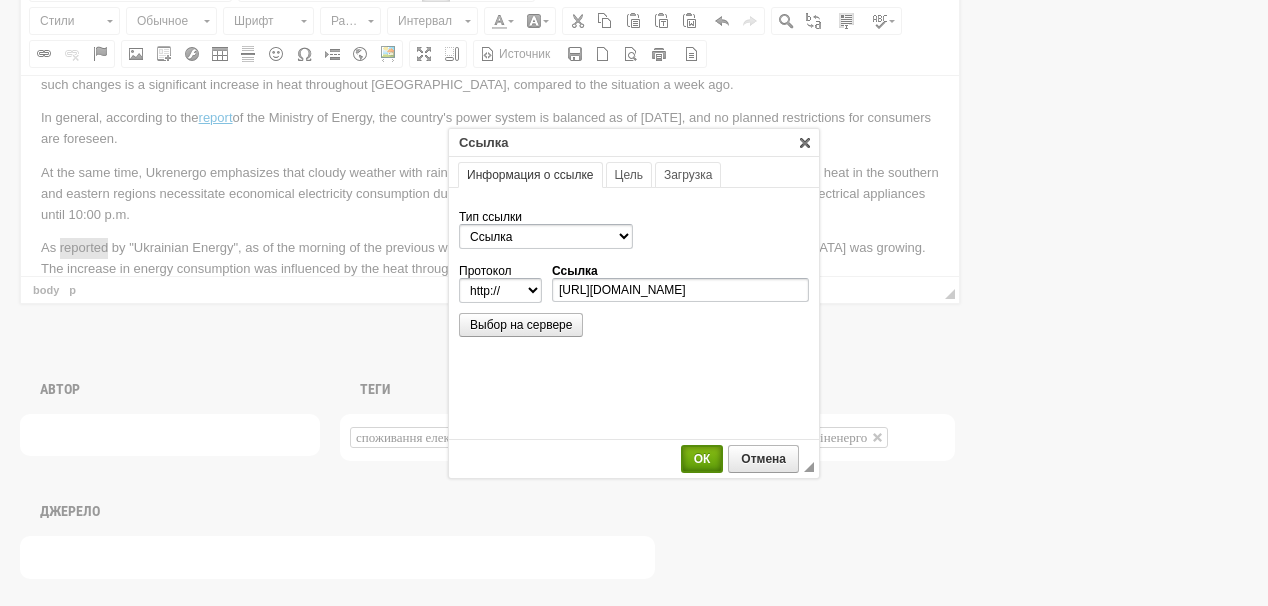 select on "https://" 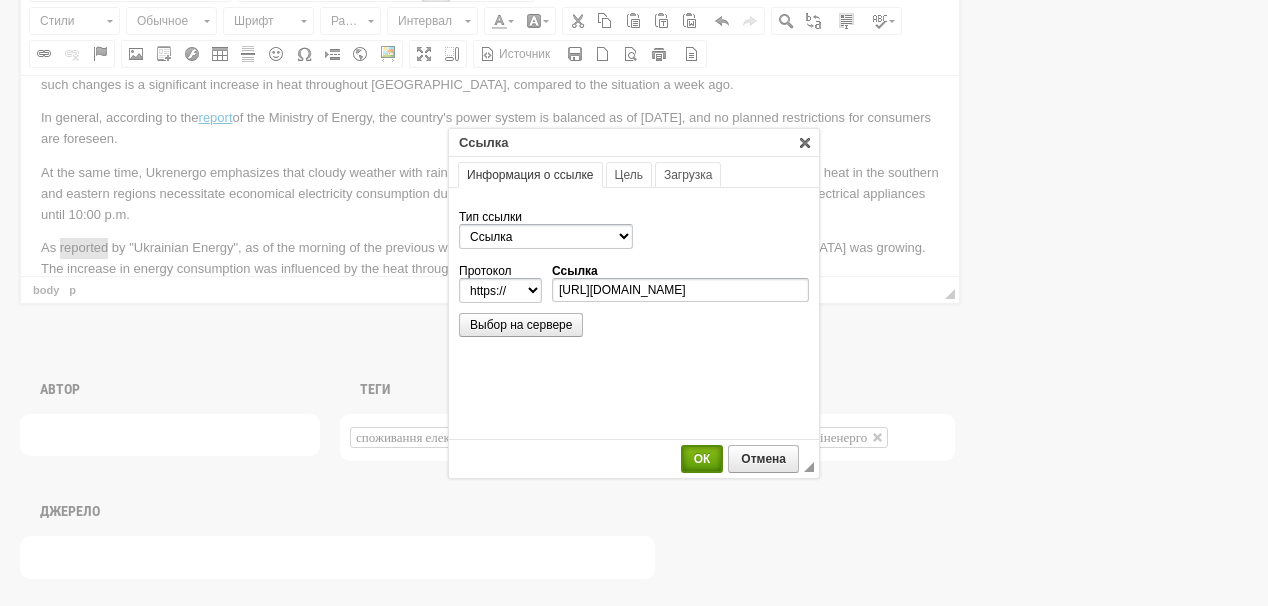 type on "ua-energy.org/en/posts/25-07-2025-55dcf79a-912d-4306-927c-d8154281c573" 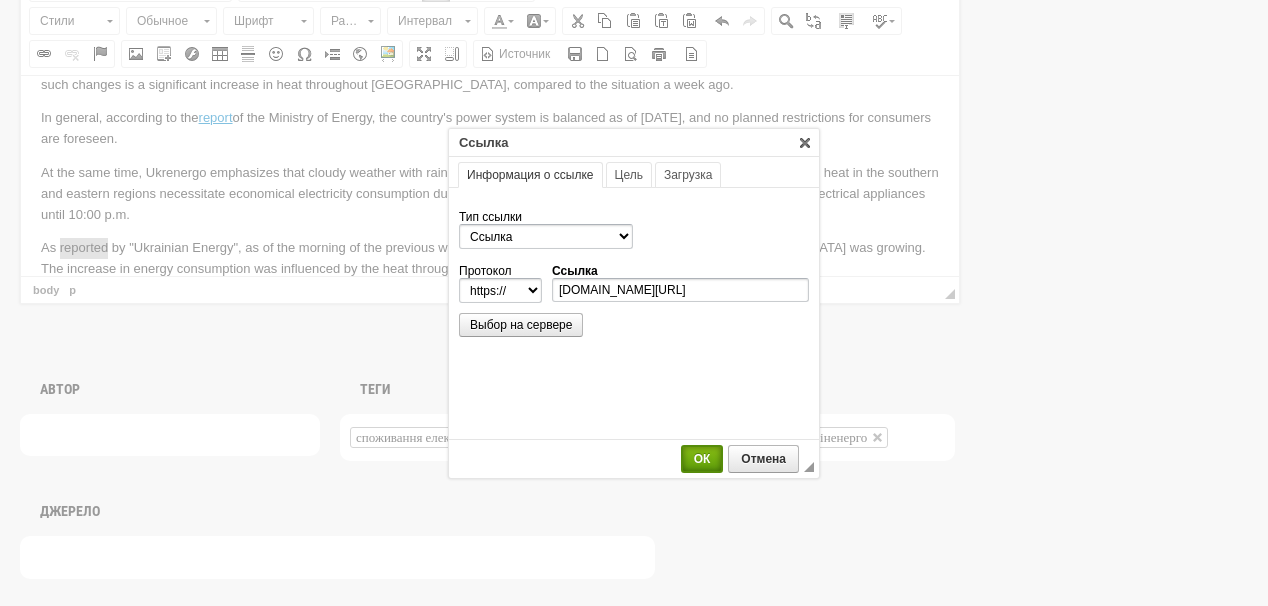 scroll, scrollTop: 0, scrollLeft: 0, axis: both 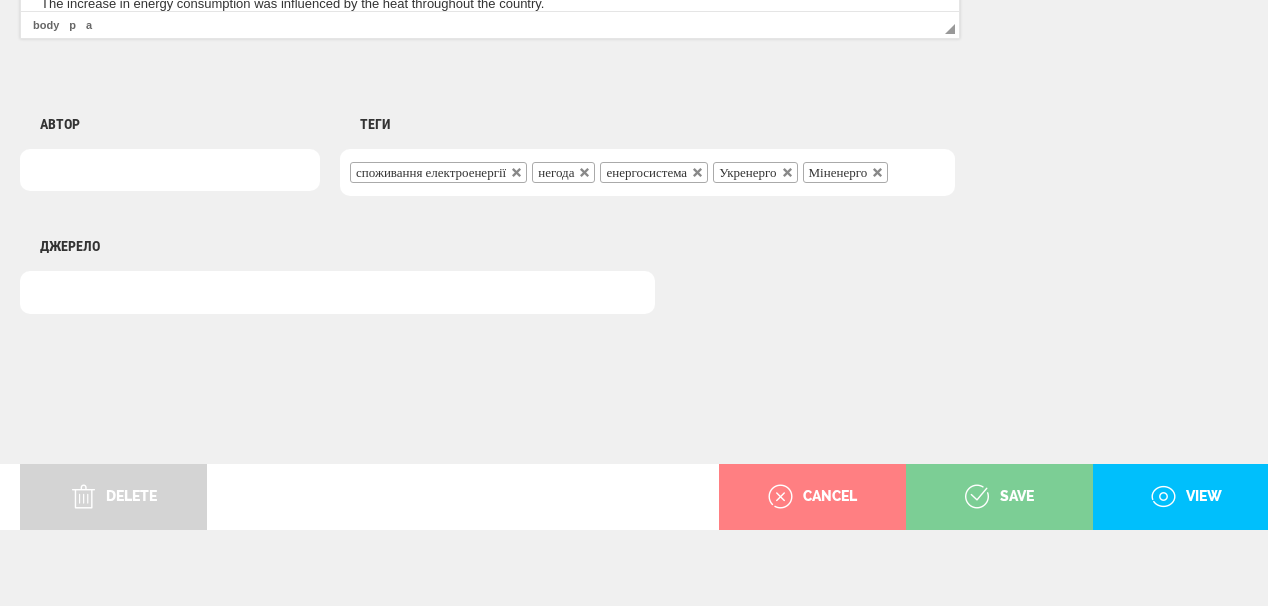 click on "save" at bounding box center [999, 497] 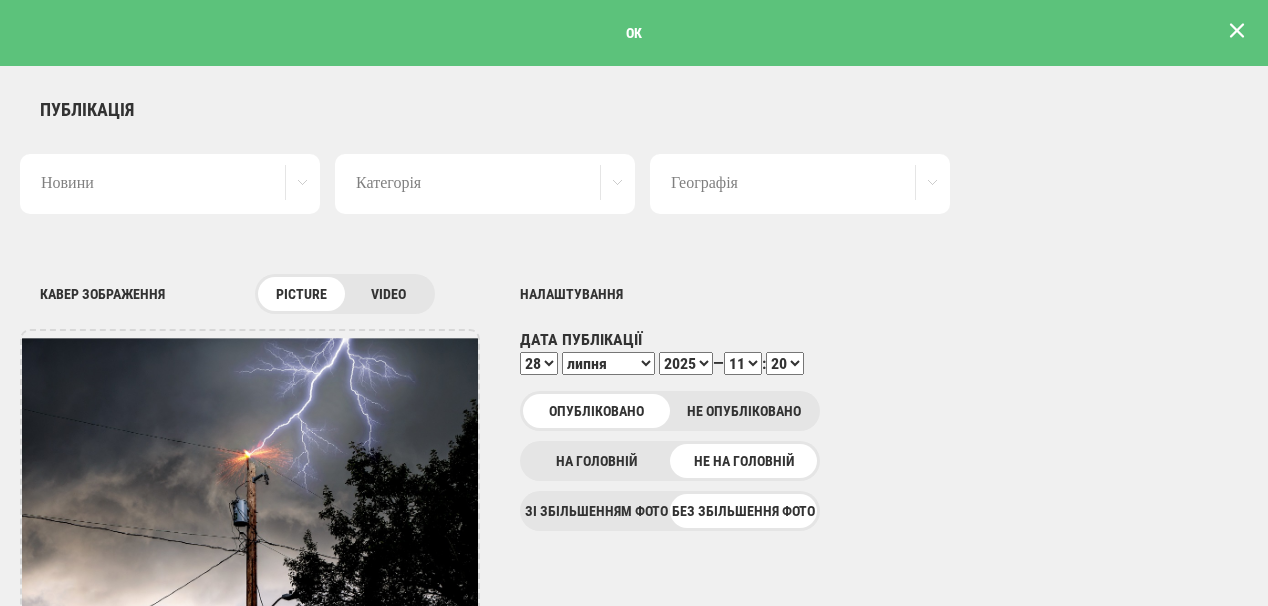 scroll, scrollTop: 0, scrollLeft: 0, axis: both 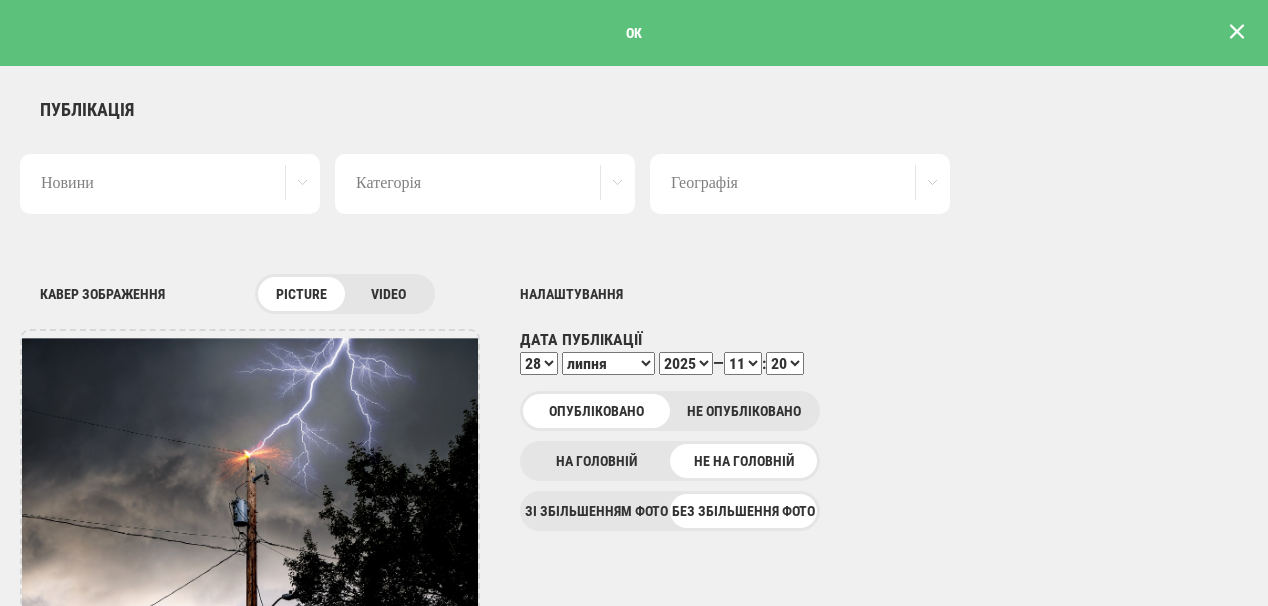 drag, startPoint x: 1232, startPoint y: 31, endPoint x: 1216, endPoint y: 82, distance: 53.450912 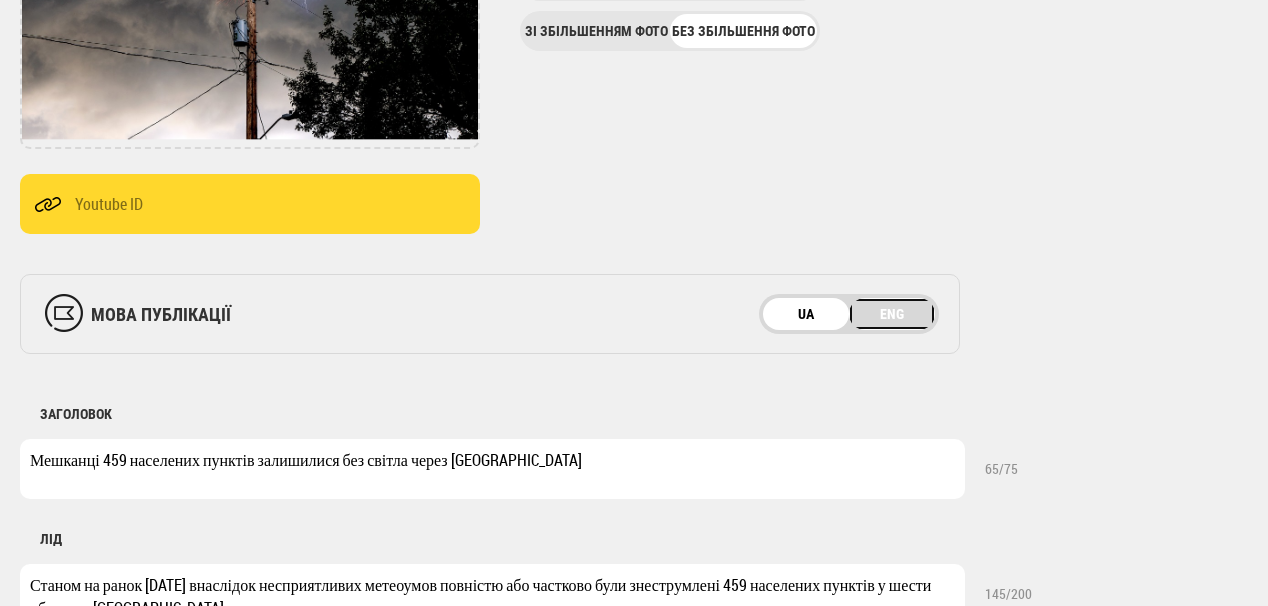 click on "ENG" at bounding box center (892, 314) 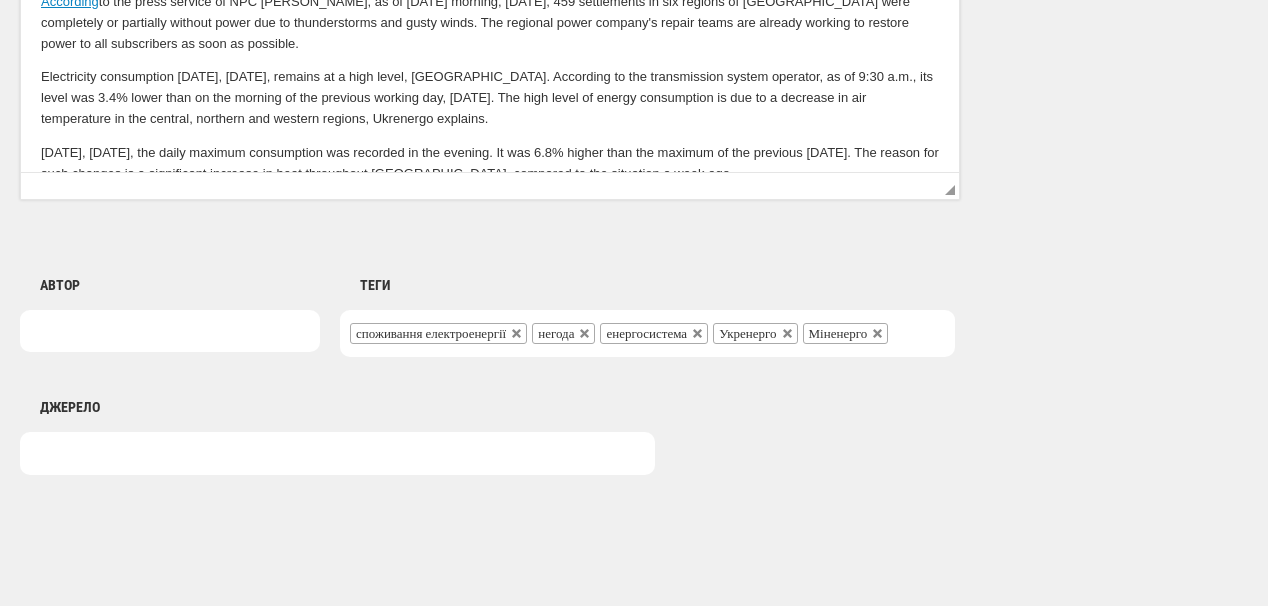 scroll, scrollTop: 1625, scrollLeft: 0, axis: vertical 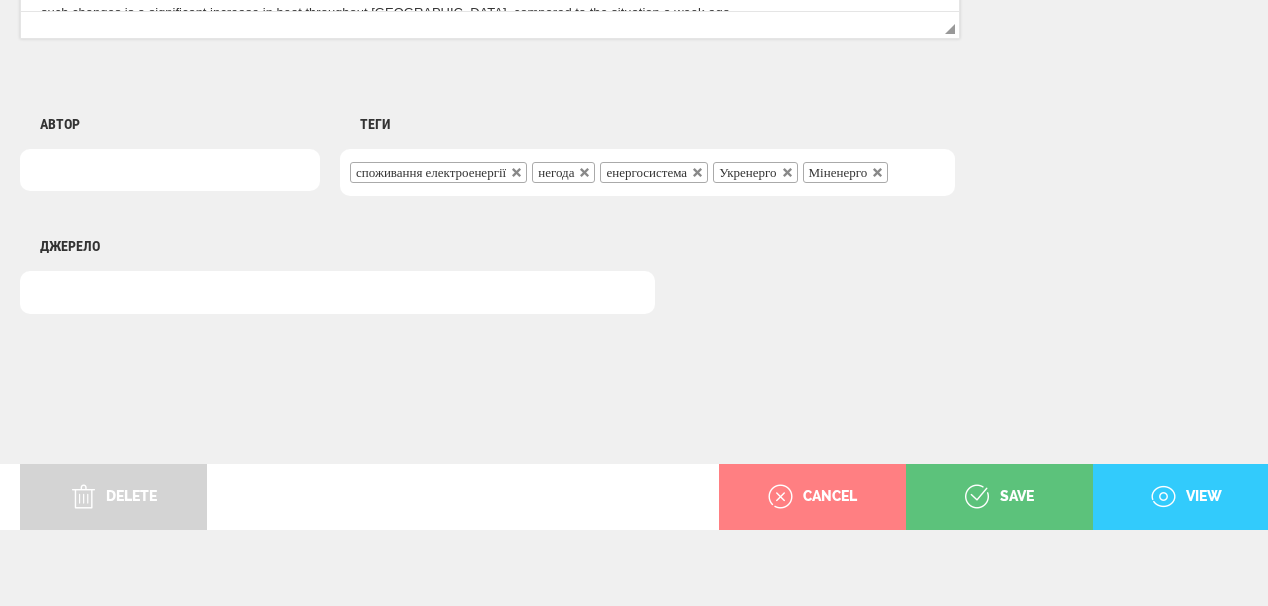 click on "view" at bounding box center (1186, 497) 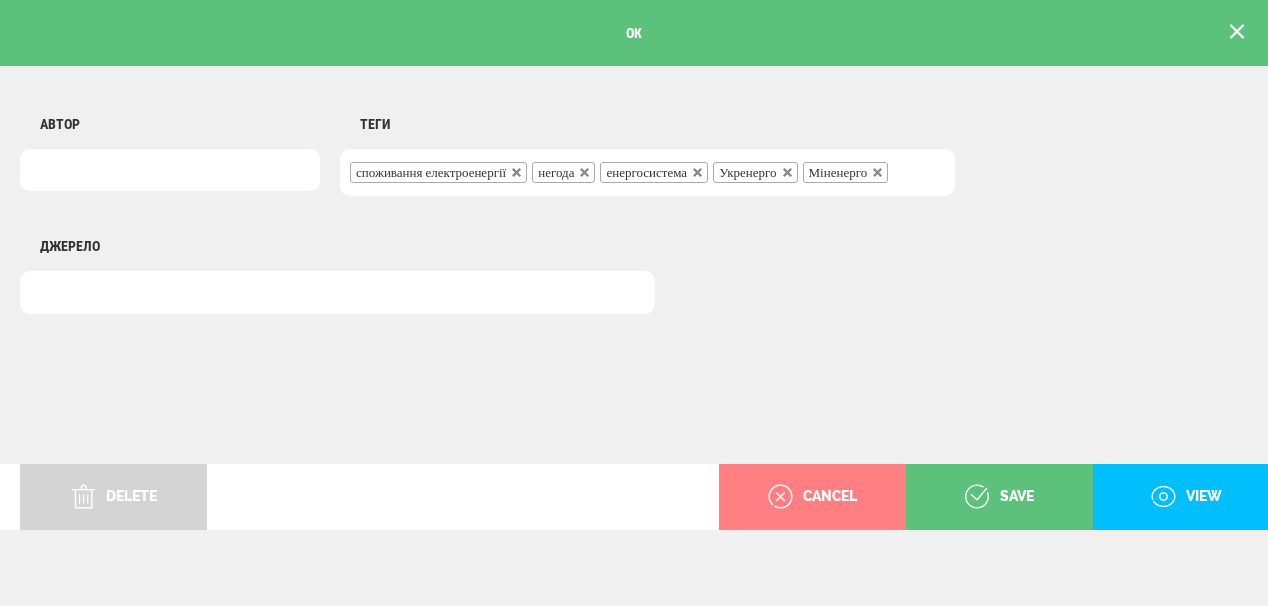 scroll, scrollTop: 0, scrollLeft: 0, axis: both 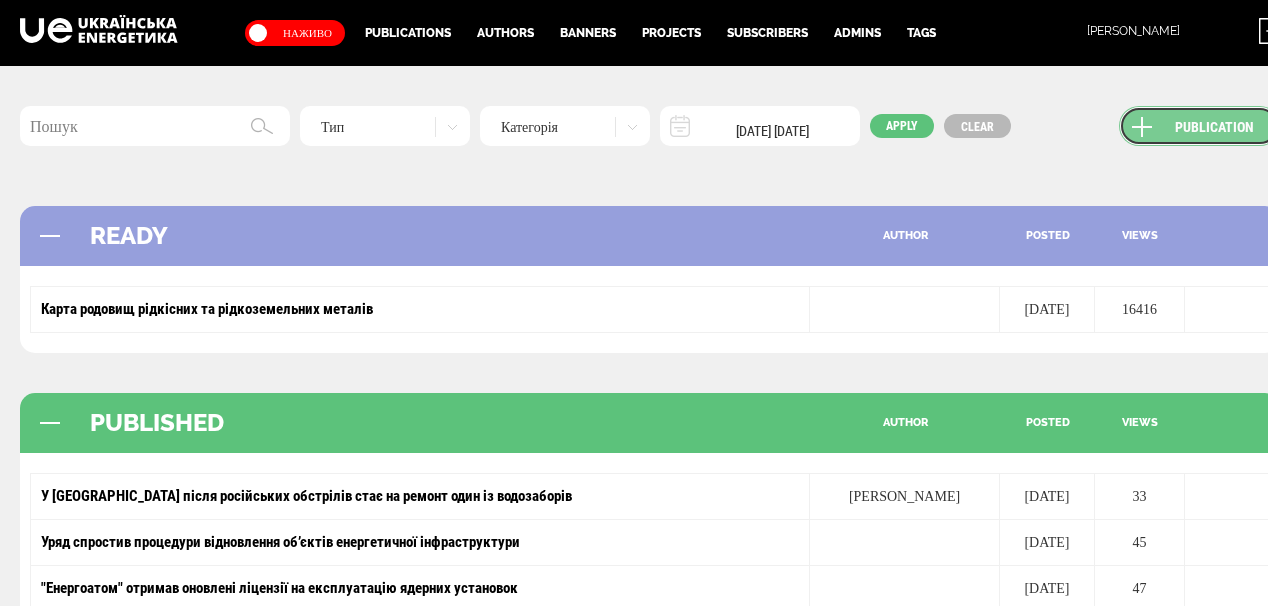 click on "Publication" at bounding box center [1199, 126] 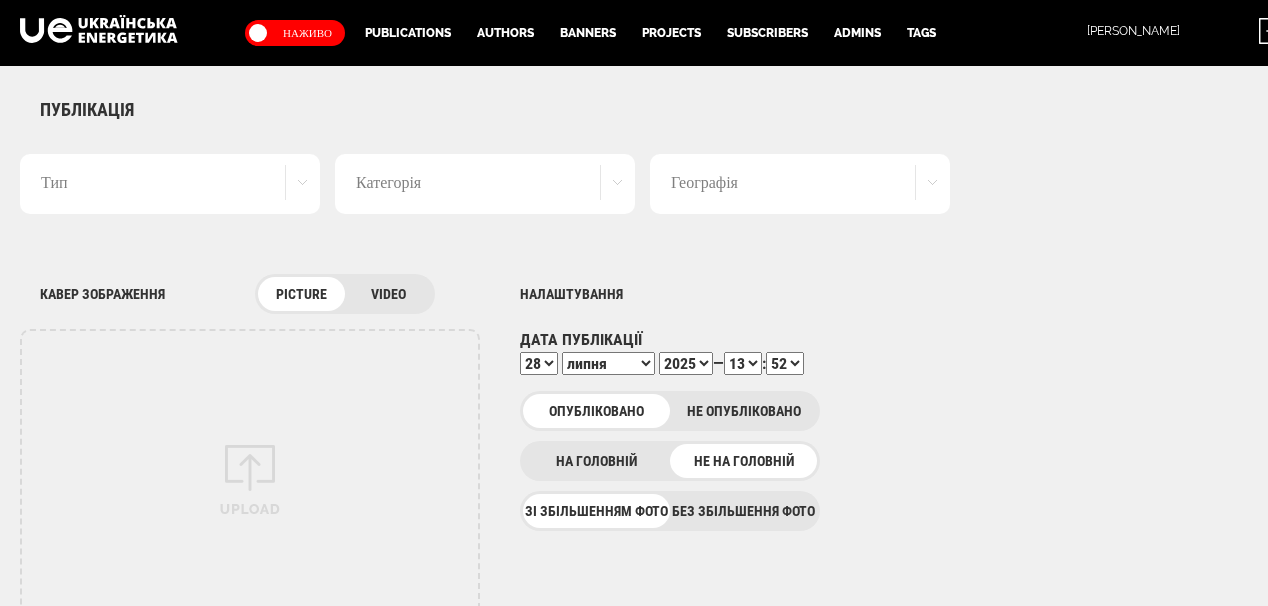 scroll, scrollTop: 0, scrollLeft: 0, axis: both 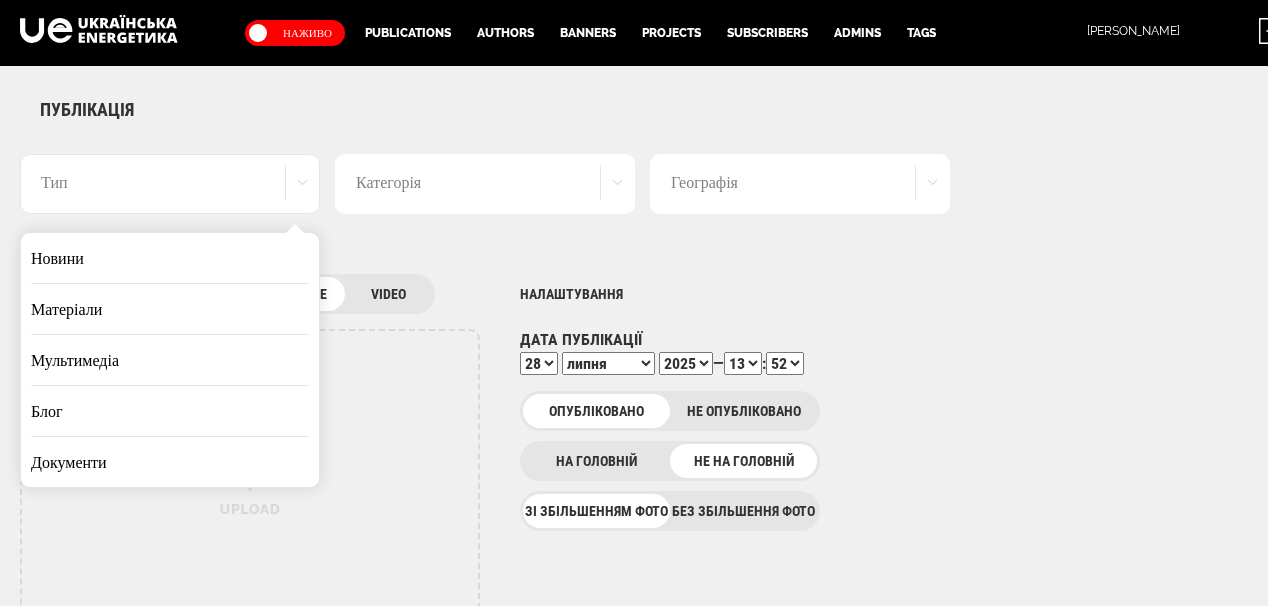 drag, startPoint x: 265, startPoint y: 250, endPoint x: 708, endPoint y: 311, distance: 447.18005 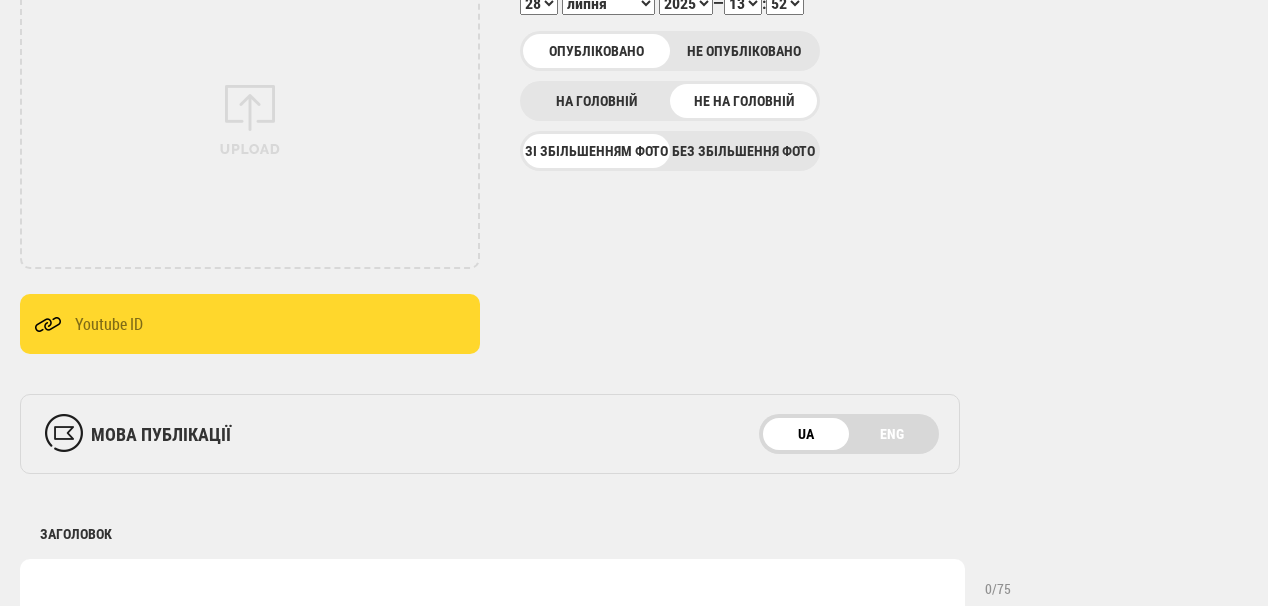 scroll, scrollTop: 640, scrollLeft: 0, axis: vertical 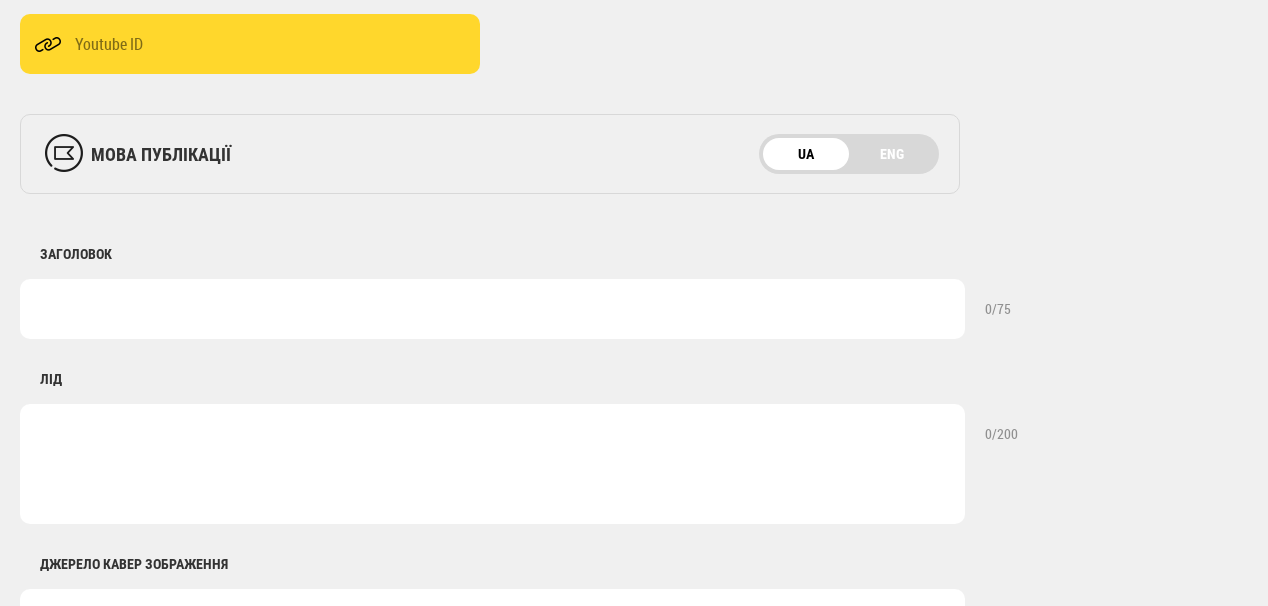 click at bounding box center [492, 309] 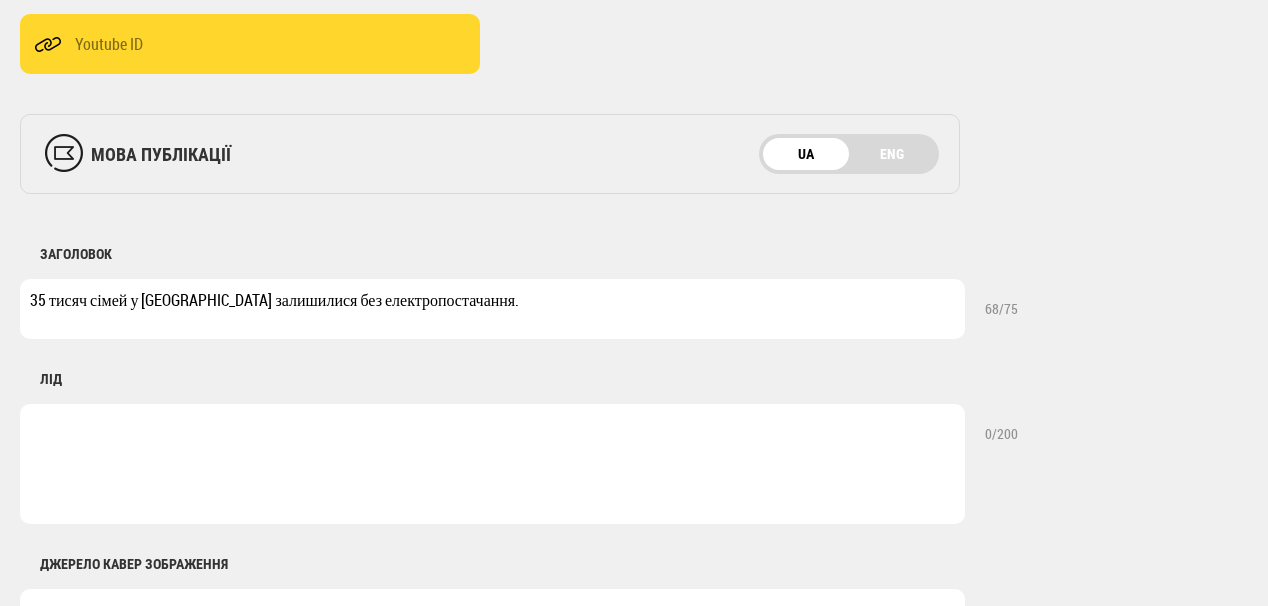 click on "35 тисяч сімей у Київській області залишилися без електропостачання." at bounding box center [492, 309] 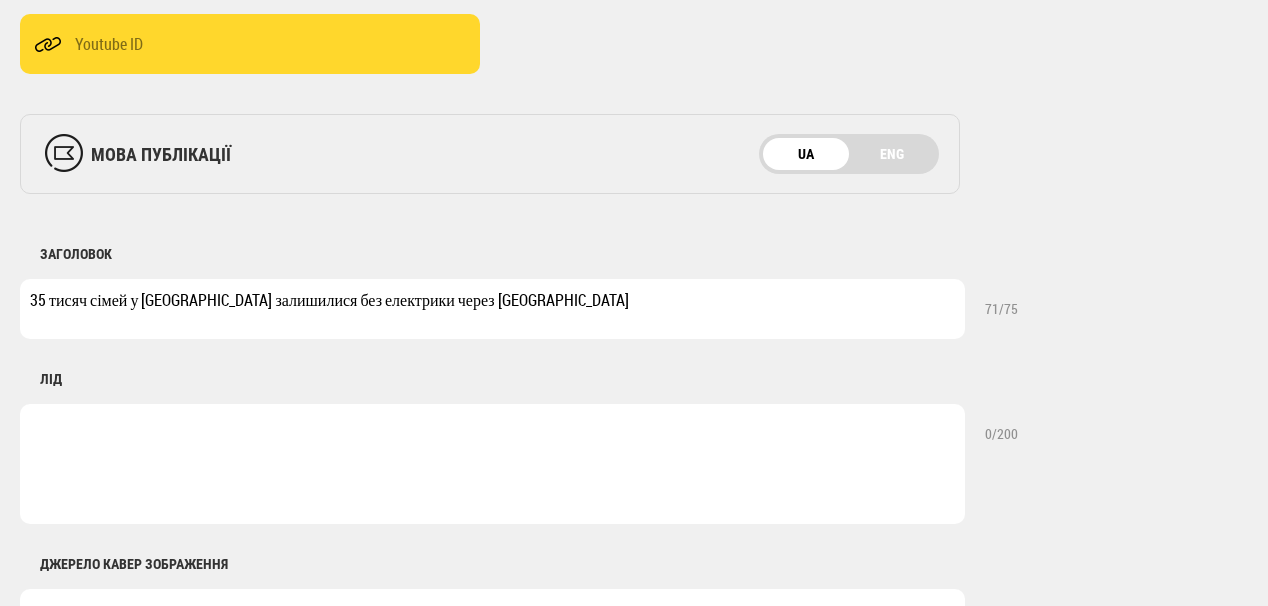 type on "35 тисяч сімей у [GEOGRAPHIC_DATA] залишилися без електрики через [GEOGRAPHIC_DATA]" 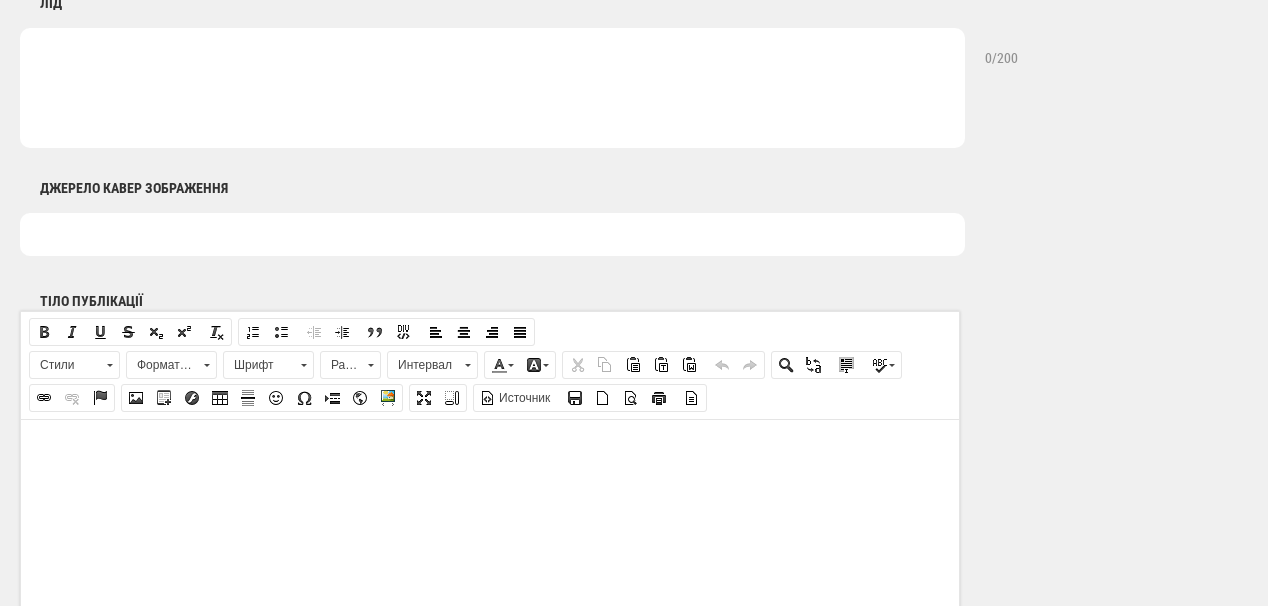 scroll, scrollTop: 1120, scrollLeft: 0, axis: vertical 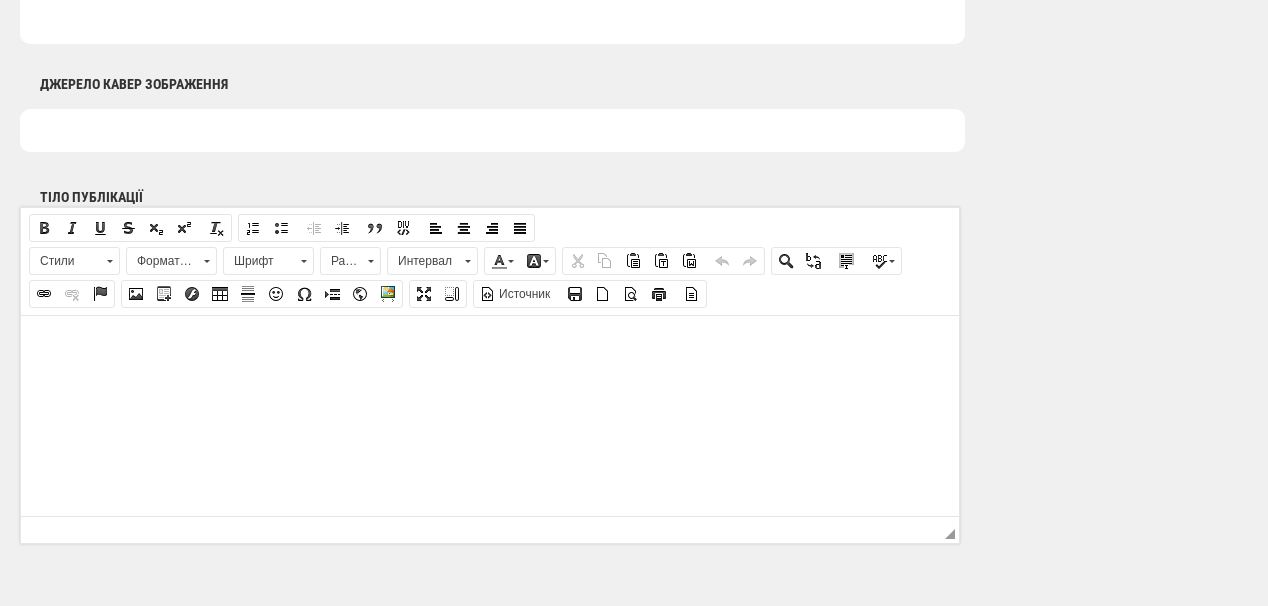 click at bounding box center (490, 345) 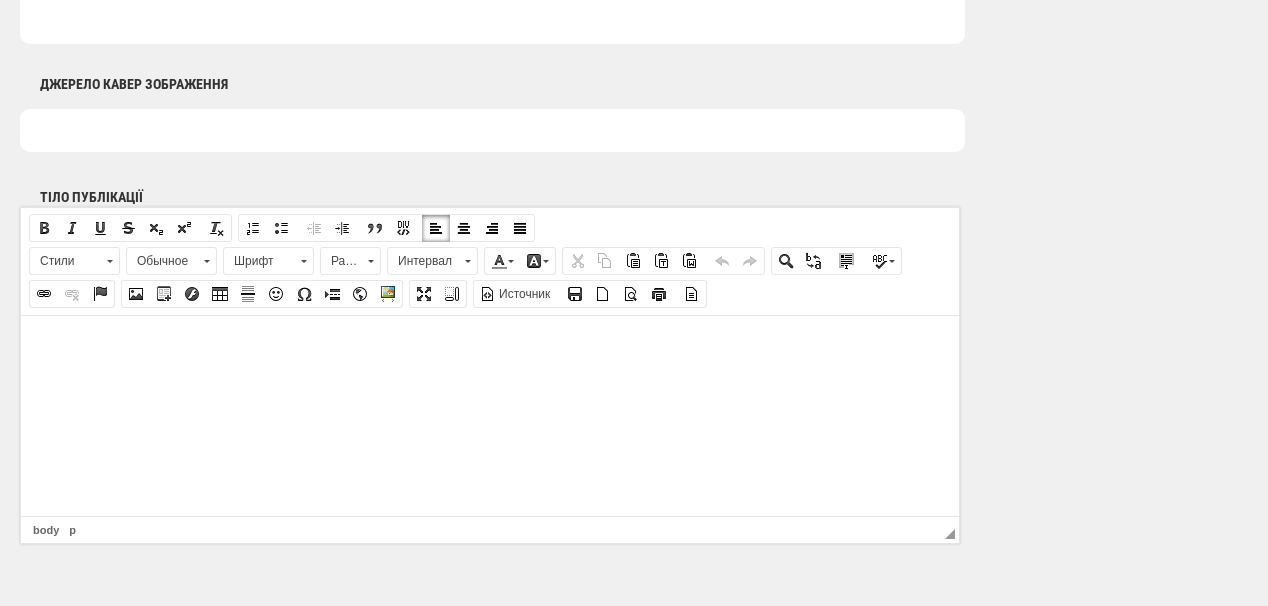 drag, startPoint x: 309, startPoint y: 369, endPoint x: 213, endPoint y: 355, distance: 97.015465 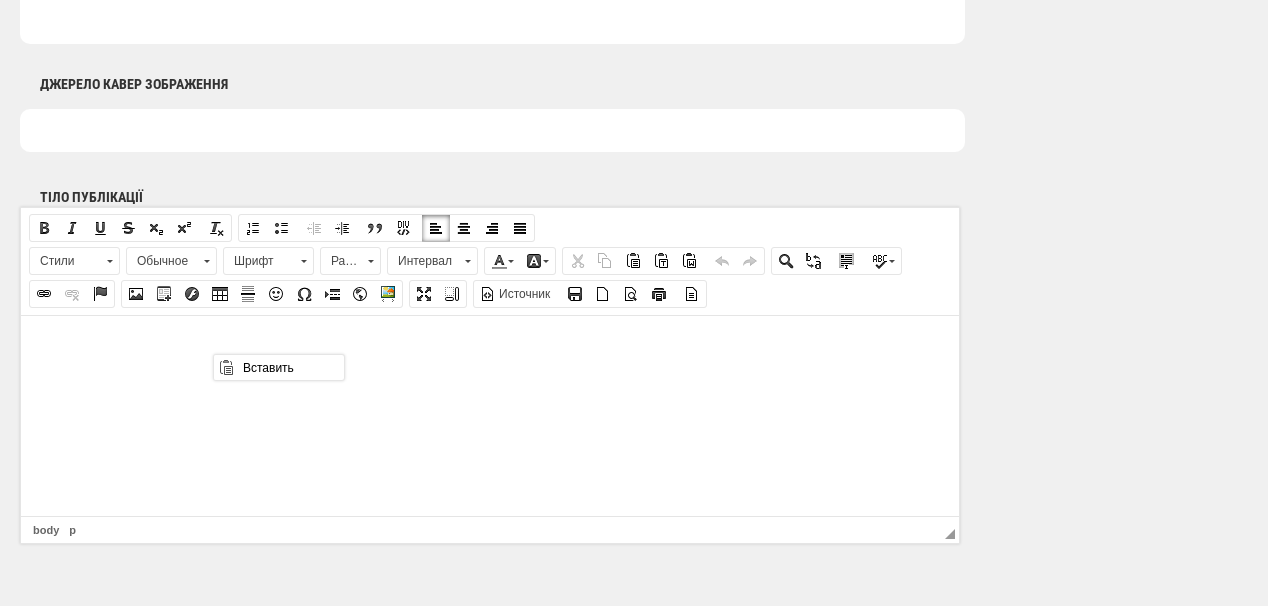 scroll, scrollTop: 0, scrollLeft: 0, axis: both 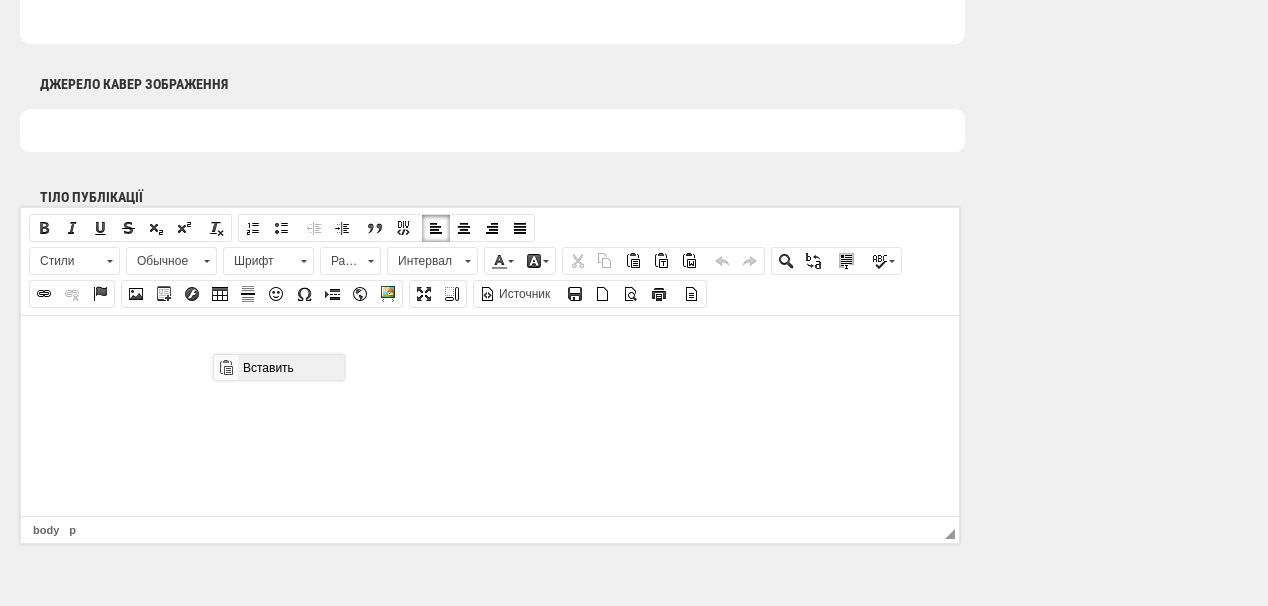 click on "Вставить" at bounding box center [290, 367] 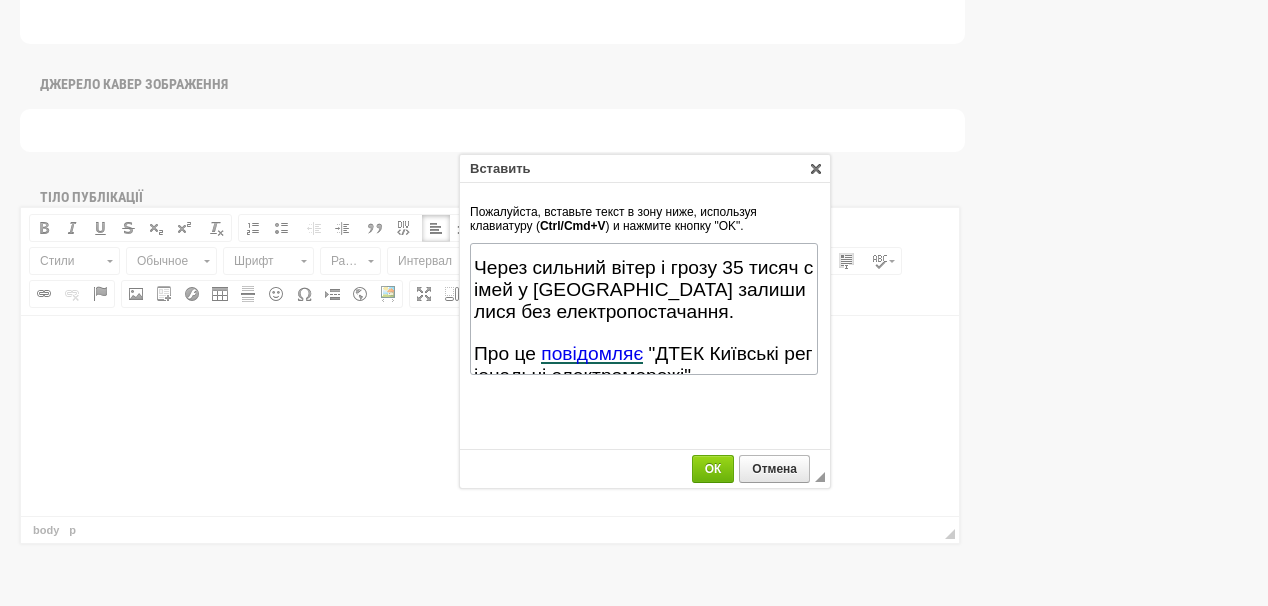 scroll, scrollTop: 475, scrollLeft: 0, axis: vertical 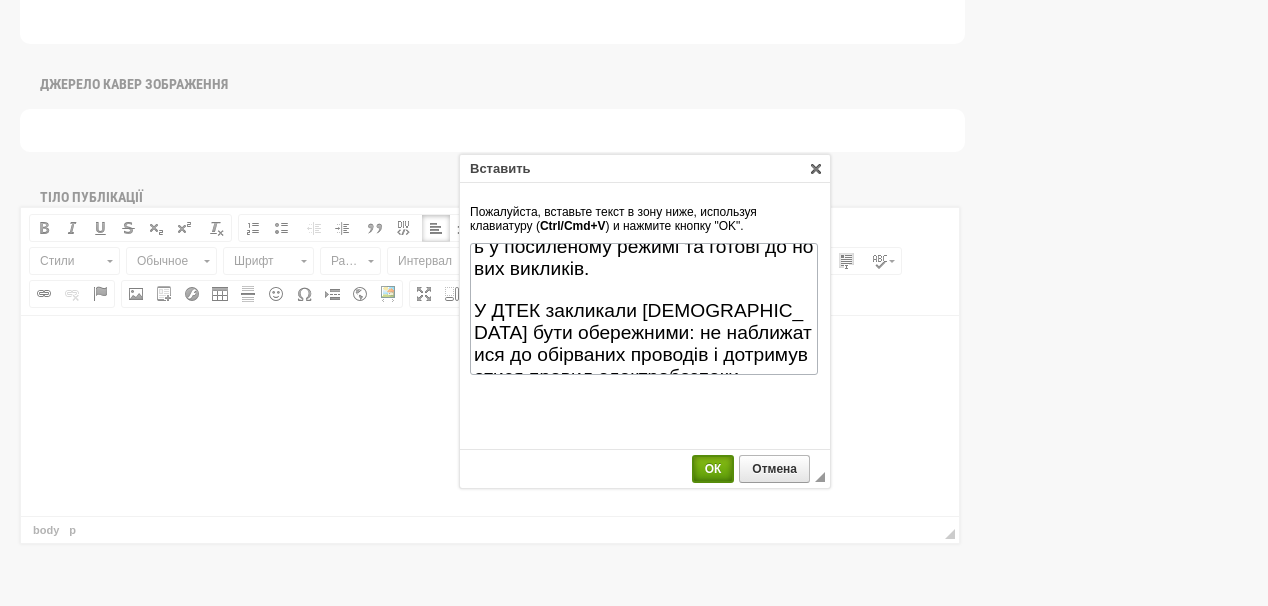 drag, startPoint x: 714, startPoint y: 475, endPoint x: 432, endPoint y: 92, distance: 475.61853 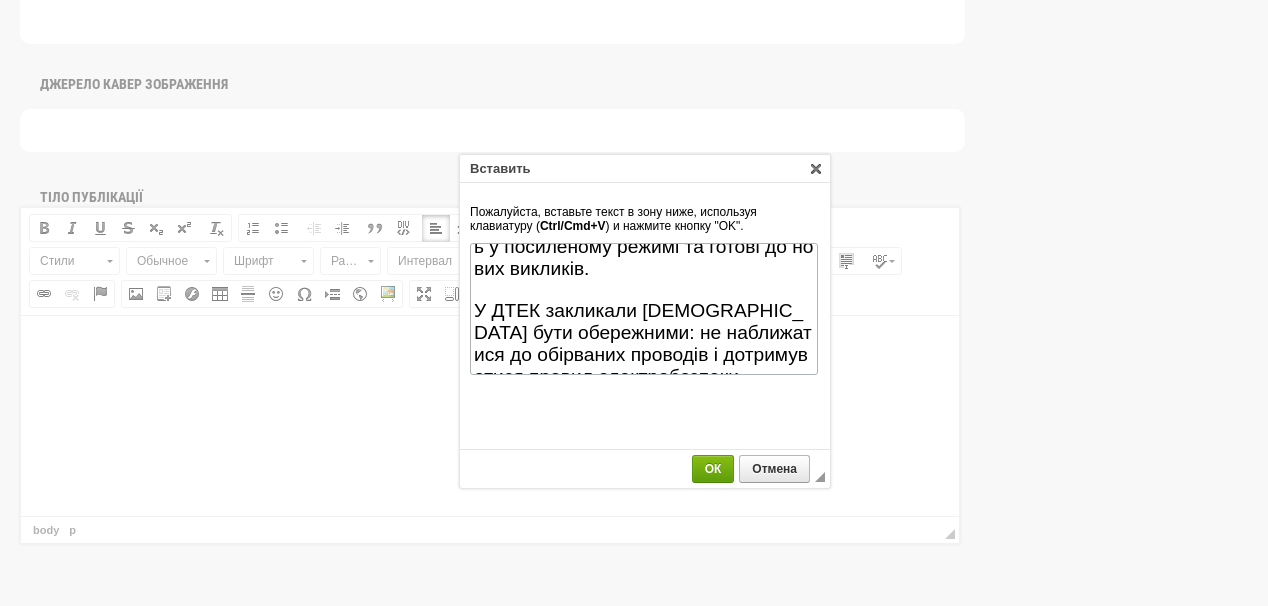 scroll, scrollTop: 48, scrollLeft: 0, axis: vertical 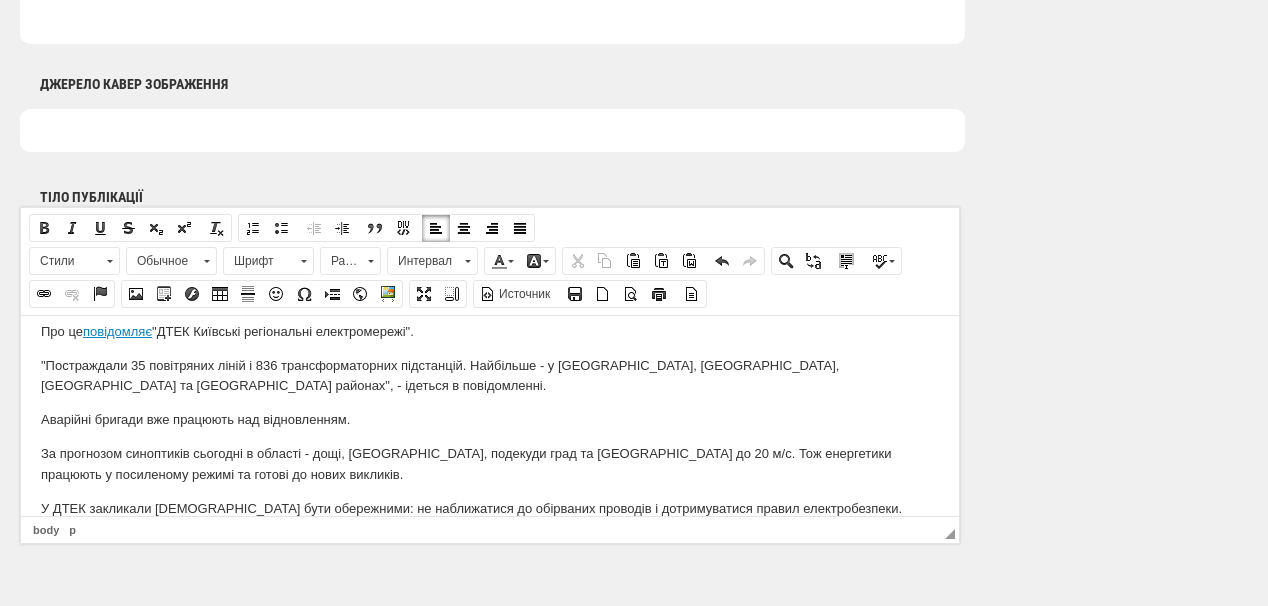 click on "У ДТЕК закликали українців бути обережними: не наближатися до обірваних проводів і дотримуватися правил електробезпеки." at bounding box center [490, 508] 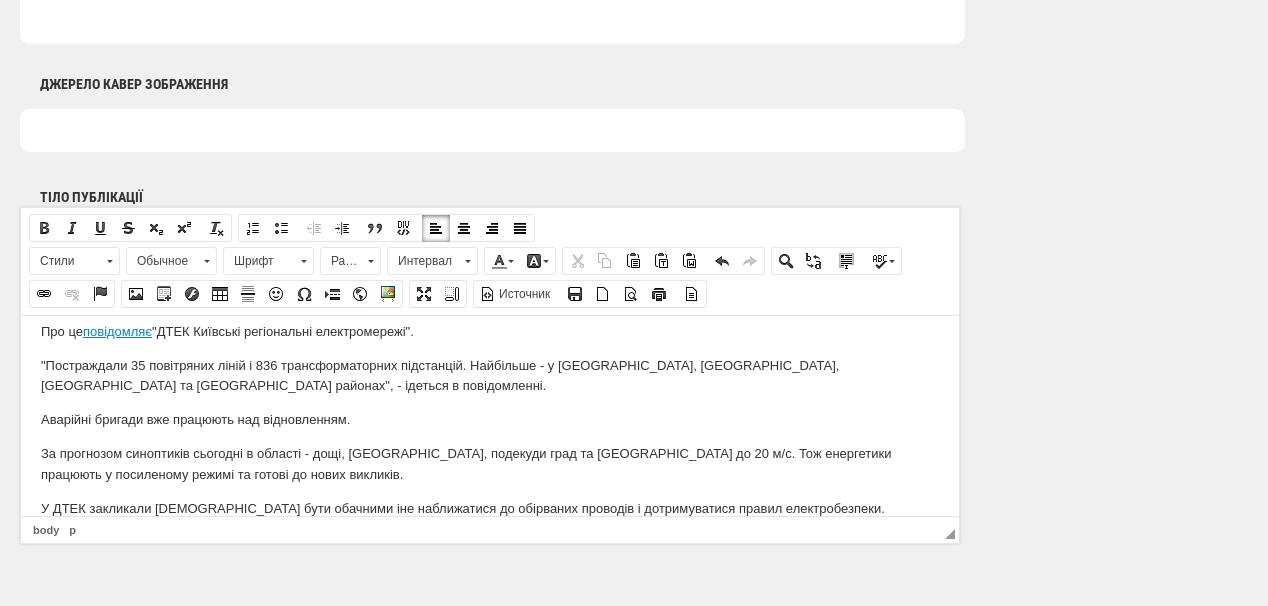 click on "У ДТЕК закликали українців бути обачними і  не наближатися до обірваних проводів і дотримуватися правил електробезпеки." at bounding box center [490, 508] 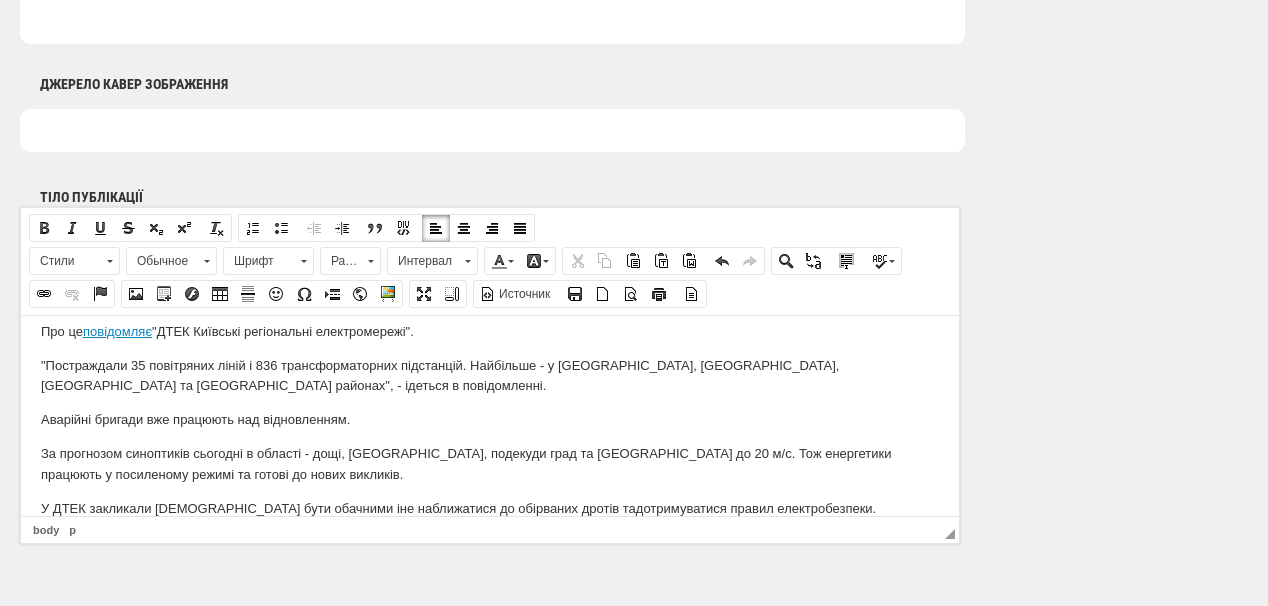 click on "У ДТЕК закликали українців бути обачними і  не наближатися до обірваних дротів та  дотримуватися правил електробезпеки." at bounding box center [490, 508] 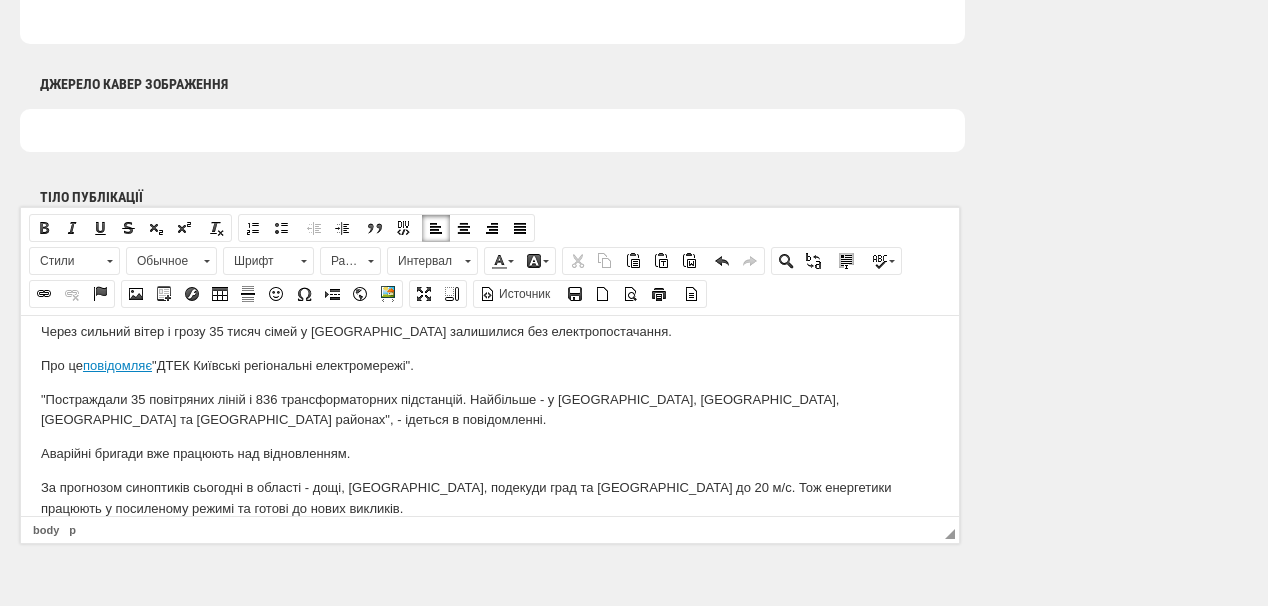 scroll, scrollTop: 0, scrollLeft: 0, axis: both 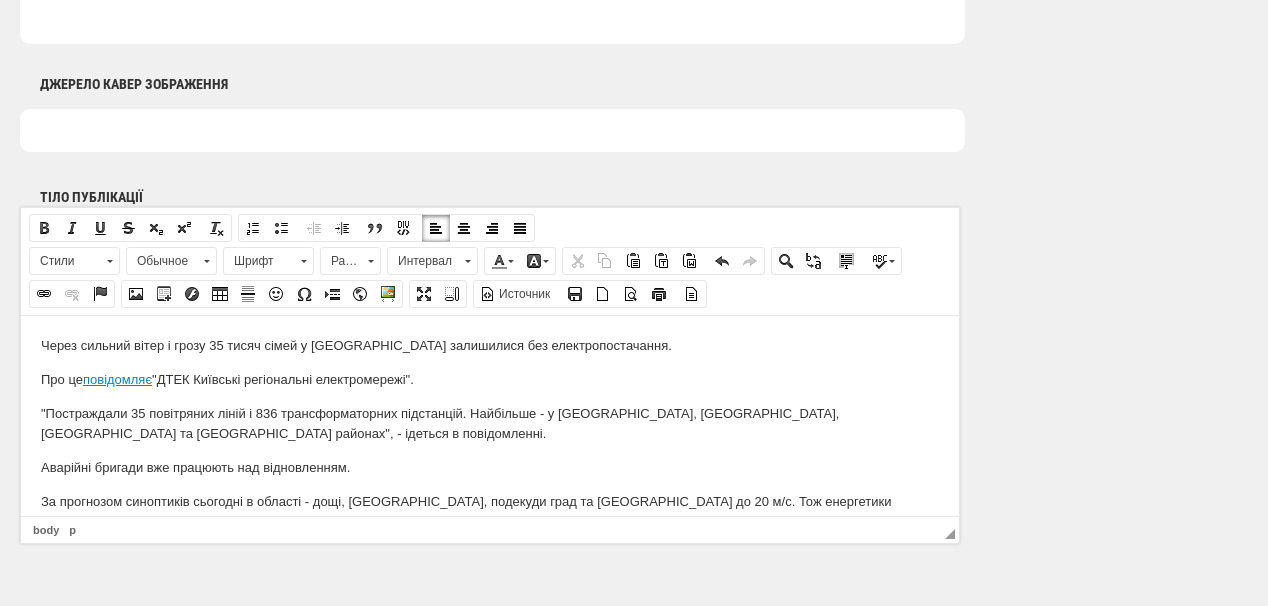 click on "повідомляє" at bounding box center (117, 378) 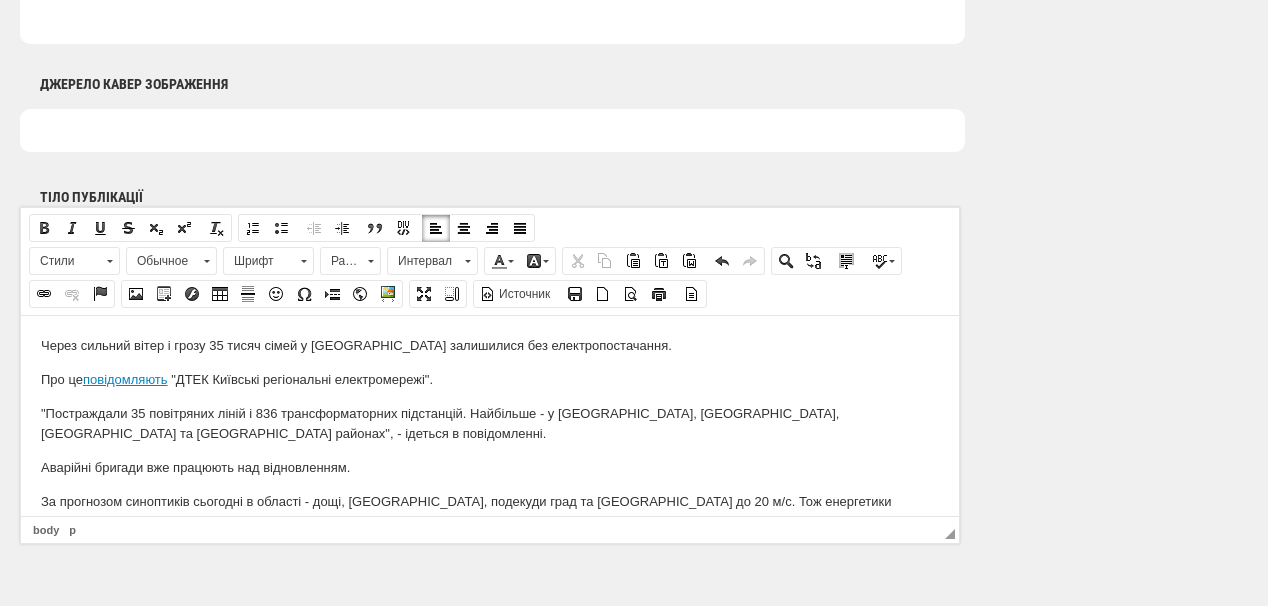 click on "Про це  повідомляють    "ДТЕК Київські регіональні електромережі"." at bounding box center (490, 379) 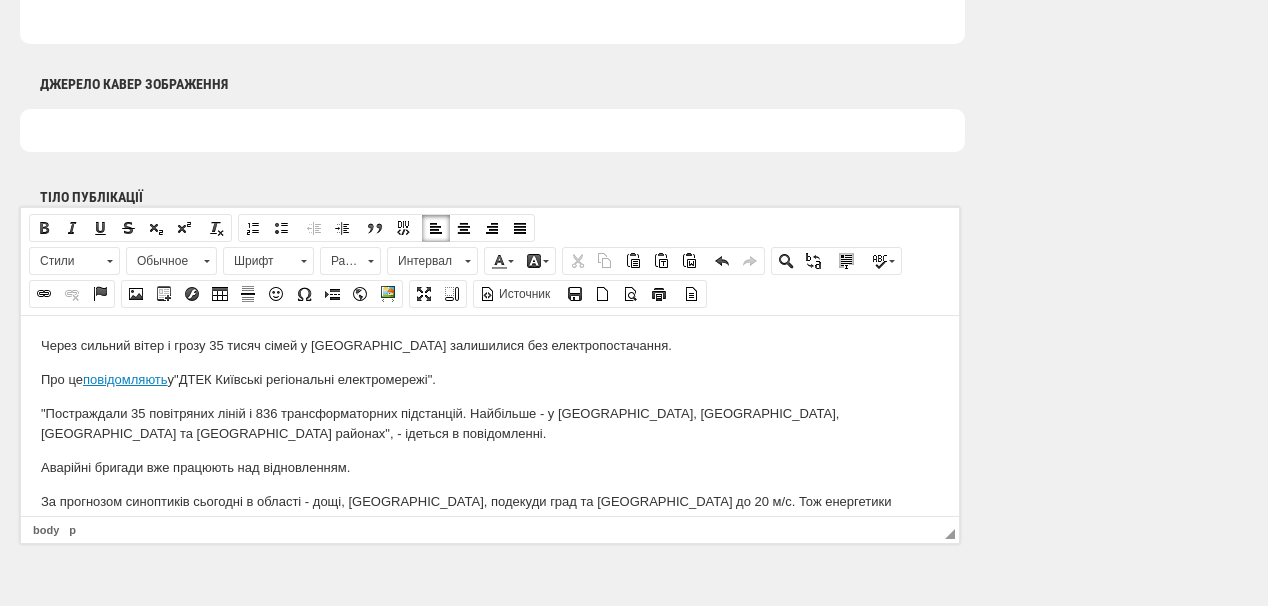 click on "Про це  повідомляють    у  "ДТЕК Київські регіональні електромережі"." at bounding box center [490, 379] 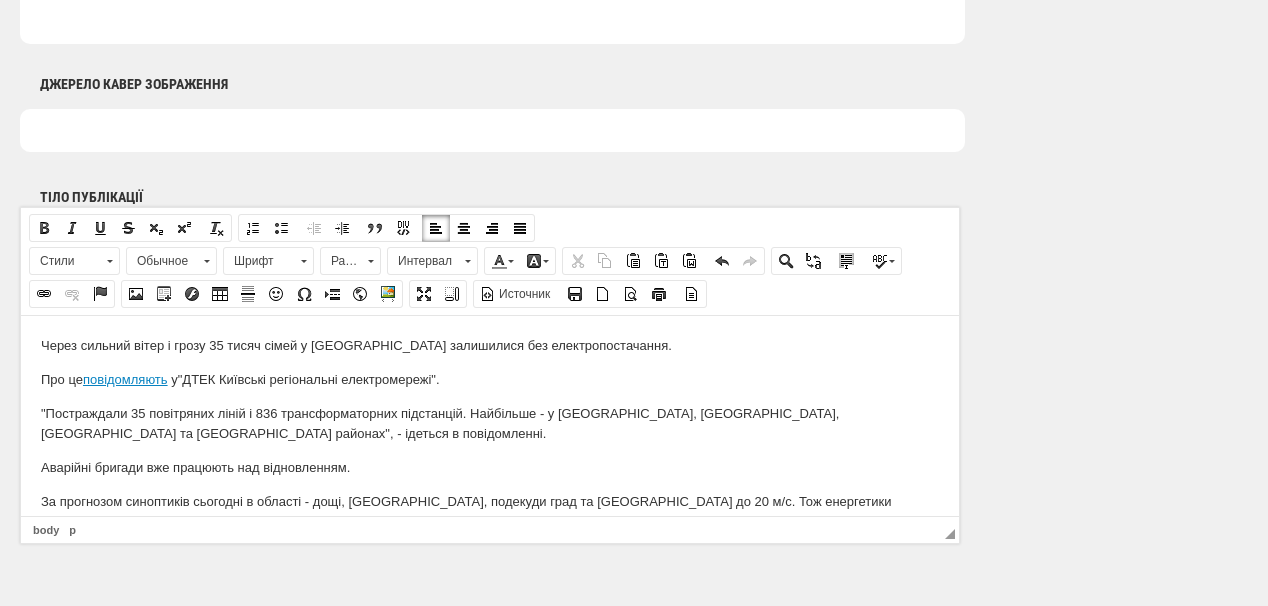click on ""Постраждали 35 повітряних ліній і 836 трансформаторних підстанцій. Найбільше - у Бучанському, Вишгородському, Білоцерківському та Обухівському районах", - ідеться в повідомленні." at bounding box center [490, 424] 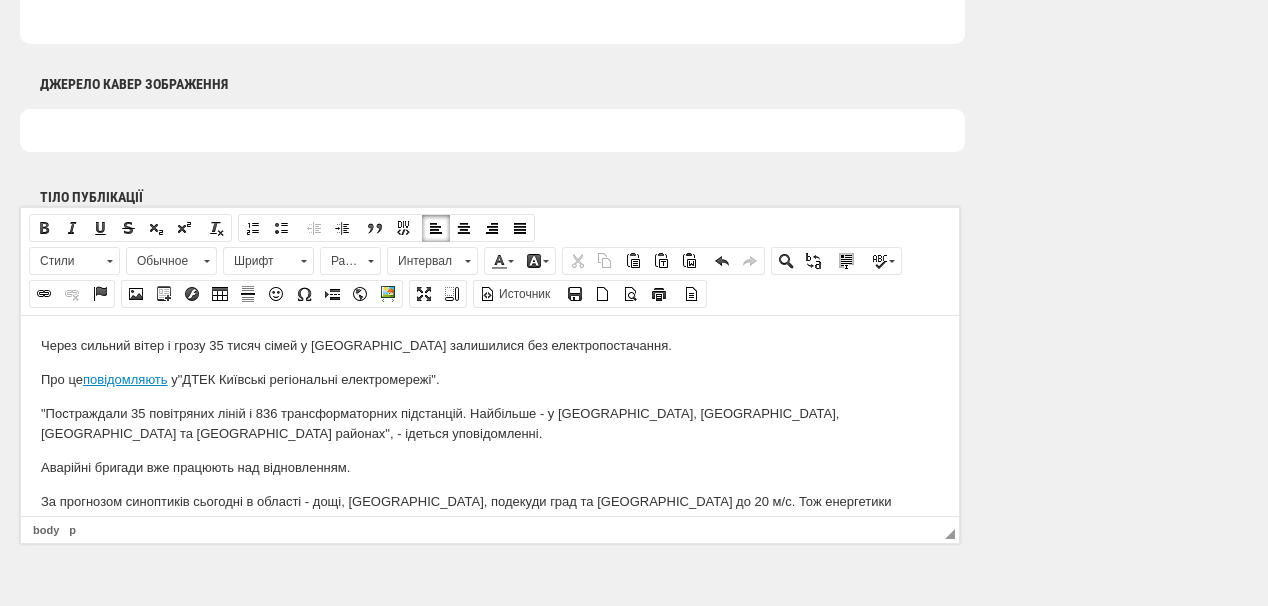 click on "Аварійні бригади вже працюють над відновленням." at bounding box center (490, 467) 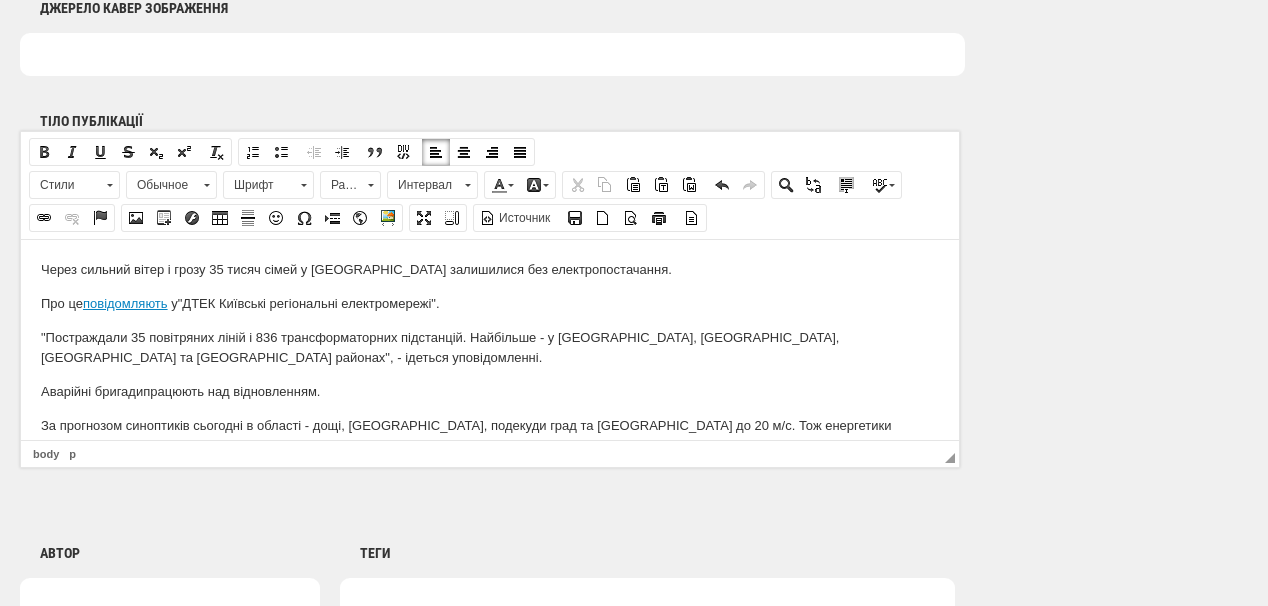 scroll, scrollTop: 1200, scrollLeft: 0, axis: vertical 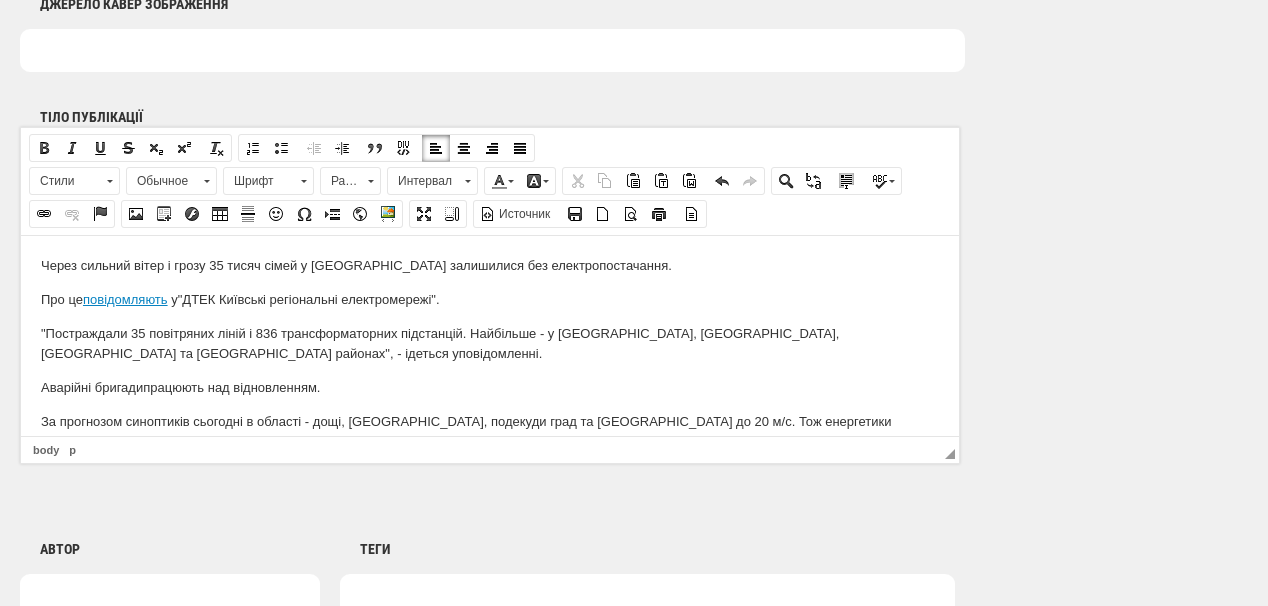 click on "За прогнозом синоптиків сьогодні в області - дощі, грози, подекуди град та шквали до 20 м/с. Тож енергетики працюють у посиленому режимі та готові до нових викликів." at bounding box center [490, 432] 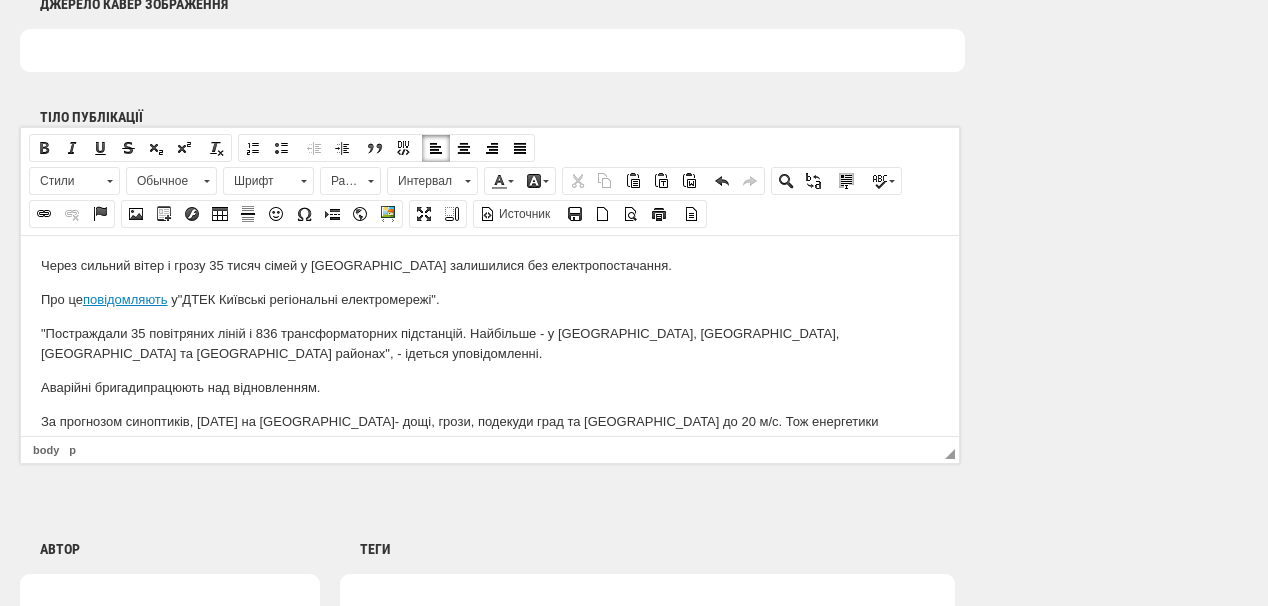 click on "Через сильний вітер і грозу 35 тисяч сімей у Київській області залишилися без електропостачання. Про це  повідомляють    у  "ДТЕК Київські регіональні електромережі". "Постраждали 35 повітряних ліній і 836 трансформаторних підстанцій. Найбільше - у Бучанському, Вишгородському, Білоцерківському та Обухівському районах", - ідеться у  повідомленні. Аварійні бригади  працюють над відновленням. За прогнозом синоптиків, 28 липня на Київщині  - дощі, грози, подекуди град та шквали до 20 м/с. Тож енергетики працюють у посиленому режимі та готові до нових викликів." at bounding box center [490, 370] 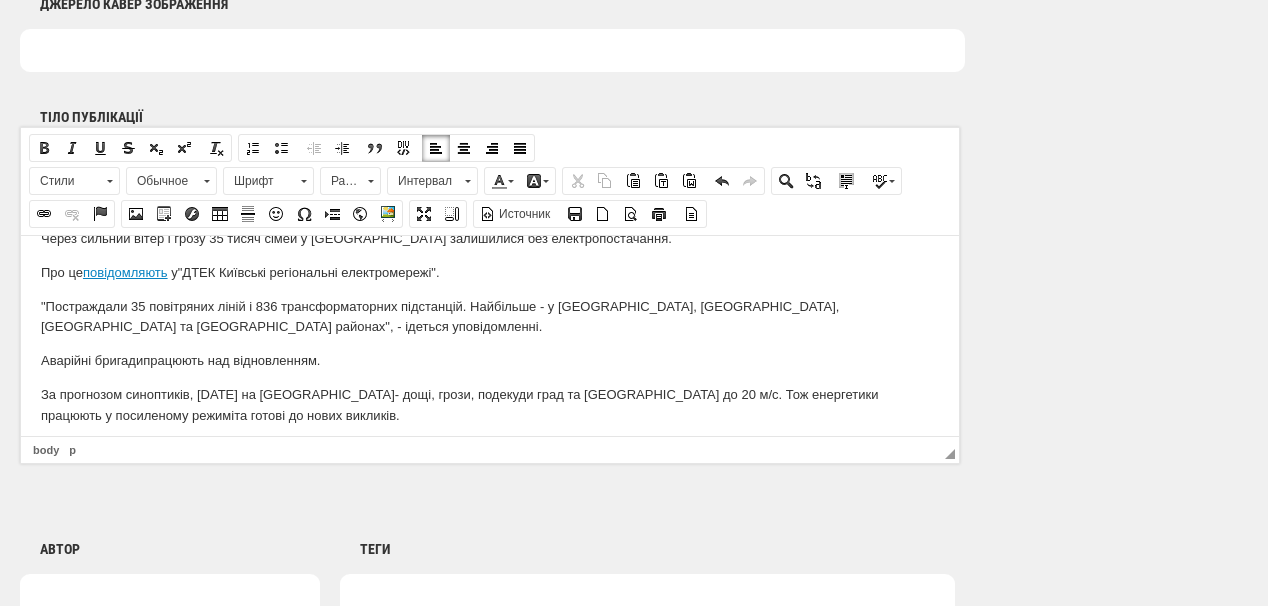 click on "За прогнозом синоптиків, 28 липня на Київщині  - дощі, грози, подекуди град та шквали до 20 м/с. Тож енергетики працюють у посиленому режимі  та готові до нових викликів." at bounding box center (490, 405) 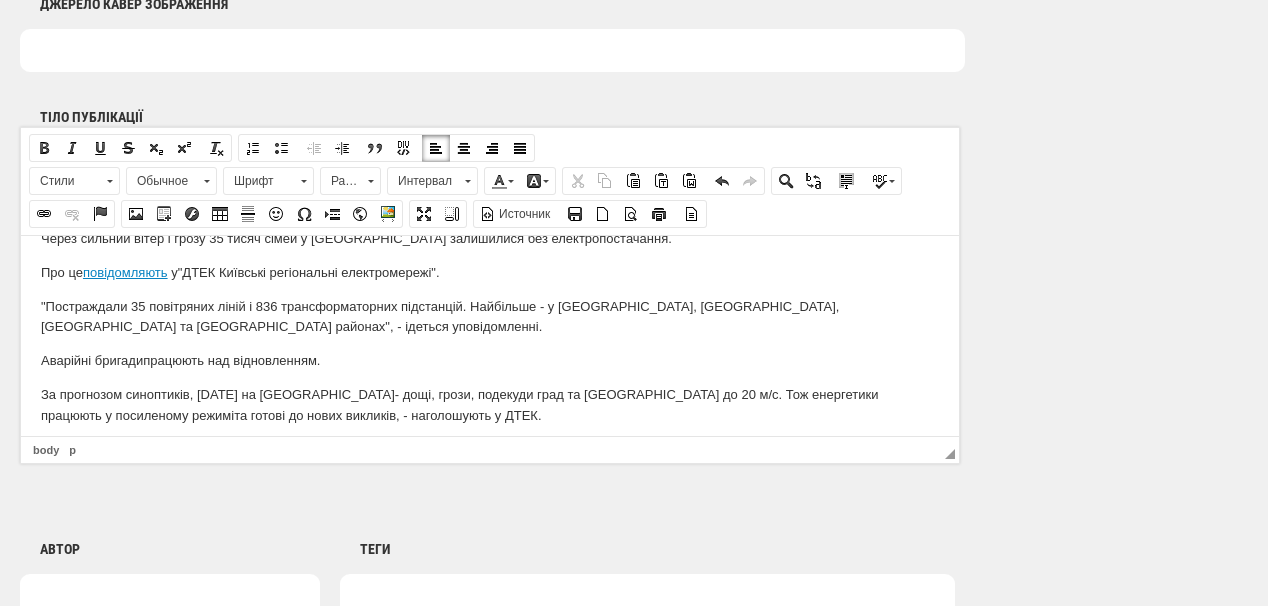 click on "За прогнозом синоптиків, 28 липня на Київщині  - дощі, грози, подекуди град та шквали до 20 м/с. Тож енергетики працюють у посиленому режимі  та готові до нових викликів, - наголошують у ДТЕК." at bounding box center (490, 405) 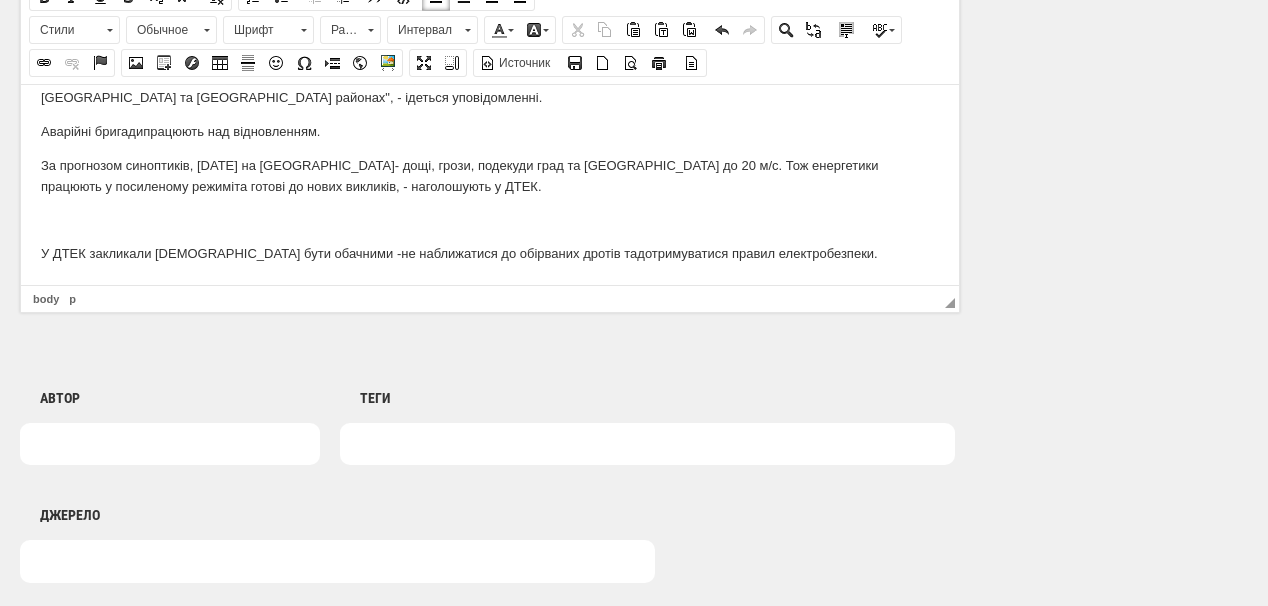 scroll, scrollTop: 1360, scrollLeft: 0, axis: vertical 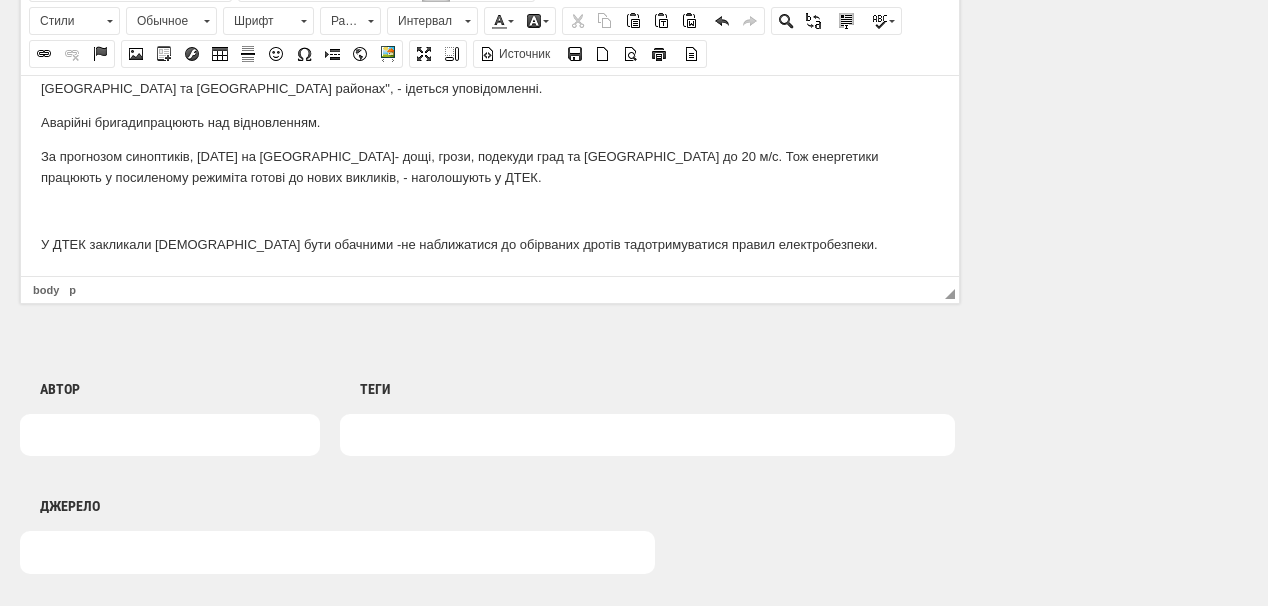 click on "За прогнозом синоптиків, 28 липня на Київщині  - дощі, грози, подекуди град та шквали до 20 м/с. Тож енергетики працюють у посиленому режимі  та готові до нових викликів, - наголошують у ДТЕК." at bounding box center [490, 167] 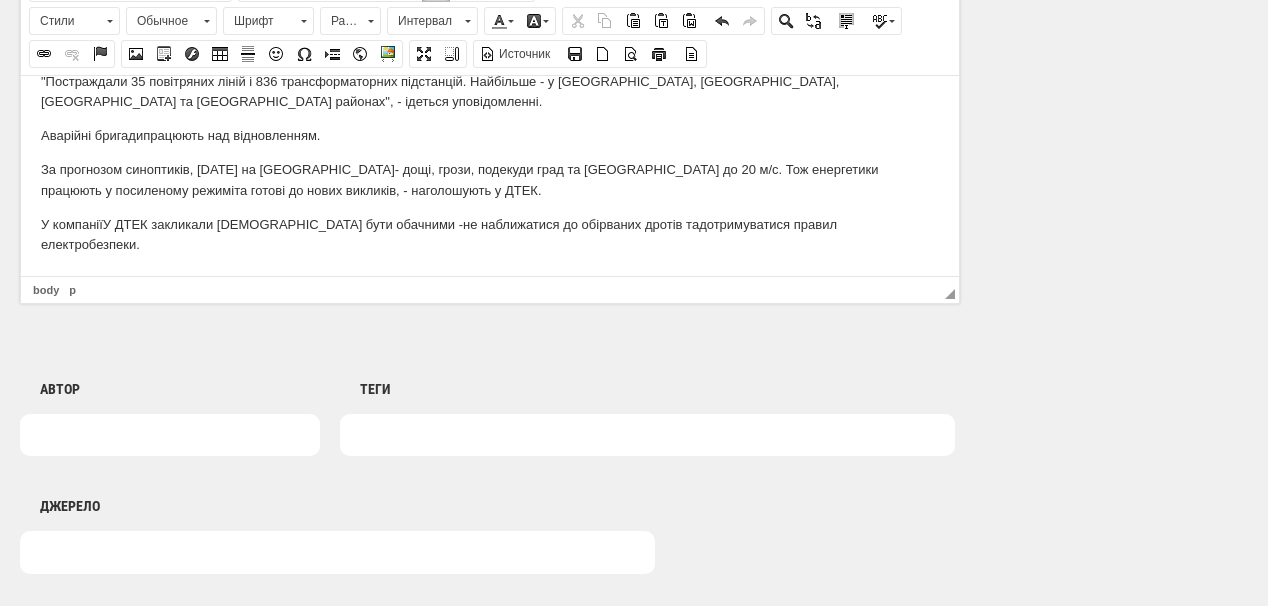 scroll, scrollTop: 71, scrollLeft: 0, axis: vertical 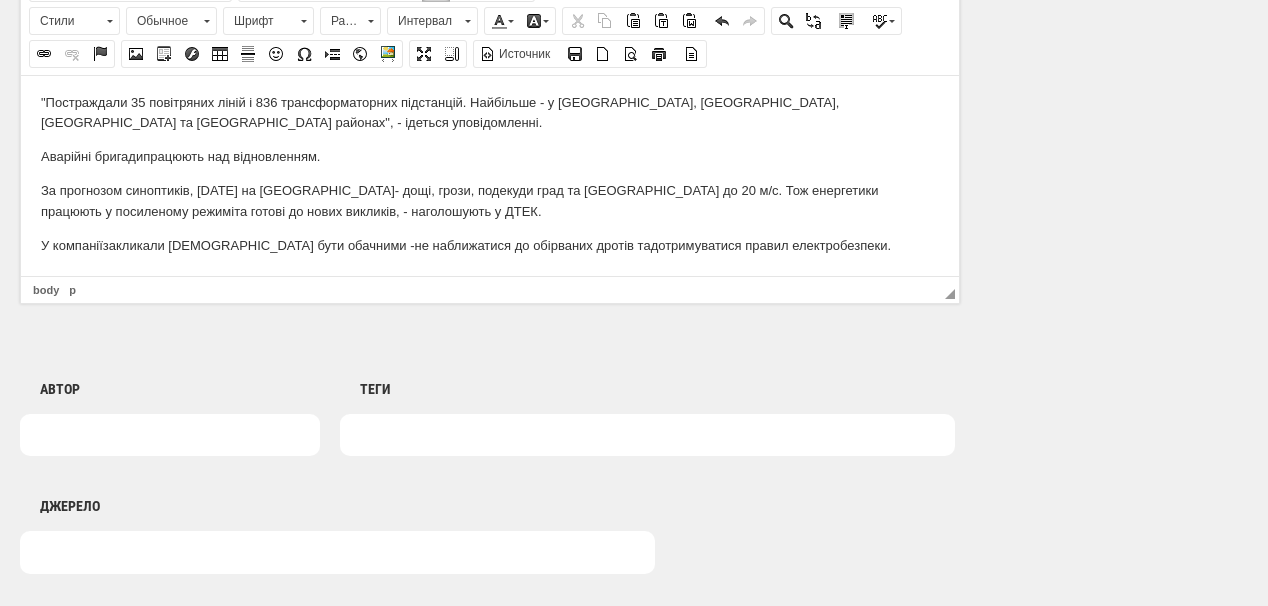 click on "У компанії  закликали українців бути обачними -  не наближатися до обірваних дротів та  дотримуватися правил електробезпеки." at bounding box center (490, 245) 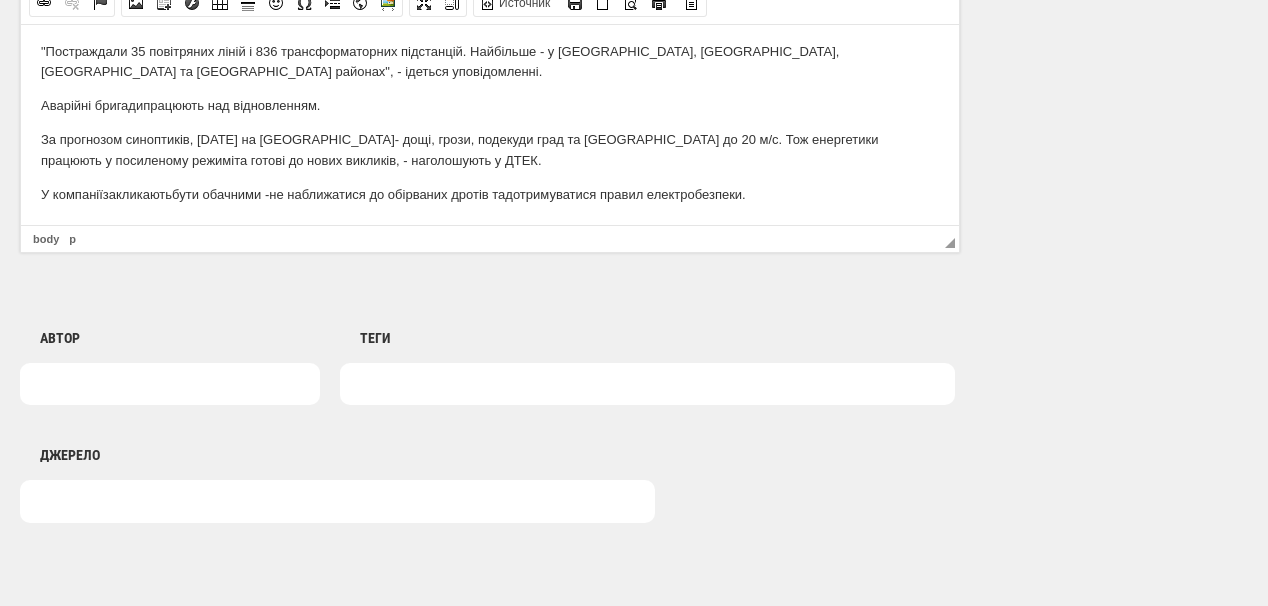 scroll, scrollTop: 1440, scrollLeft: 0, axis: vertical 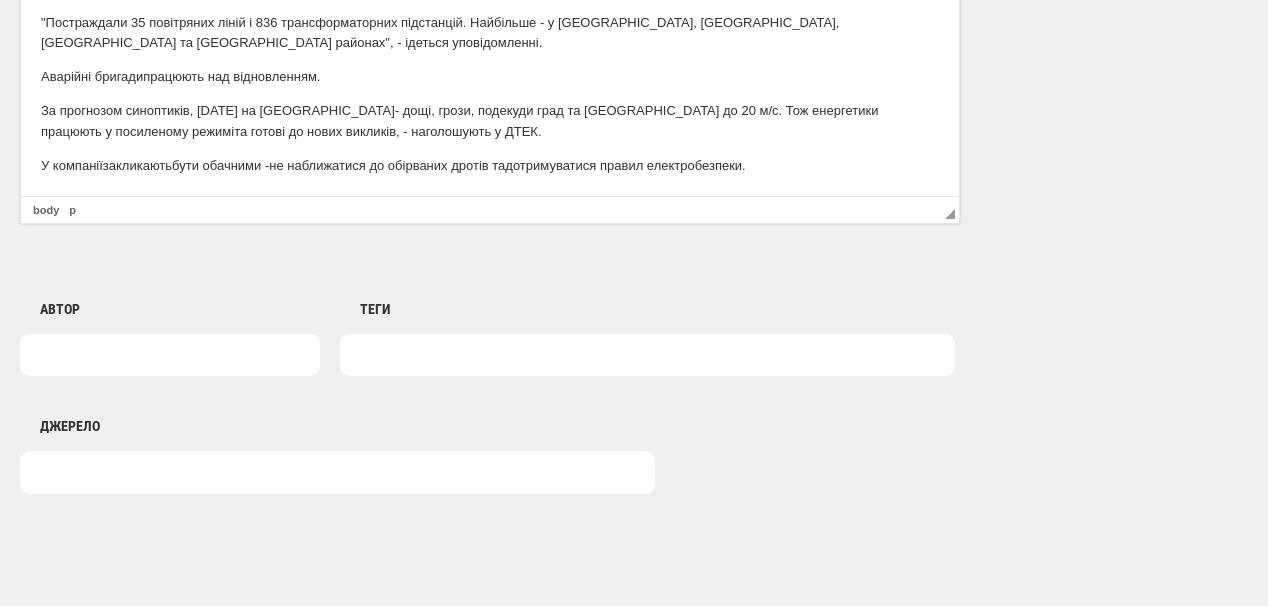 click on "У компанії  закликають  бути обачними -  не наближатися до обірваних дротів та  дотримуватися правил електробезпеки." at bounding box center [490, 166] 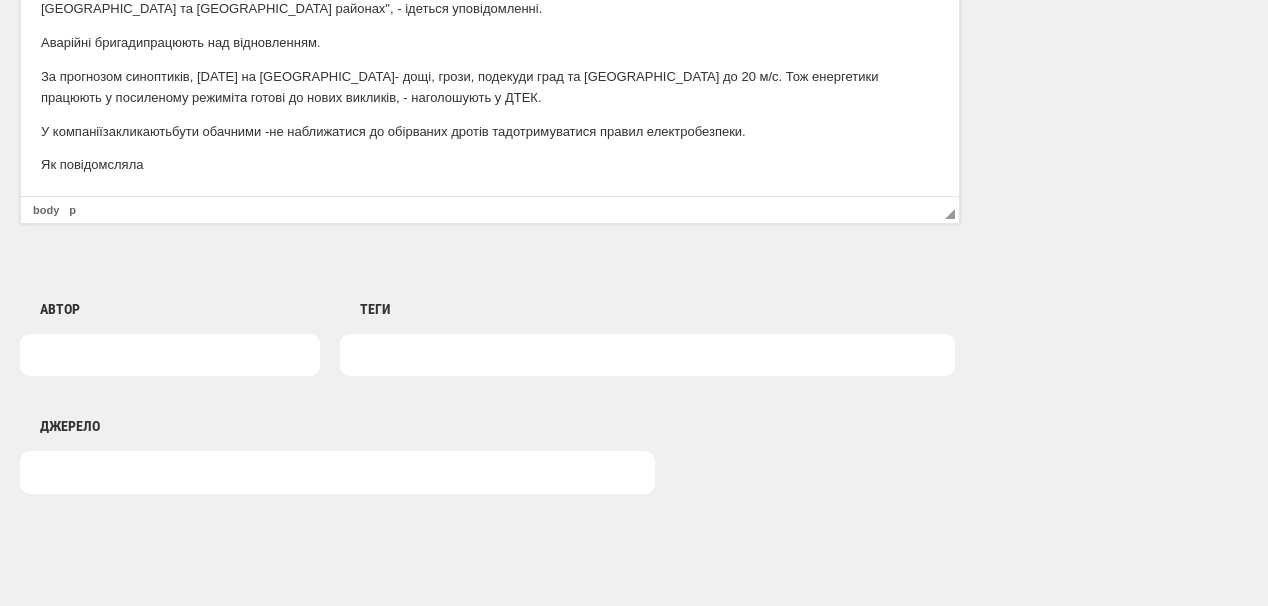 click on "Як повідомсляла" at bounding box center (490, 165) 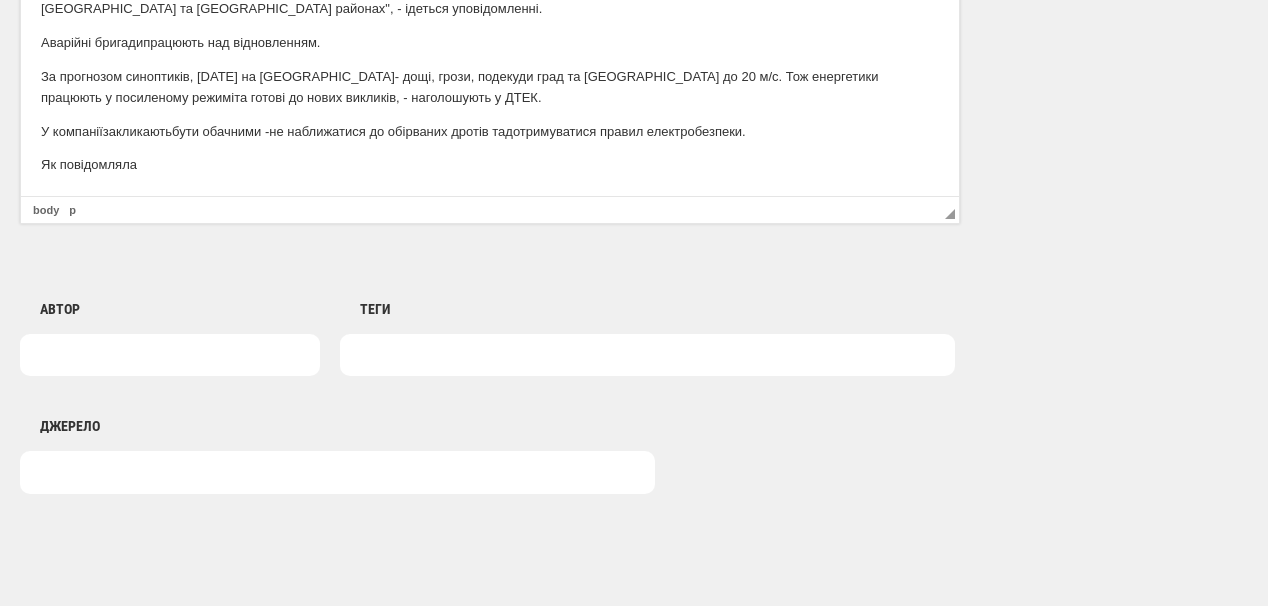 click on "Як повідом ляла" at bounding box center (490, 165) 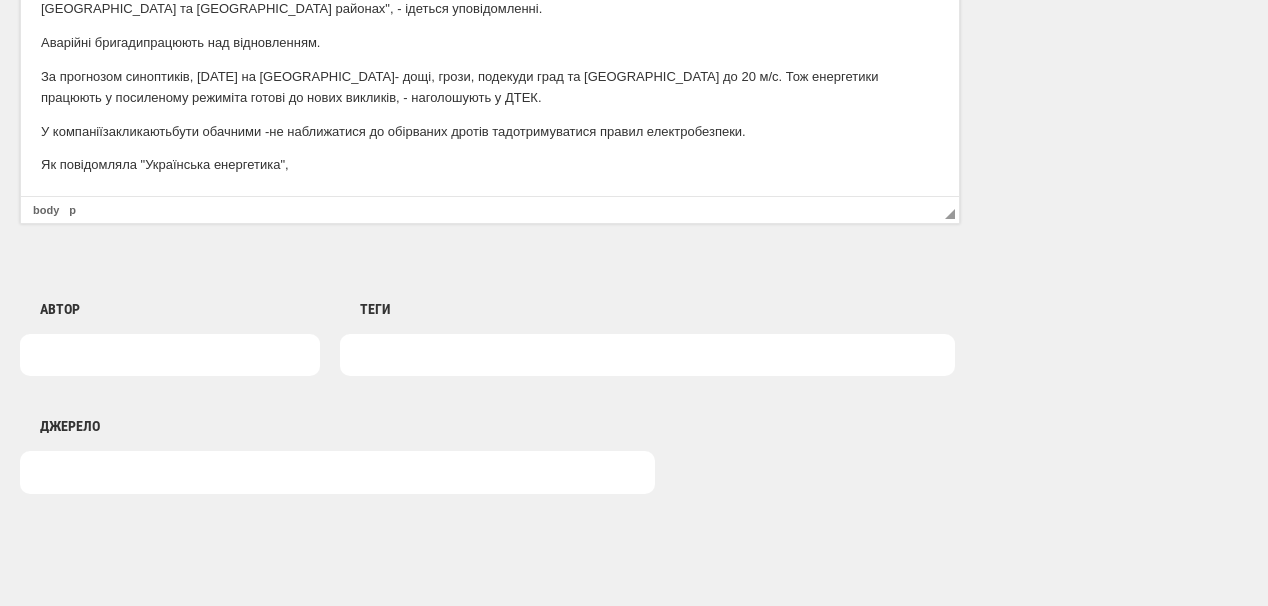 click on "Як повідом ляла "Українська енергетика"," at bounding box center [490, 165] 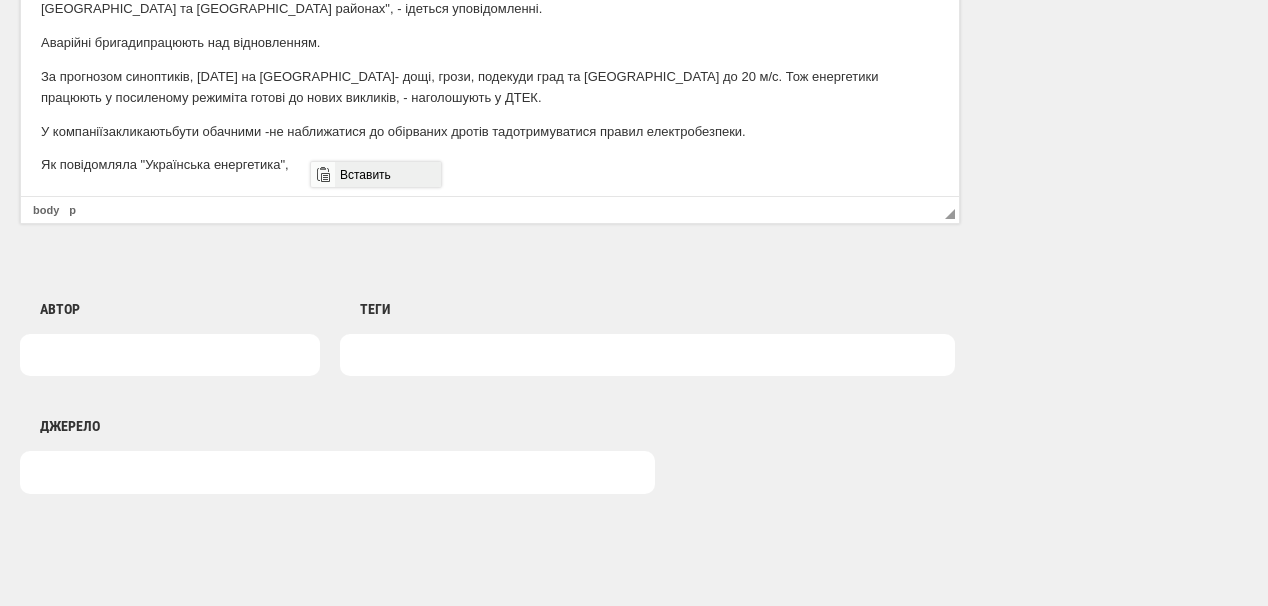 click on "Вставить" at bounding box center (387, 174) 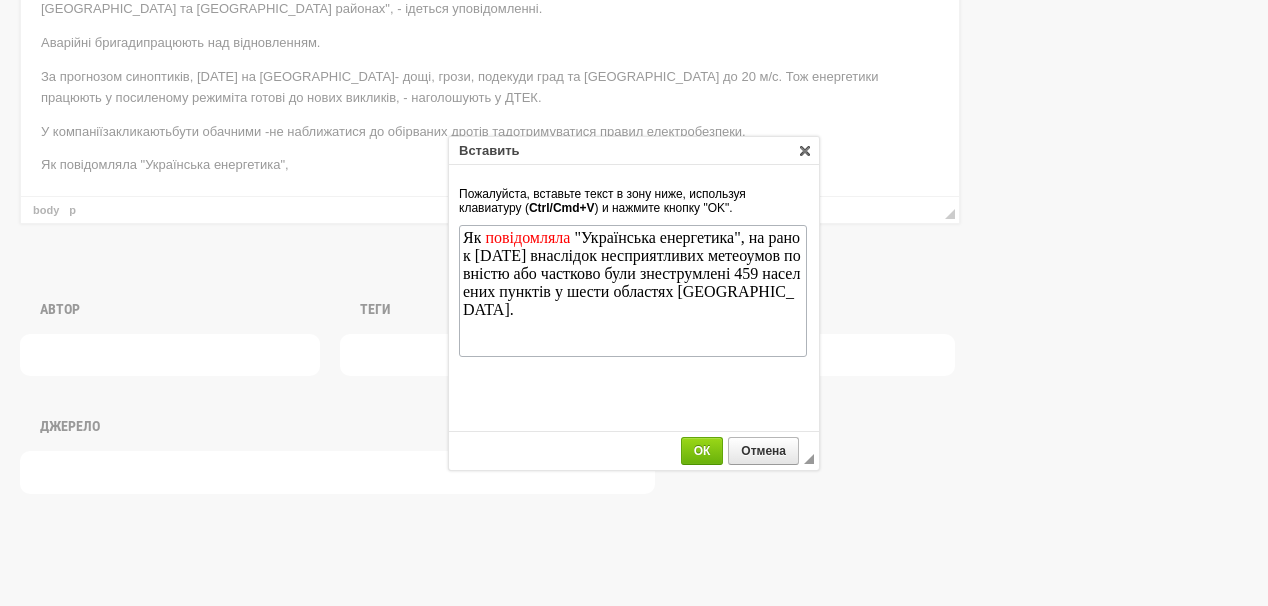 scroll, scrollTop: 0, scrollLeft: 0, axis: both 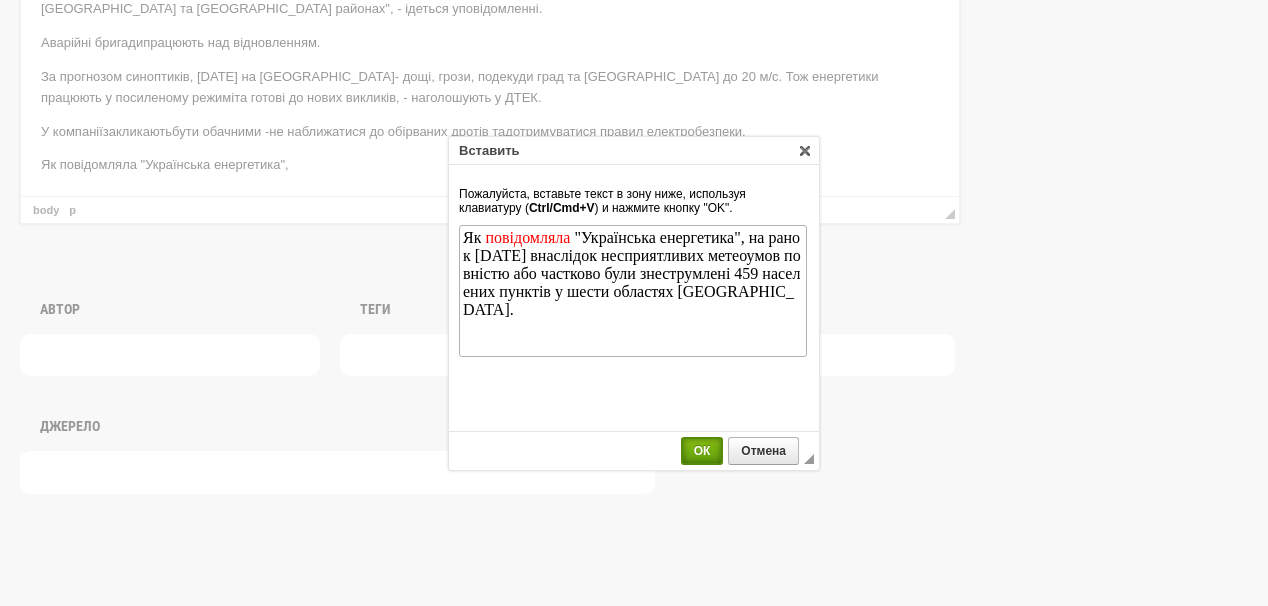click on "ОК" at bounding box center [702, 451] 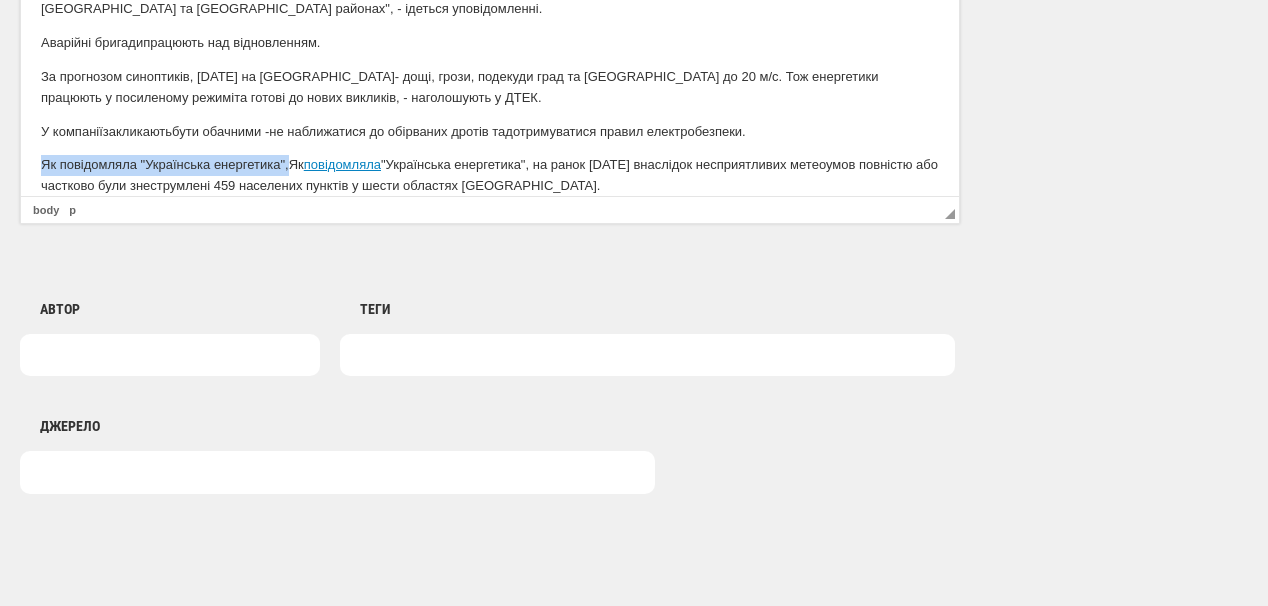 drag, startPoint x: 289, startPoint y: 165, endPoint x: 18, endPoint y: 144, distance: 271.81244 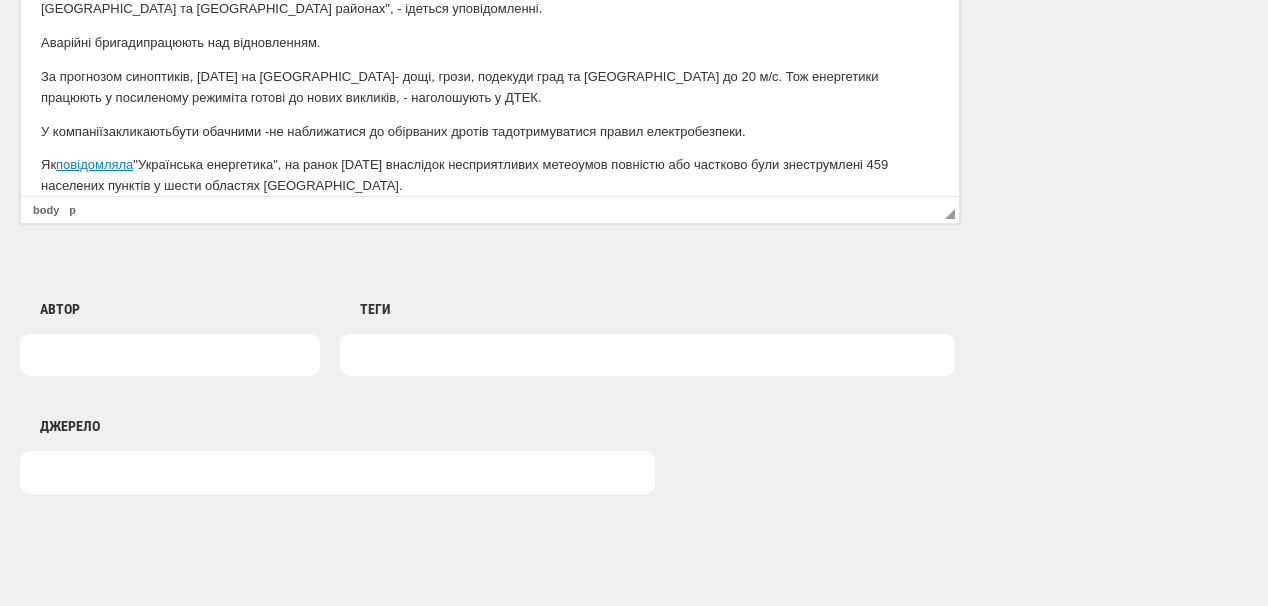 click on "Як  повідомляла  "Українська енергетика", на ранок 28 липня внаслідок несприятливих метеоумов повністю або частково були знеструмлені 459 населених пунктів у шести областях України." at bounding box center [490, 176] 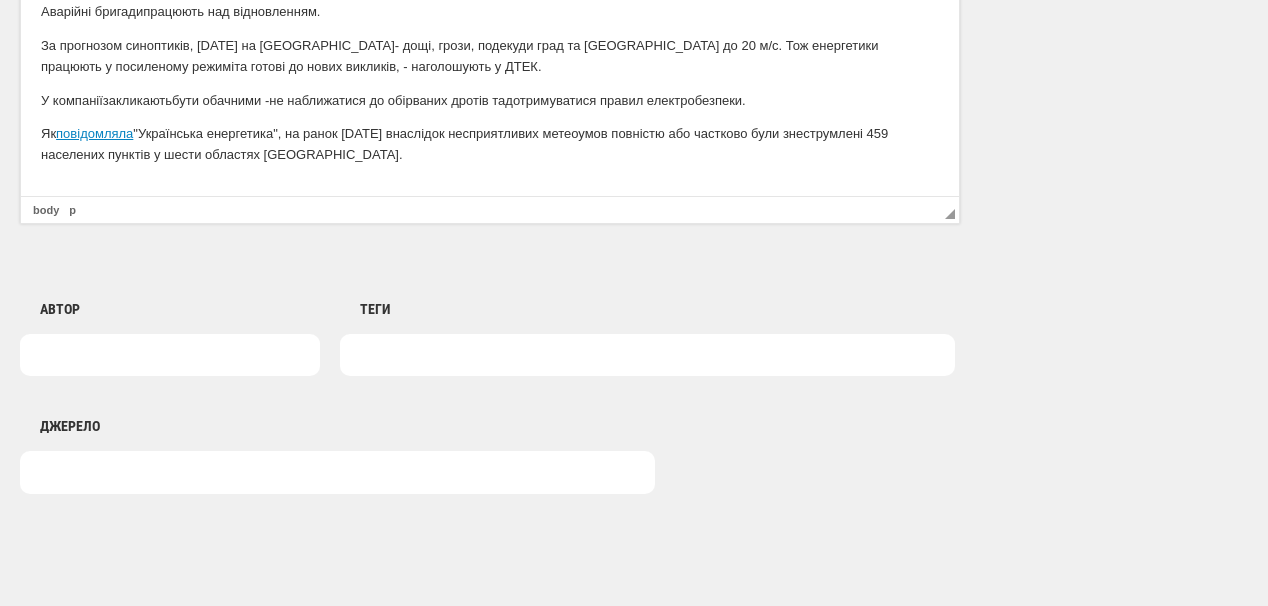 click at bounding box center (490, 189) 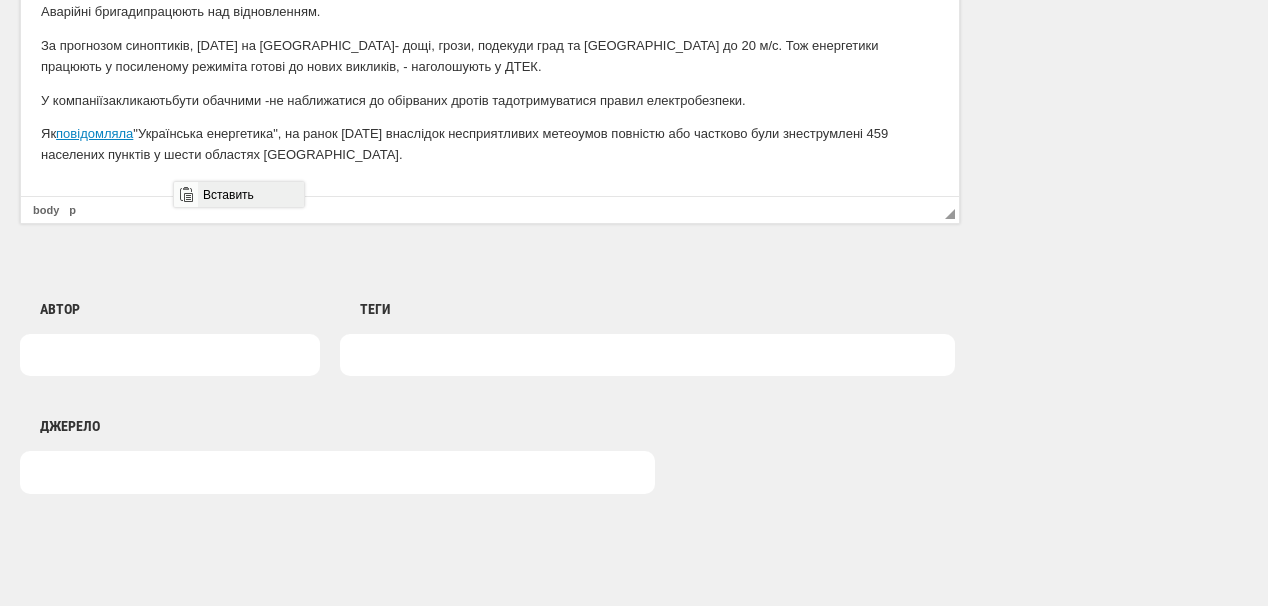 drag, startPoint x: 212, startPoint y: 199, endPoint x: 620, endPoint y: 442, distance: 474.88208 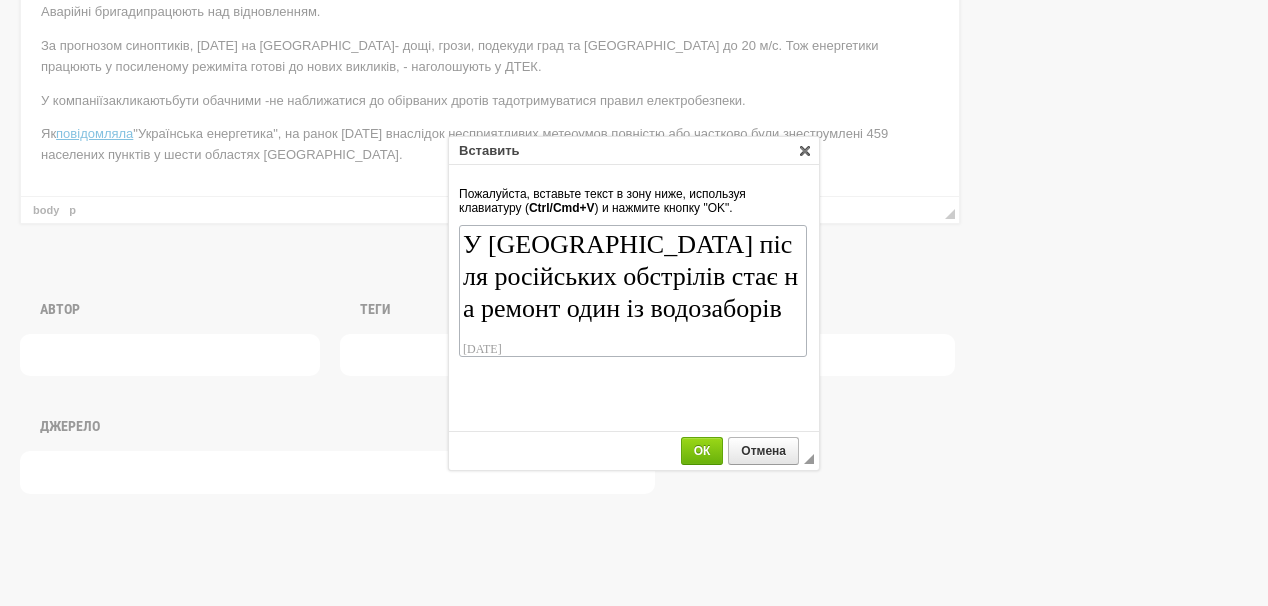 scroll, scrollTop: 62, scrollLeft: 0, axis: vertical 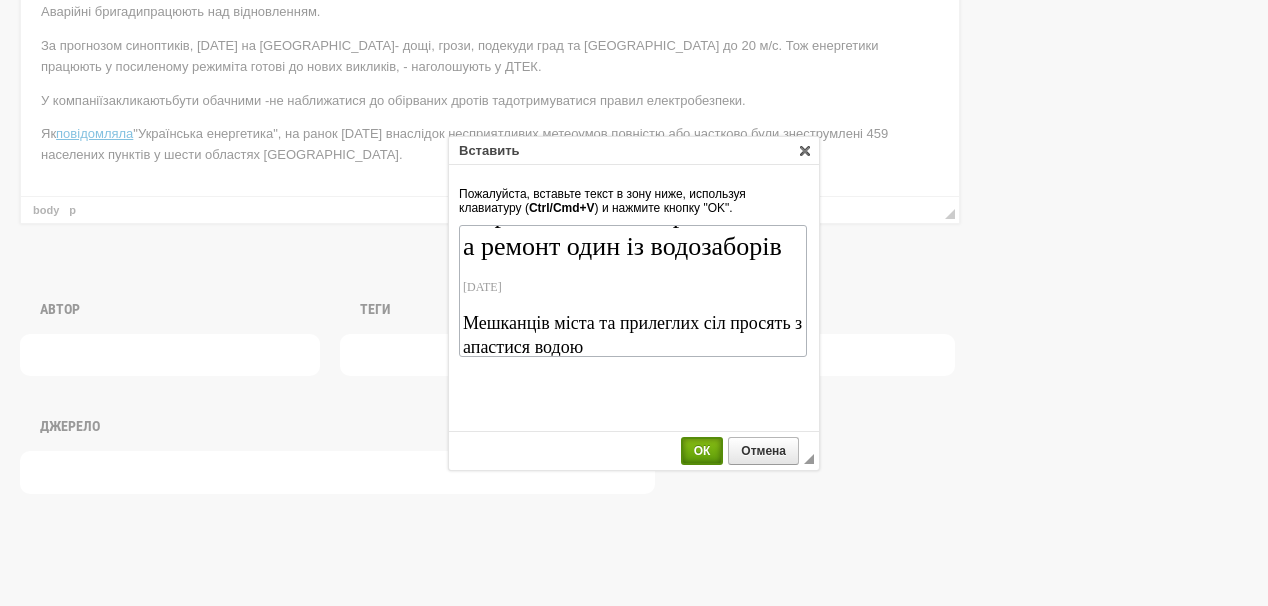 click on "ОК" at bounding box center [702, 451] 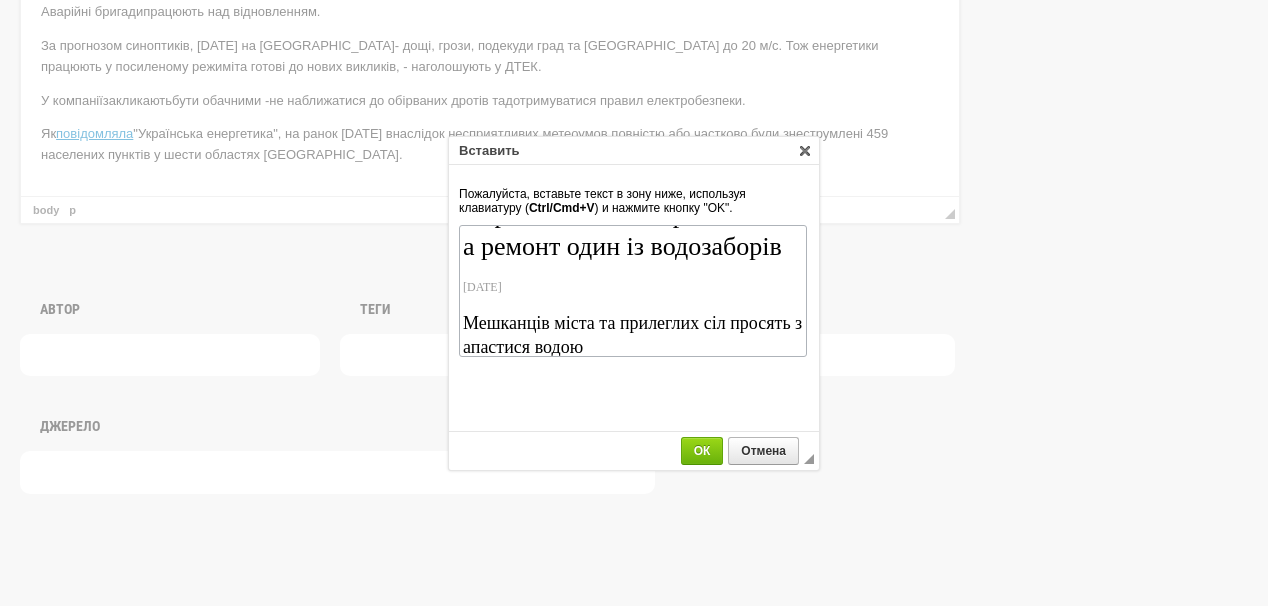 scroll, scrollTop: 223, scrollLeft: 0, axis: vertical 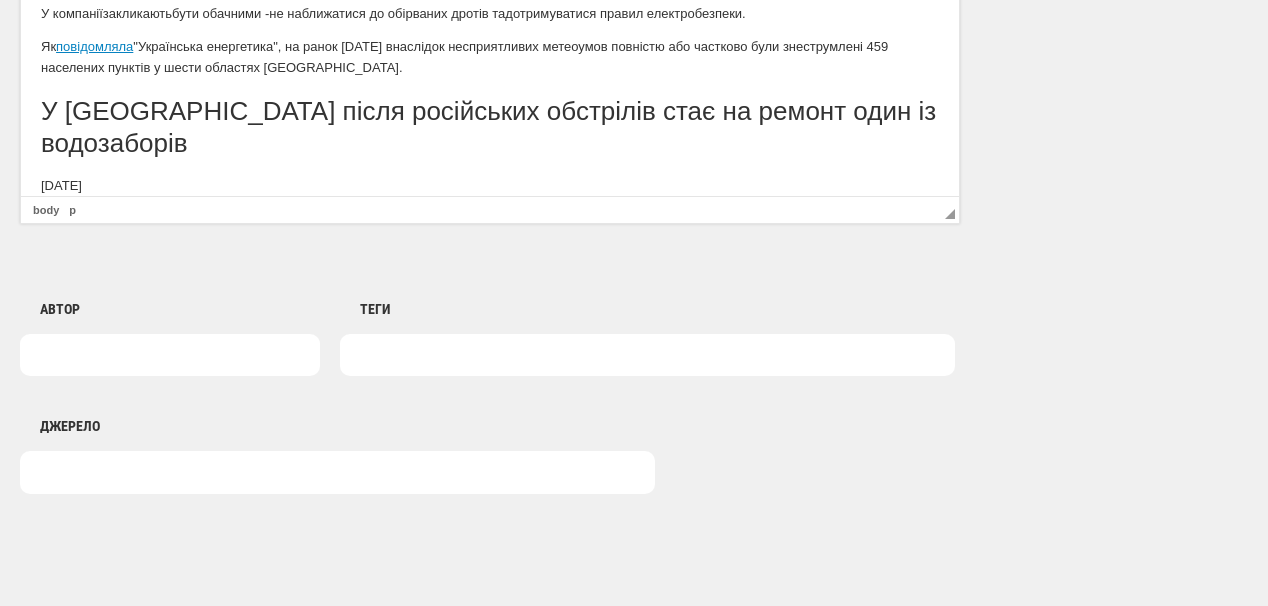 drag, startPoint x: 151, startPoint y: 156, endPoint x: 33, endPoint y: 147, distance: 118.34272 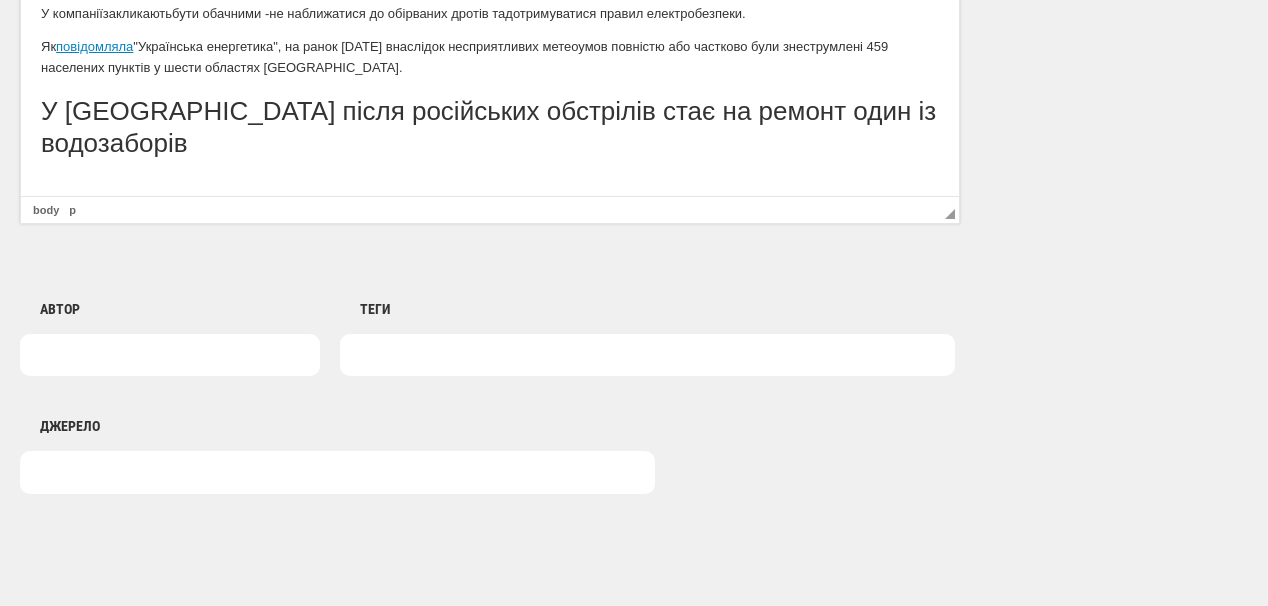 scroll, scrollTop: 212, scrollLeft: 0, axis: vertical 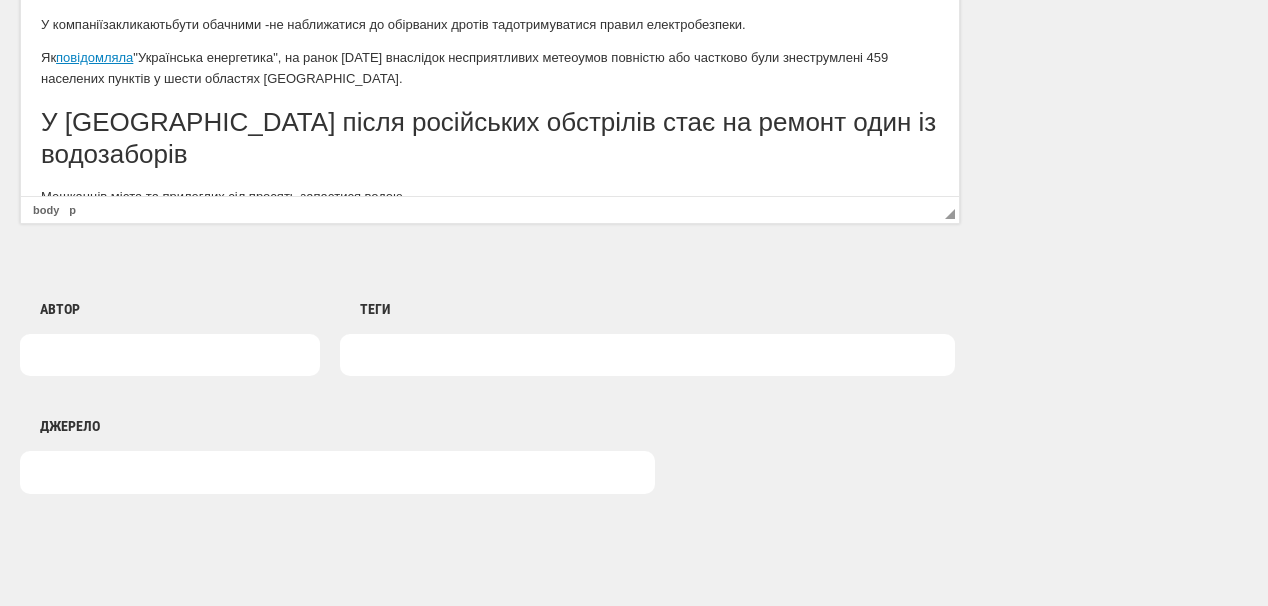 click on "У [GEOGRAPHIC_DATA] після російських обстрілів стає на ремонт один із водозаборів" at bounding box center [490, 138] 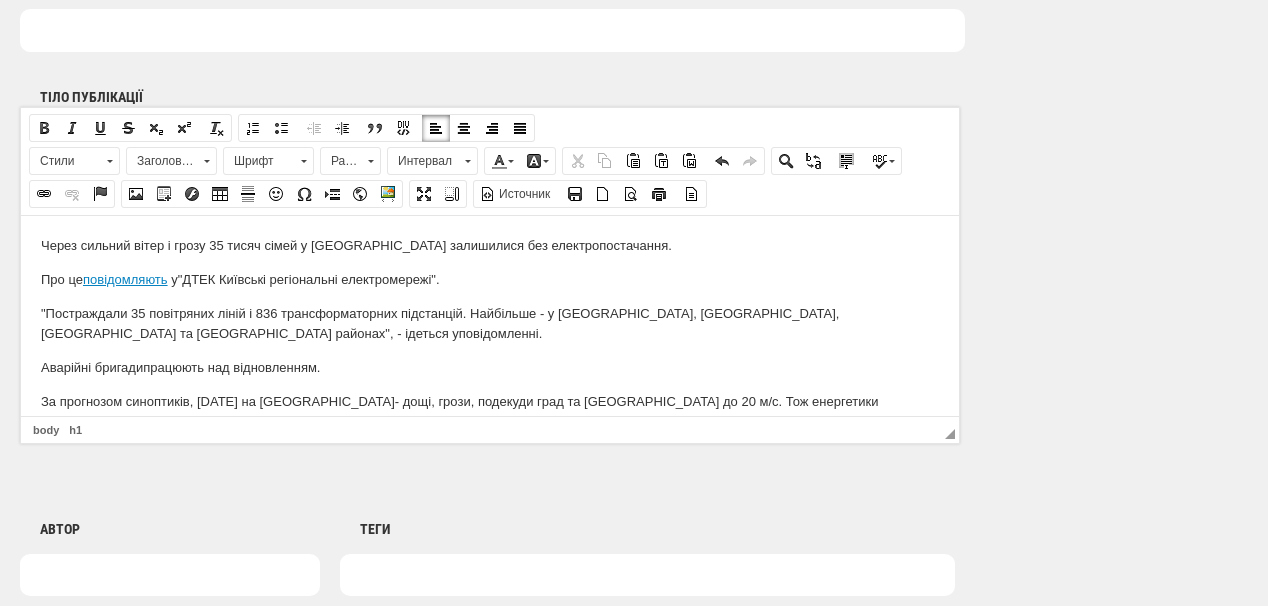 scroll, scrollTop: 1200, scrollLeft: 0, axis: vertical 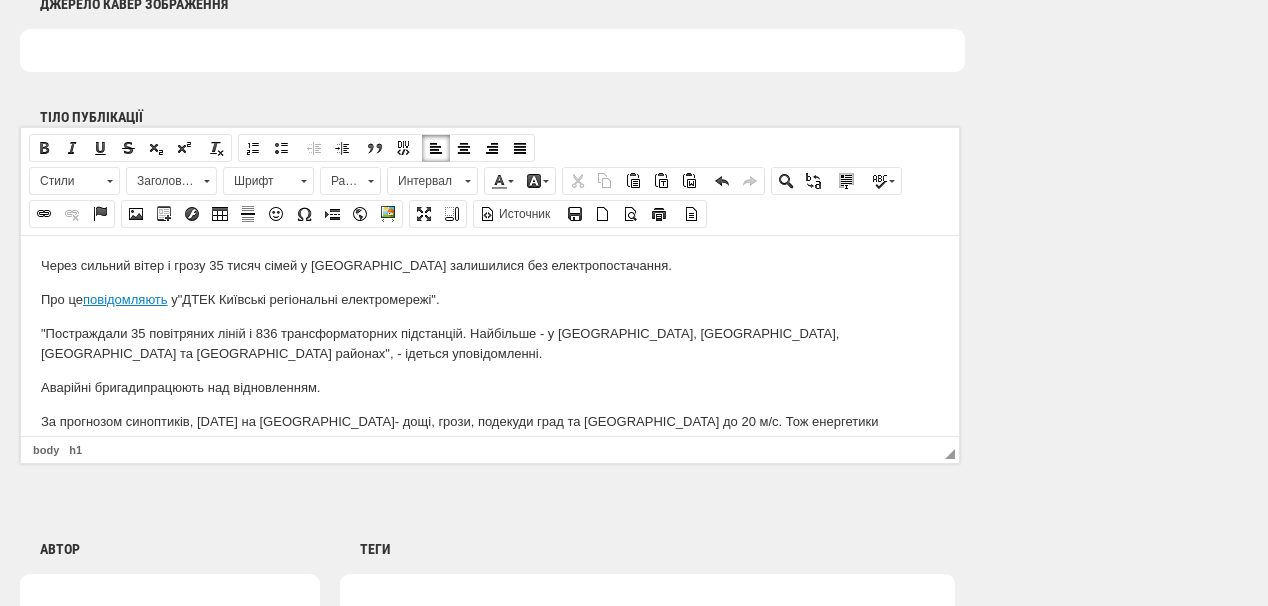 click on "Заголовок 1" at bounding box center (162, 181) 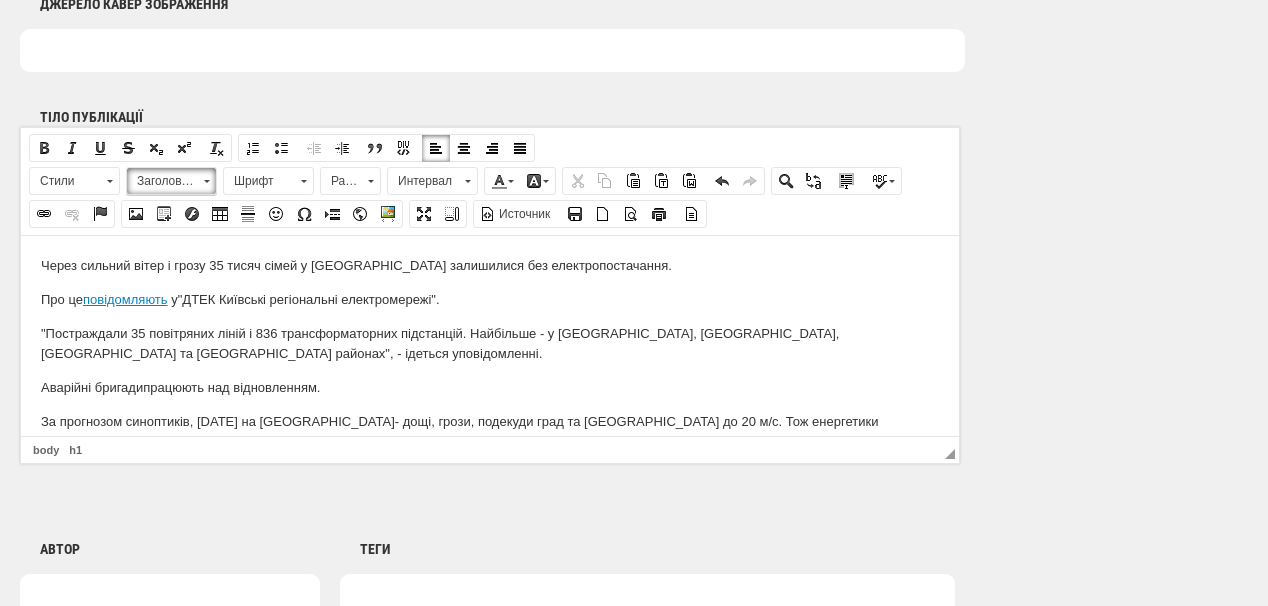 scroll, scrollTop: 0, scrollLeft: 0, axis: both 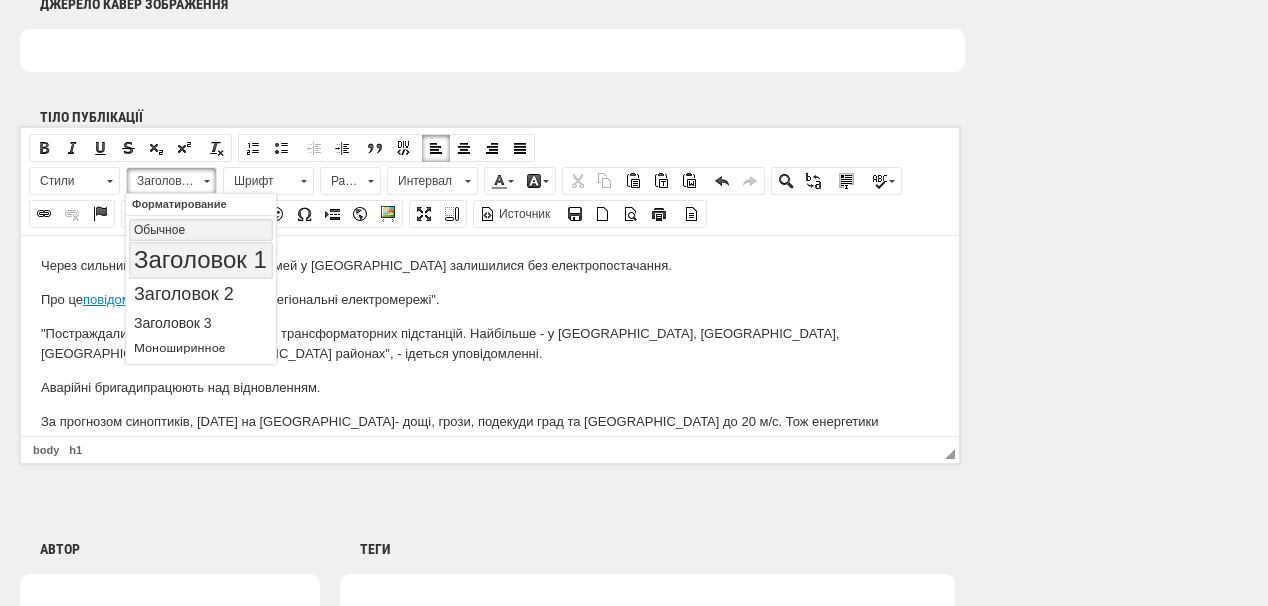 click on "Обычное" at bounding box center [201, 230] 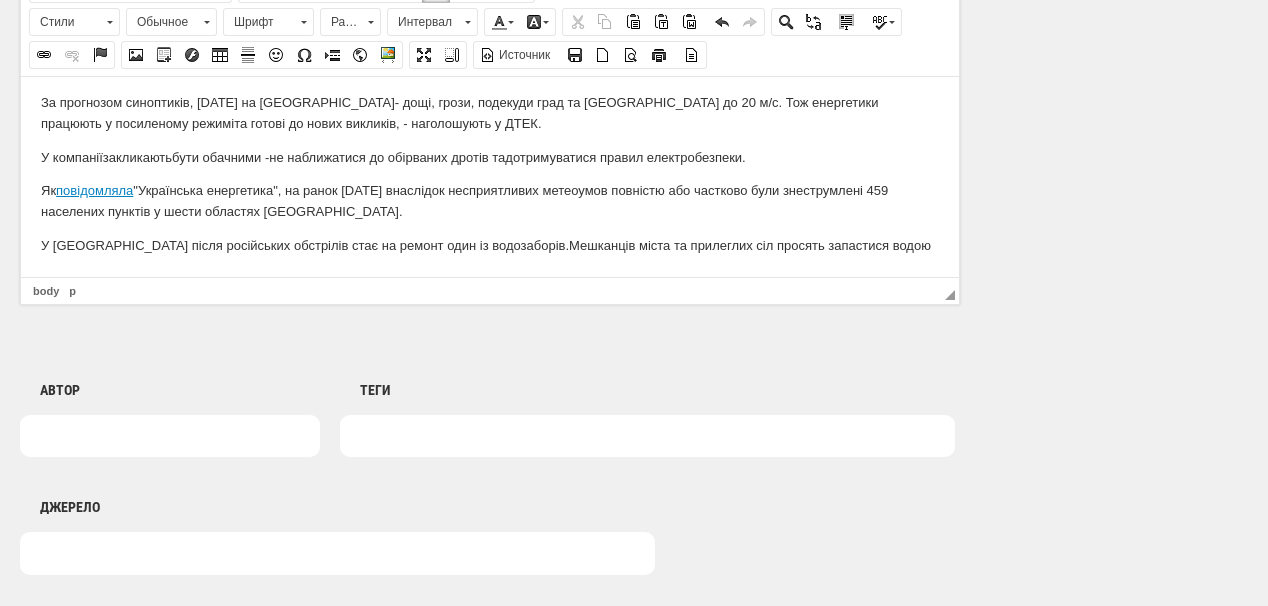 scroll, scrollTop: 1360, scrollLeft: 0, axis: vertical 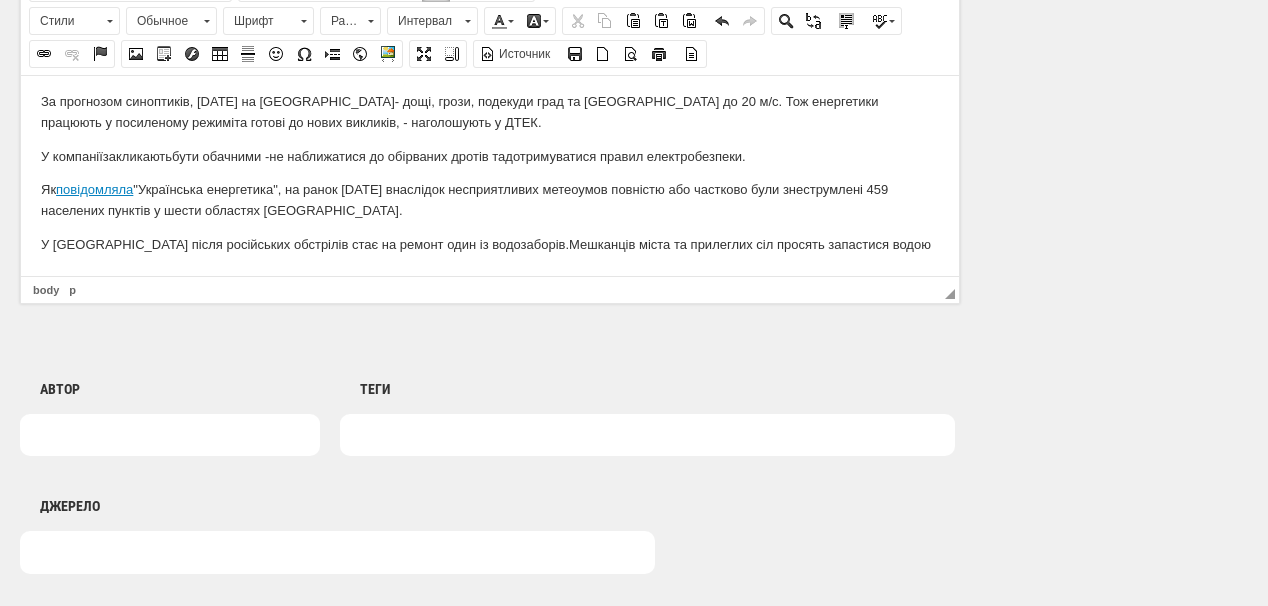 click on "У Сумах після російських обстрілів стає на ремонт один із водозаборів.  Мешканців міста та прилеглих сіл просять запастися водою" at bounding box center (490, 244) 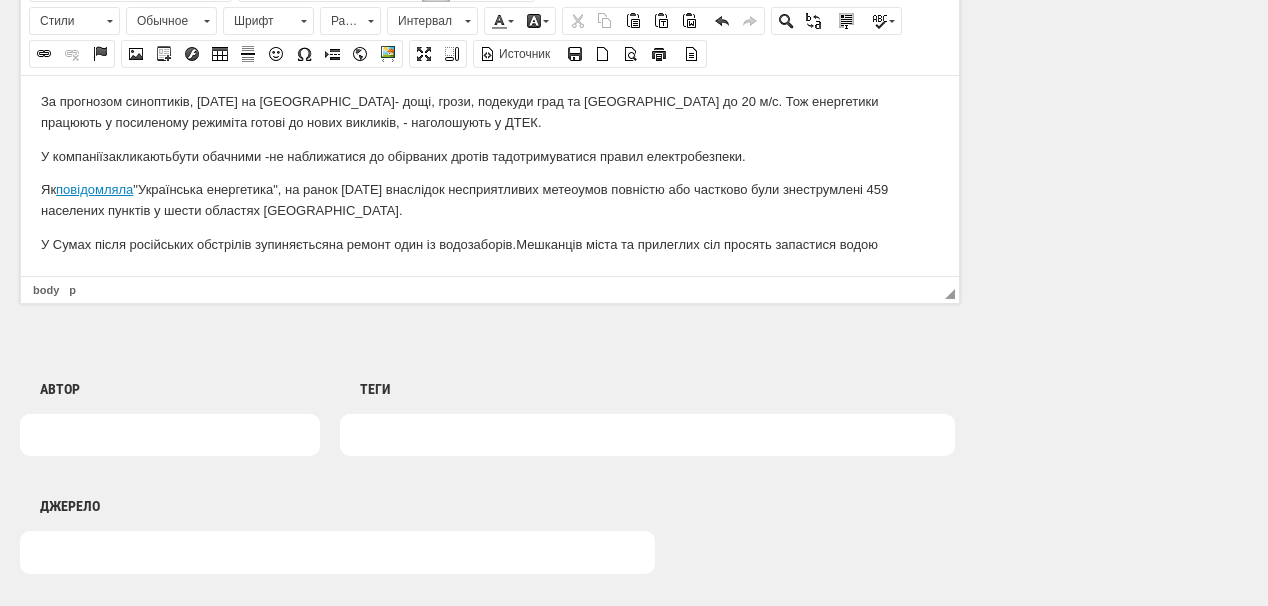 click on "У Сумах після російських обстрілів зупиняється  на ремонт один із водозаборів.  Мешканців міста та прилеглих сіл просять запастися водою" at bounding box center (490, 244) 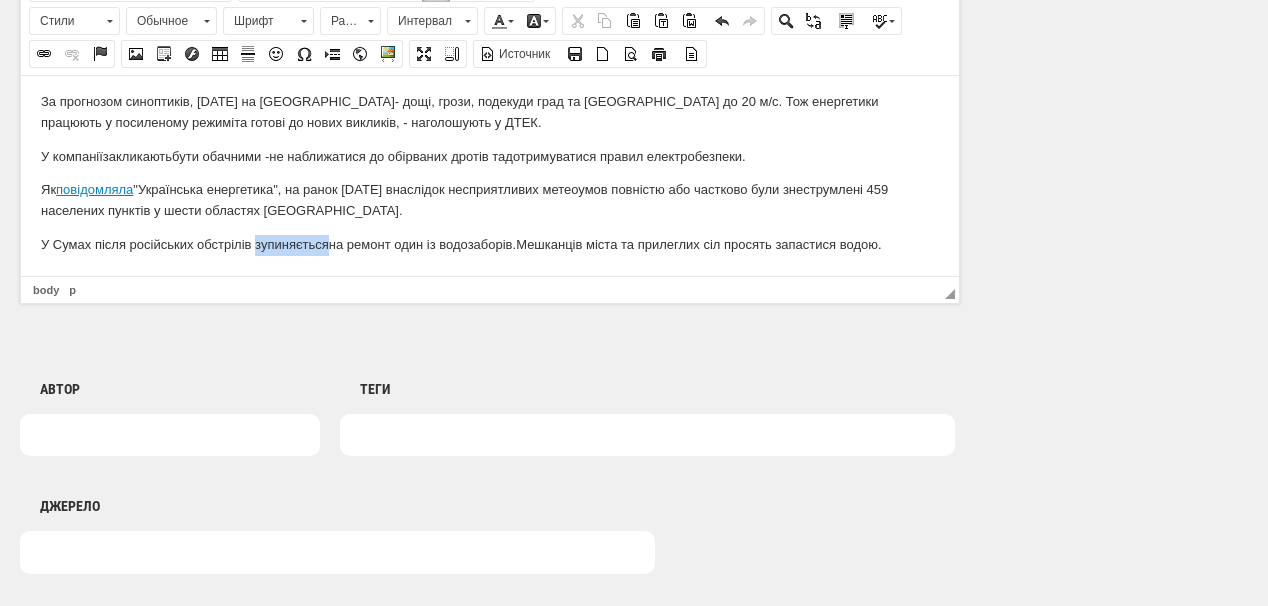 drag, startPoint x: 255, startPoint y: 243, endPoint x: 250, endPoint y: 217, distance: 26.476404 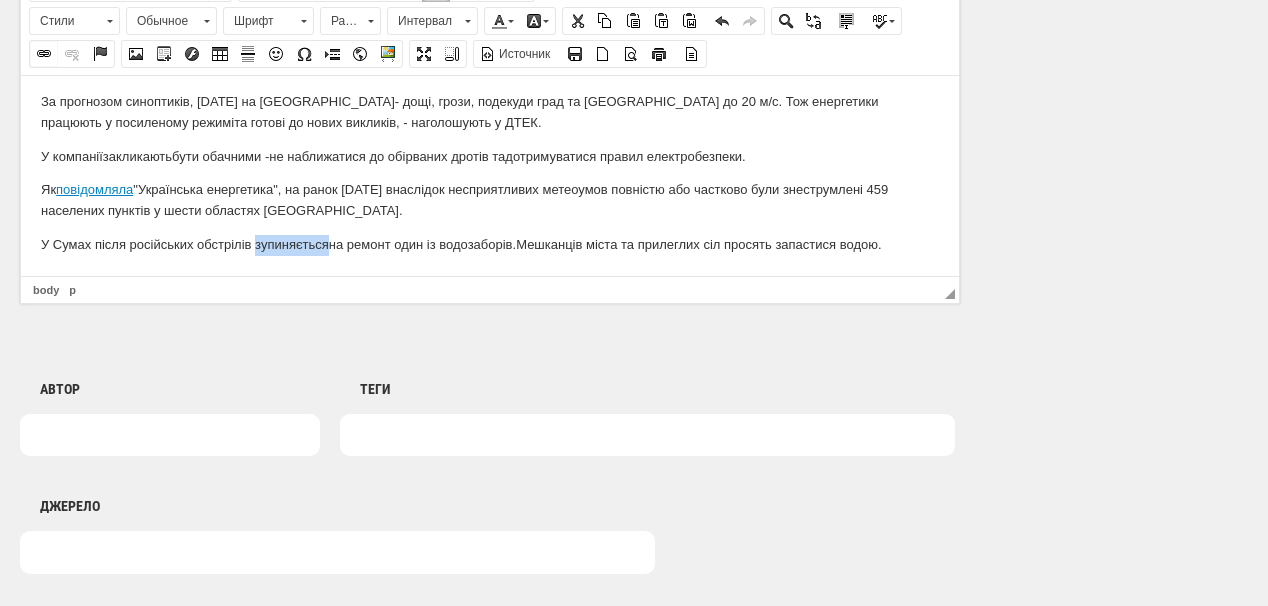 click at bounding box center [44, 54] 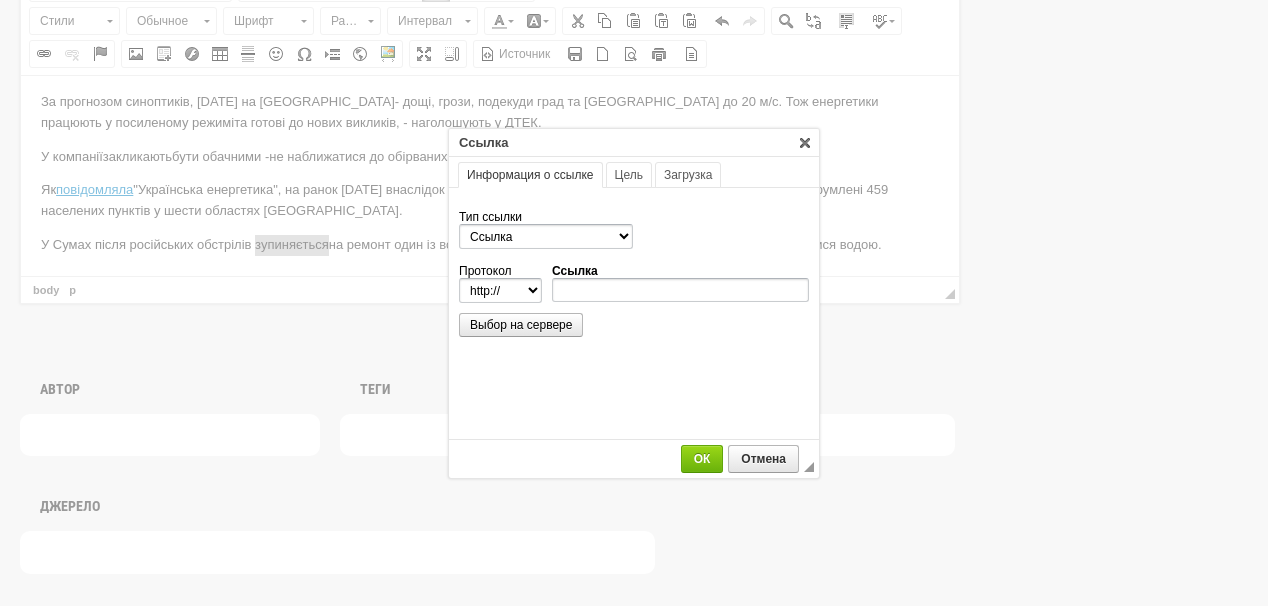 scroll, scrollTop: 0, scrollLeft: 0, axis: both 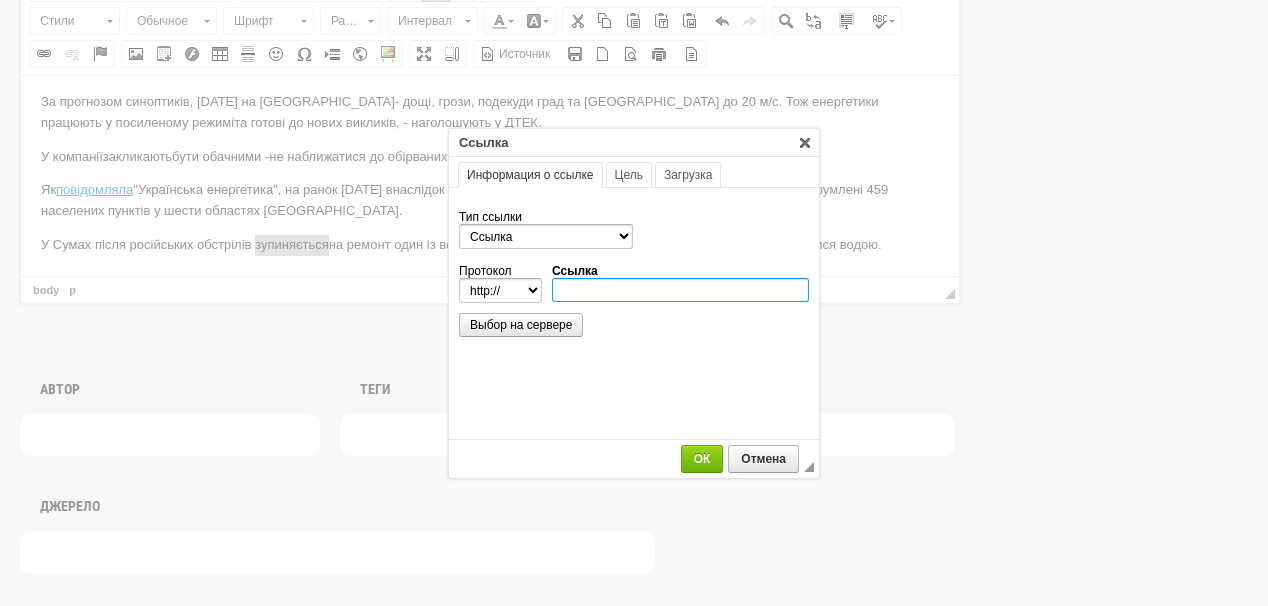 click on "Ссылка" at bounding box center [680, 290] 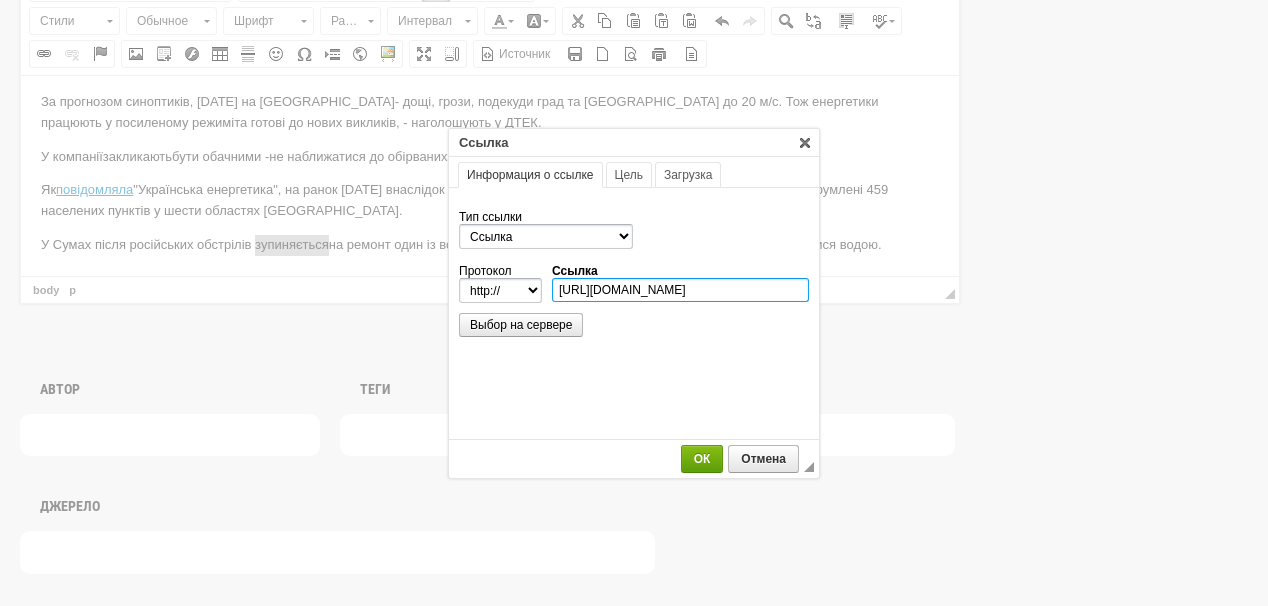 scroll, scrollTop: 0, scrollLeft: 300, axis: horizontal 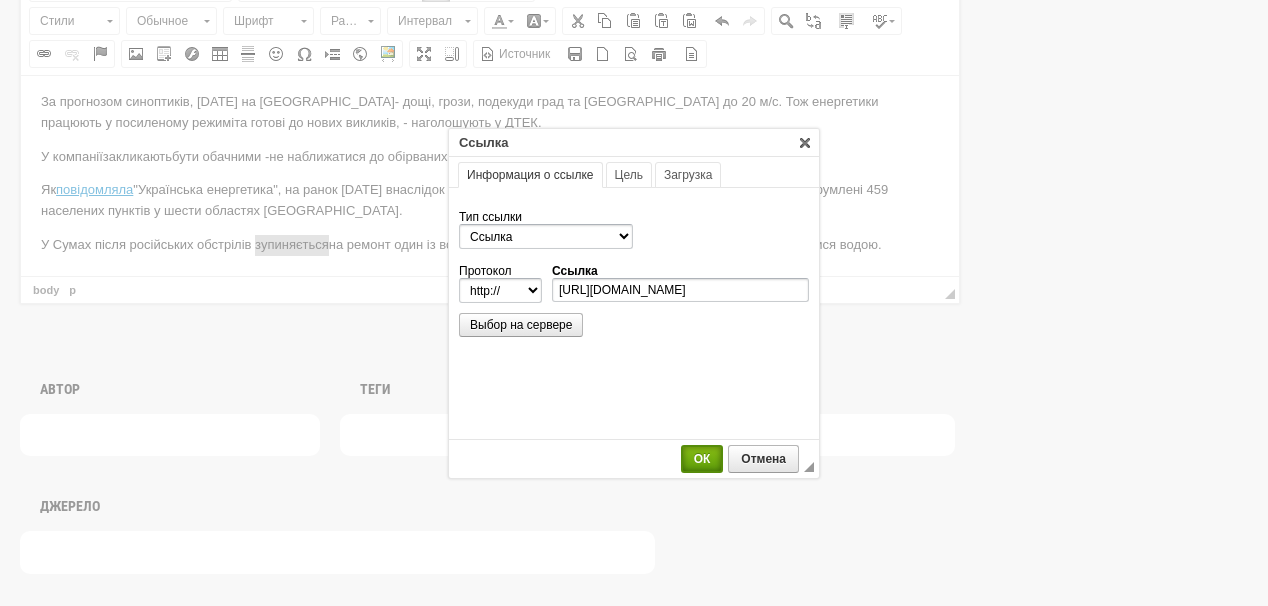 select on "https://" 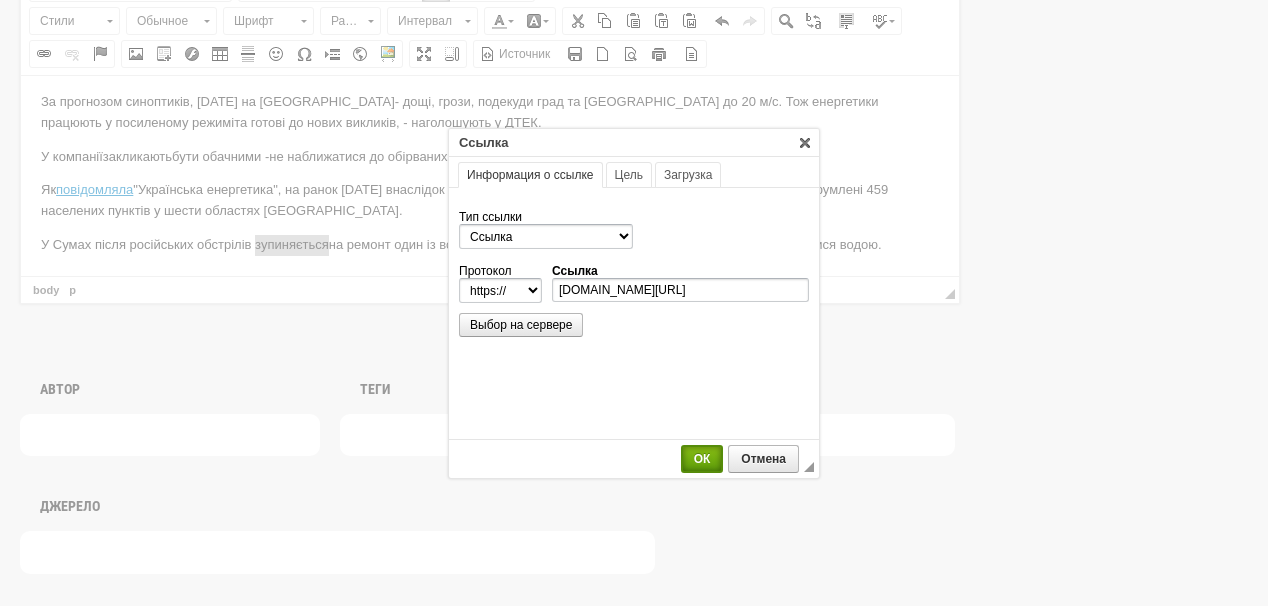 scroll, scrollTop: 0, scrollLeft: 0, axis: both 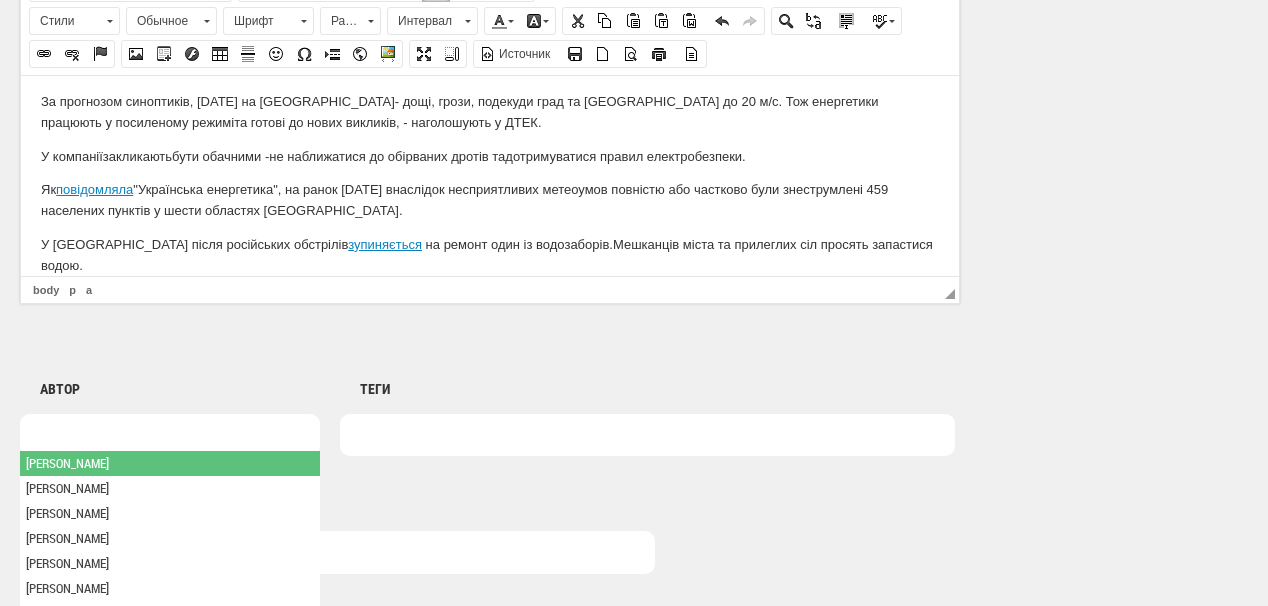 click at bounding box center [170, 435] 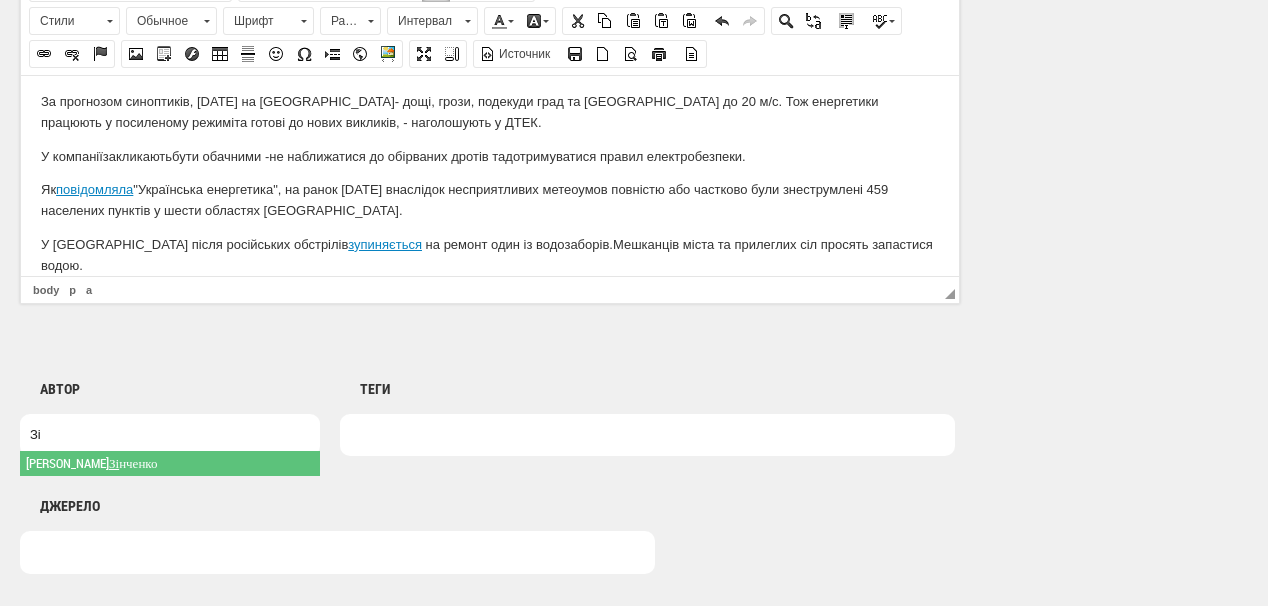 type on "Зі" 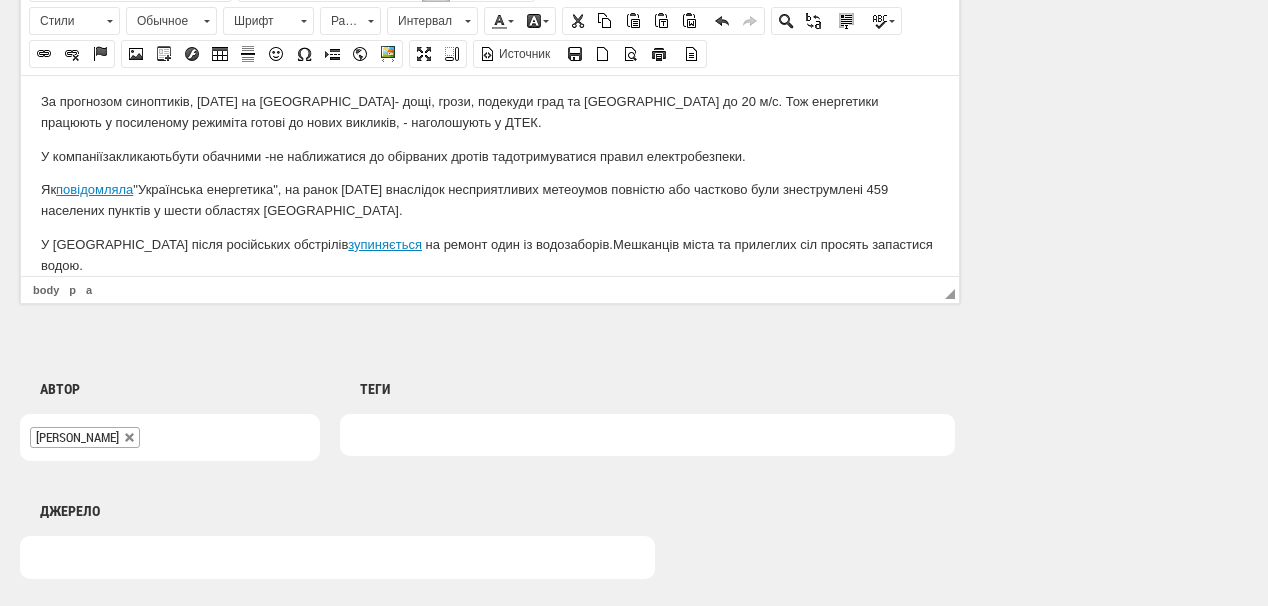 click at bounding box center [647, 435] 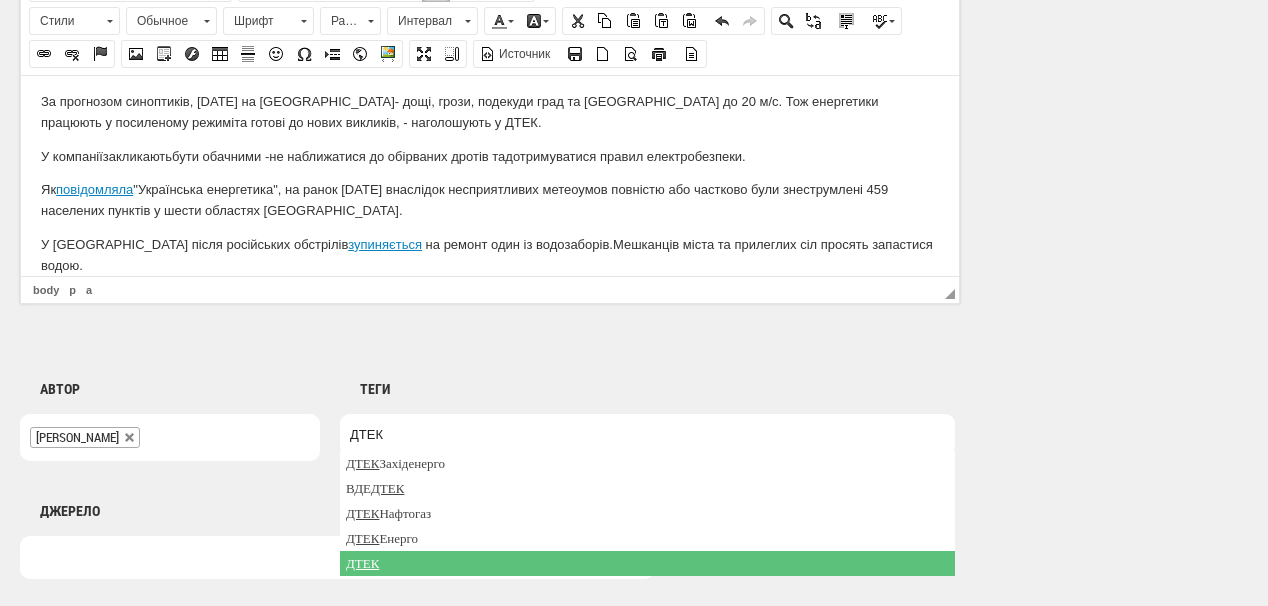 type on "ДТЕК" 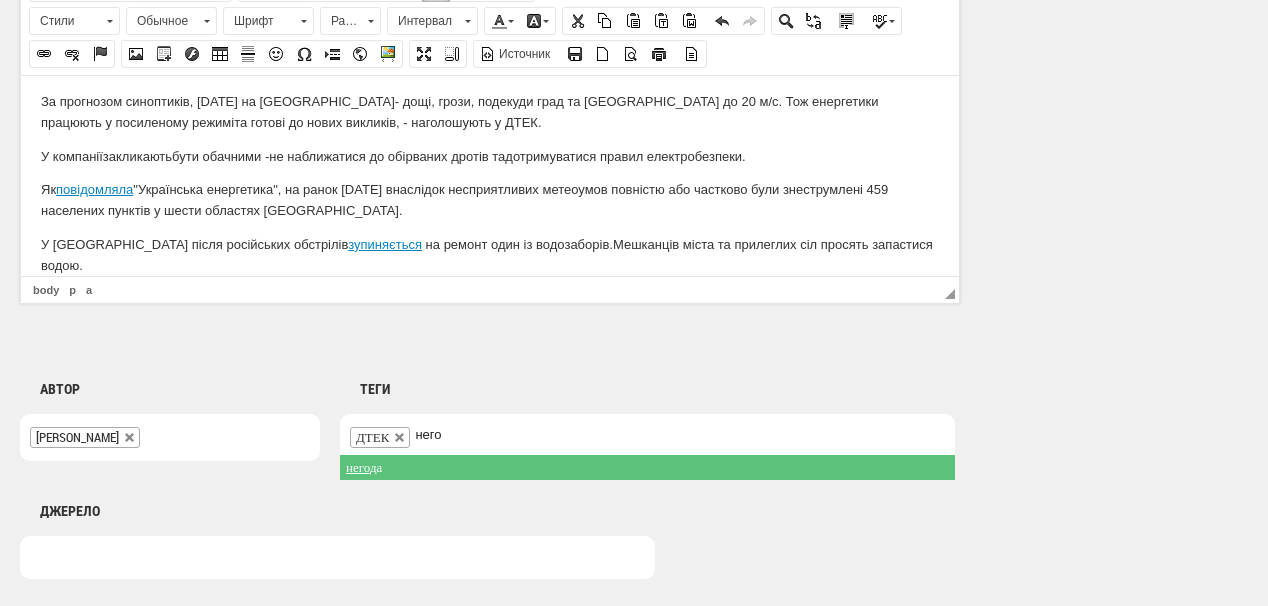 type on "него" 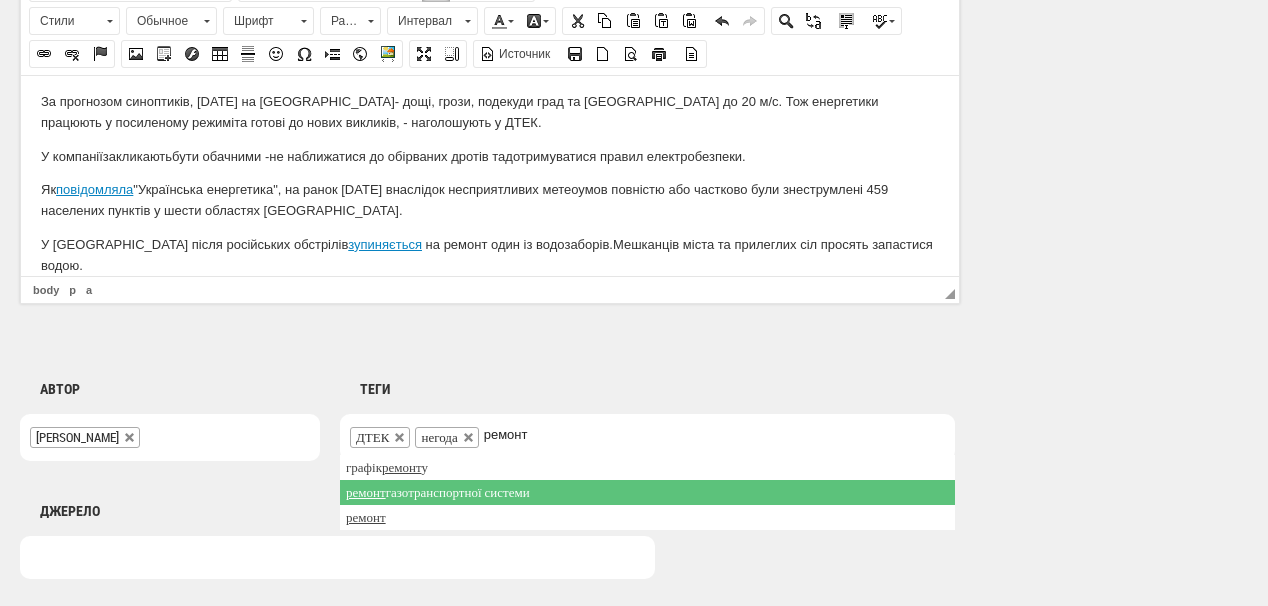 type on "ремонт" 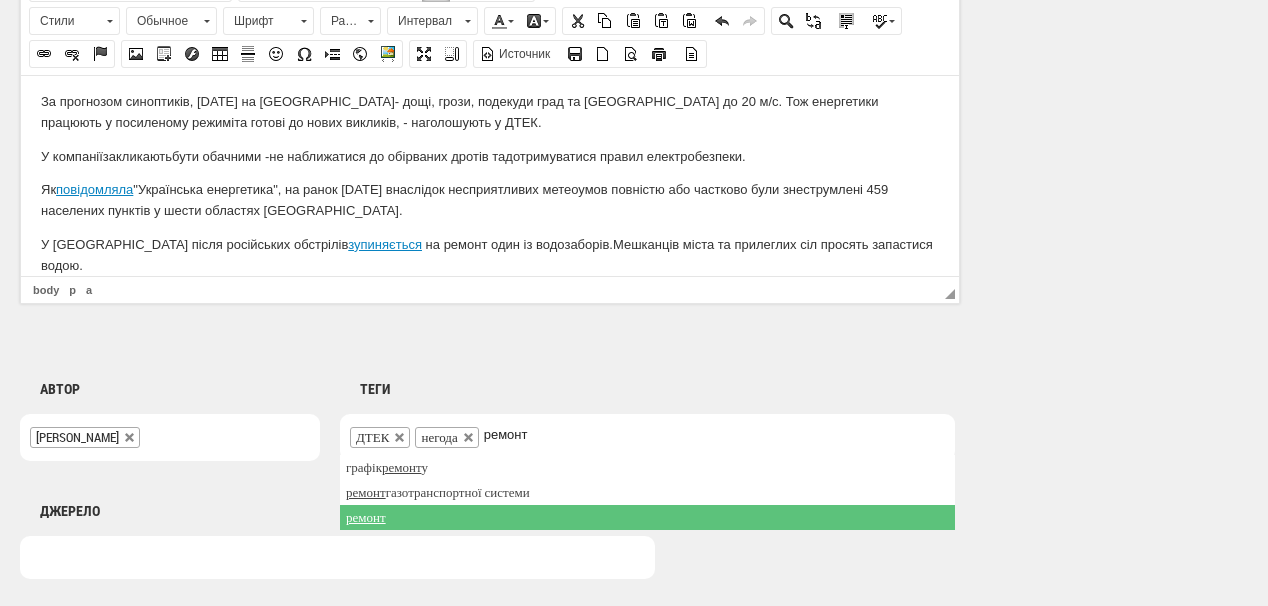 click on "ремонт" at bounding box center [647, 517] 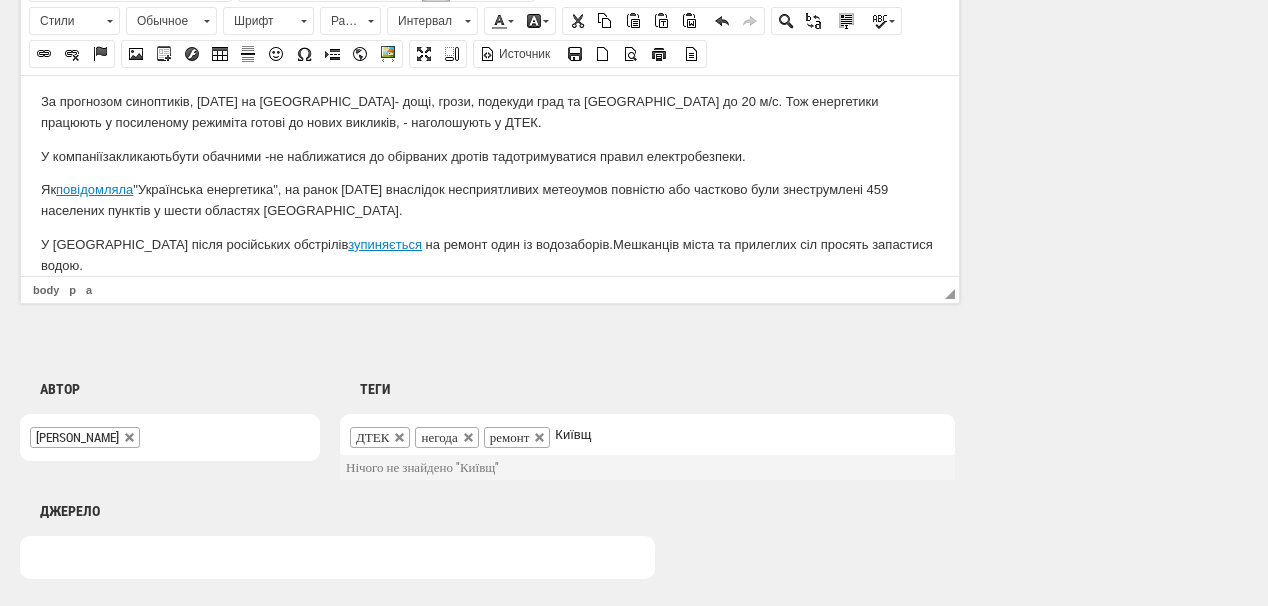 scroll, scrollTop: 0, scrollLeft: 0, axis: both 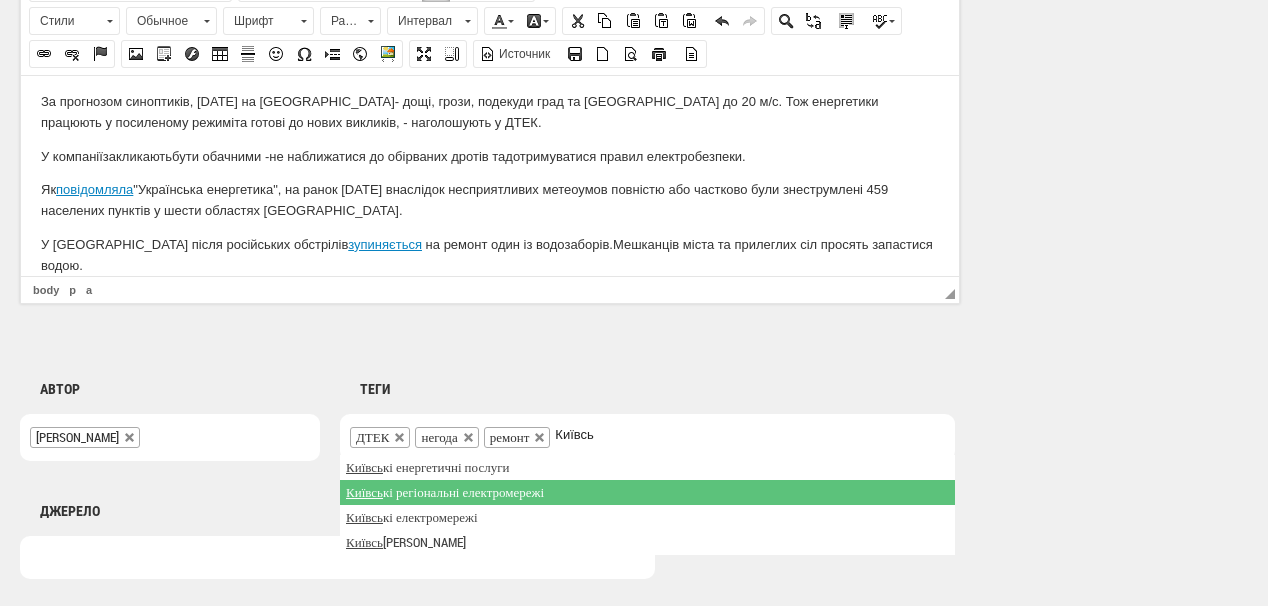 type on "Київсь" 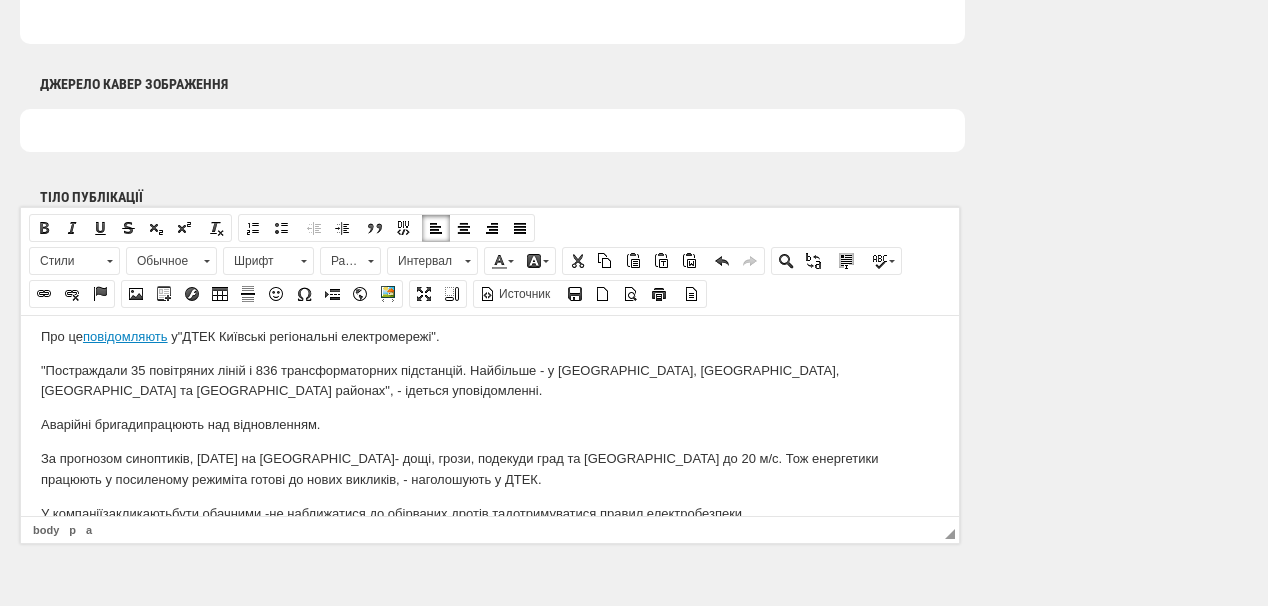scroll, scrollTop: 80, scrollLeft: 0, axis: vertical 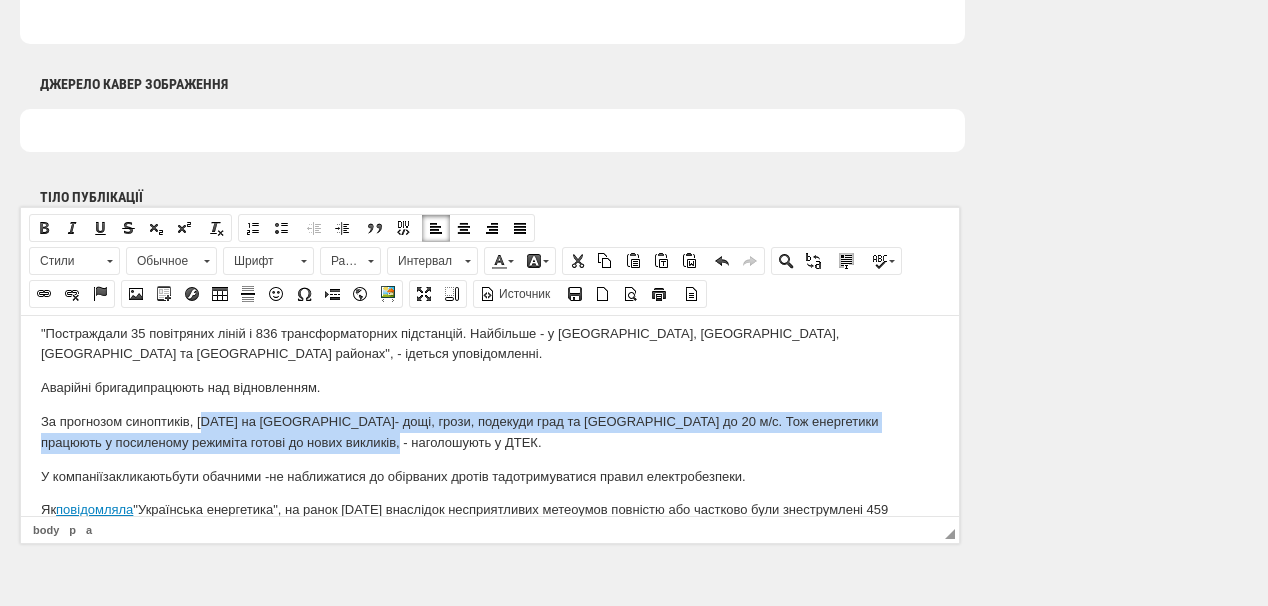 drag, startPoint x: 204, startPoint y: 420, endPoint x: 229, endPoint y: 441, distance: 32.649654 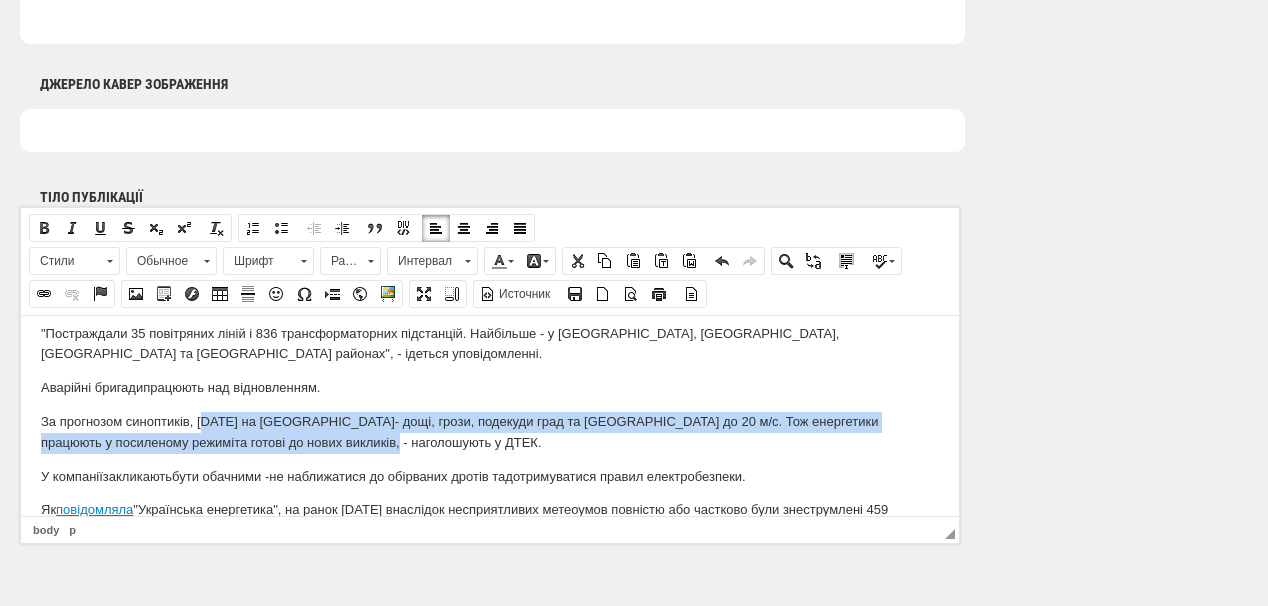 click on "За прогнозом синоптиків, 28 липня на Київщині  - дощі, грози, подекуди град та шквали до 20 м/с. Тож енергетики працюють у посиленому режимі  та готові до нових викликів, - наголошують у ДТЕК." at bounding box center (490, 432) 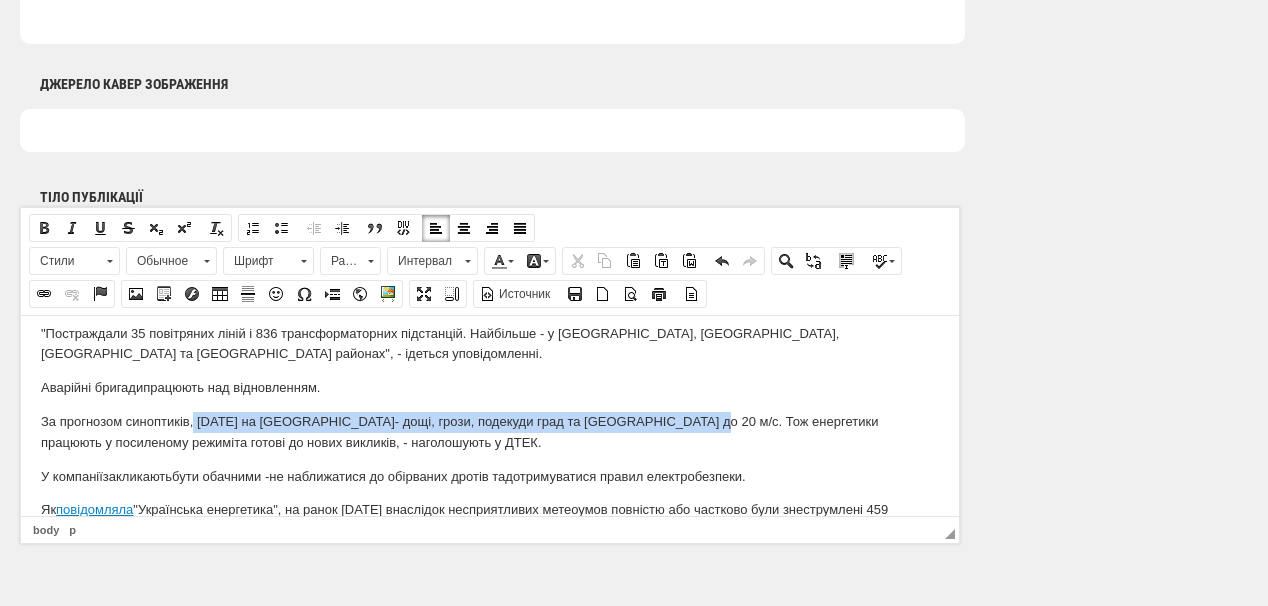 drag, startPoint x: 194, startPoint y: 418, endPoint x: 625, endPoint y: 415, distance: 431.01044 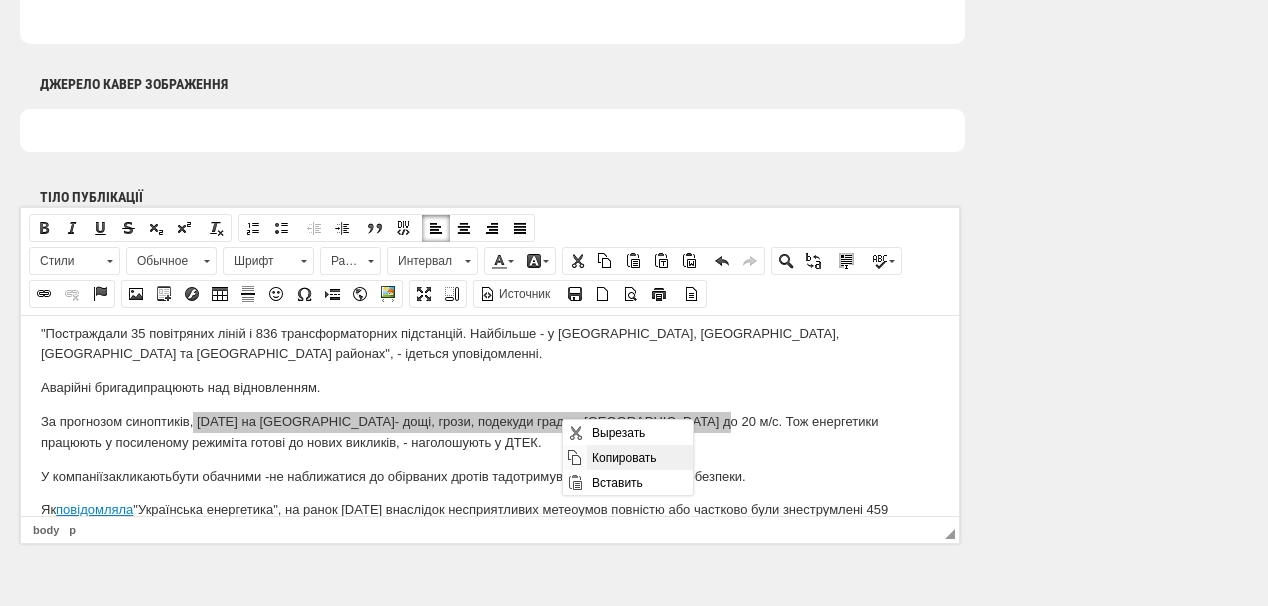 click on "Копировать" at bounding box center (639, 457) 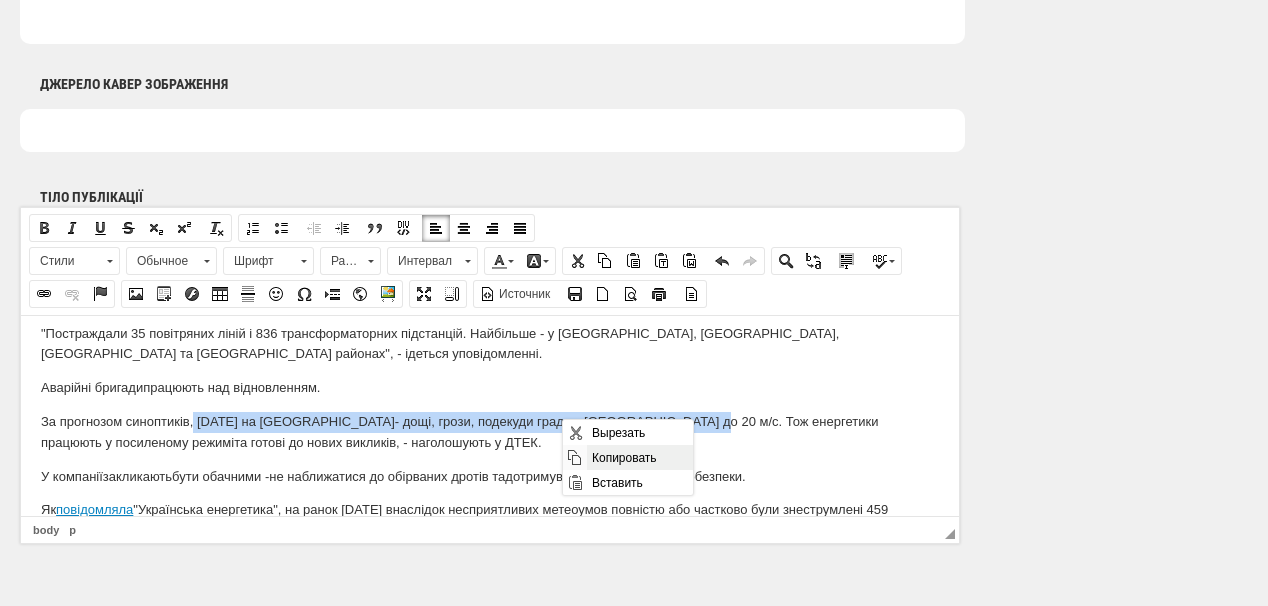 copy on "28 липня на Київщині  - дощі, грози, подекуди град та шквали до 20 м/с." 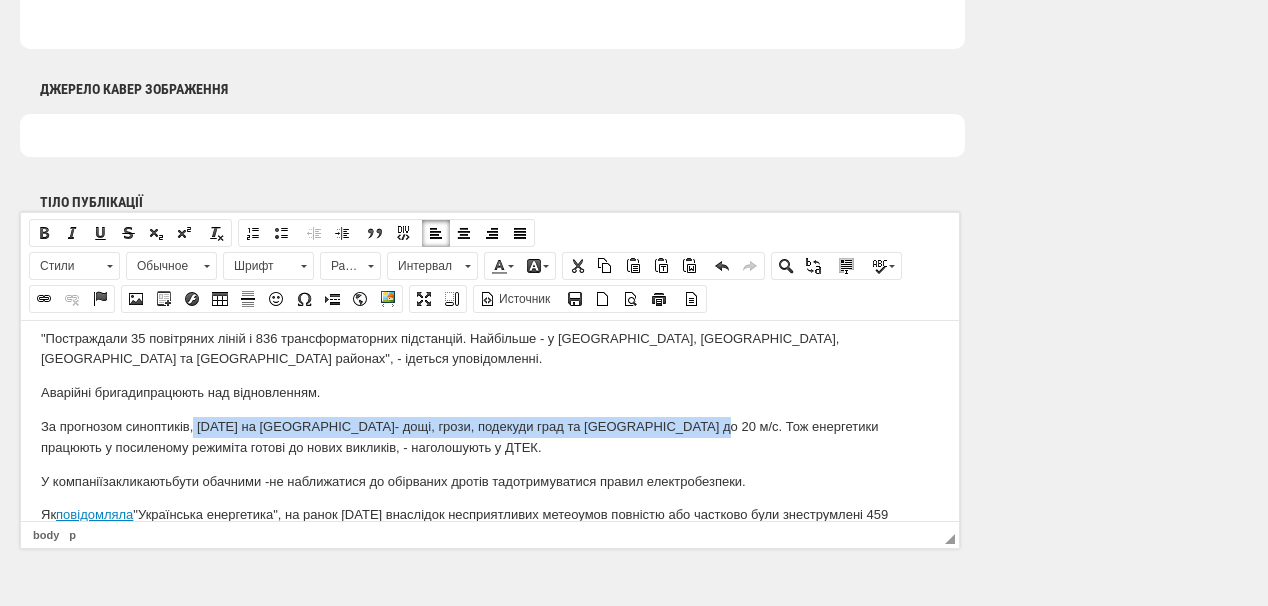 scroll, scrollTop: 960, scrollLeft: 0, axis: vertical 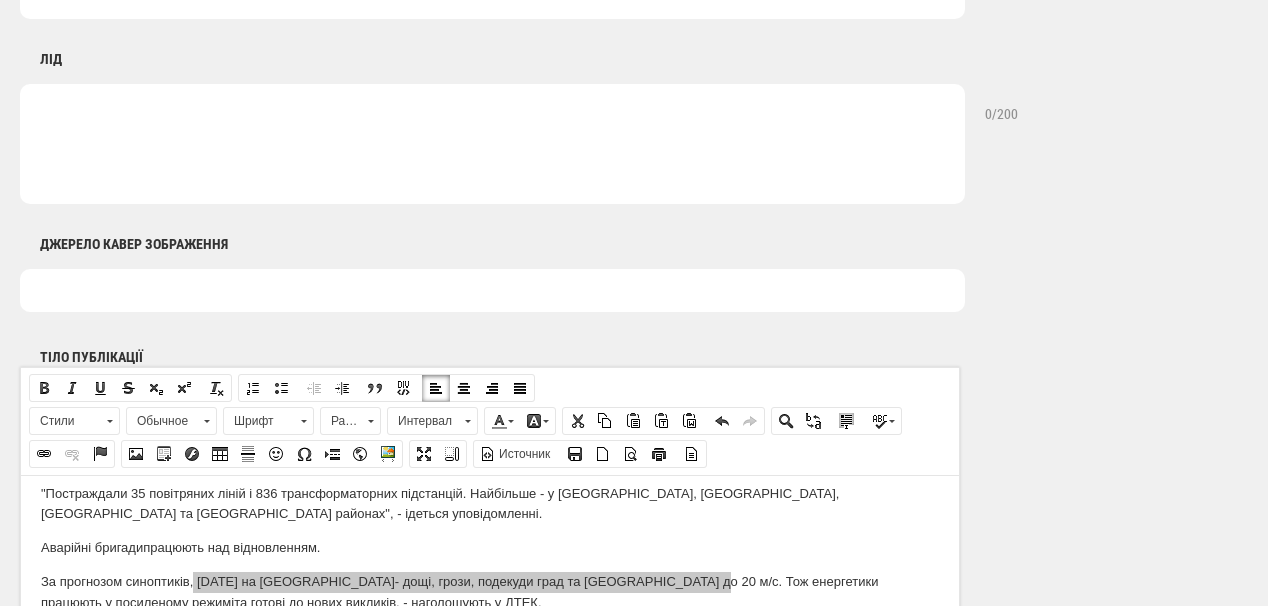 click at bounding box center [492, 144] 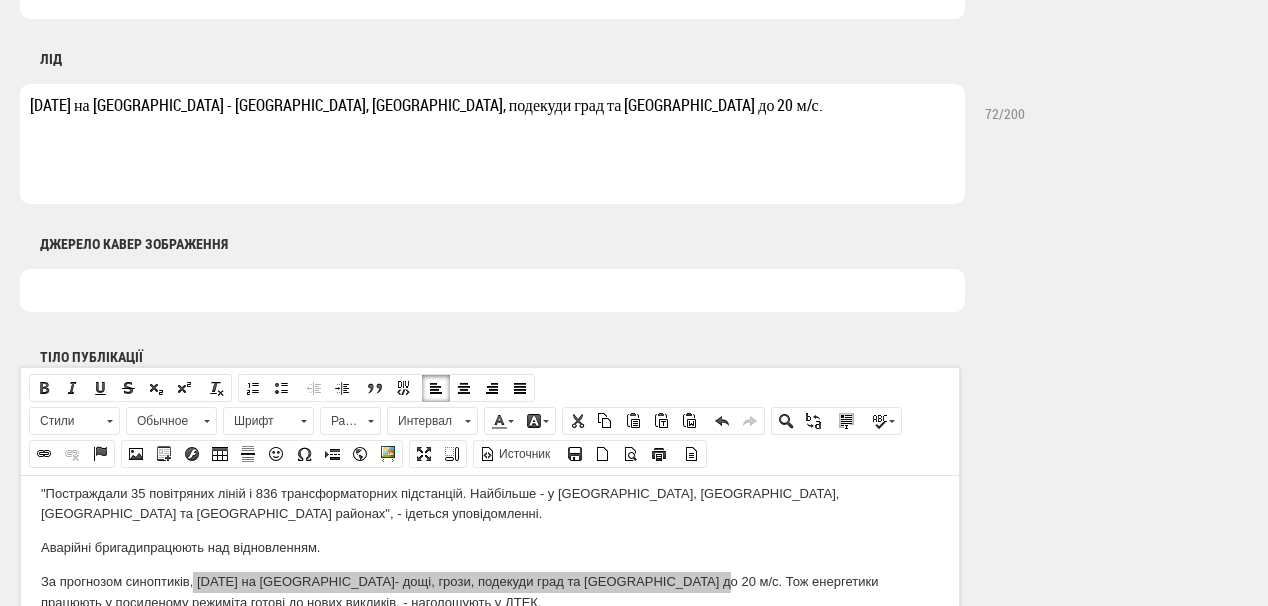click on "28 липня на Київщині - дощі, грози, подекуди град та шквали до 20 м/с." at bounding box center [492, 144] 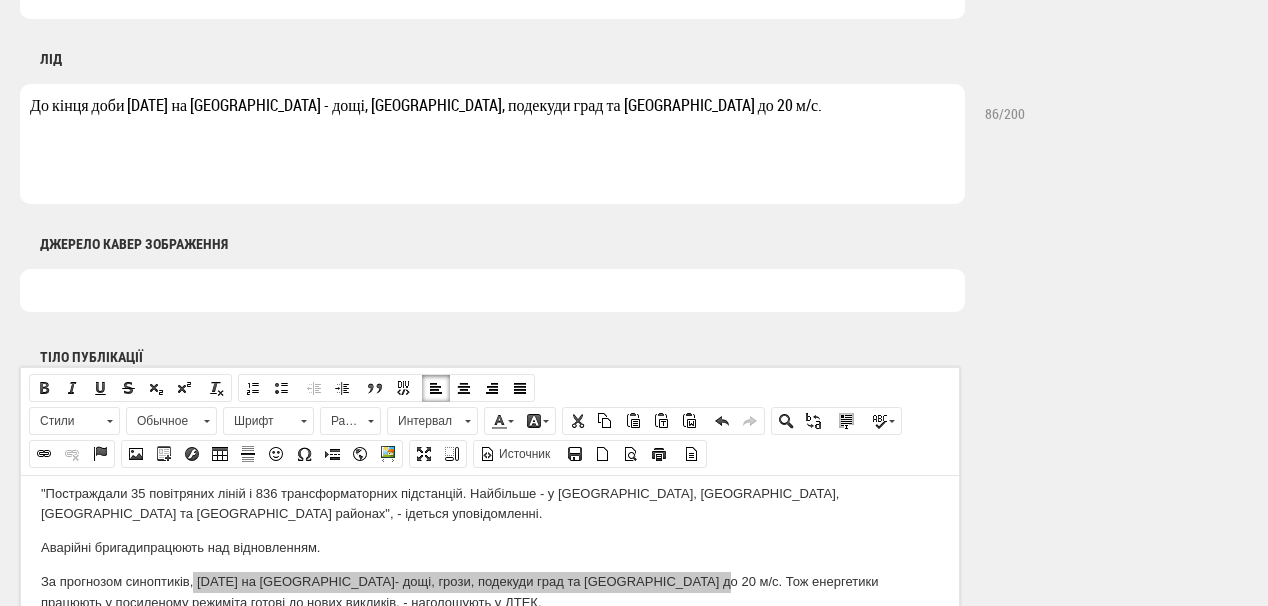 click on "До кінця доби 28 липня на Київщині - дощі, грози, подекуди град та шквали до 20 м/с." at bounding box center [492, 144] 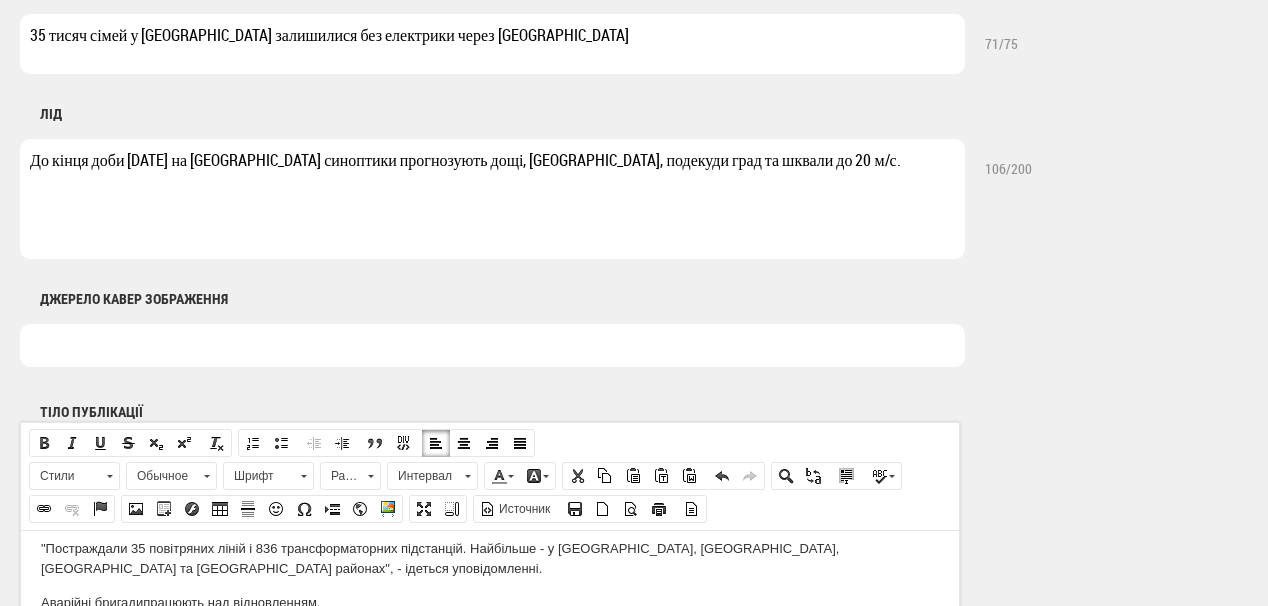 scroll, scrollTop: 880, scrollLeft: 0, axis: vertical 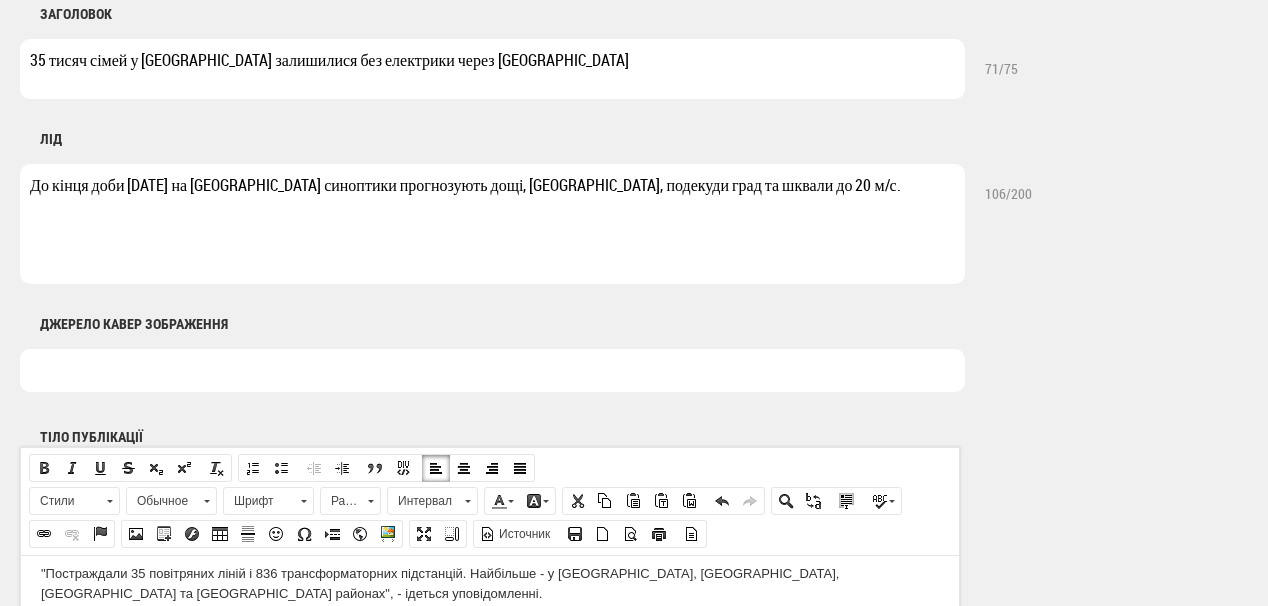 click on "До кінця доби 28 липня на Київщині синоптики прогнозують дощі, грози, подекуди град та шквали до 20 м/с." at bounding box center [492, 224] 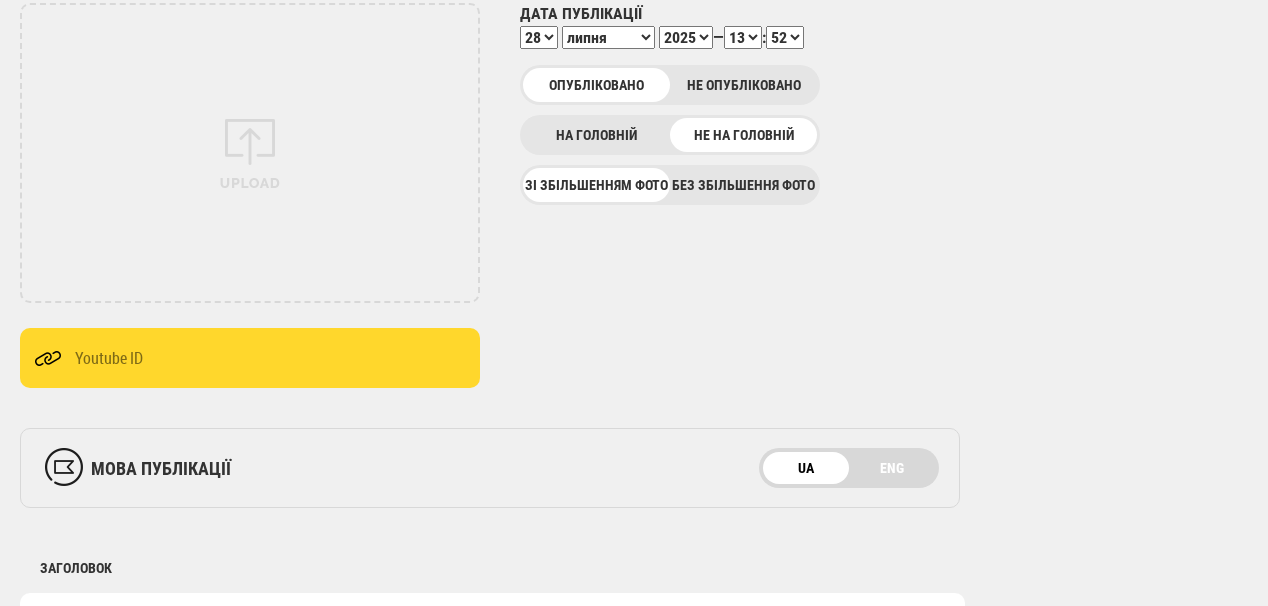 scroll, scrollTop: 320, scrollLeft: 0, axis: vertical 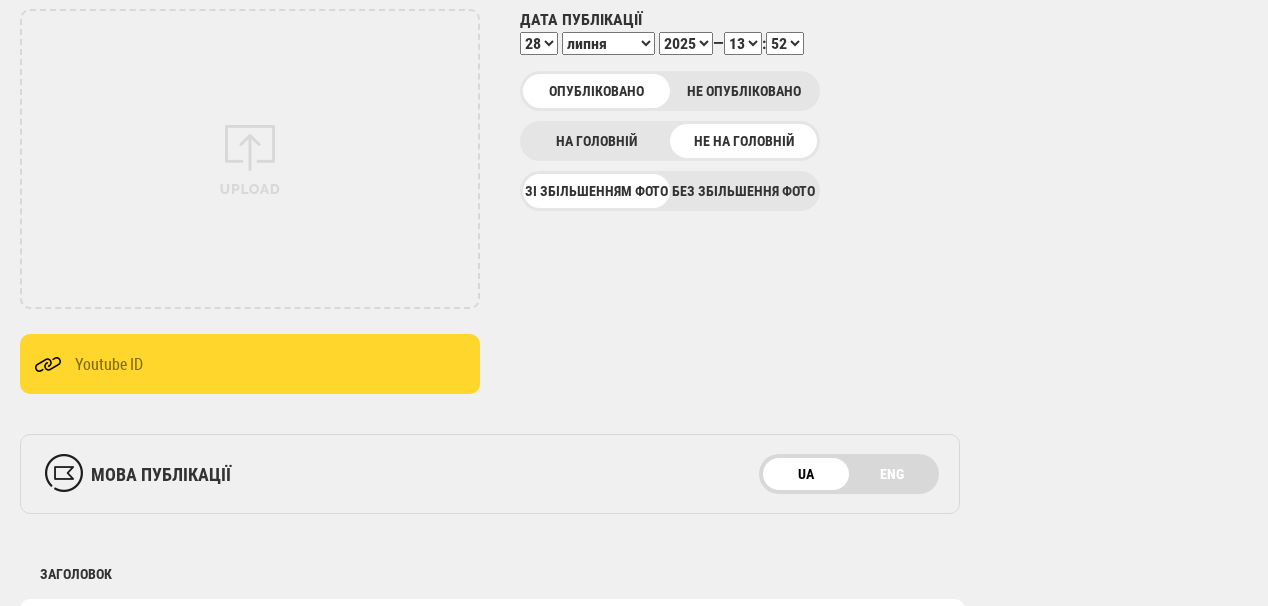 type on "До кінця доби 28 липня на Київщині синоптики прогнозують дощі, грози, подекуди град та шквали до 20 м/с" 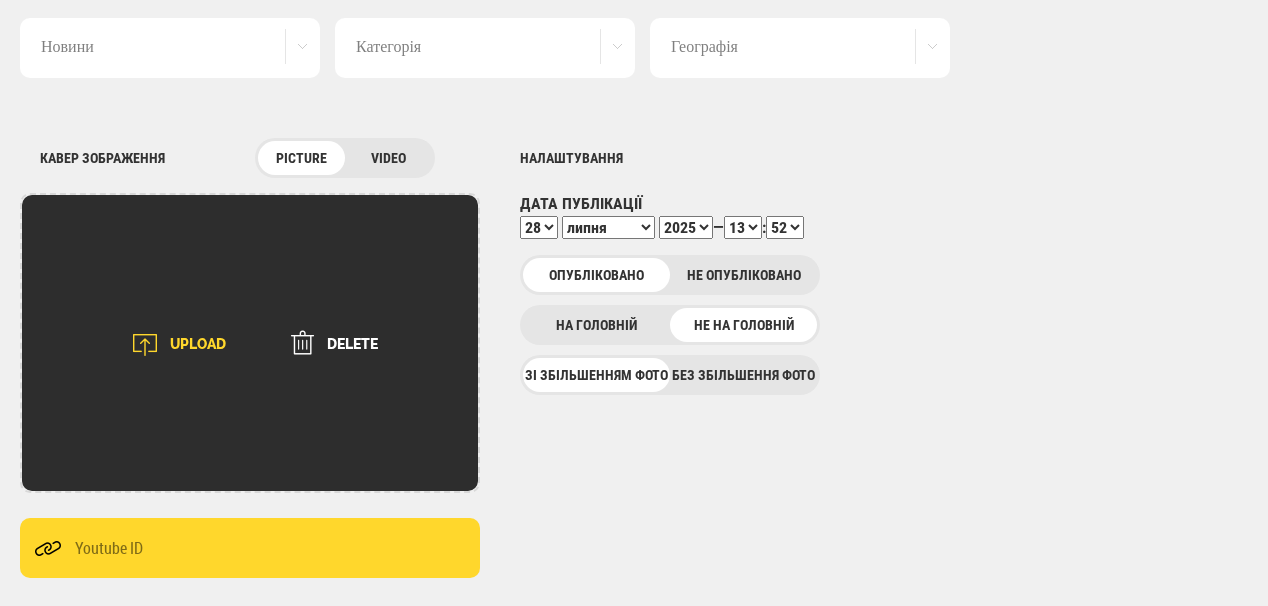 scroll, scrollTop: 80, scrollLeft: 0, axis: vertical 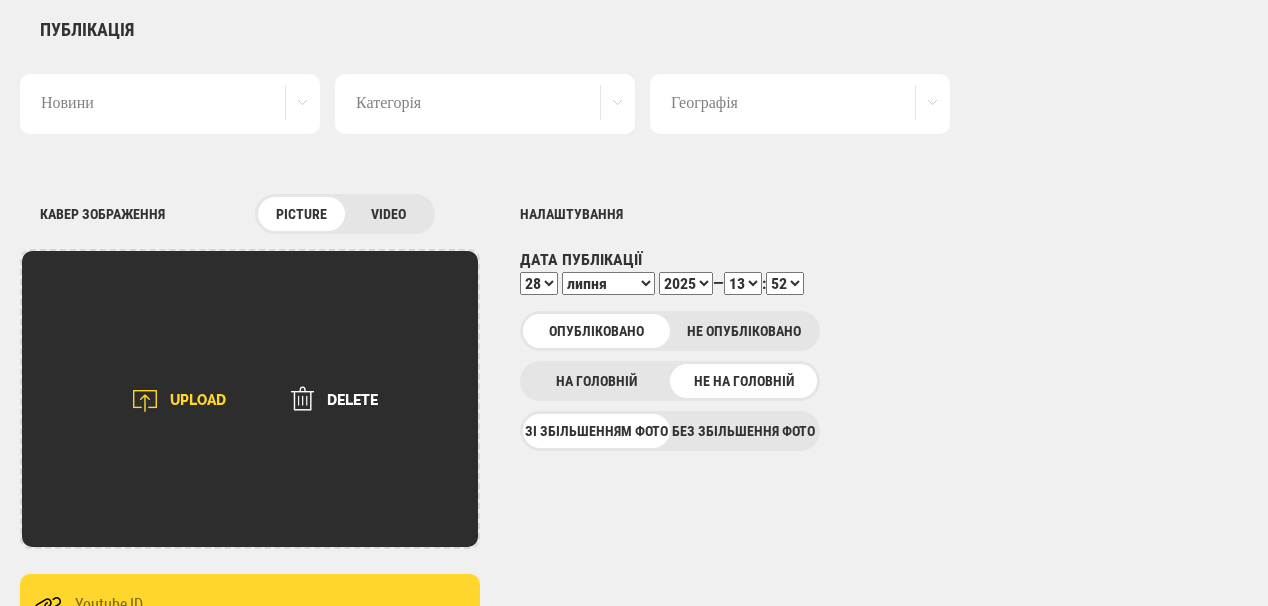 click on "UPLOAD" at bounding box center (172, 401) 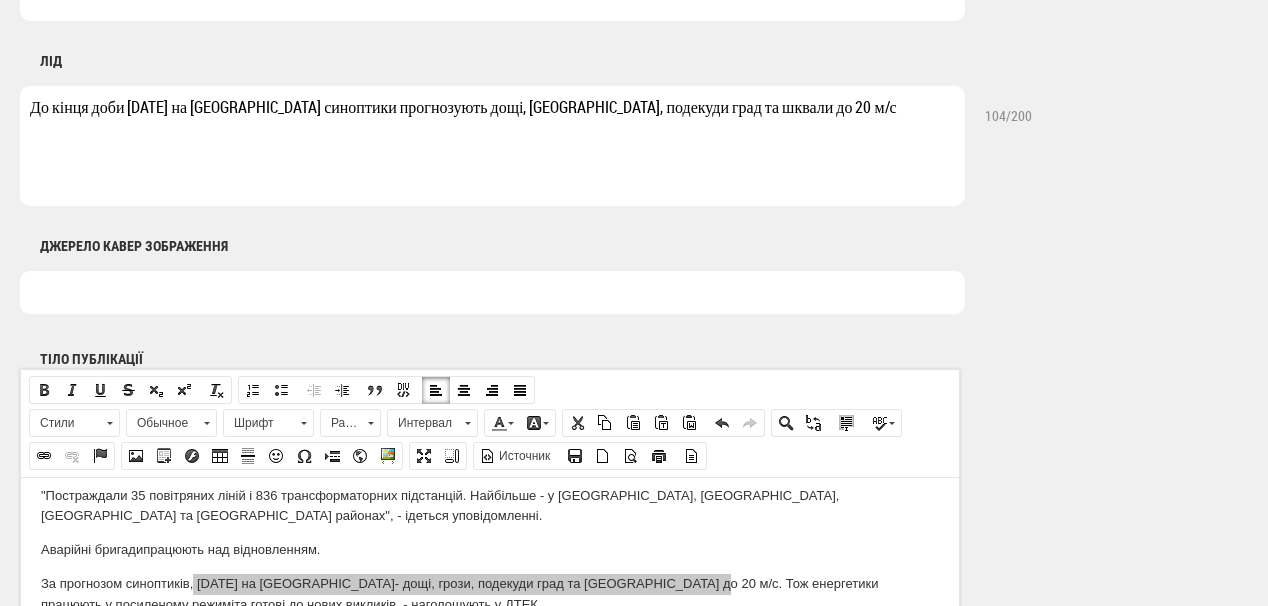 scroll, scrollTop: 960, scrollLeft: 0, axis: vertical 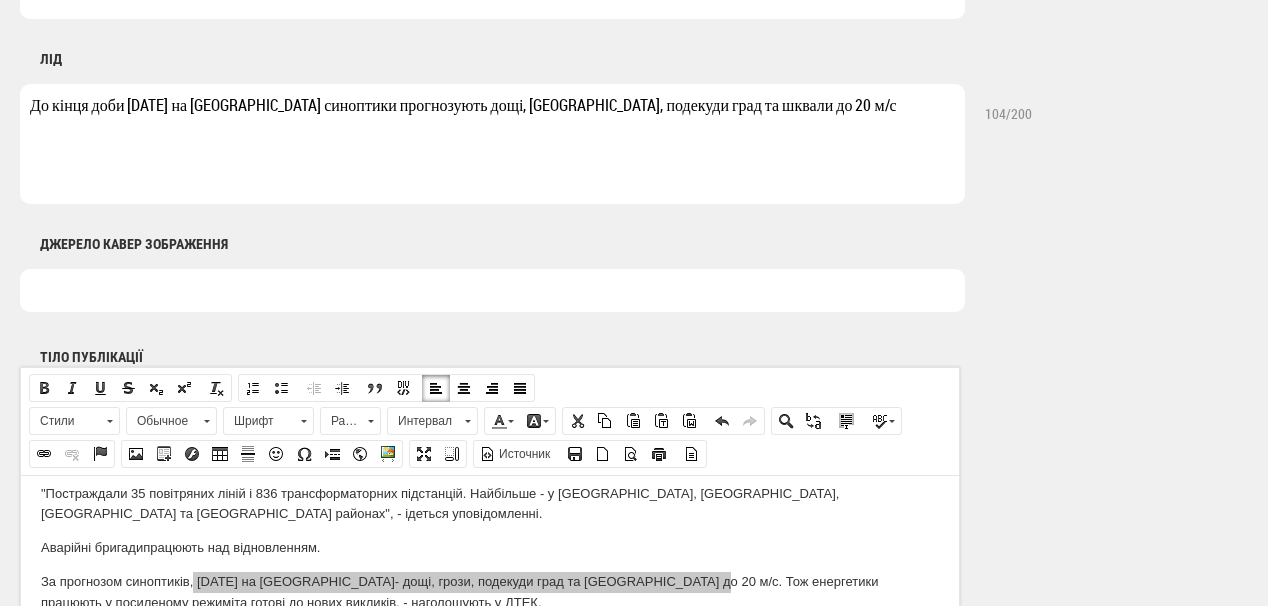 click at bounding box center (492, 290) 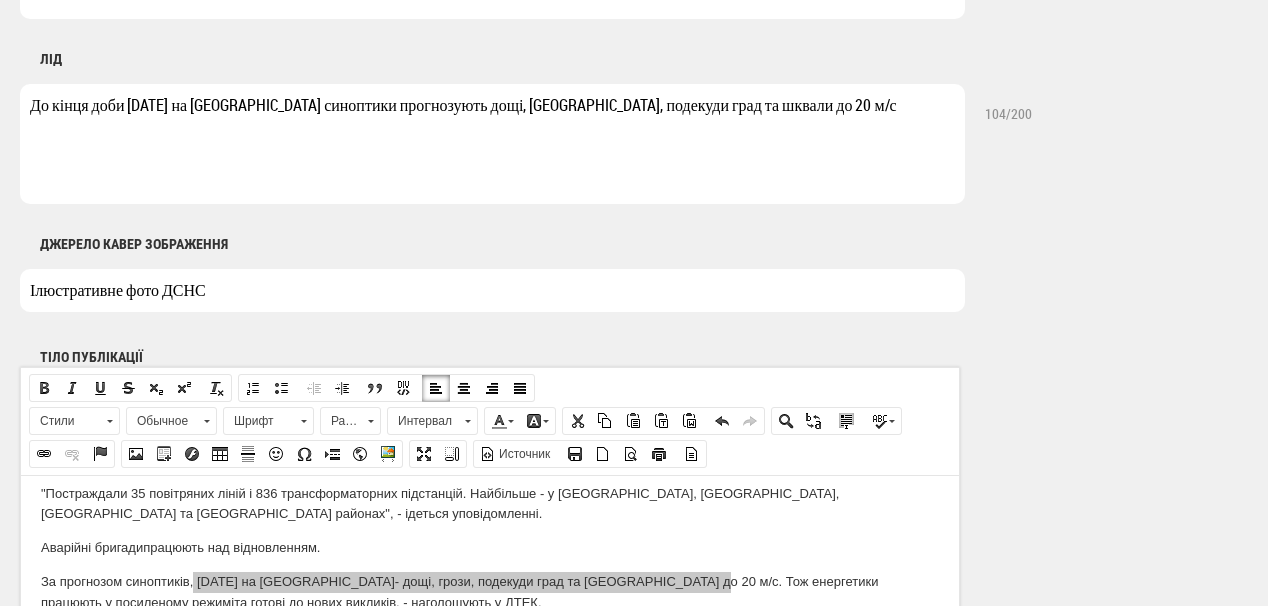 type on "Ілюстративне фото ДСНС" 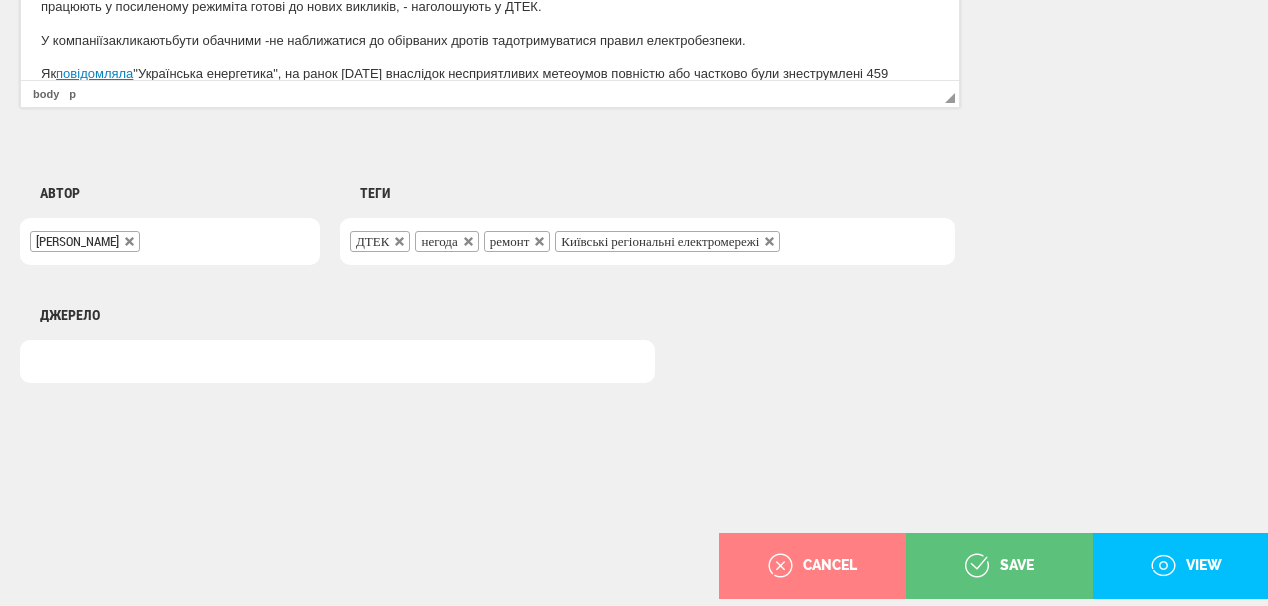 scroll, scrollTop: 1560, scrollLeft: 0, axis: vertical 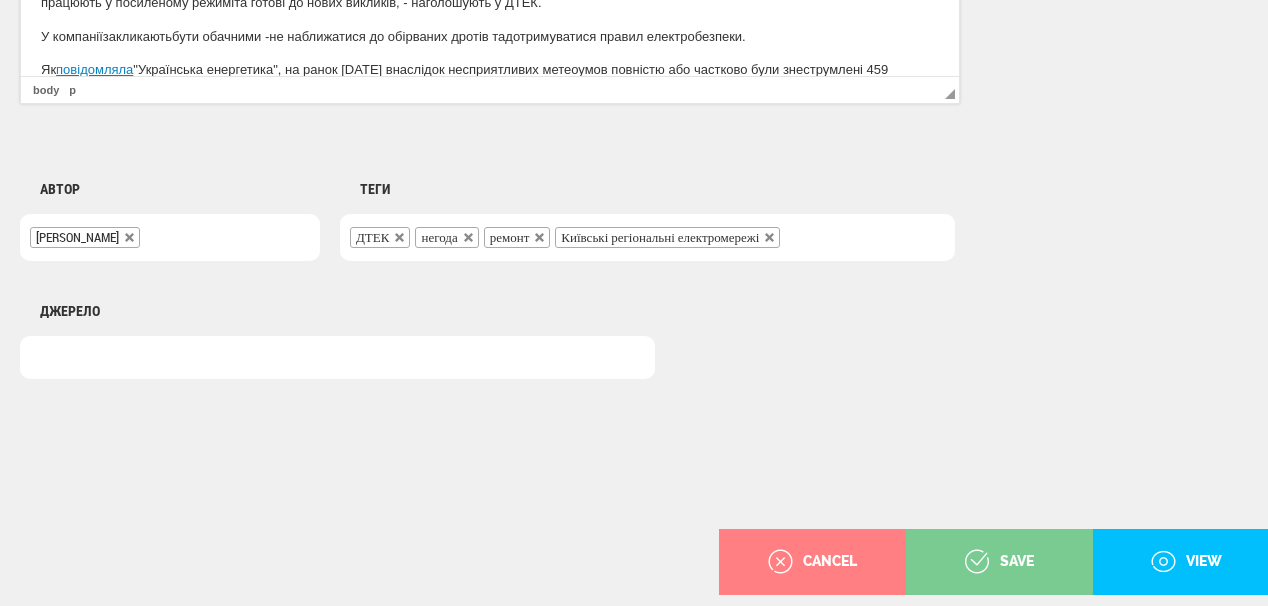 click on "save" at bounding box center [999, 562] 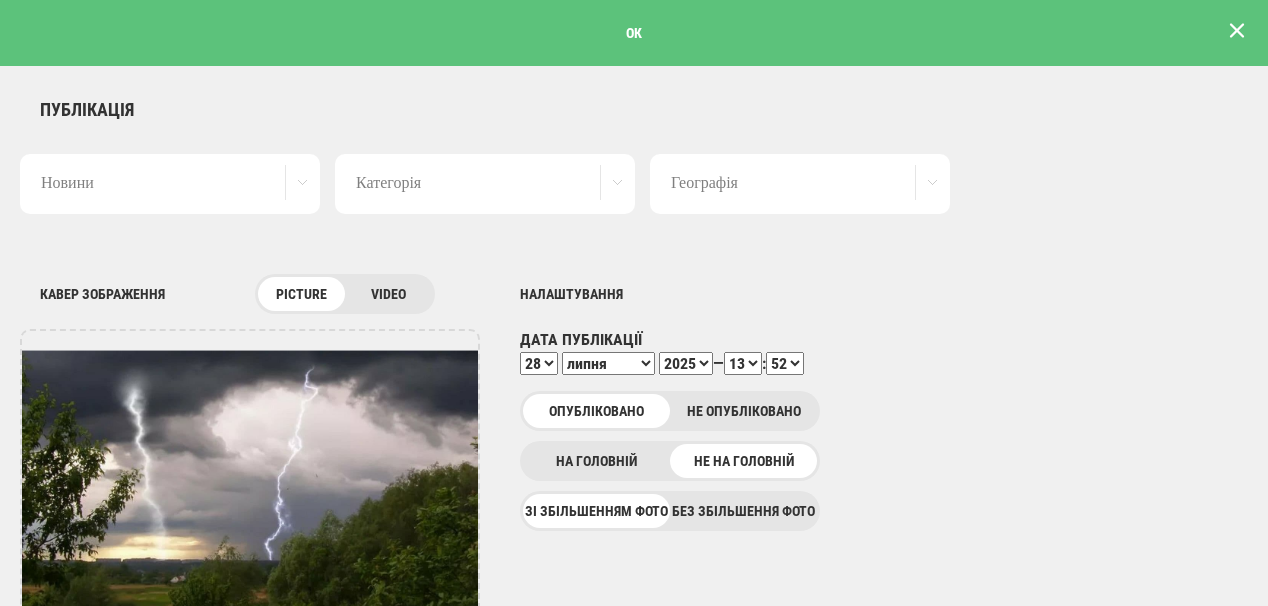 scroll, scrollTop: 0, scrollLeft: 0, axis: both 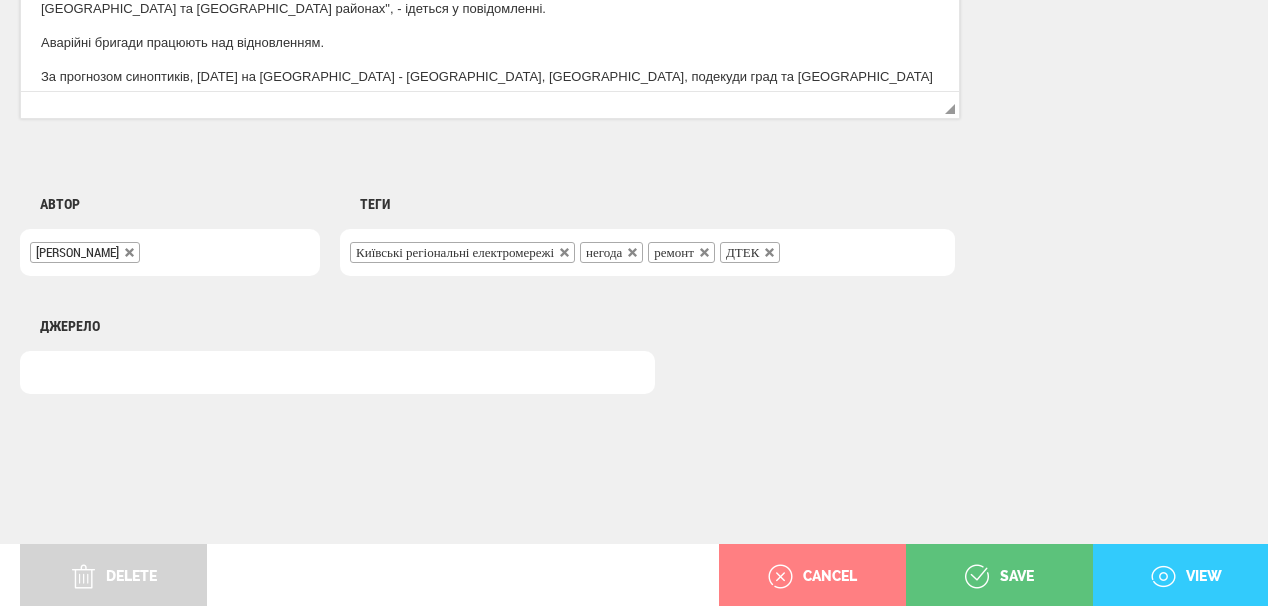 click on "view" at bounding box center (1186, 577) 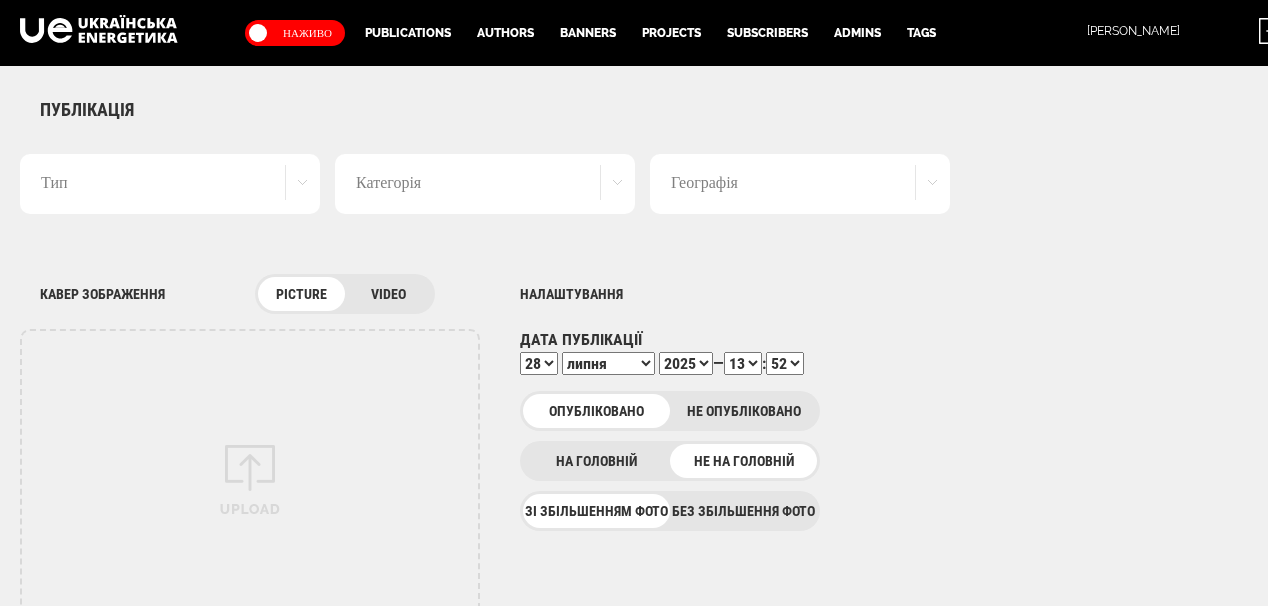 scroll, scrollTop: 1555, scrollLeft: 0, axis: vertical 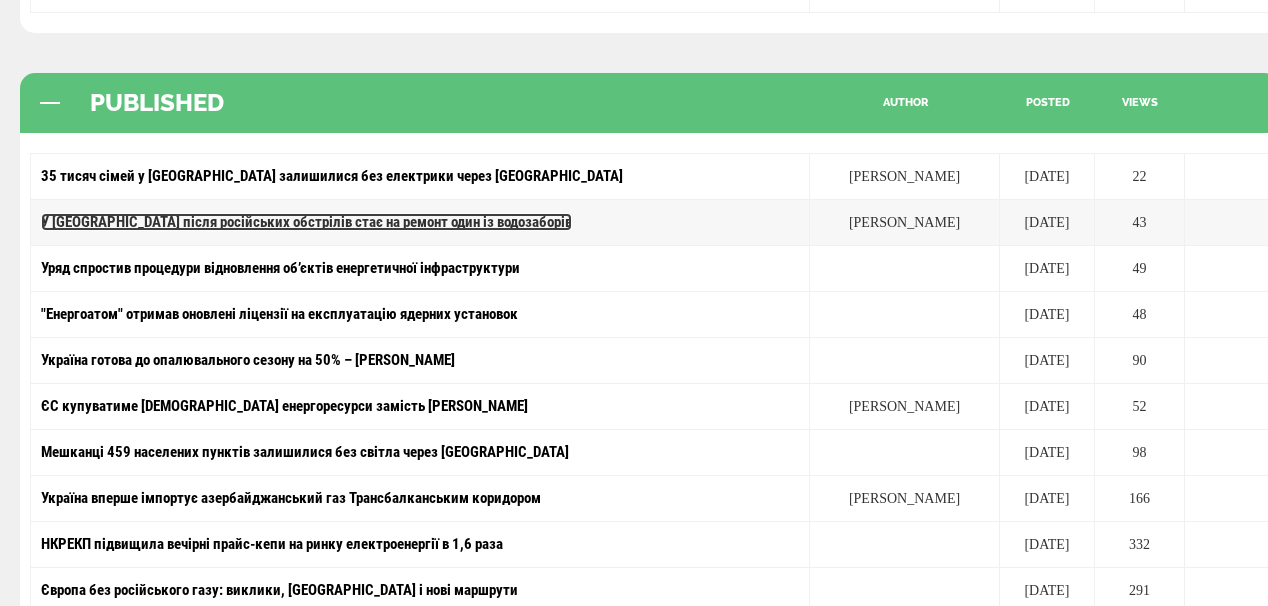 click on "У [GEOGRAPHIC_DATA] після російських обстрілів стає на ремонт один із водозаборів" at bounding box center [306, 222] 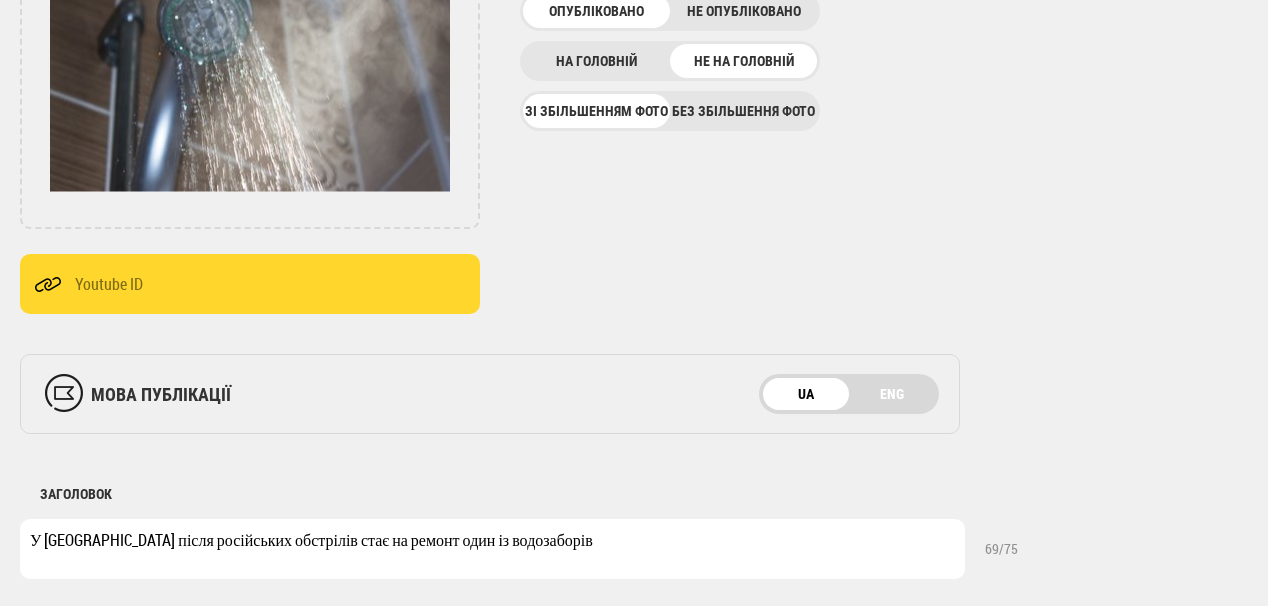 scroll, scrollTop: 0, scrollLeft: 0, axis: both 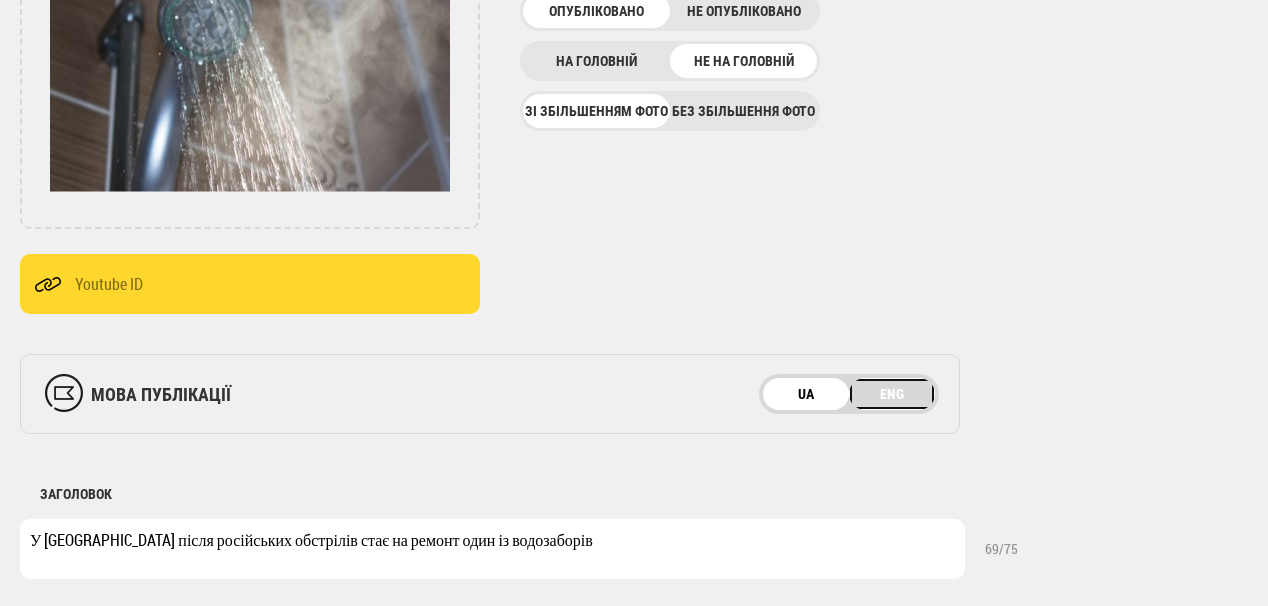 click on "ENG" at bounding box center (892, 394) 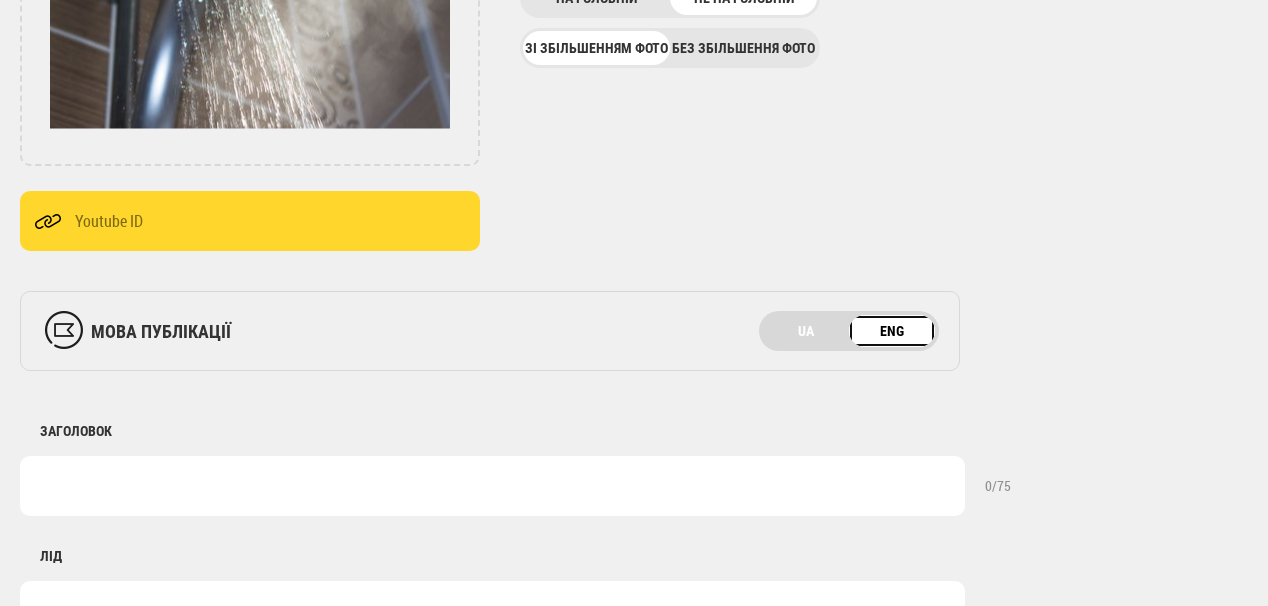 scroll, scrollTop: 480, scrollLeft: 0, axis: vertical 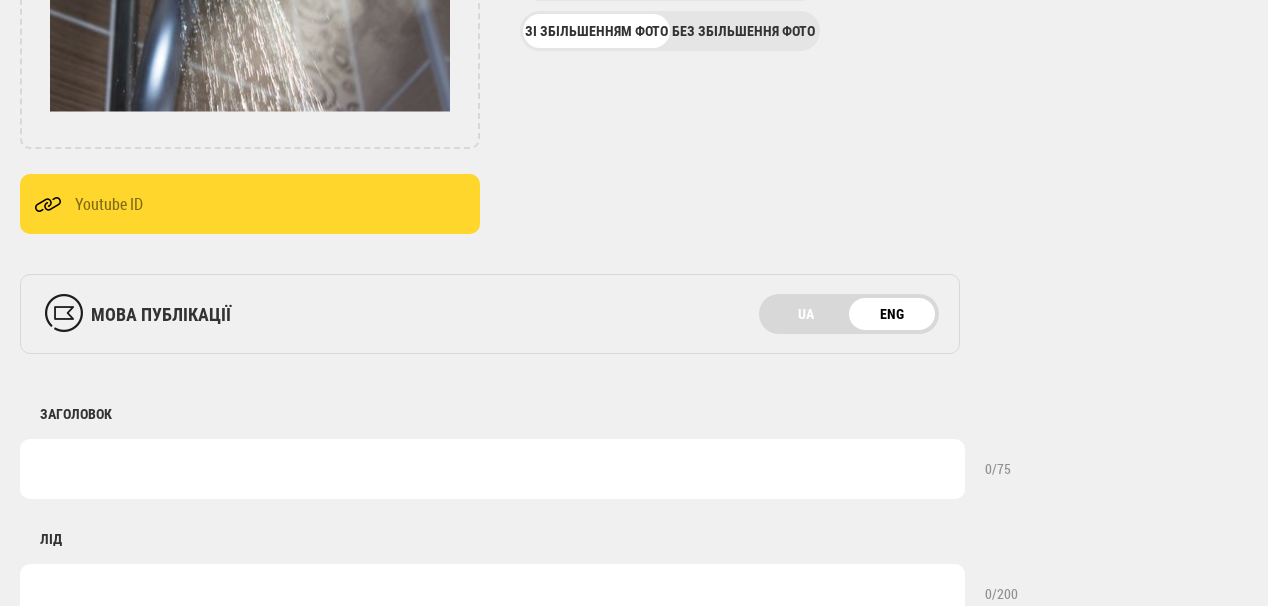 click at bounding box center (492, 469) 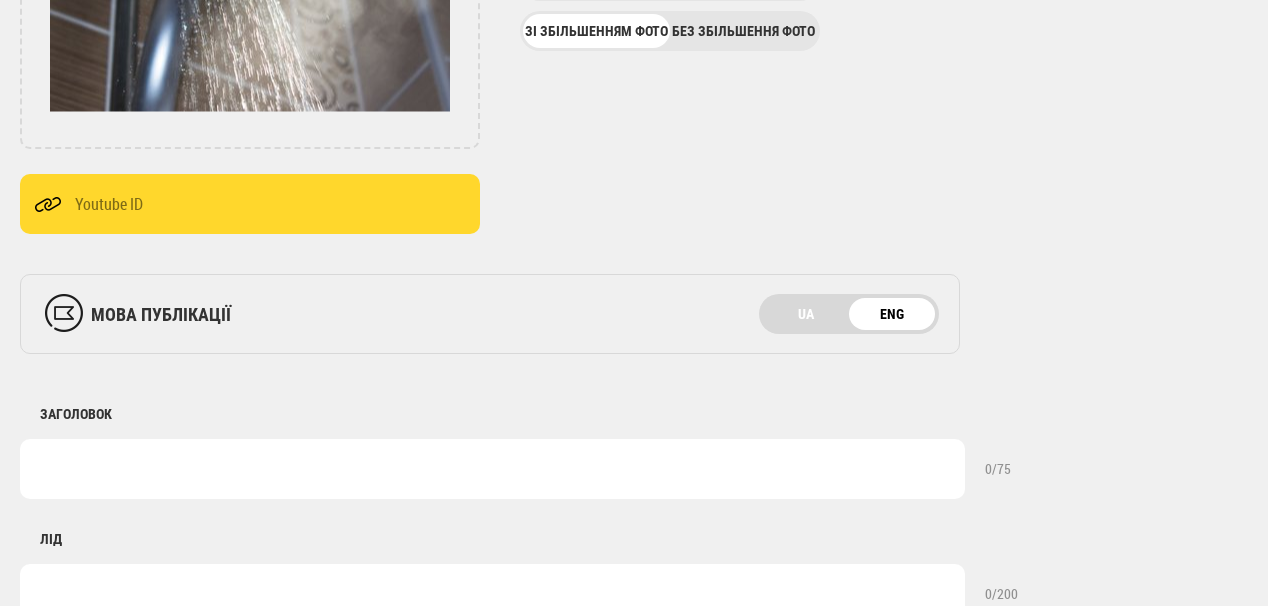 paste on "In Sumy, one of the water intakes was stopped for repairs after Russian she" 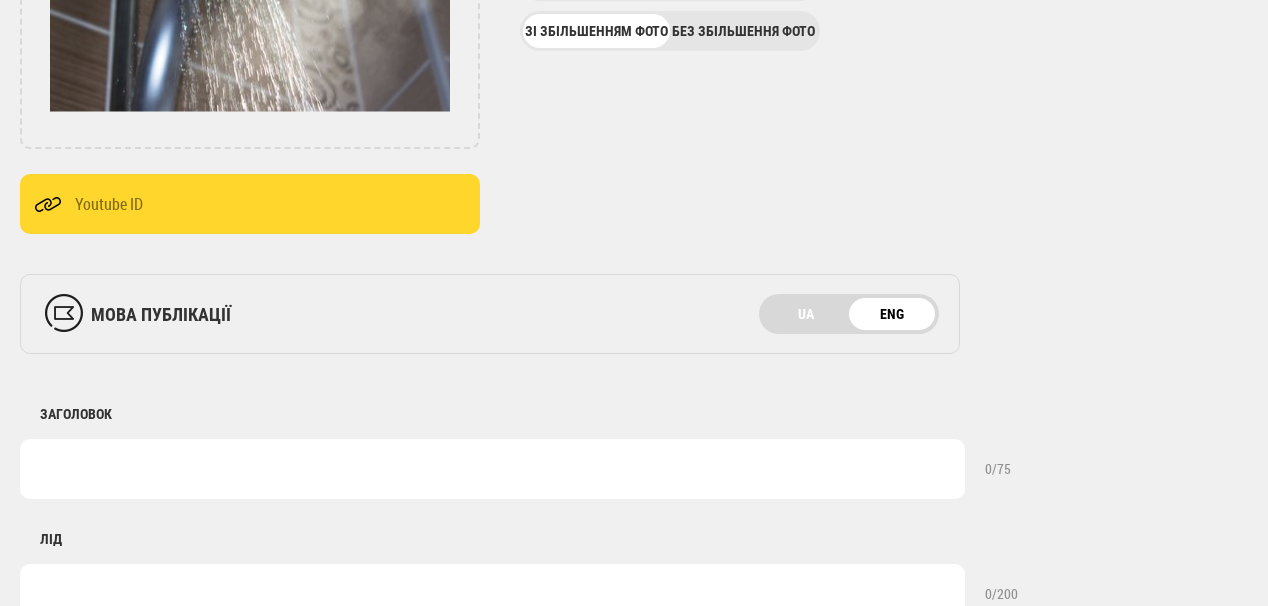 type on "In Sumy, one of the water intakes was stopped for repairs after Russian she" 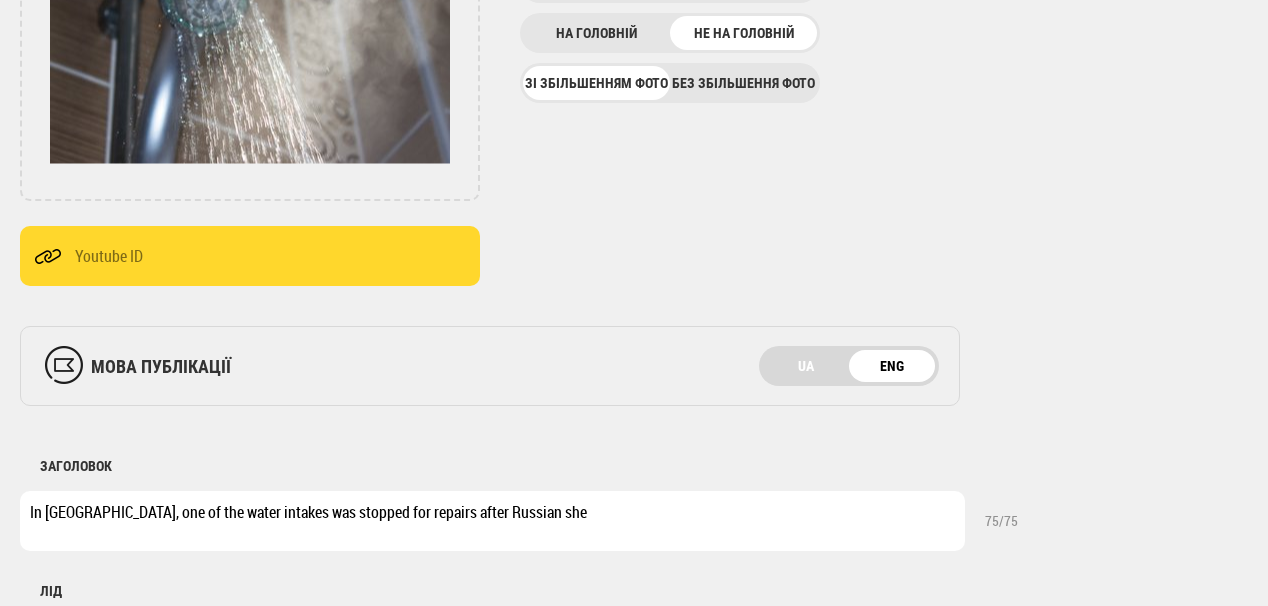 scroll, scrollTop: 400, scrollLeft: 0, axis: vertical 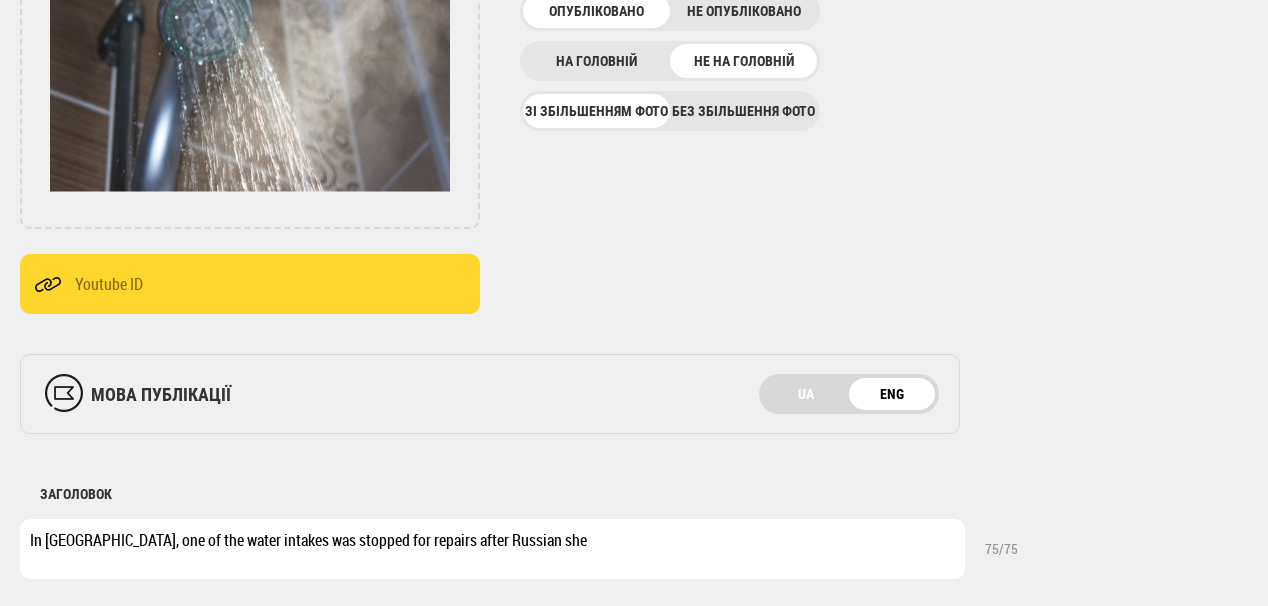 drag, startPoint x: 512, startPoint y: 541, endPoint x: 24, endPoint y: 540, distance: 488.00104 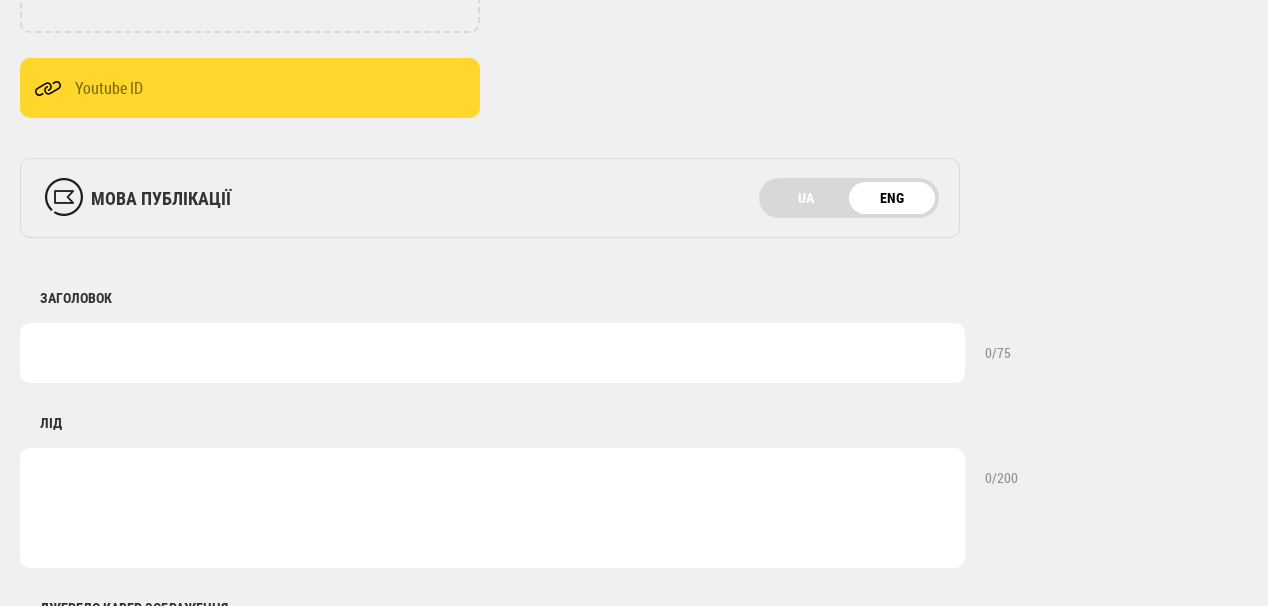 scroll, scrollTop: 640, scrollLeft: 0, axis: vertical 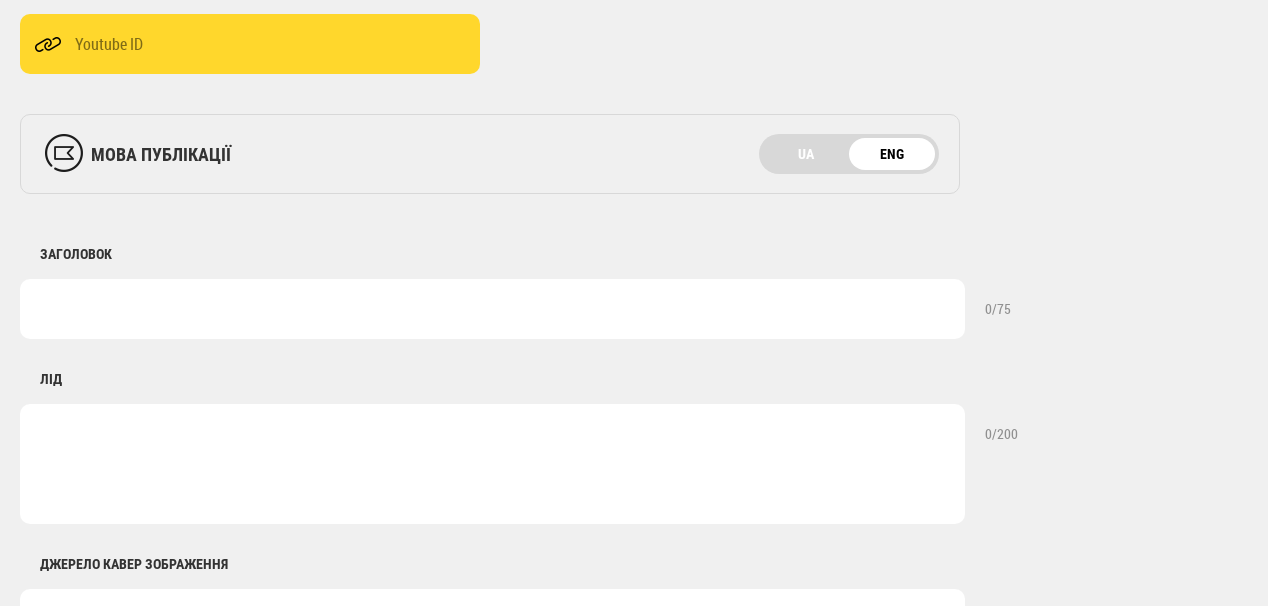 click at bounding box center (492, 309) 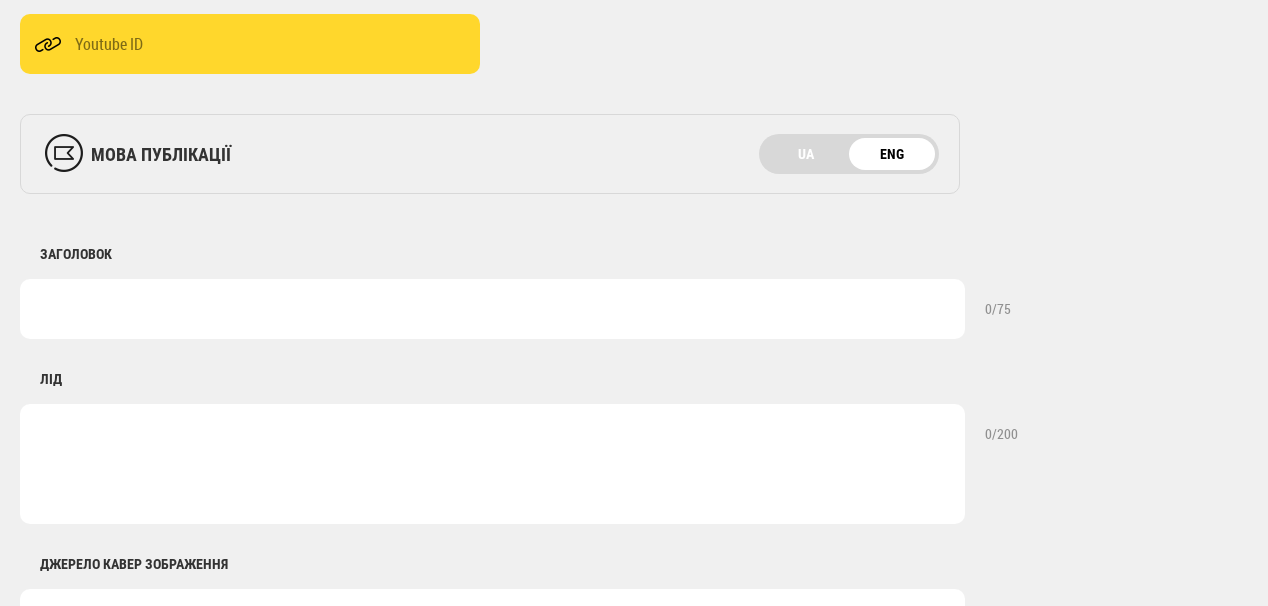 paste on "One of the water intakes in Sumy is being repaired after Russian shelling" 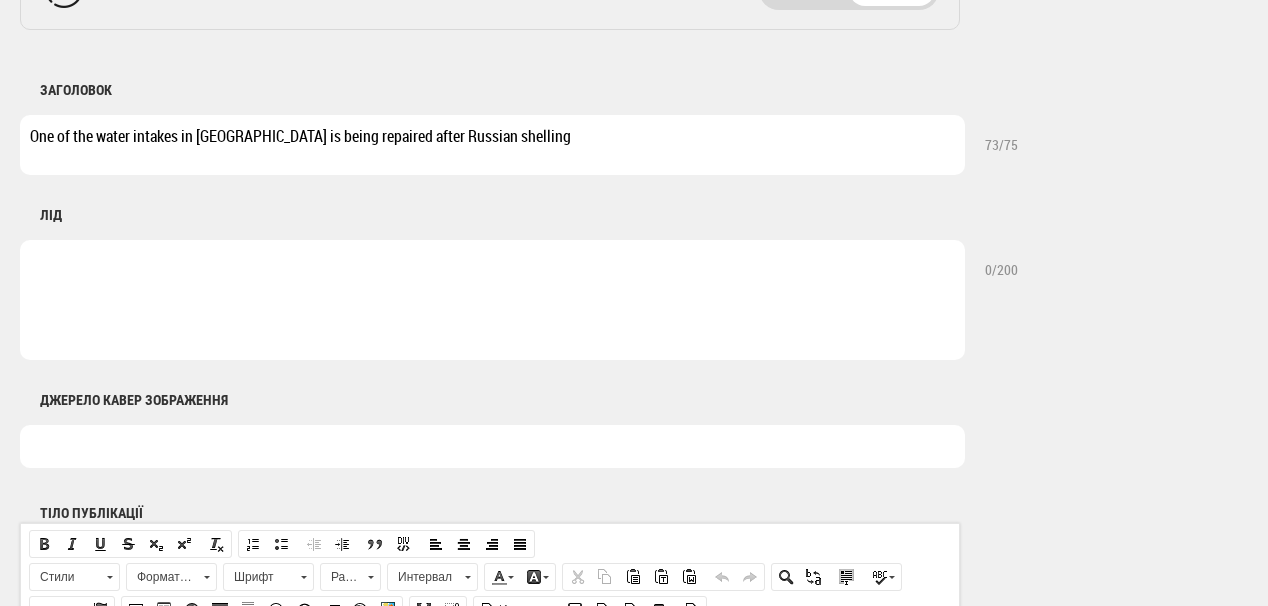 scroll, scrollTop: 880, scrollLeft: 0, axis: vertical 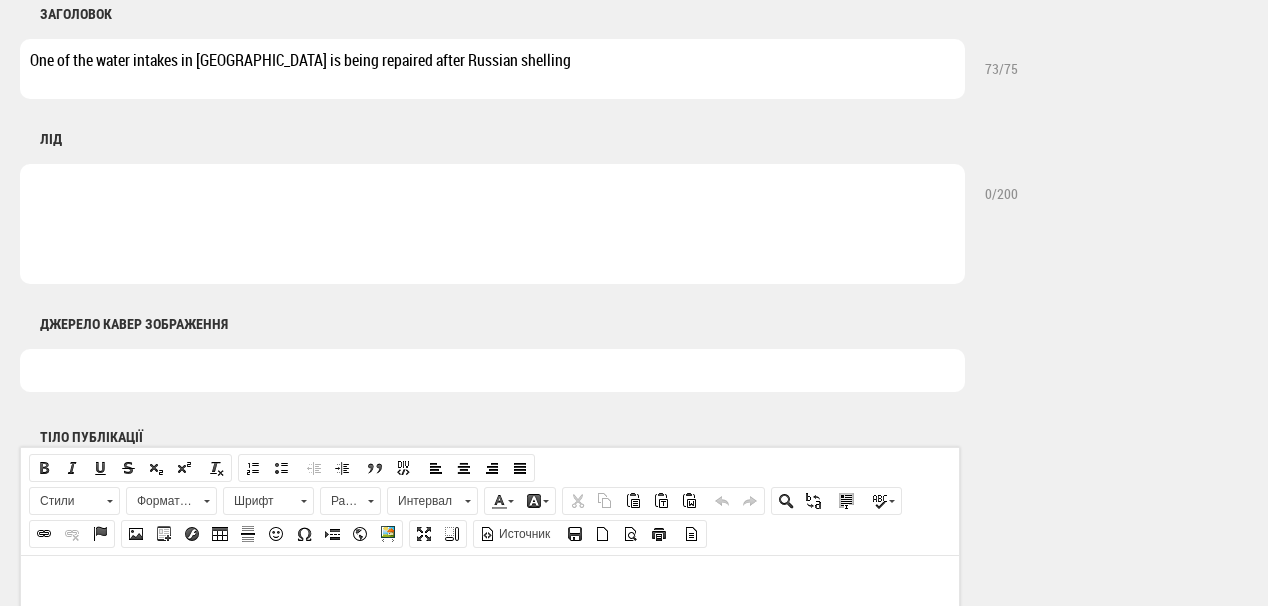 type on "One of the water intakes in Sumy is being repaired after Russian shelling" 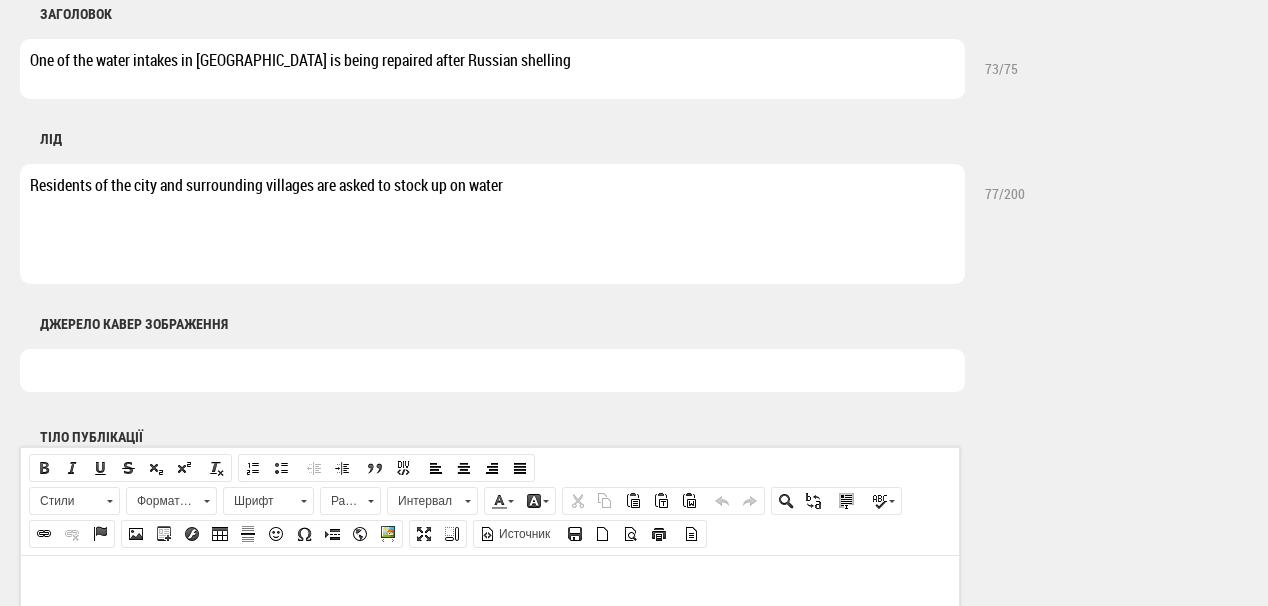 type on "Residents of the city and surrounding villages are asked to stock up on water" 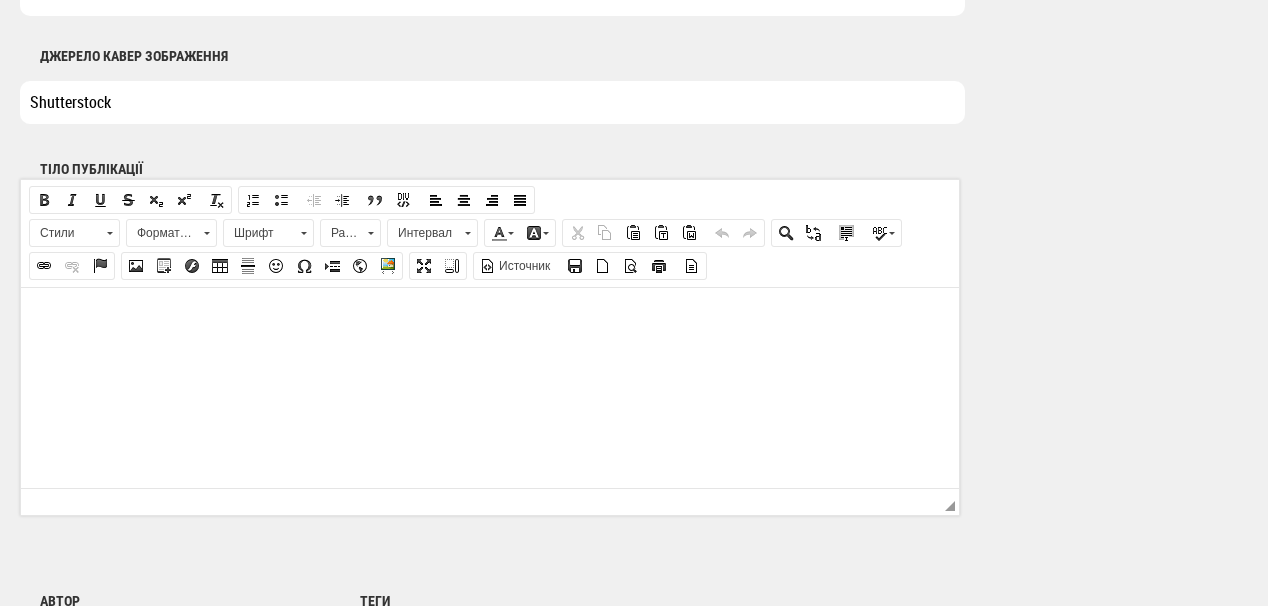 scroll, scrollTop: 1200, scrollLeft: 0, axis: vertical 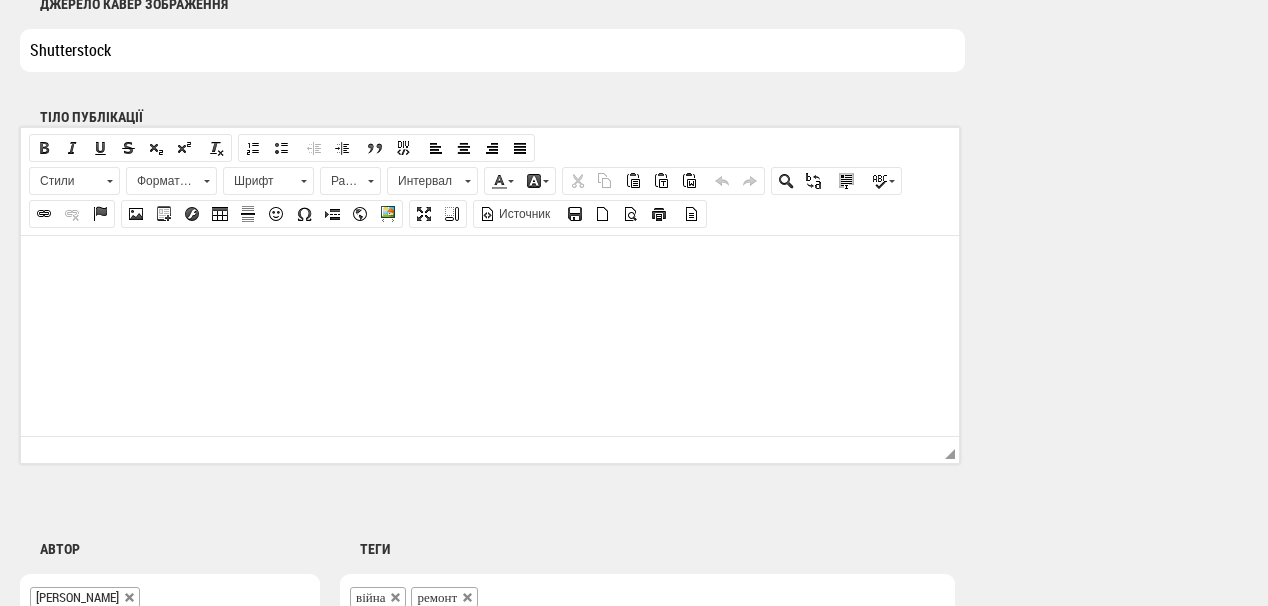 type on "Shutterstock" 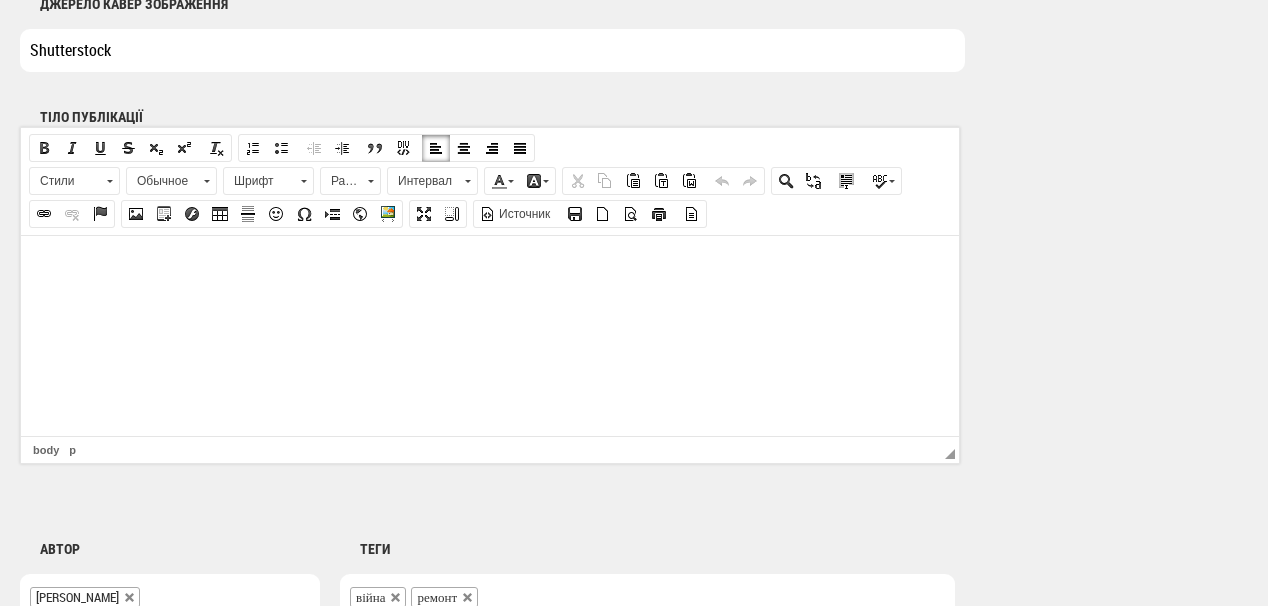 click at bounding box center [490, 265] 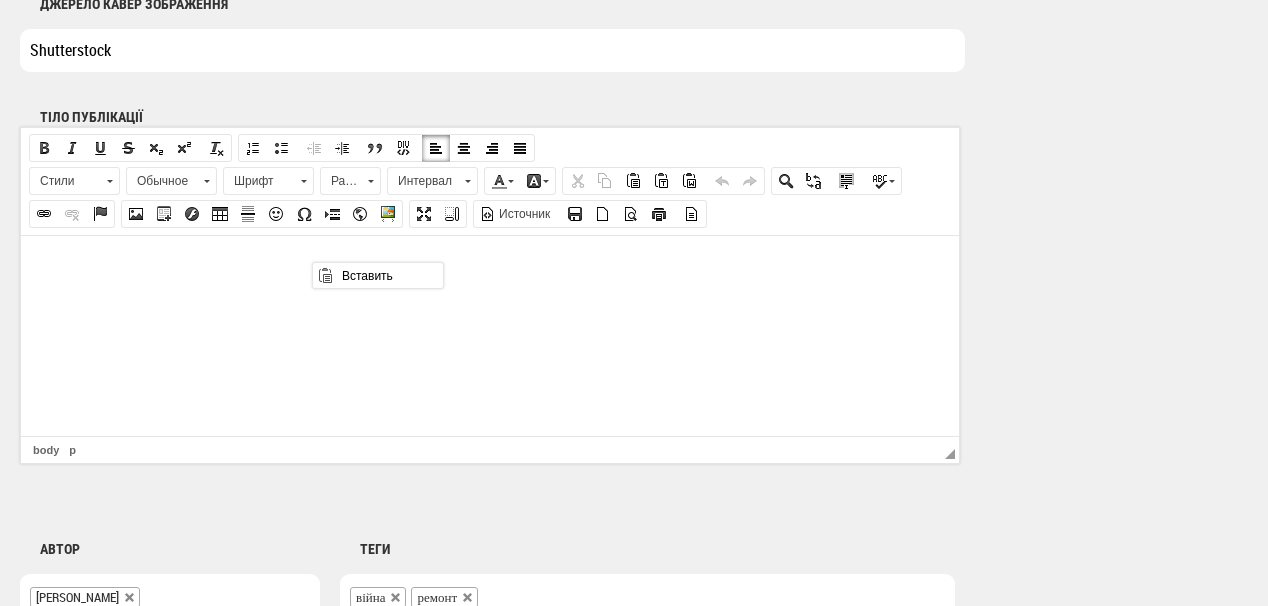 scroll, scrollTop: 0, scrollLeft: 0, axis: both 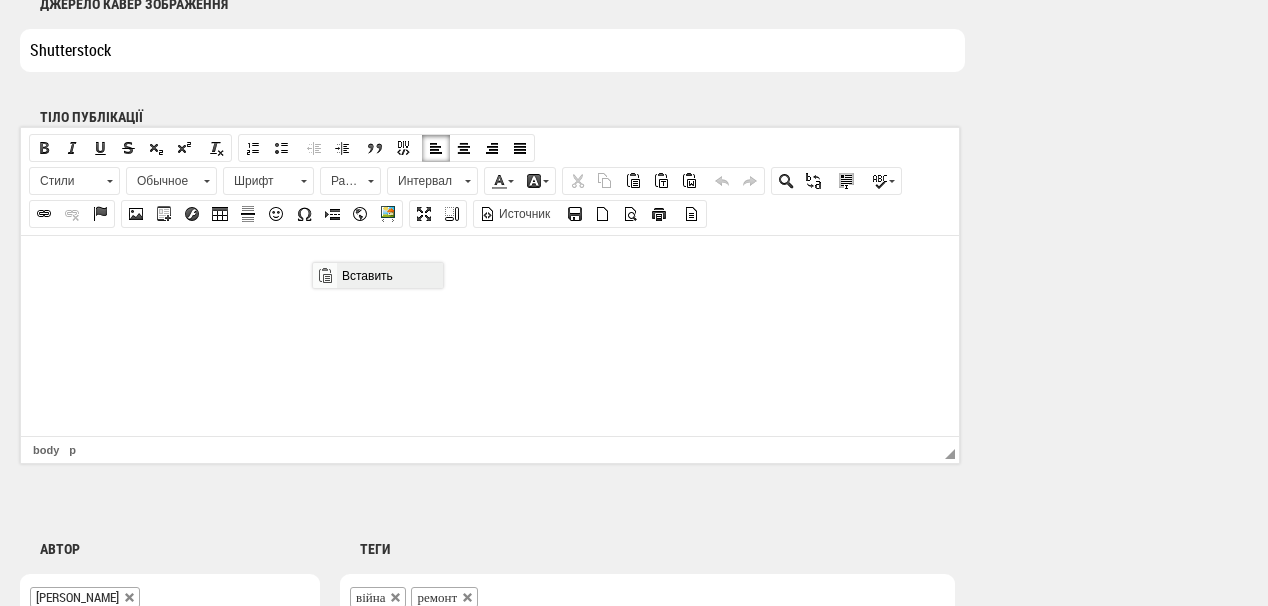 click on "Вставить" at bounding box center [389, 275] 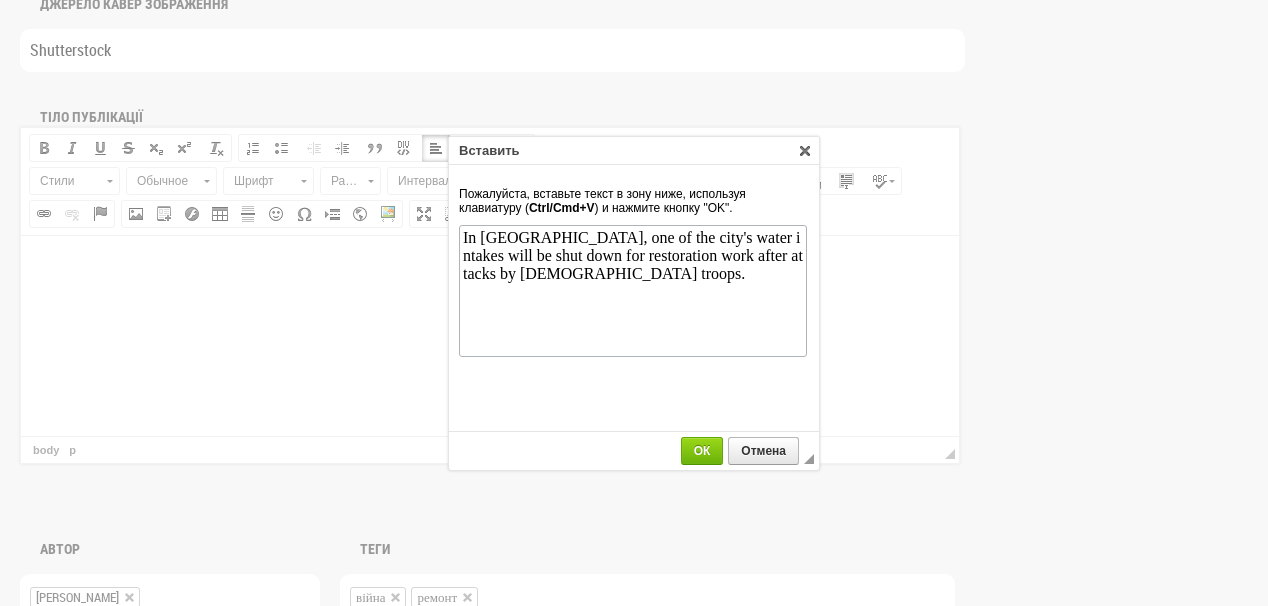 scroll, scrollTop: 0, scrollLeft: 0, axis: both 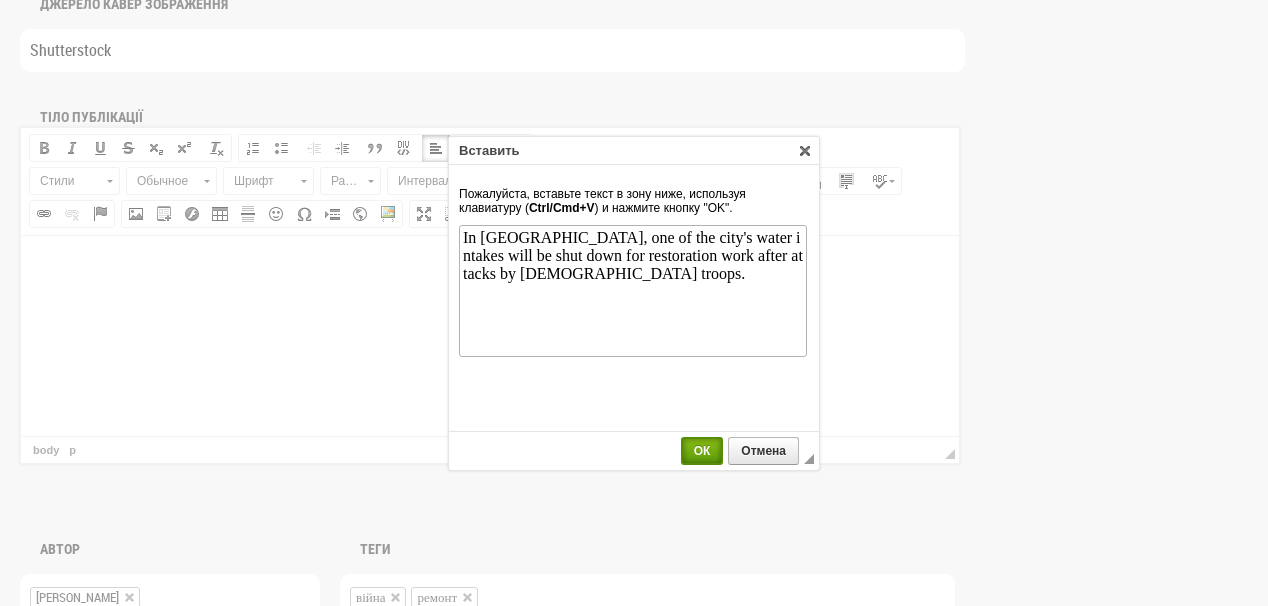 click on "ОК" at bounding box center [702, 451] 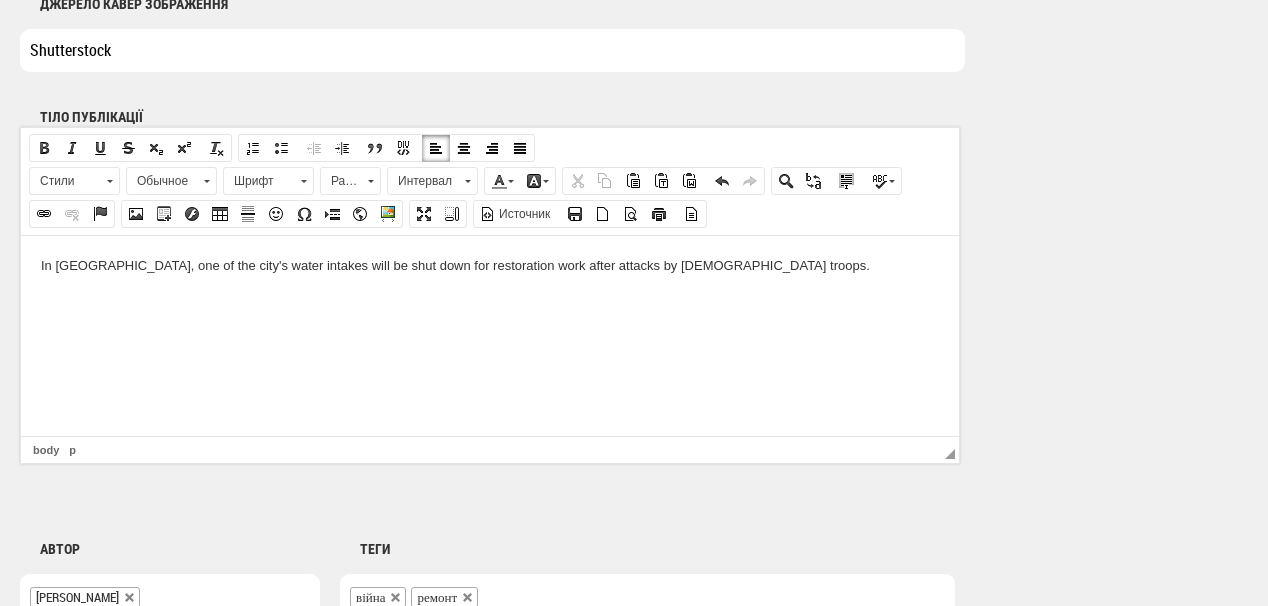 click at bounding box center [490, 299] 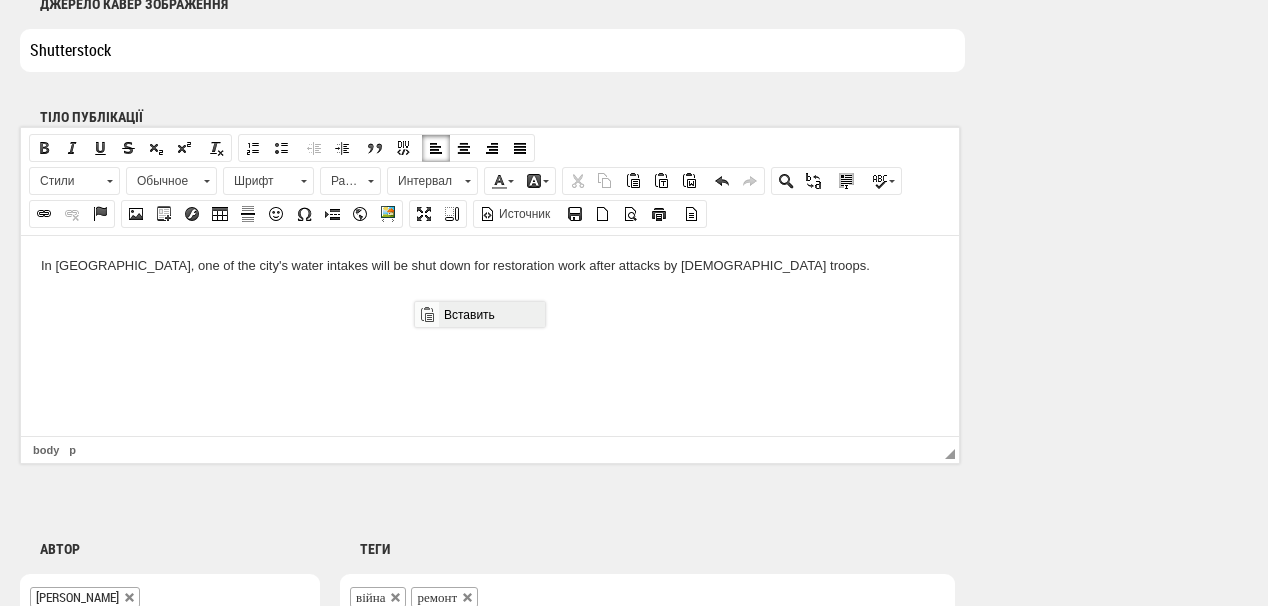 click on "Вставить" at bounding box center (491, 314) 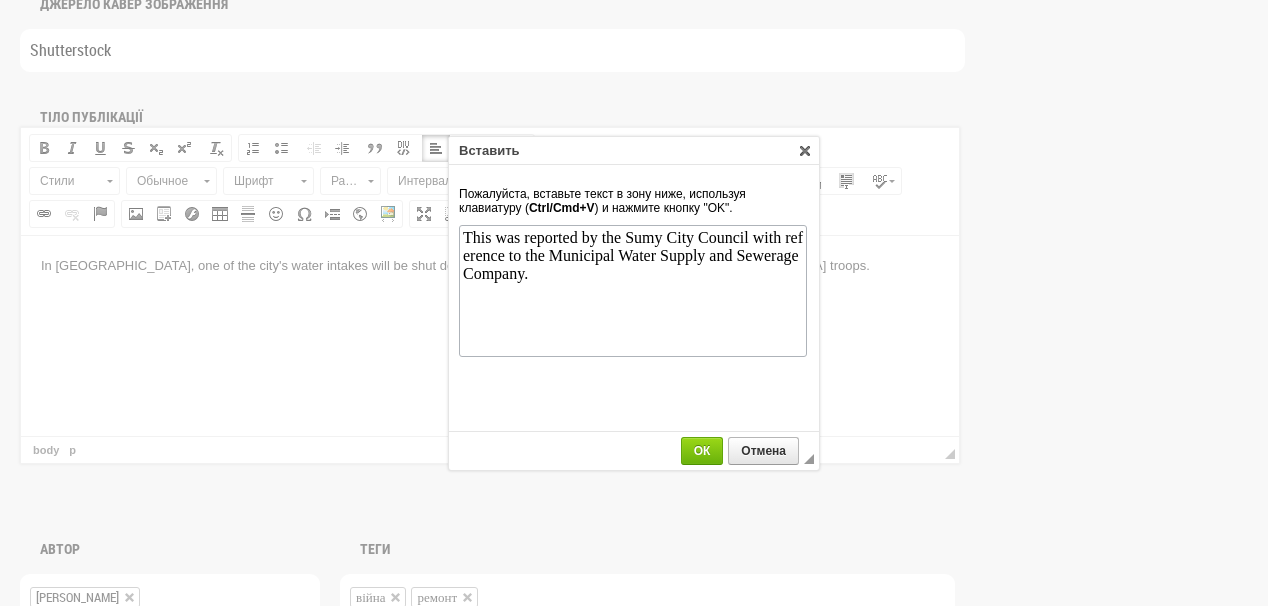 scroll, scrollTop: 0, scrollLeft: 0, axis: both 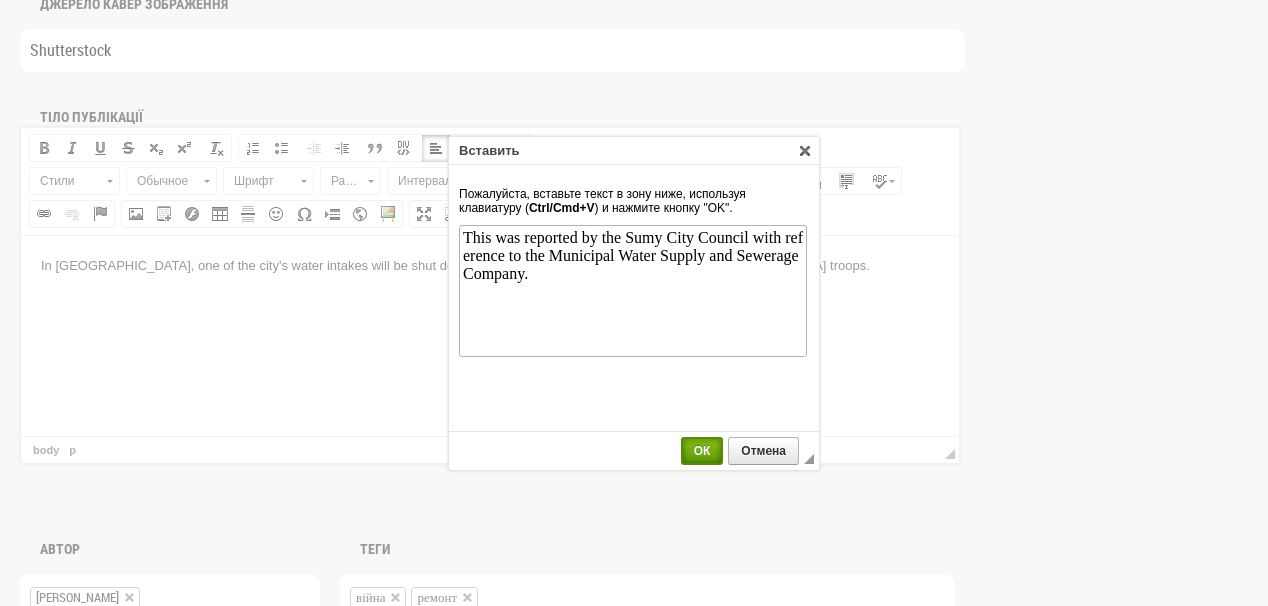 click on "ОК" at bounding box center [702, 451] 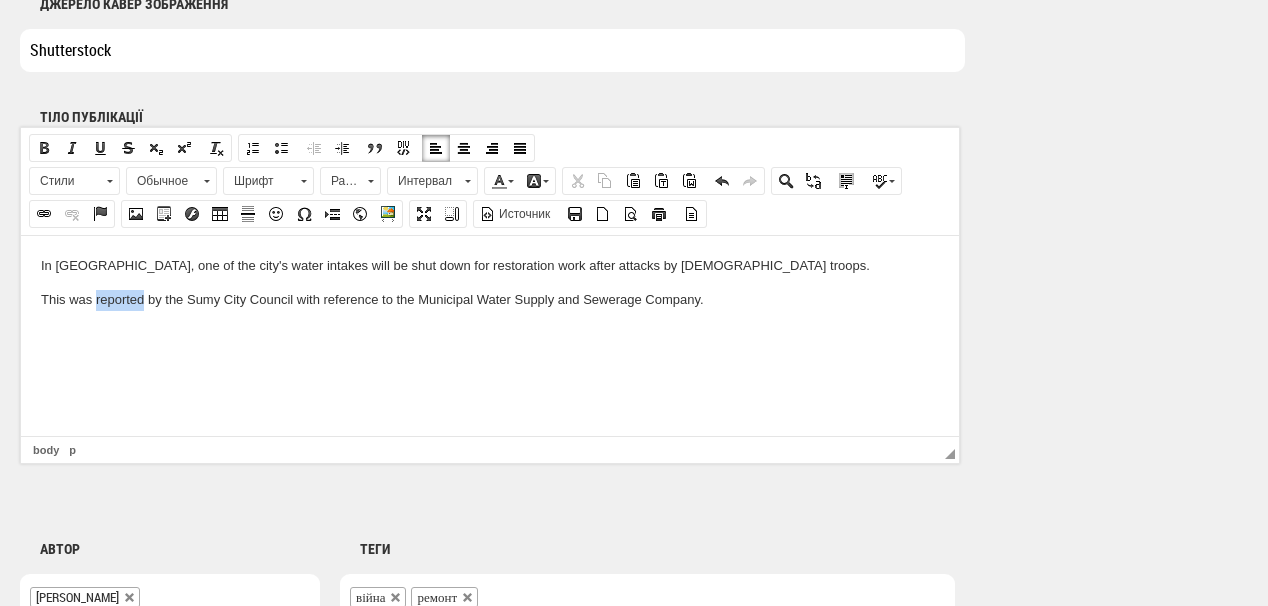 drag, startPoint x: 97, startPoint y: 298, endPoint x: 144, endPoint y: 301, distance: 47.095646 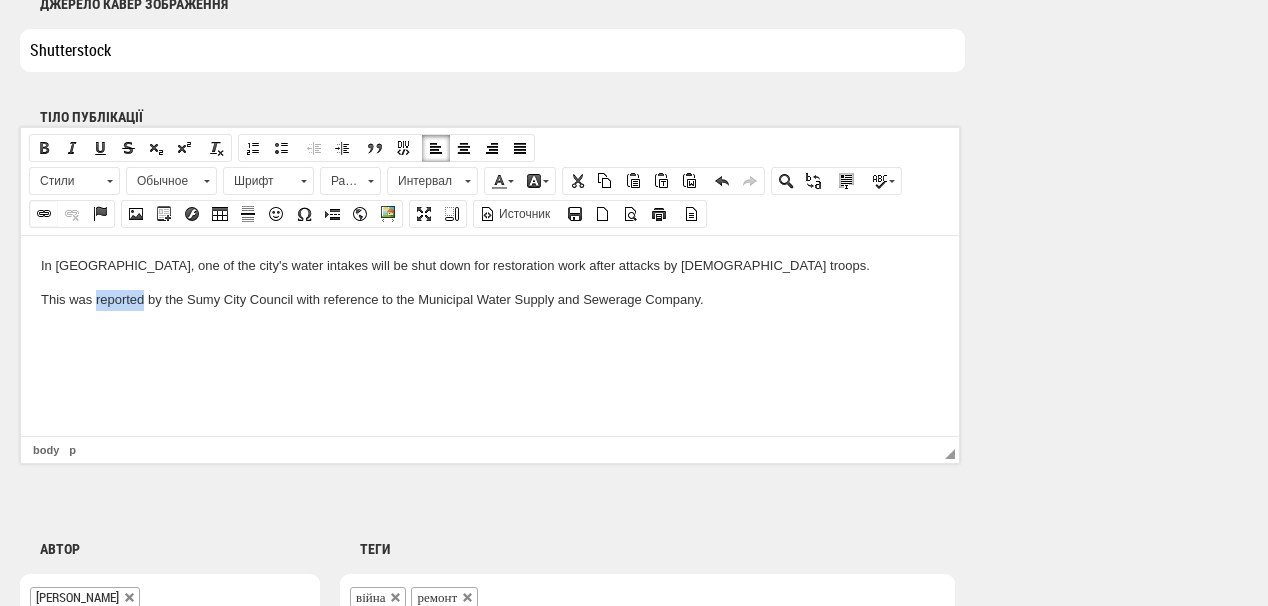 click at bounding box center (44, 214) 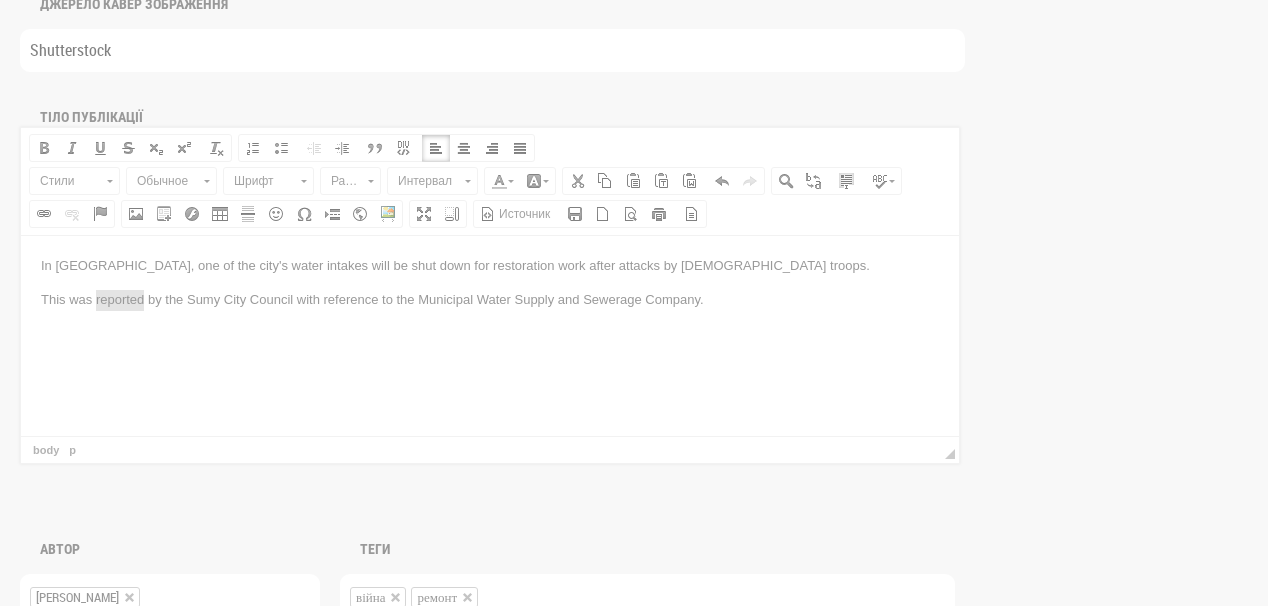 scroll, scrollTop: 0, scrollLeft: 0, axis: both 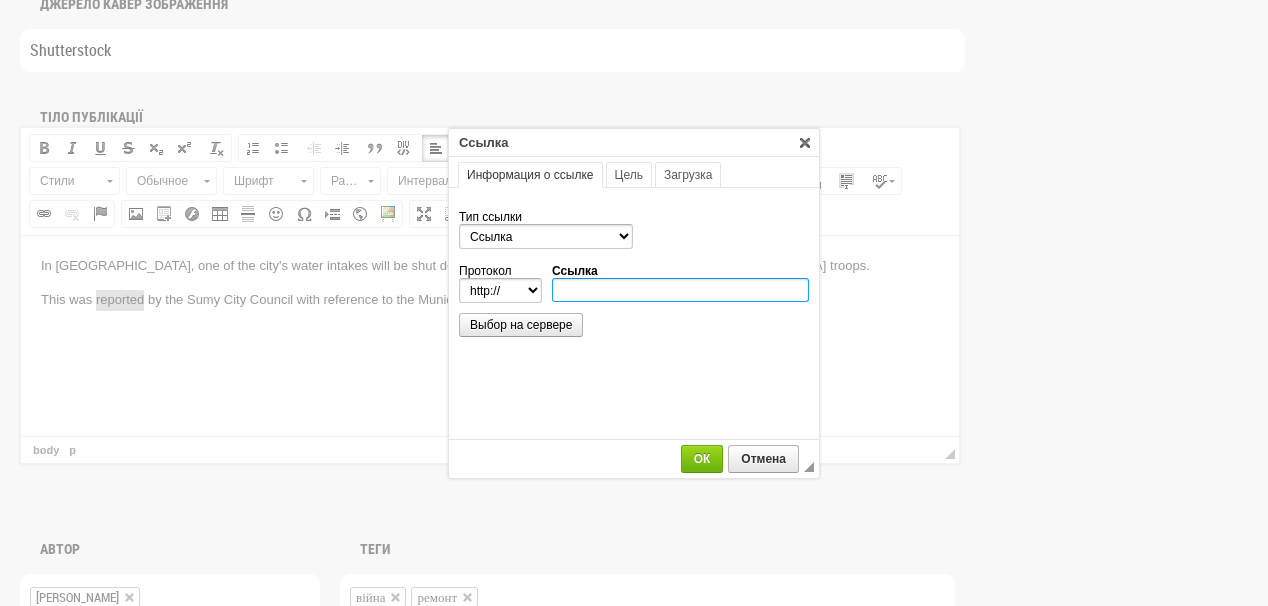 click on "Ссылка" at bounding box center (680, 290) 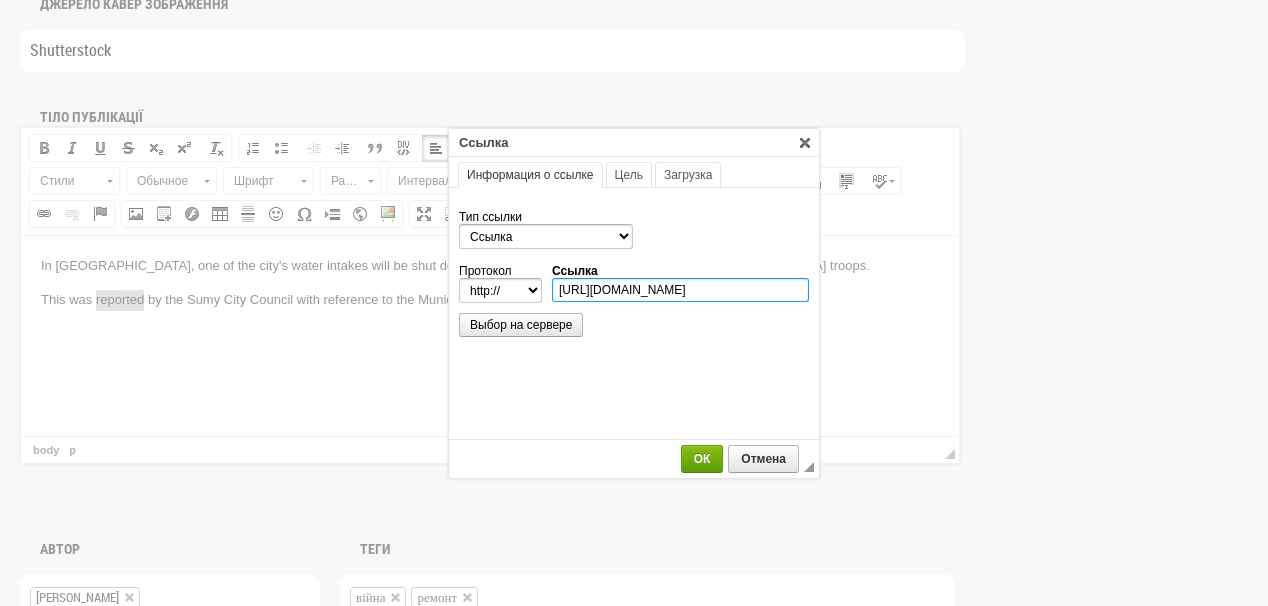 type on "https://t.me/sumskamiskarada/40010" 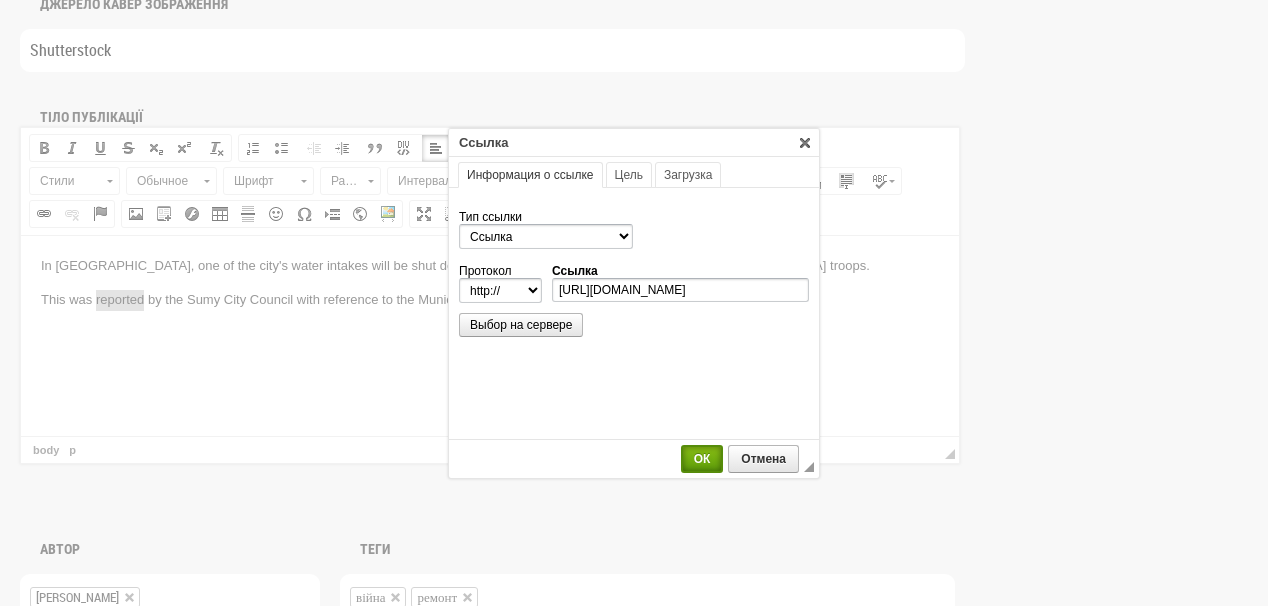 select on "https://" 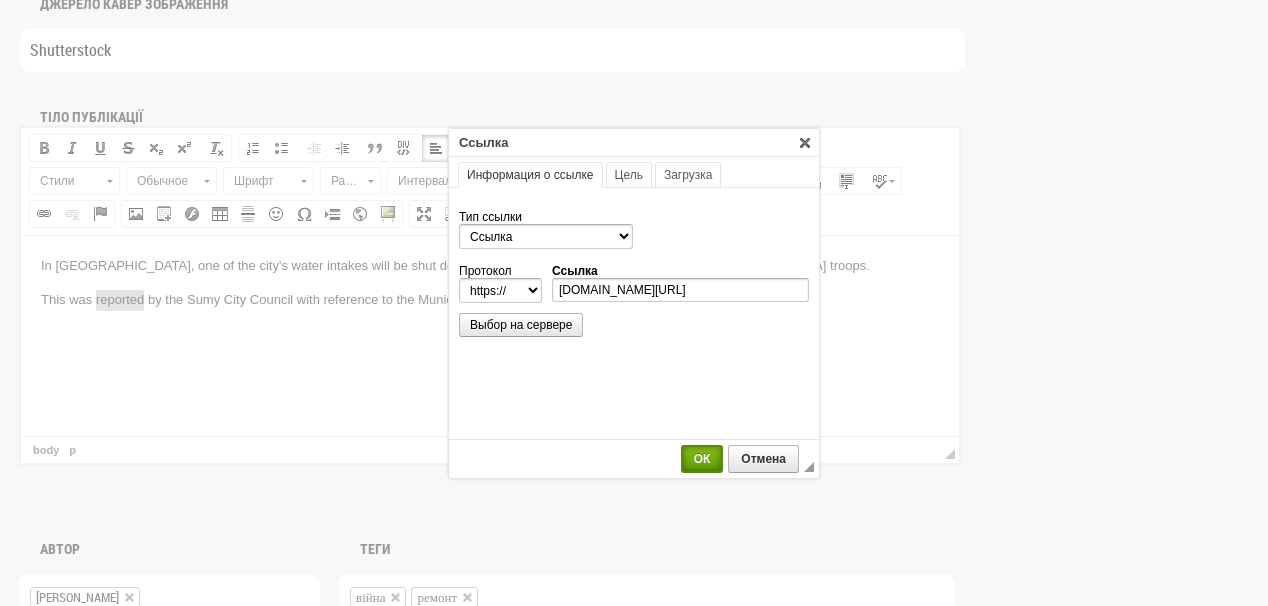 click on "ОК" at bounding box center [702, 459] 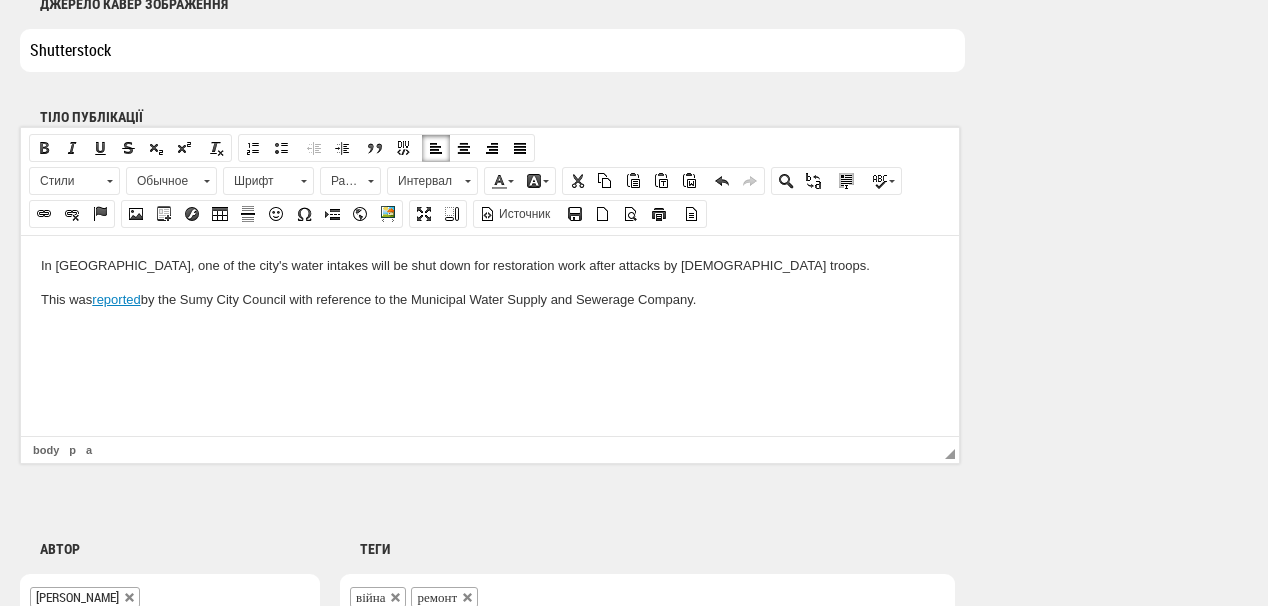 click on "This was  reported  by the Sumy City Council with reference to the Municipal Water Supply and Sewerage Company." at bounding box center [490, 299] 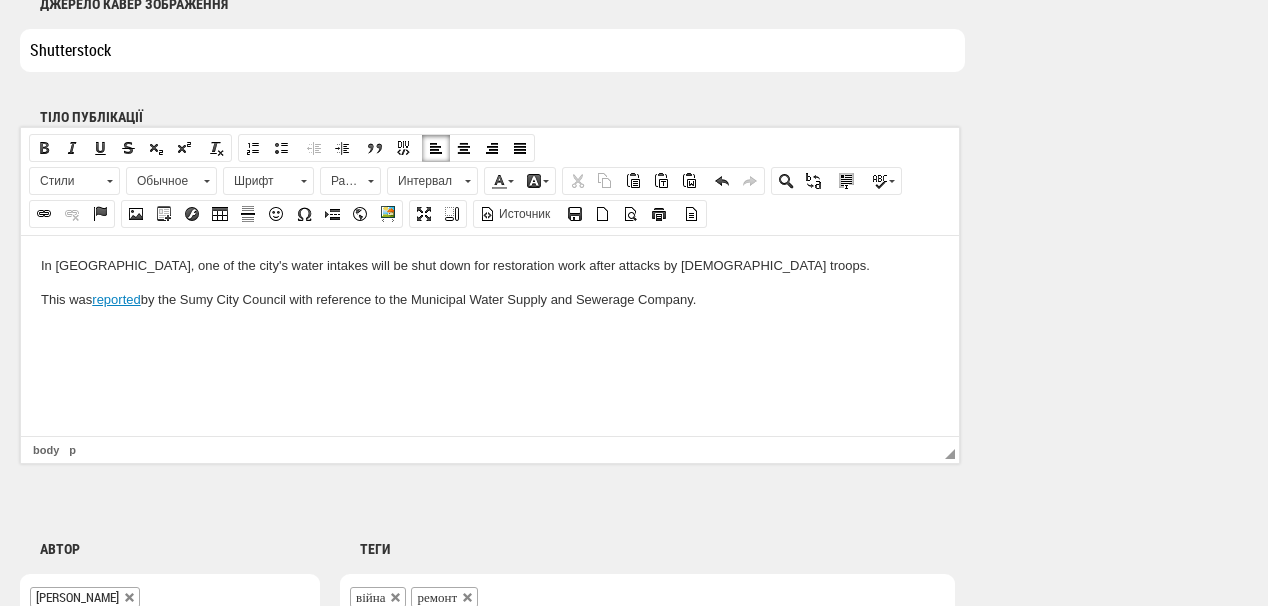click at bounding box center (490, 333) 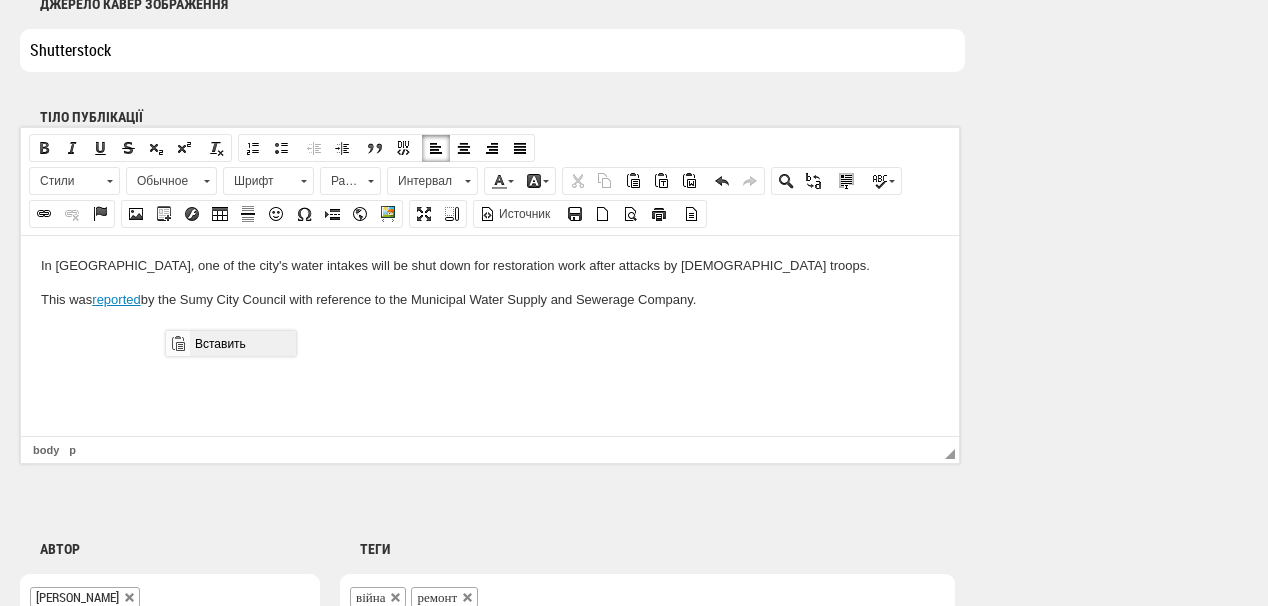 click on "Вставить" at bounding box center (242, 343) 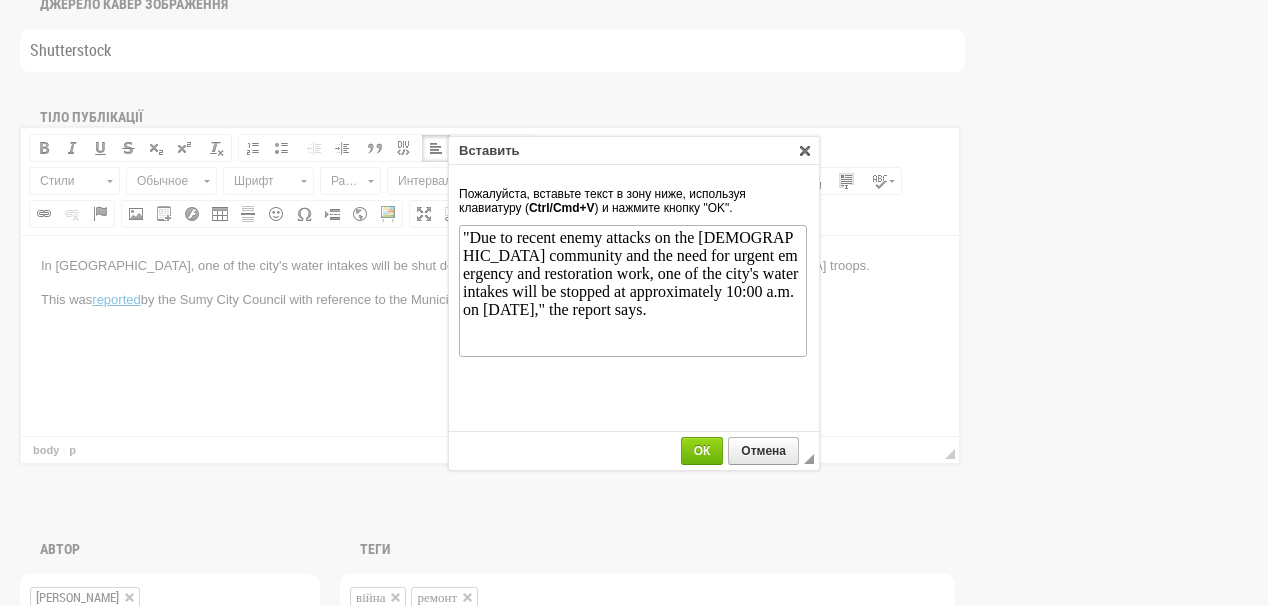 scroll, scrollTop: 0, scrollLeft: 0, axis: both 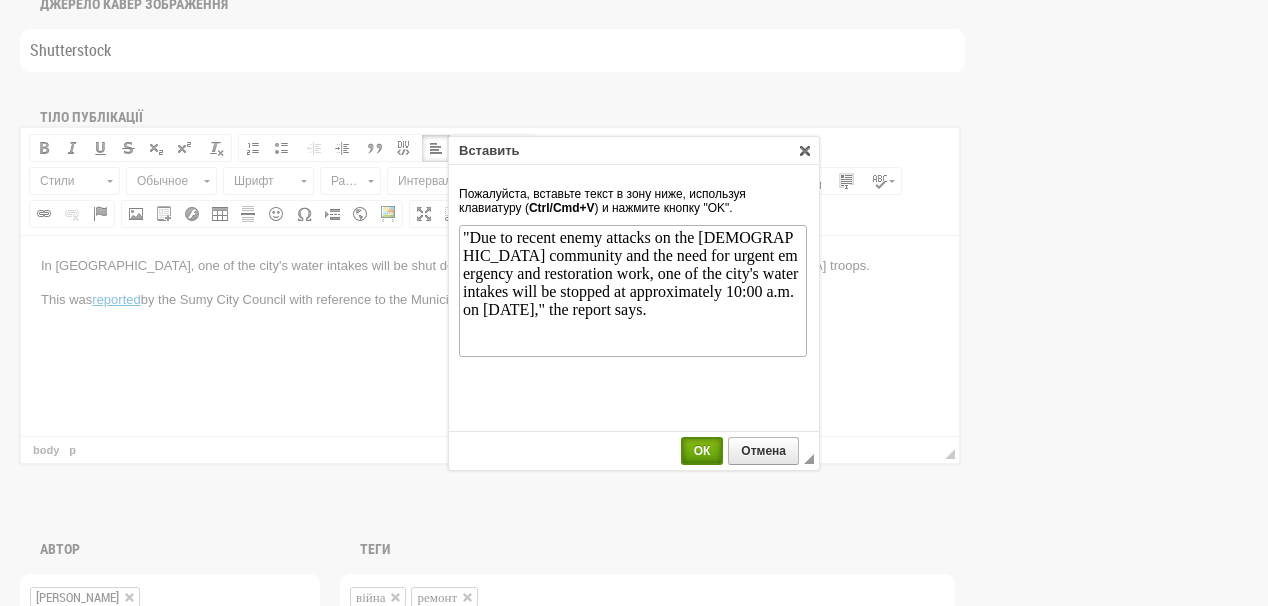 click on "ОК" at bounding box center (702, 451) 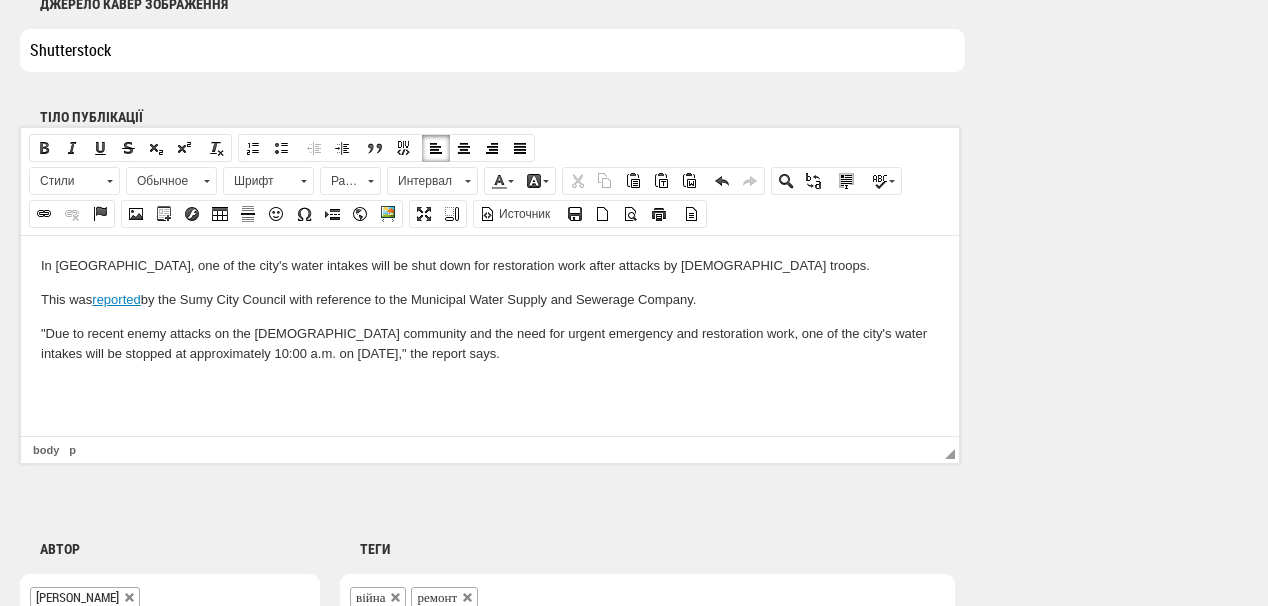 click at bounding box center [490, 387] 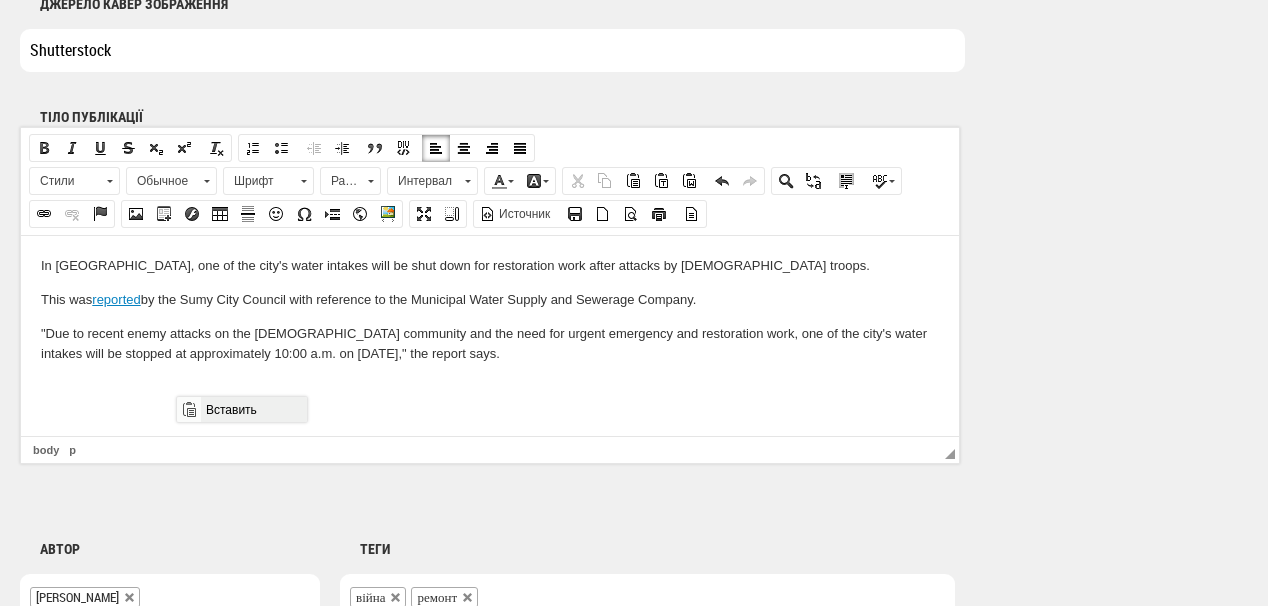 click on "Вставить" at bounding box center (253, 409) 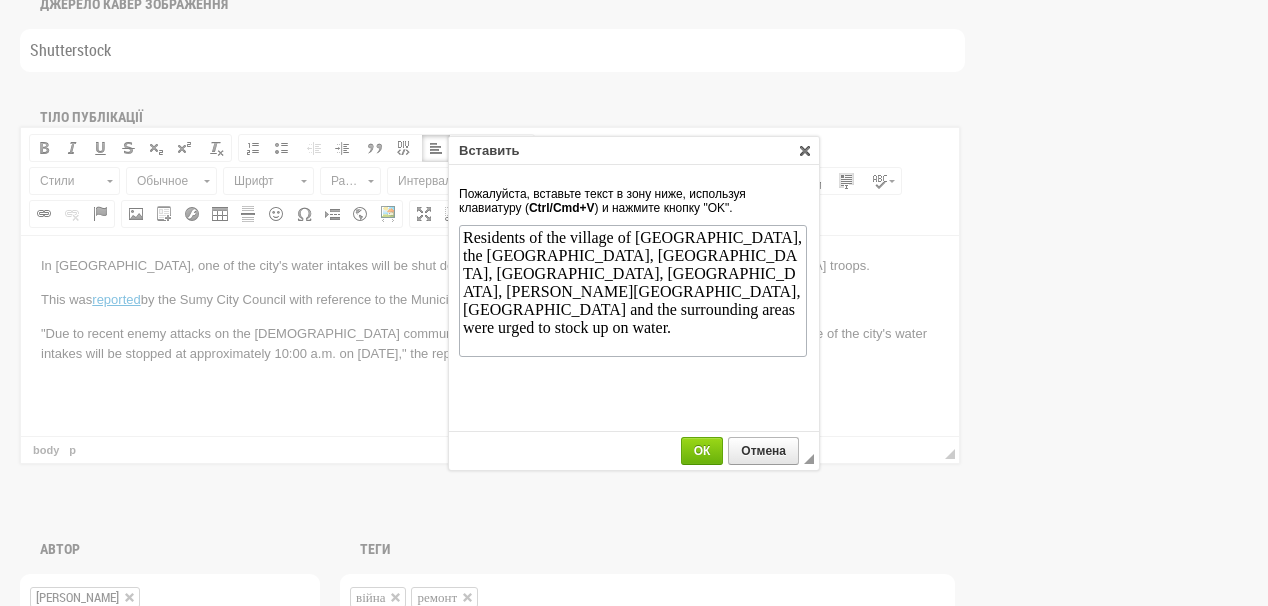 scroll, scrollTop: 0, scrollLeft: 0, axis: both 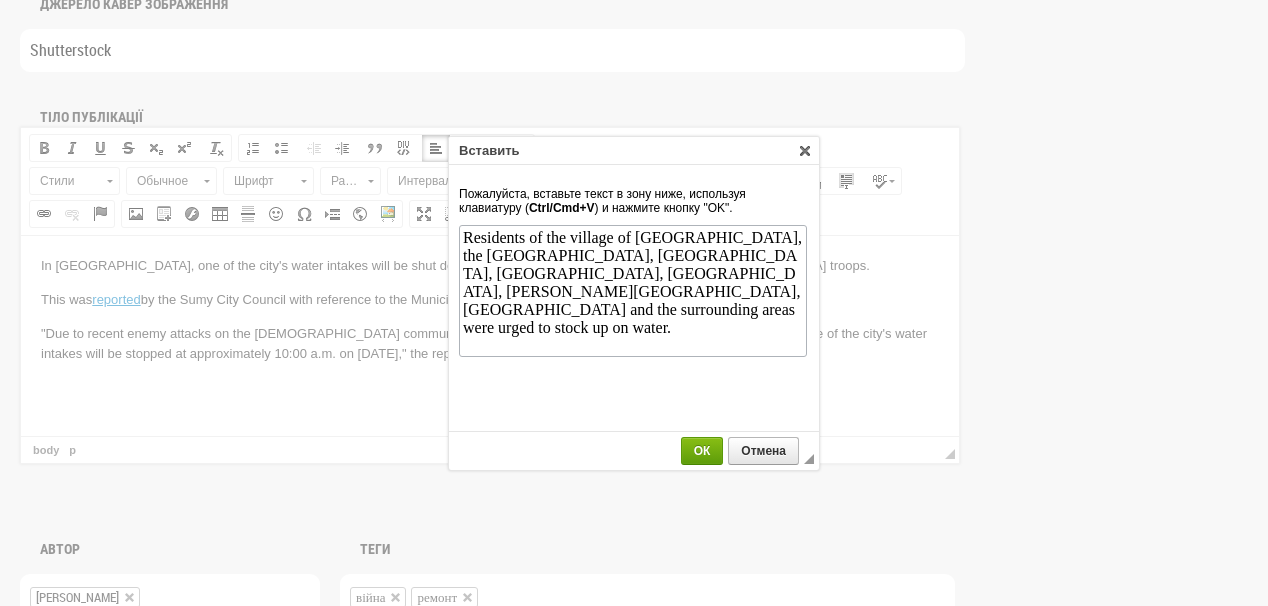 click on "ОК" at bounding box center (702, 451) 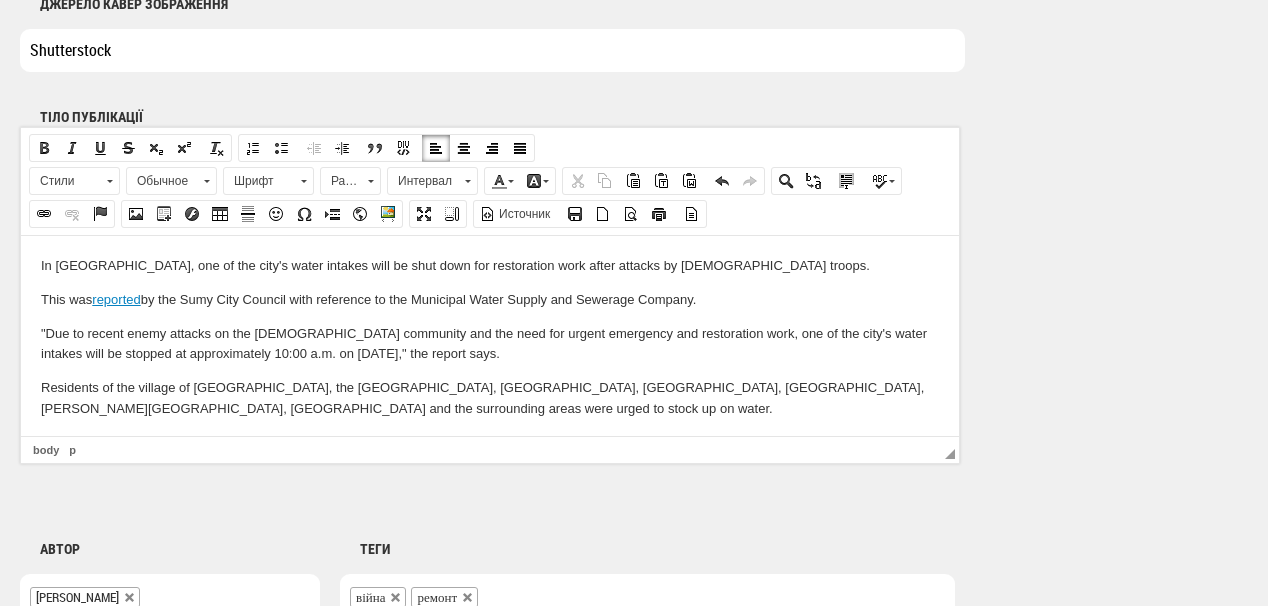 scroll, scrollTop: 14, scrollLeft: 0, axis: vertical 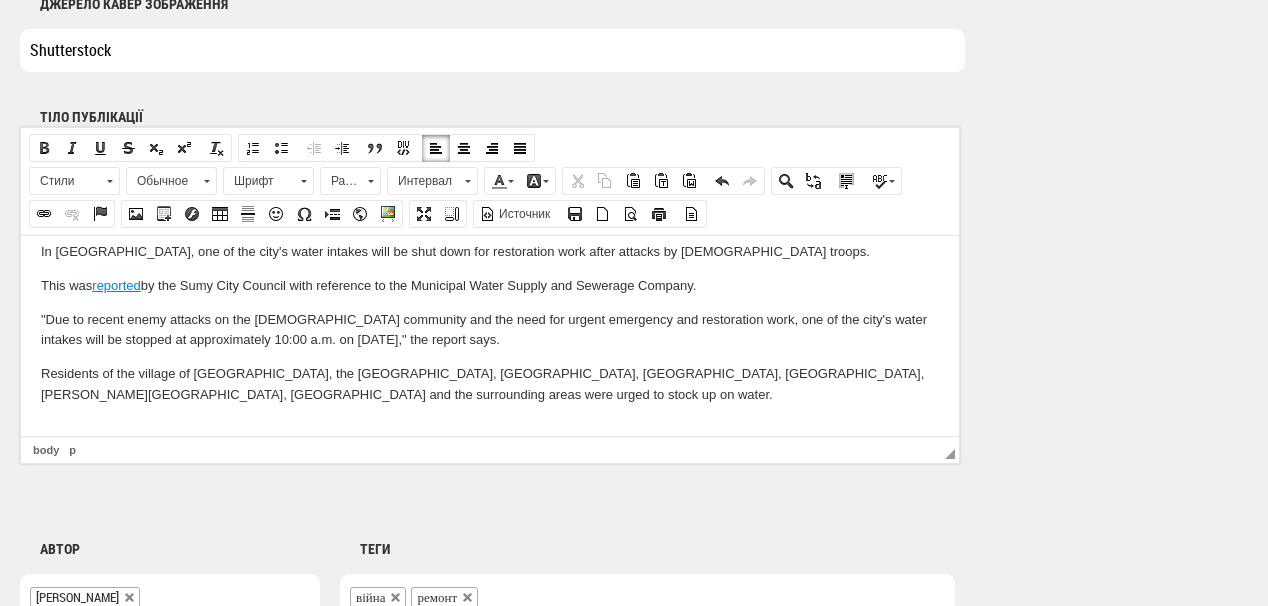 click on "In Sumy, one of the city's water intakes will be shut down for restoration work after attacks by Russian troops. This was  reported  by the Sumy City Council with reference to the Municipal Water Supply and Sewerage Company. "Due to recent enemy attacks on the Sumy community and the need for urgent emergency and restoration work, one of the city's water intakes will be stopped at approximately 10:00 a.m. on July 29," the report says. Residents of the village of Pishchane, the Veretenivka district, Peremohy Avenue, Sumskaia Teroboronia Street, Topolyanska Street, Yurii Vetrova Street, Hryhoriy Davydovsky Street and the surrounding areas were urged to stock up on water." at bounding box center (490, 340) 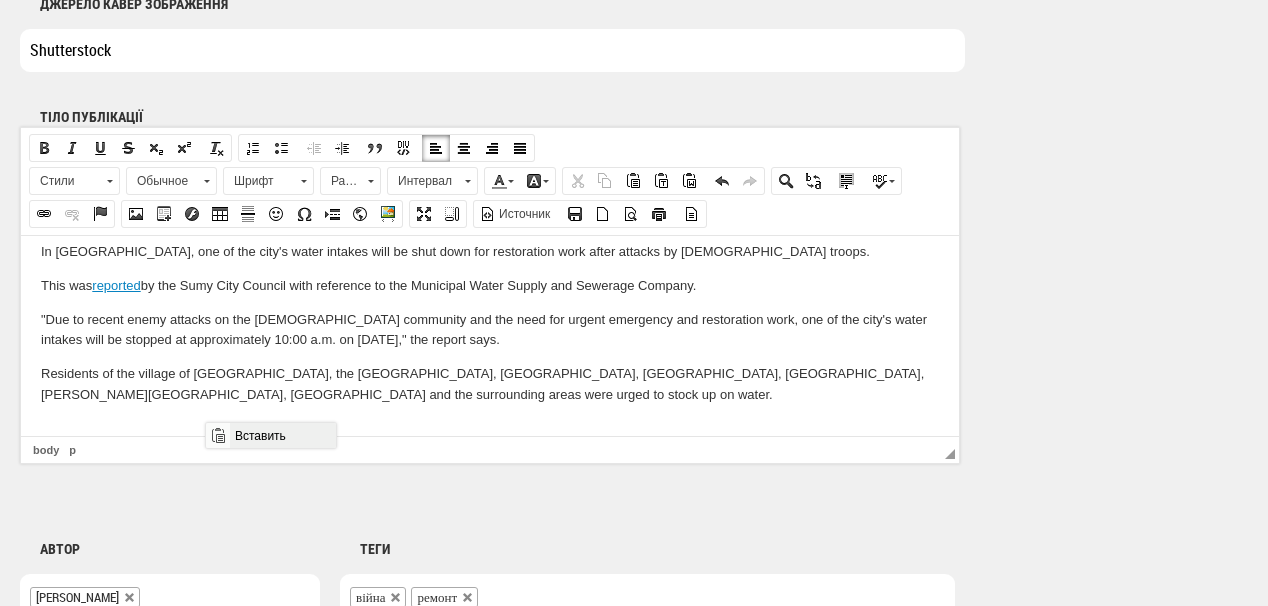 drag, startPoint x: 266, startPoint y: 442, endPoint x: 473, endPoint y: 865, distance: 470.9331 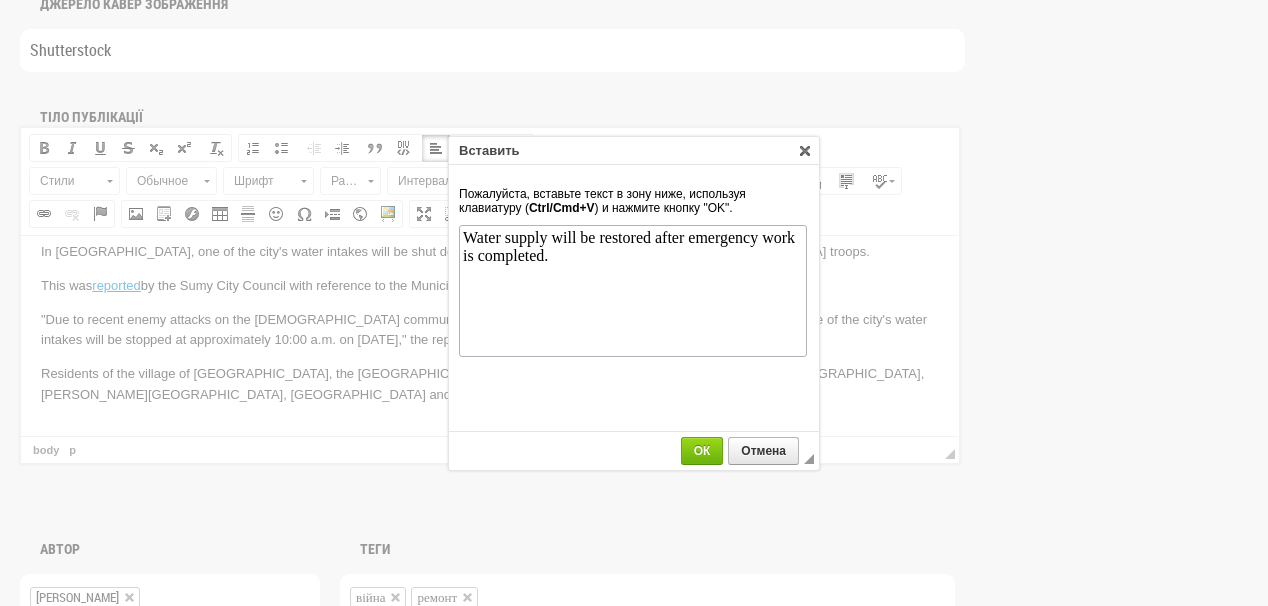 scroll, scrollTop: 0, scrollLeft: 0, axis: both 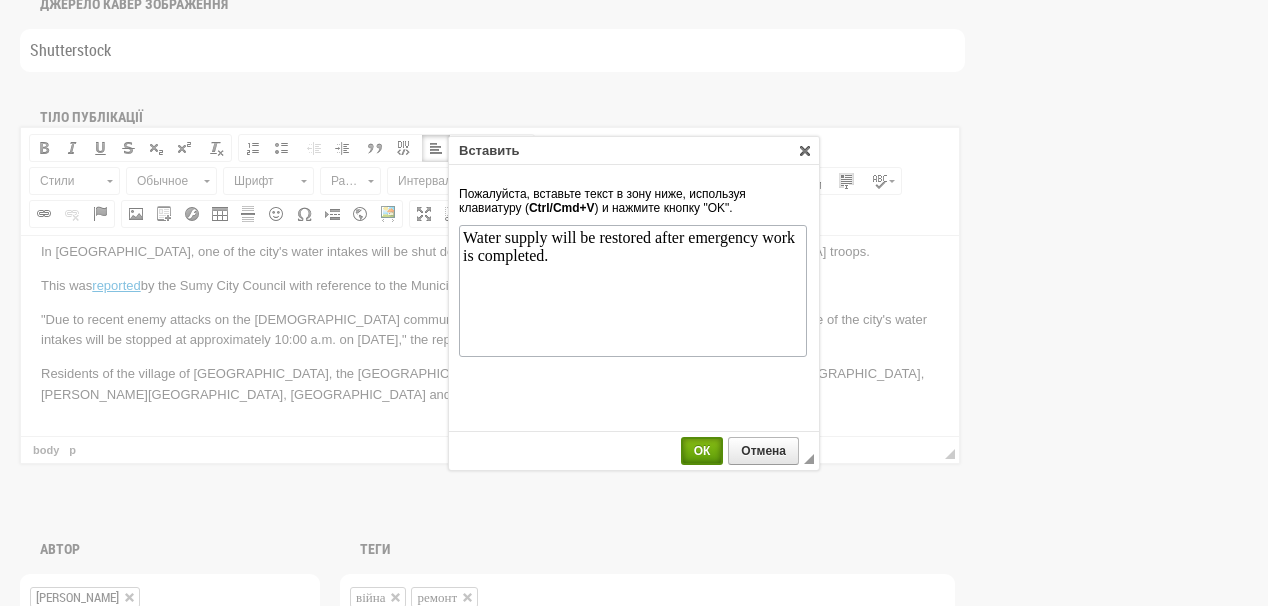 click on "ОК" at bounding box center [702, 451] 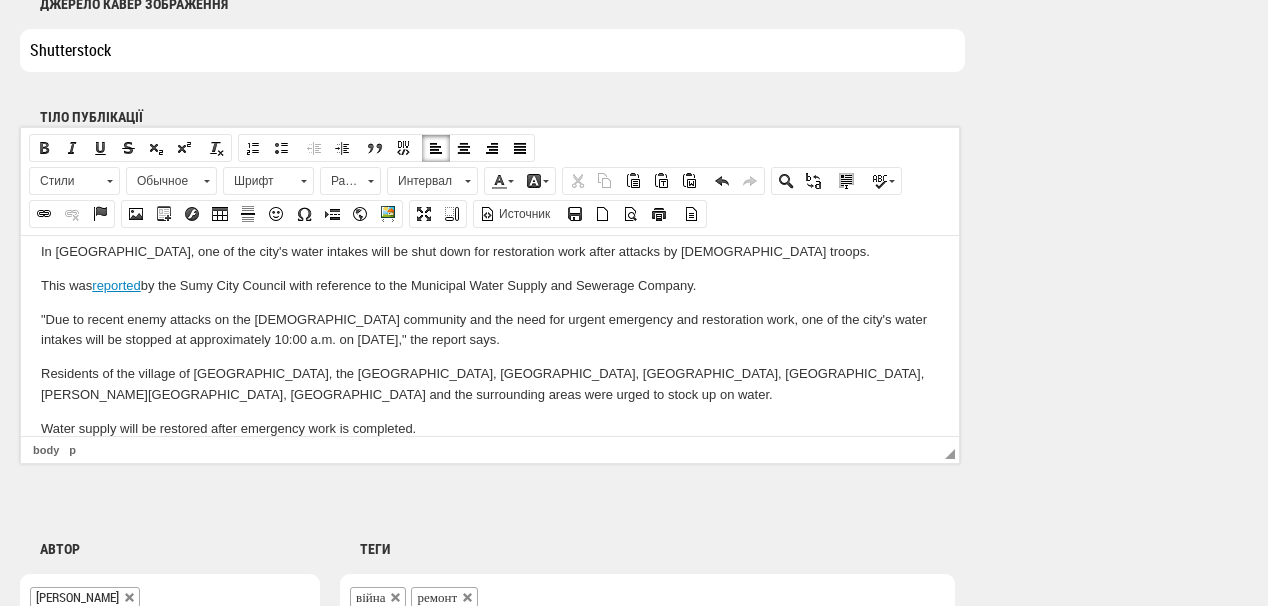 scroll, scrollTop: 48, scrollLeft: 0, axis: vertical 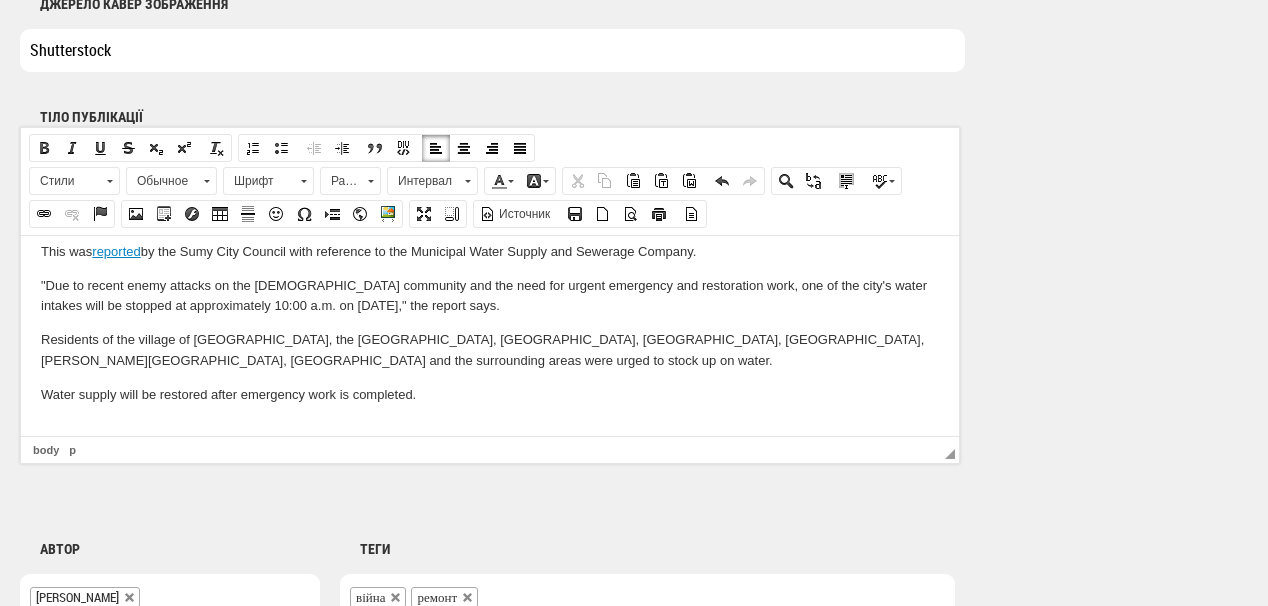 click at bounding box center (490, 428) 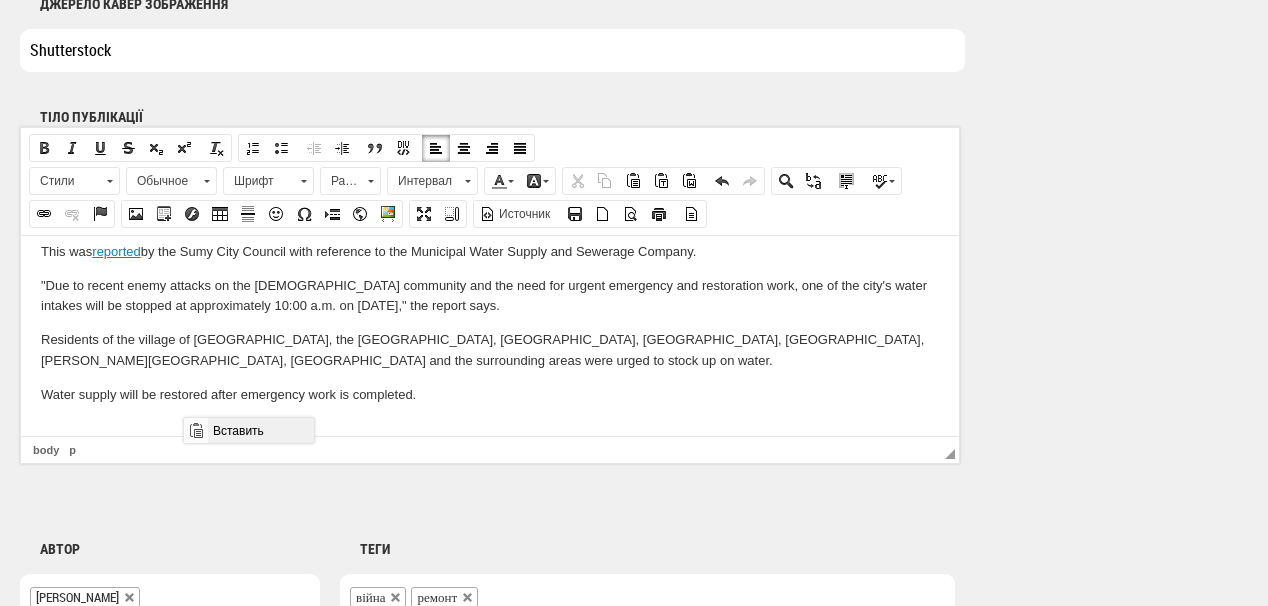 click on "Вставить" at bounding box center [260, 430] 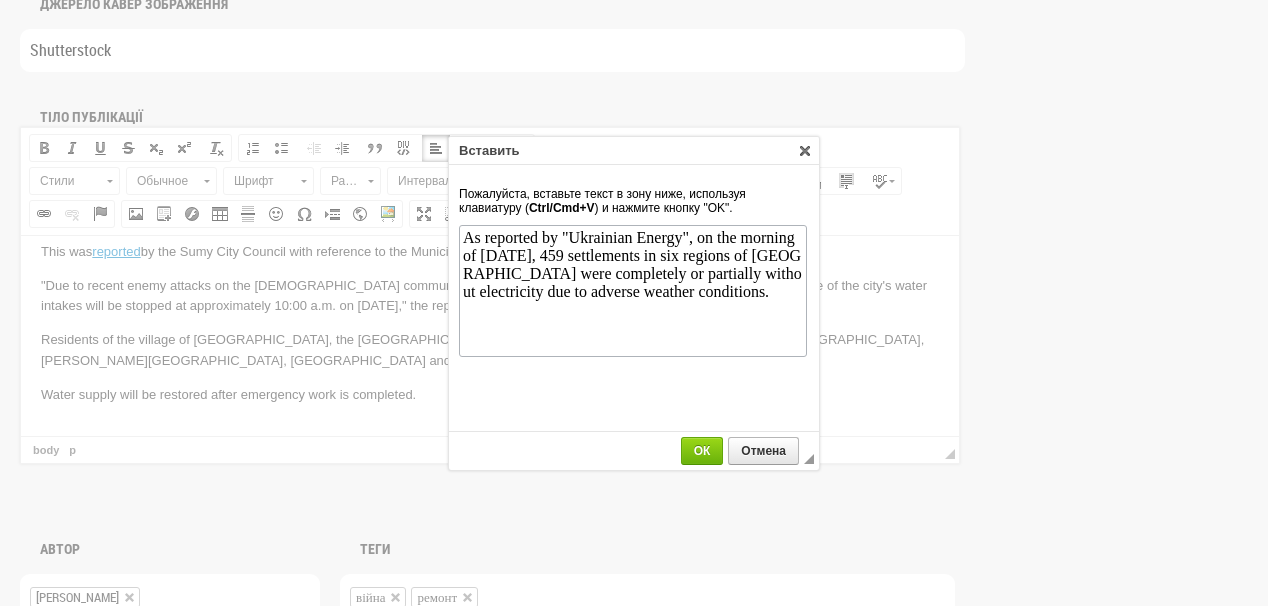 scroll, scrollTop: 0, scrollLeft: 0, axis: both 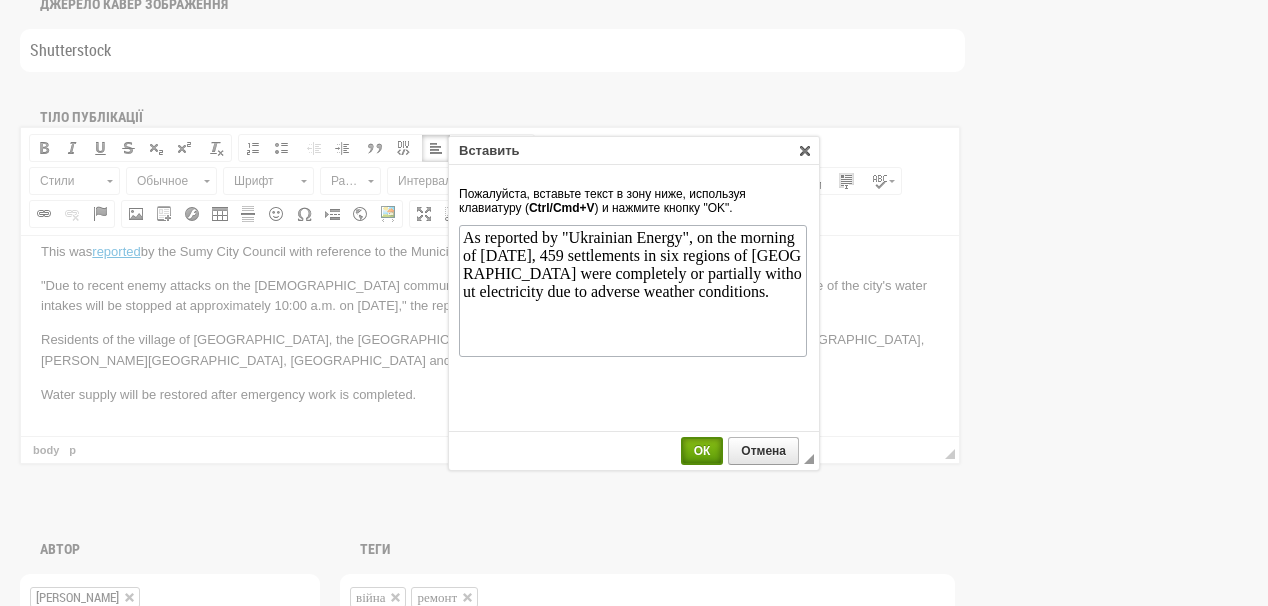 click on "ОК" at bounding box center [702, 451] 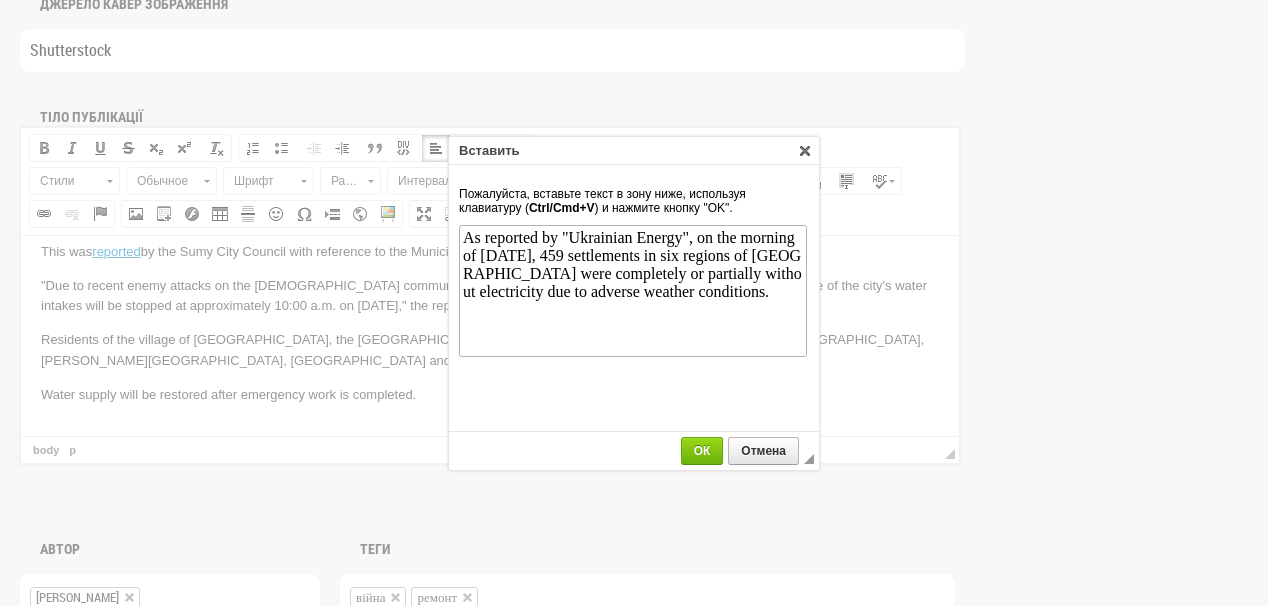 scroll, scrollTop: 68, scrollLeft: 0, axis: vertical 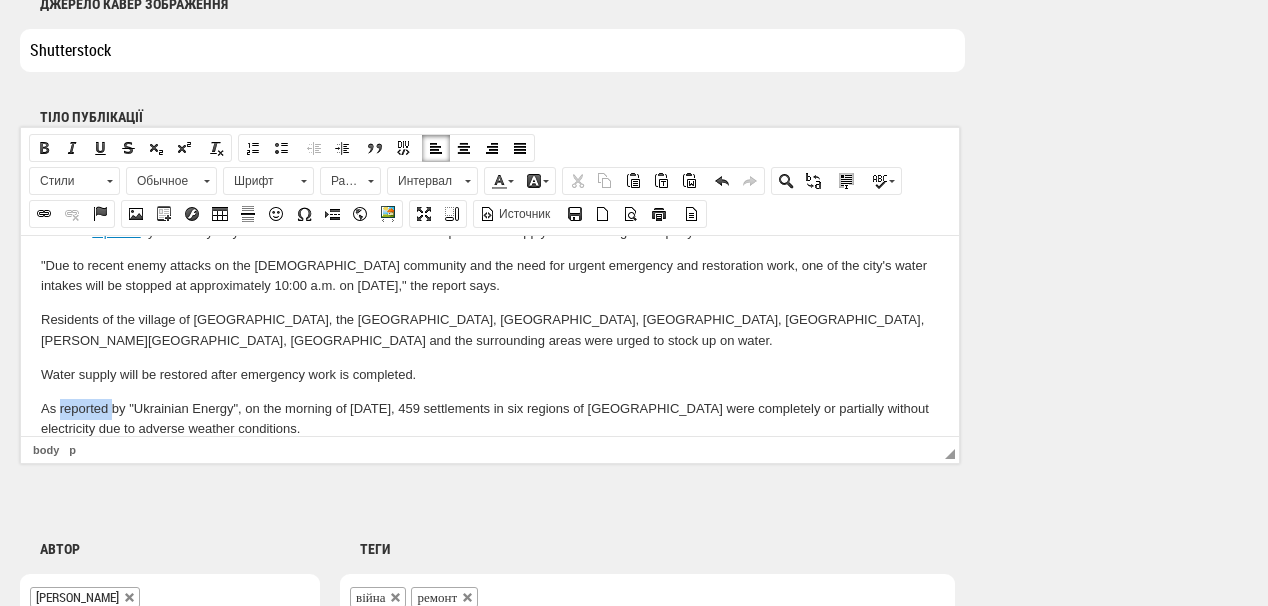 drag, startPoint x: 61, startPoint y: 405, endPoint x: 111, endPoint y: 407, distance: 50.039986 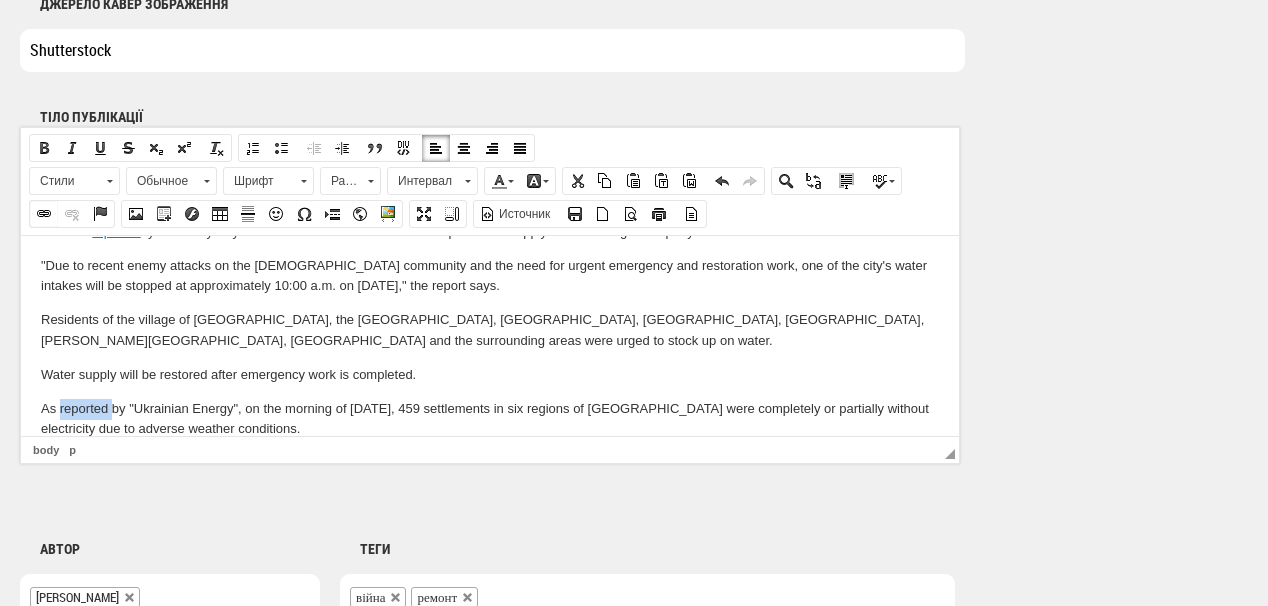 click at bounding box center [44, 214] 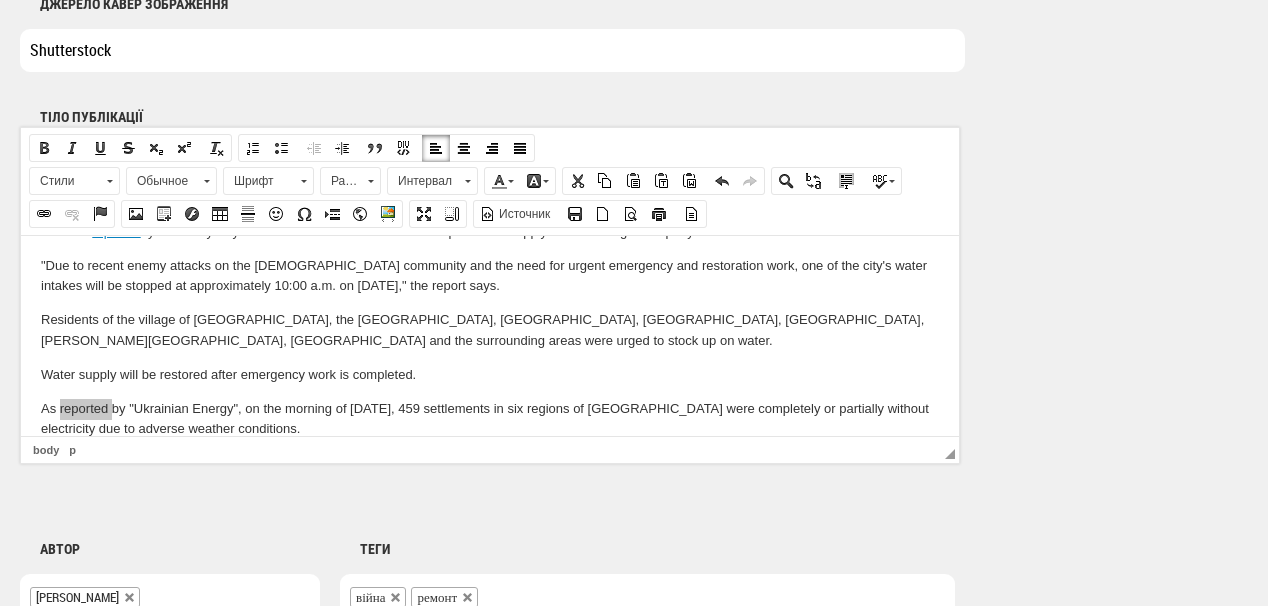 select on "http://" 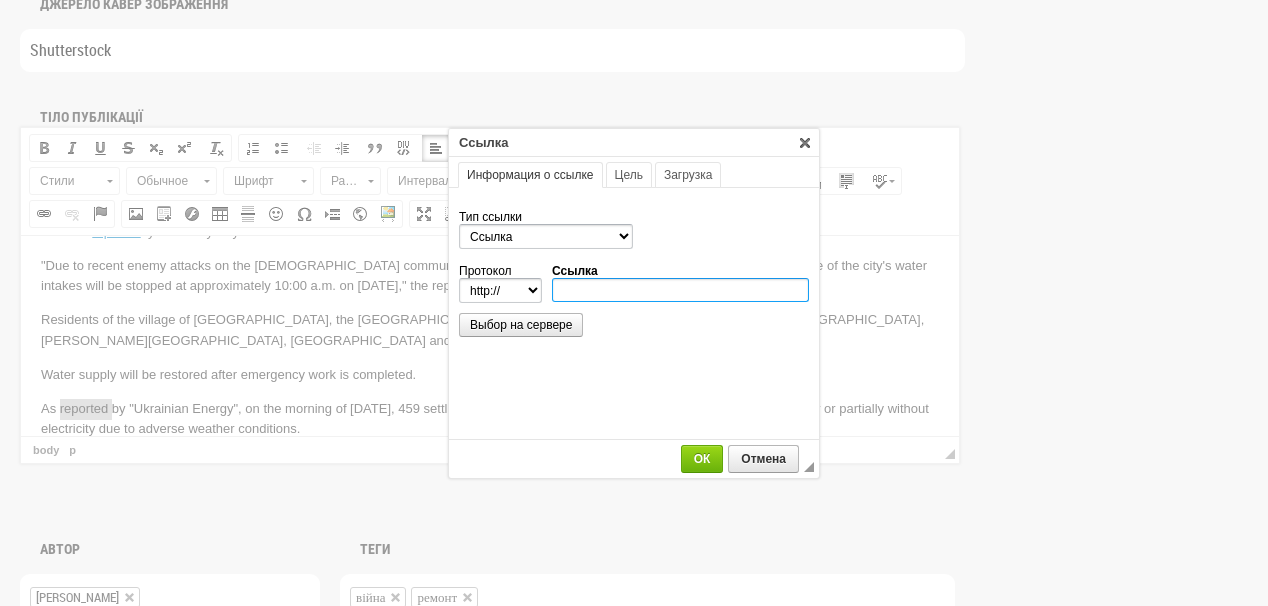 click on "Ссылка" at bounding box center (680, 290) 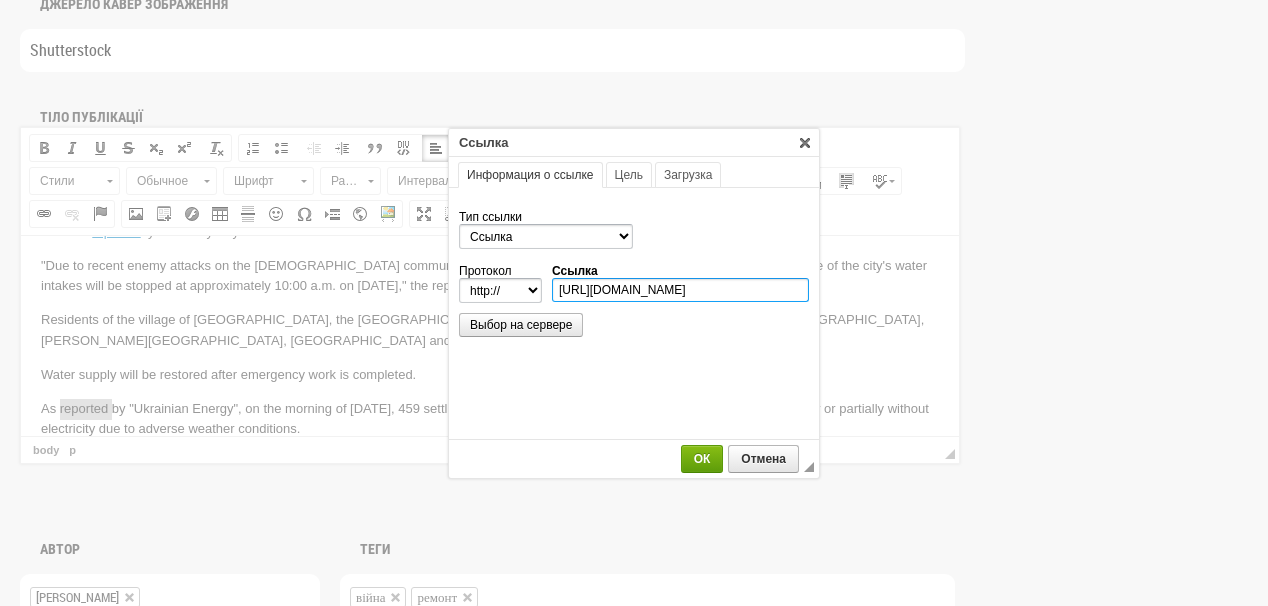 scroll, scrollTop: 0, scrollLeft: 207, axis: horizontal 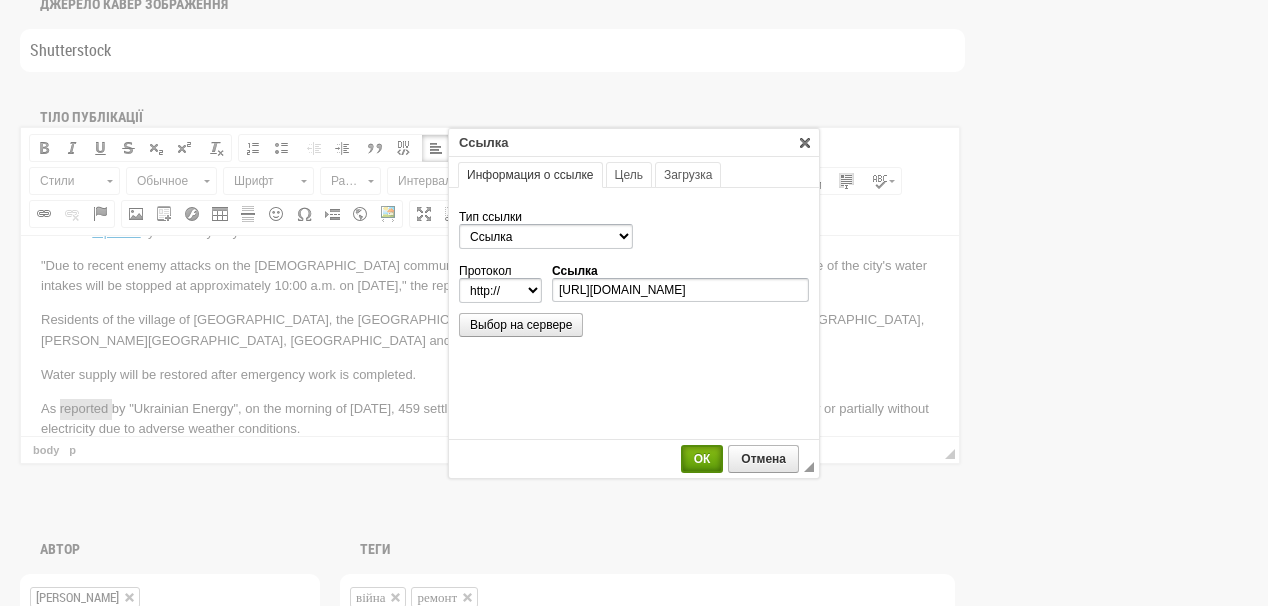select on "https://" 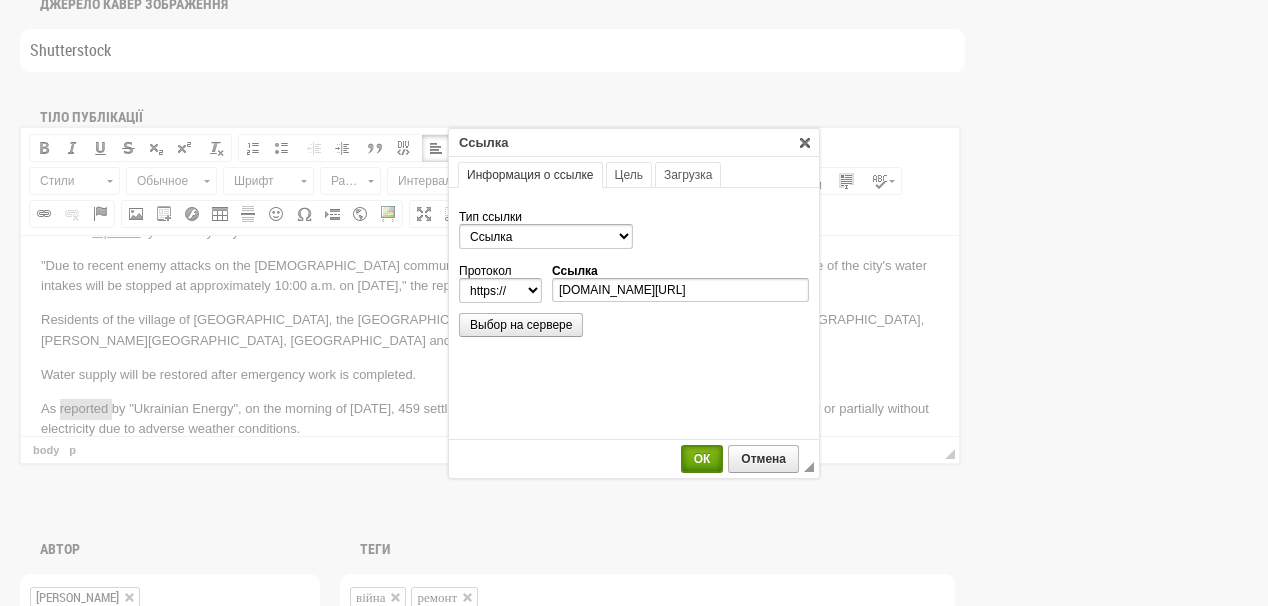 scroll, scrollTop: 0, scrollLeft: 0, axis: both 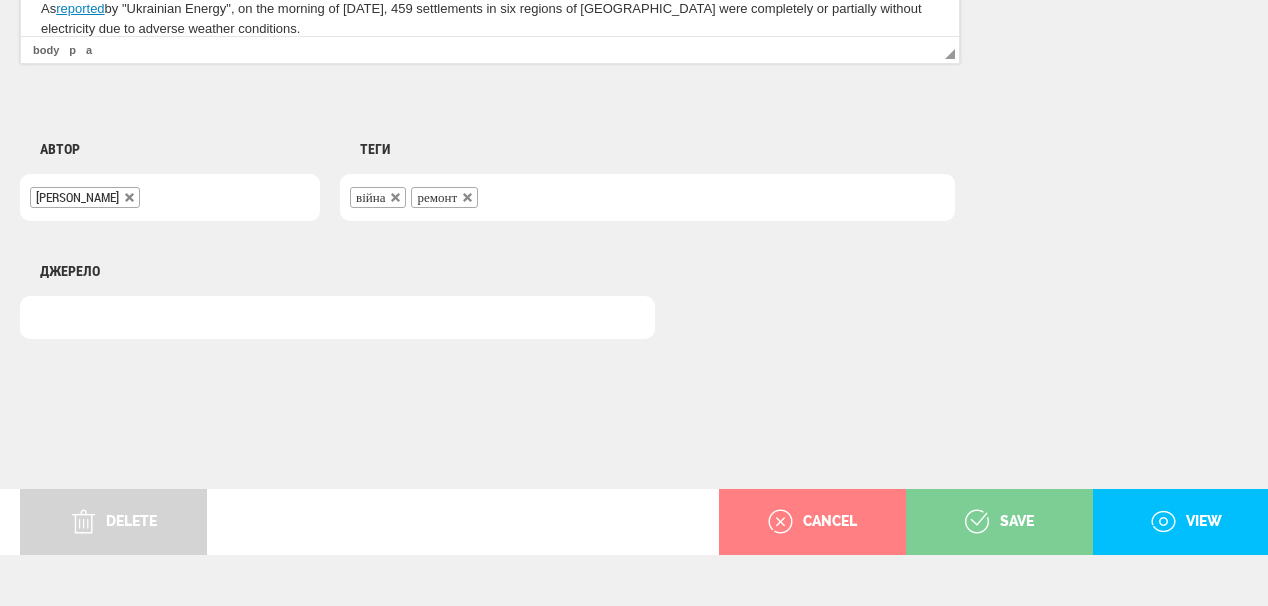 click on "save" at bounding box center (999, 522) 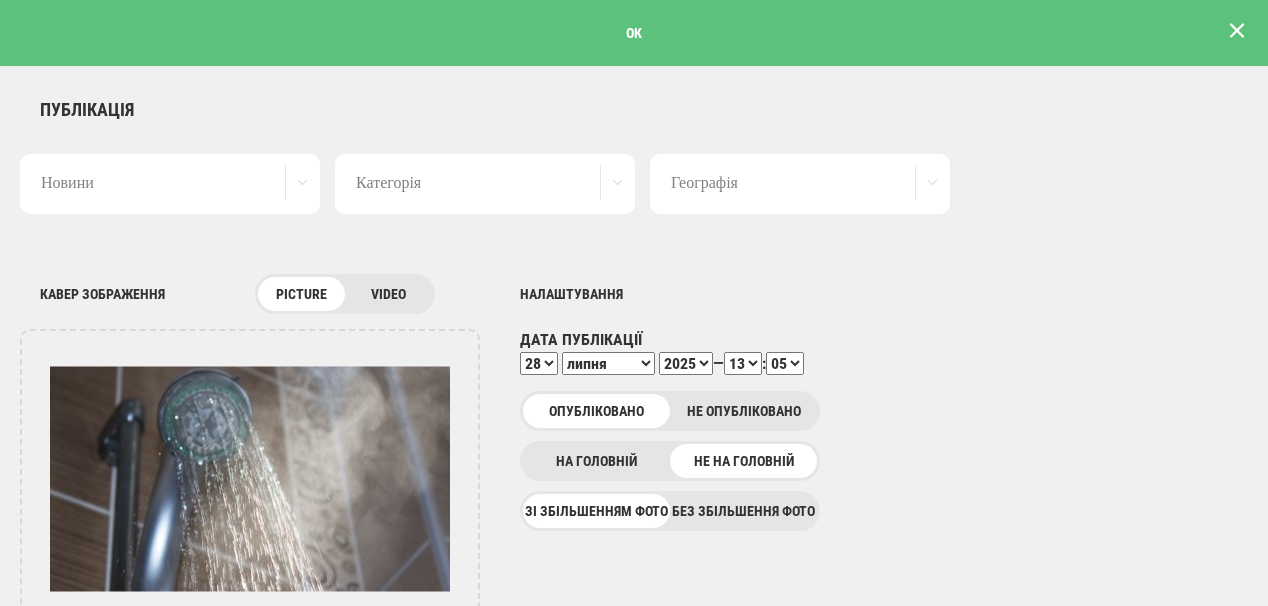 scroll, scrollTop: 0, scrollLeft: 0, axis: both 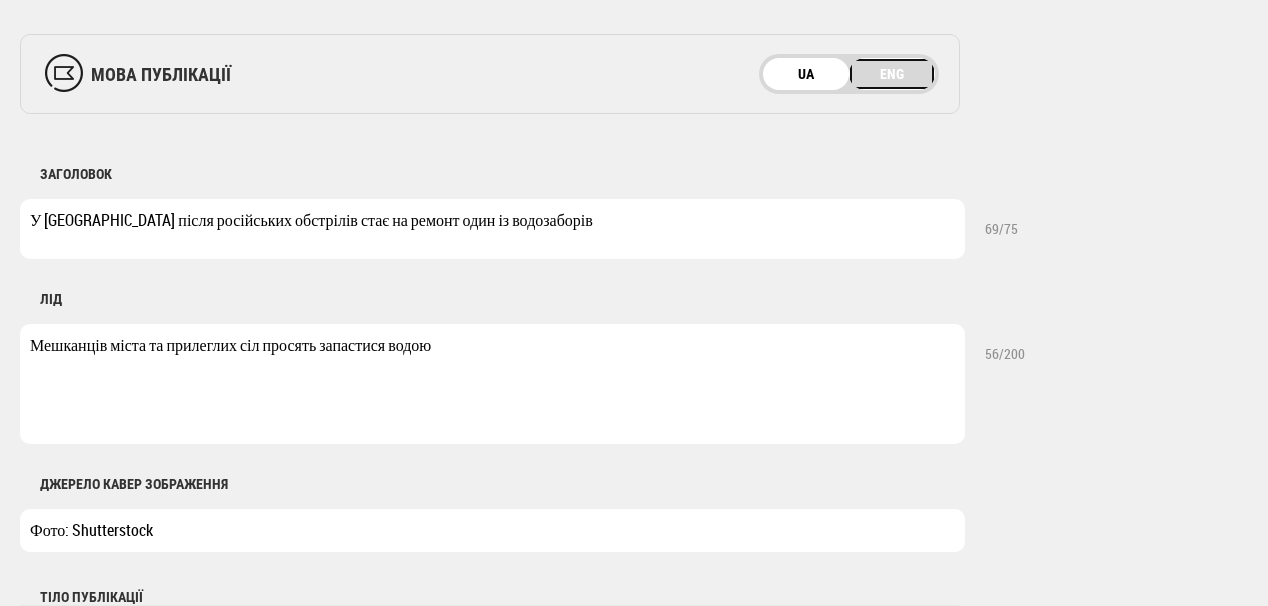 click on "ENG" at bounding box center (892, 74) 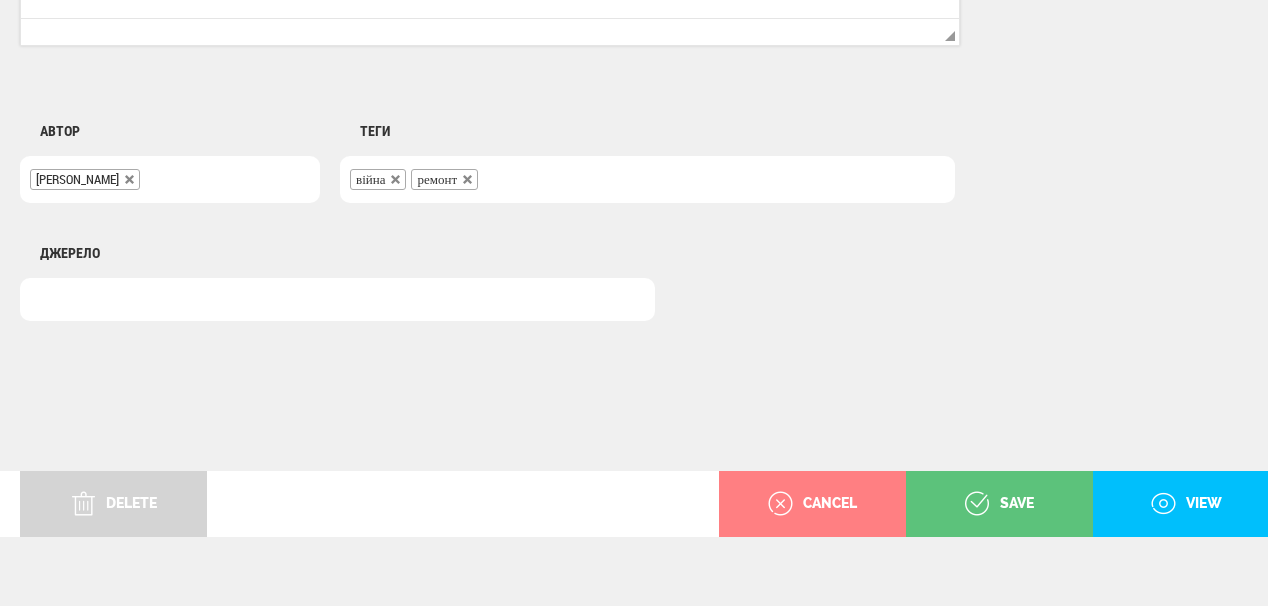 scroll, scrollTop: 1625, scrollLeft: 0, axis: vertical 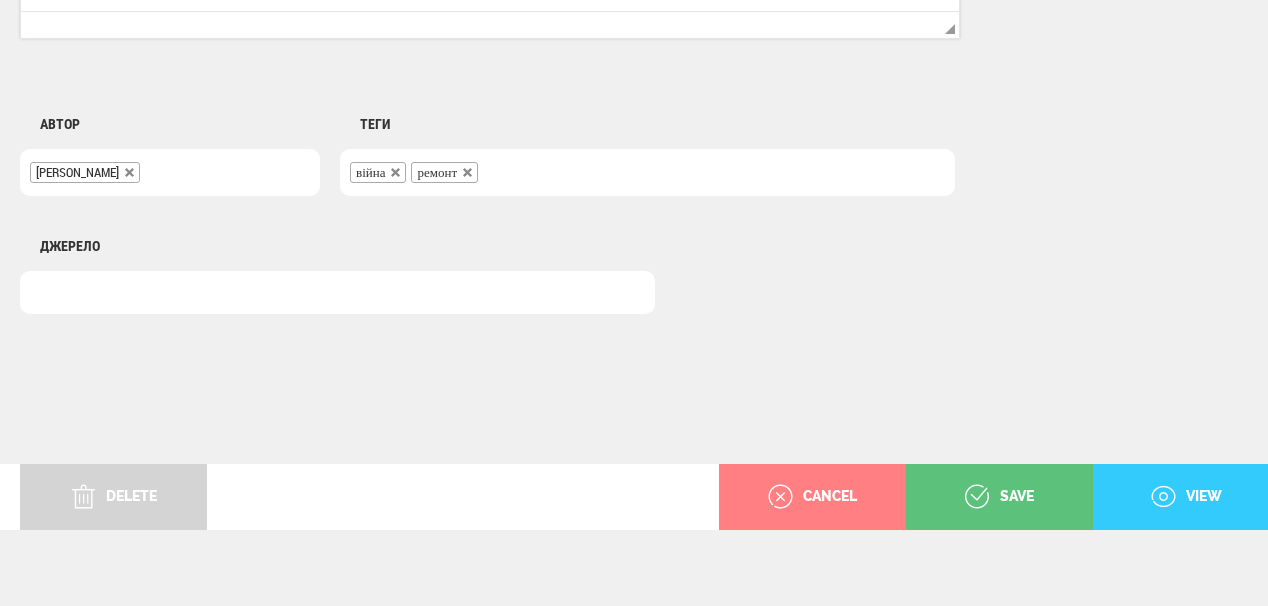 click on "view" at bounding box center [1186, 497] 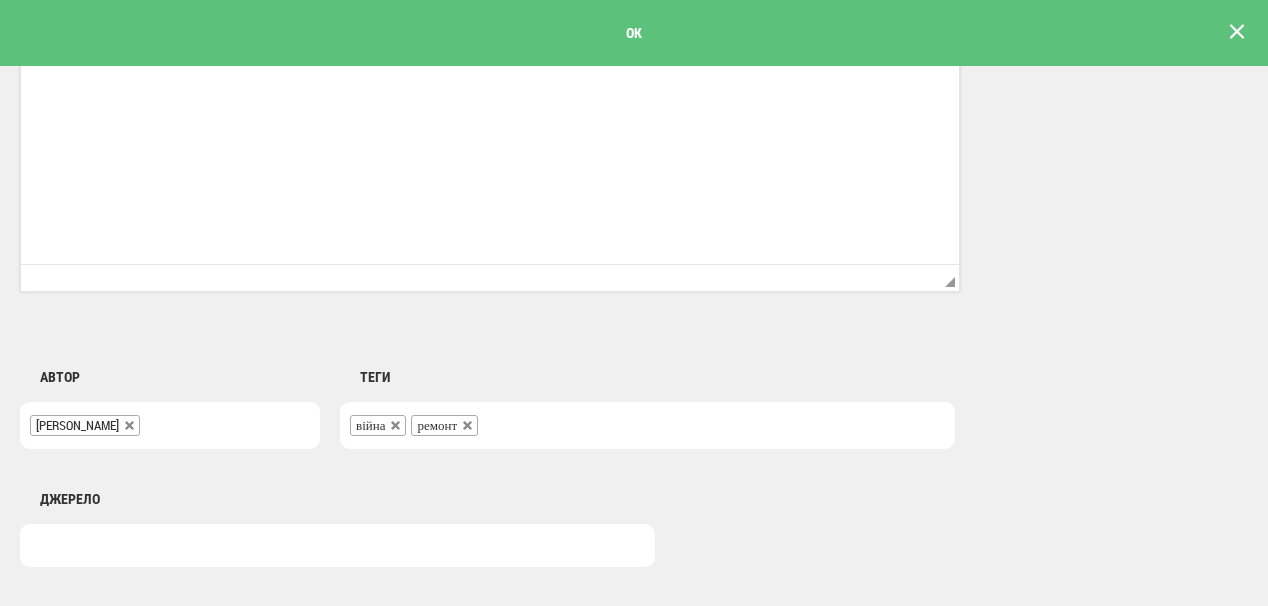 scroll, scrollTop: 1357, scrollLeft: 0, axis: vertical 